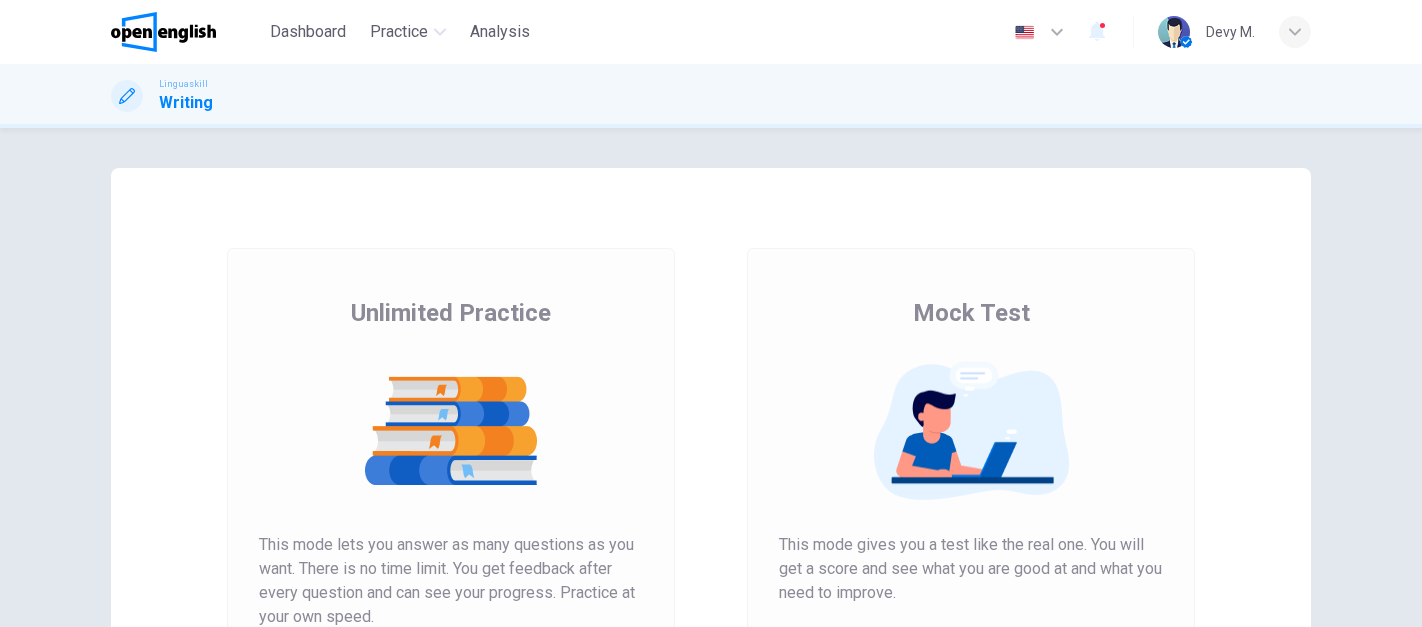 scroll, scrollTop: 0, scrollLeft: 0, axis: both 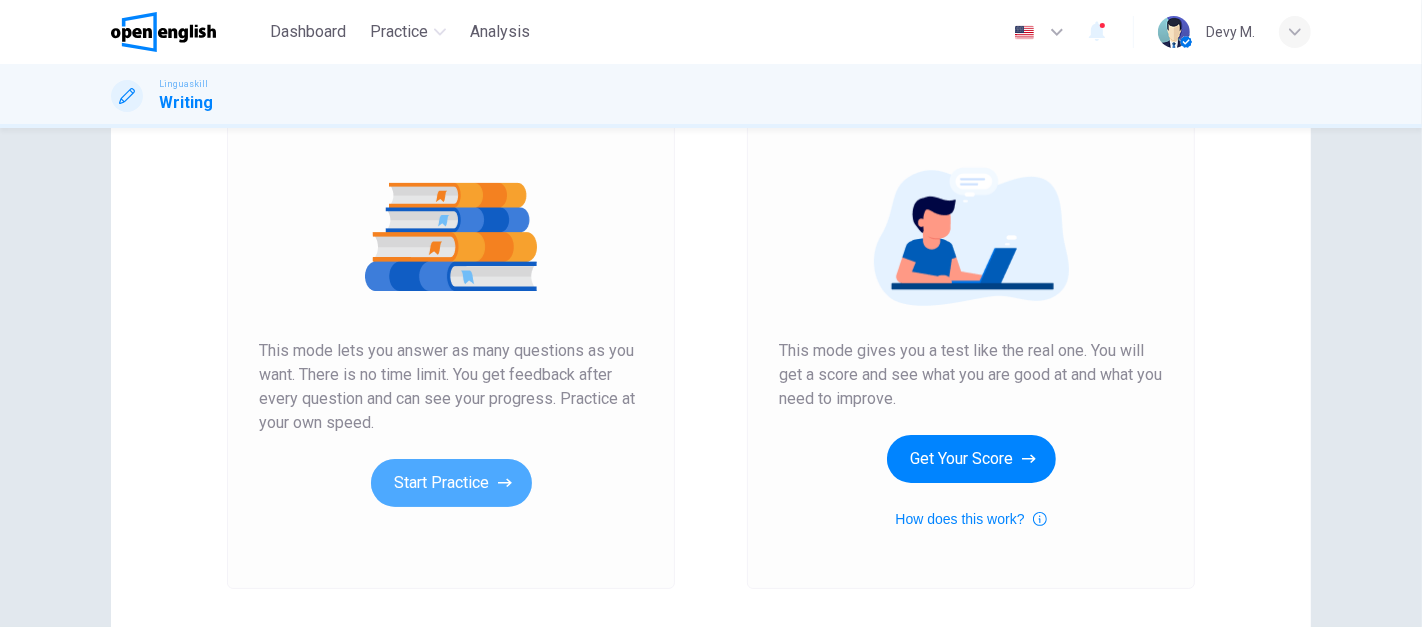 click on "Start Practice" at bounding box center [451, 483] 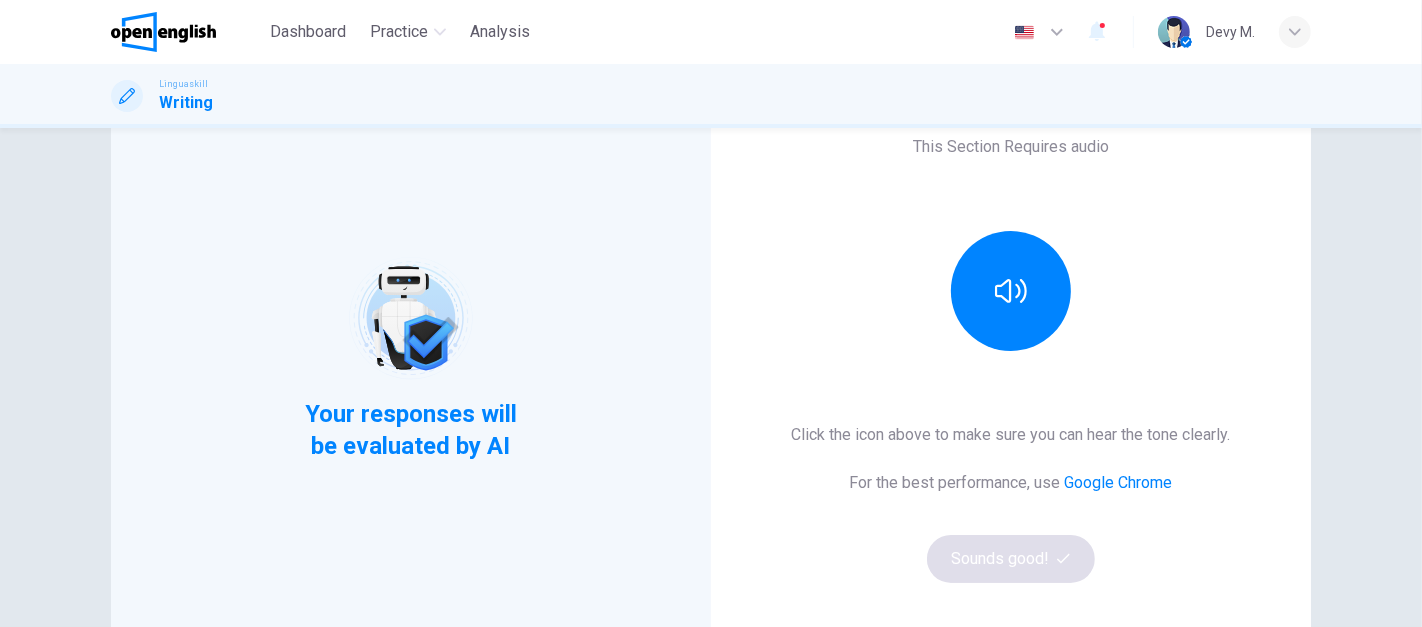 scroll, scrollTop: 82, scrollLeft: 0, axis: vertical 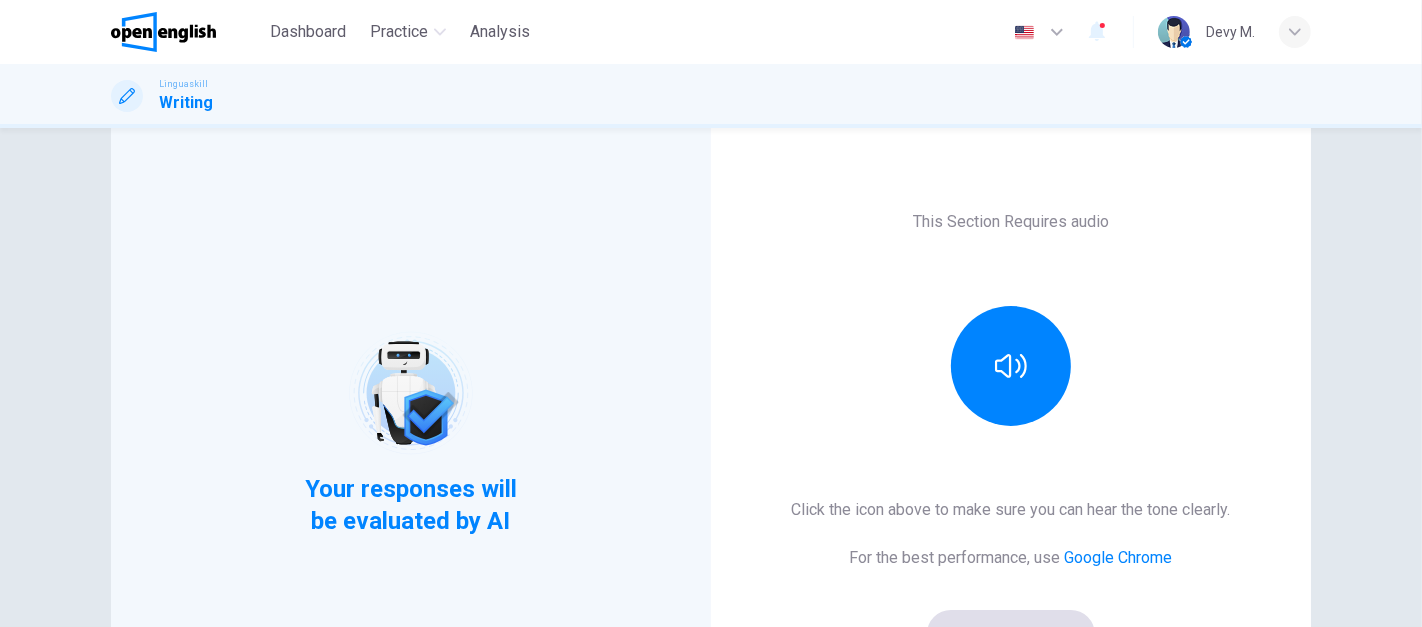 click at bounding box center [1011, 366] 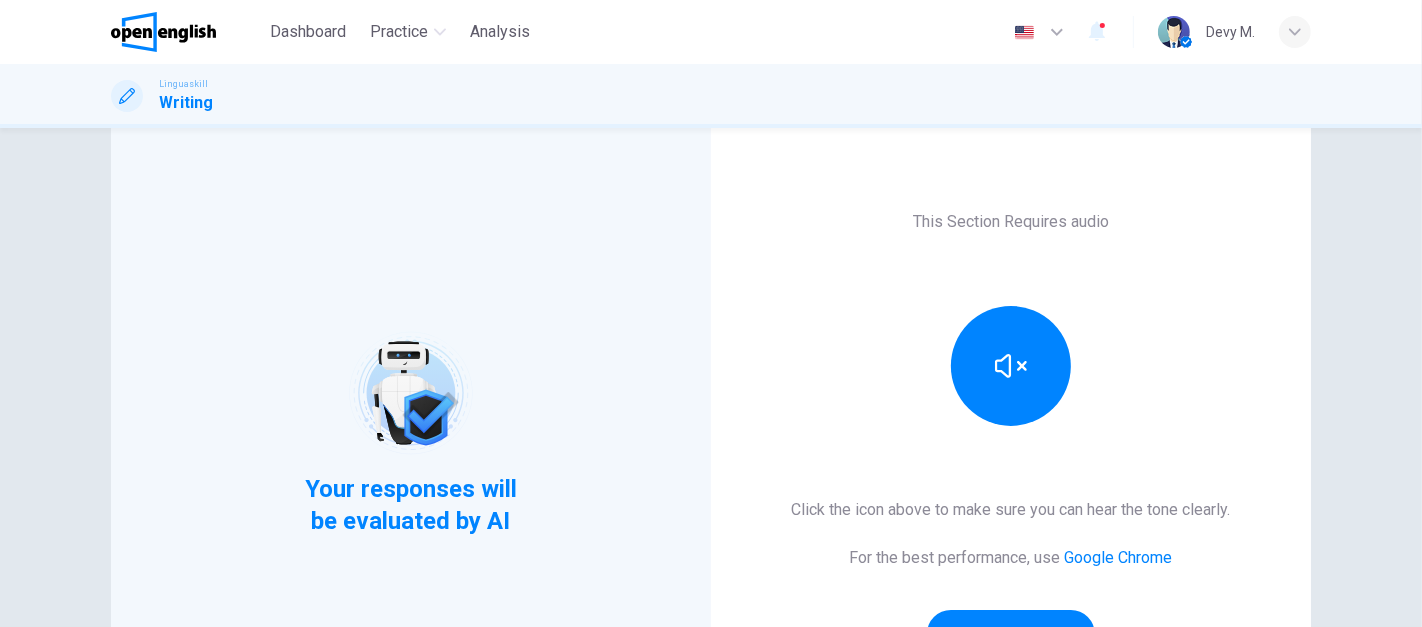 scroll, scrollTop: 228, scrollLeft: 0, axis: vertical 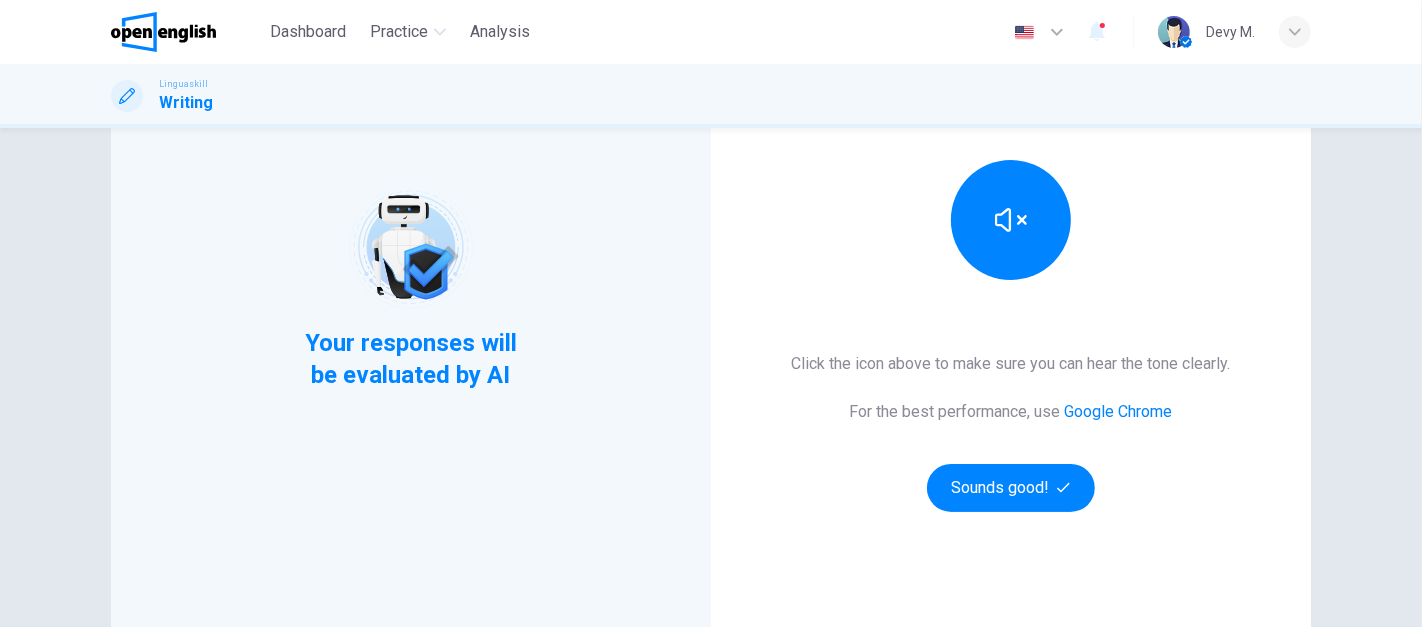 click on "Sounds good!" at bounding box center [1011, 488] 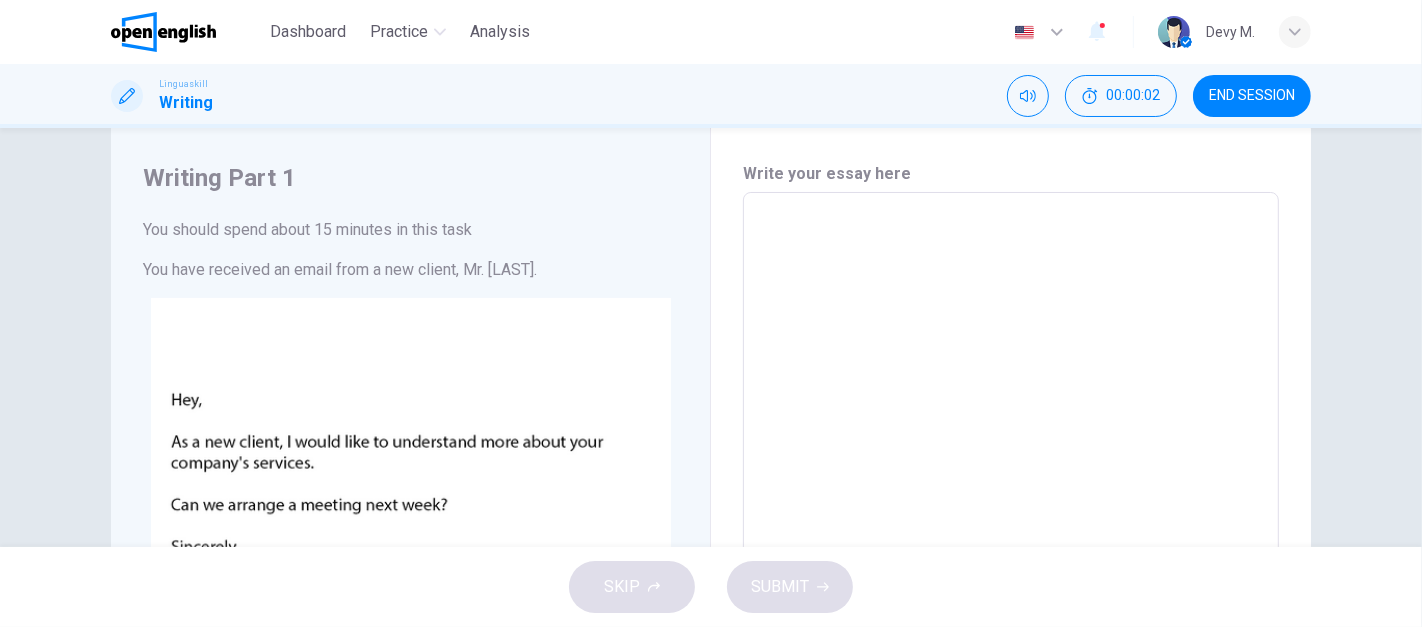 scroll, scrollTop: 0, scrollLeft: 0, axis: both 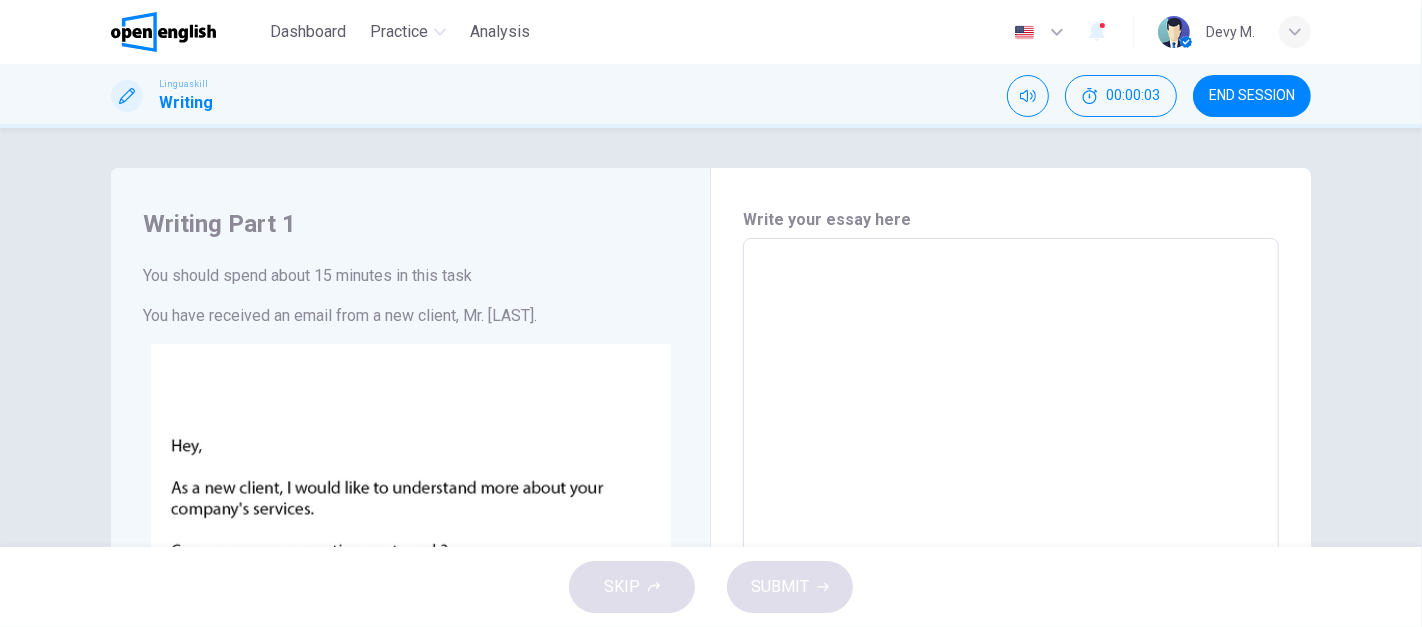 click at bounding box center [1011, 611] 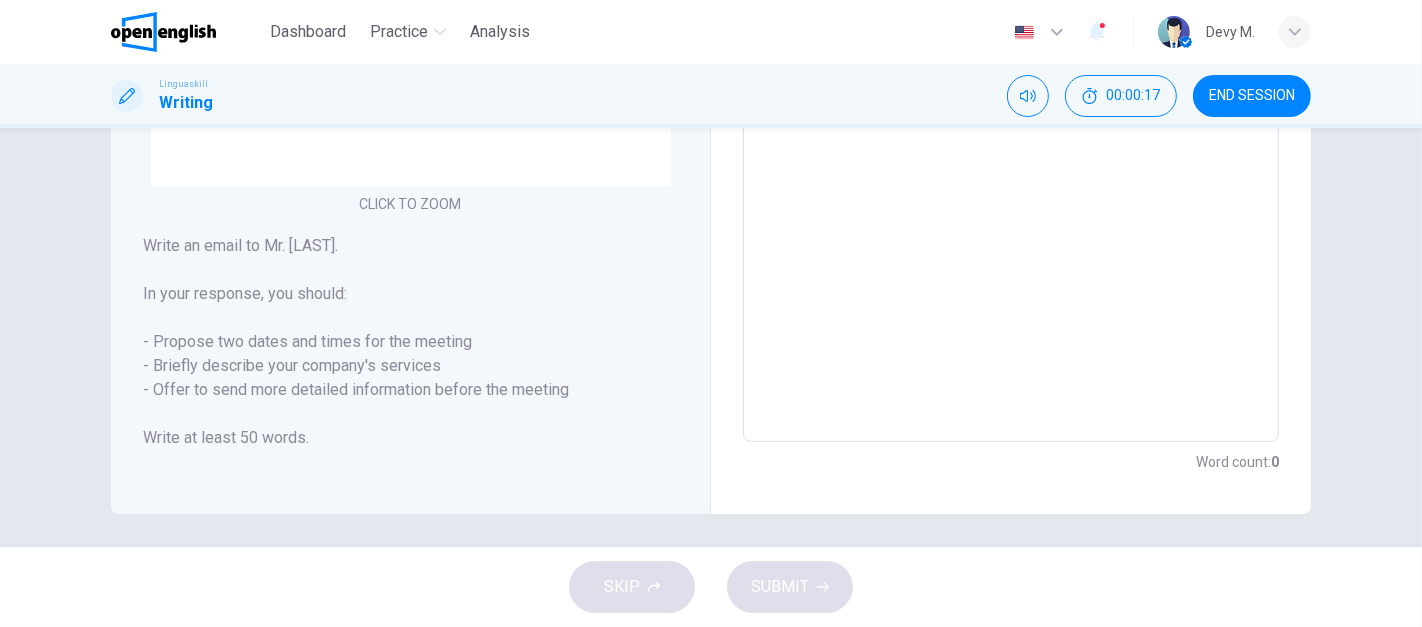 scroll, scrollTop: 545, scrollLeft: 0, axis: vertical 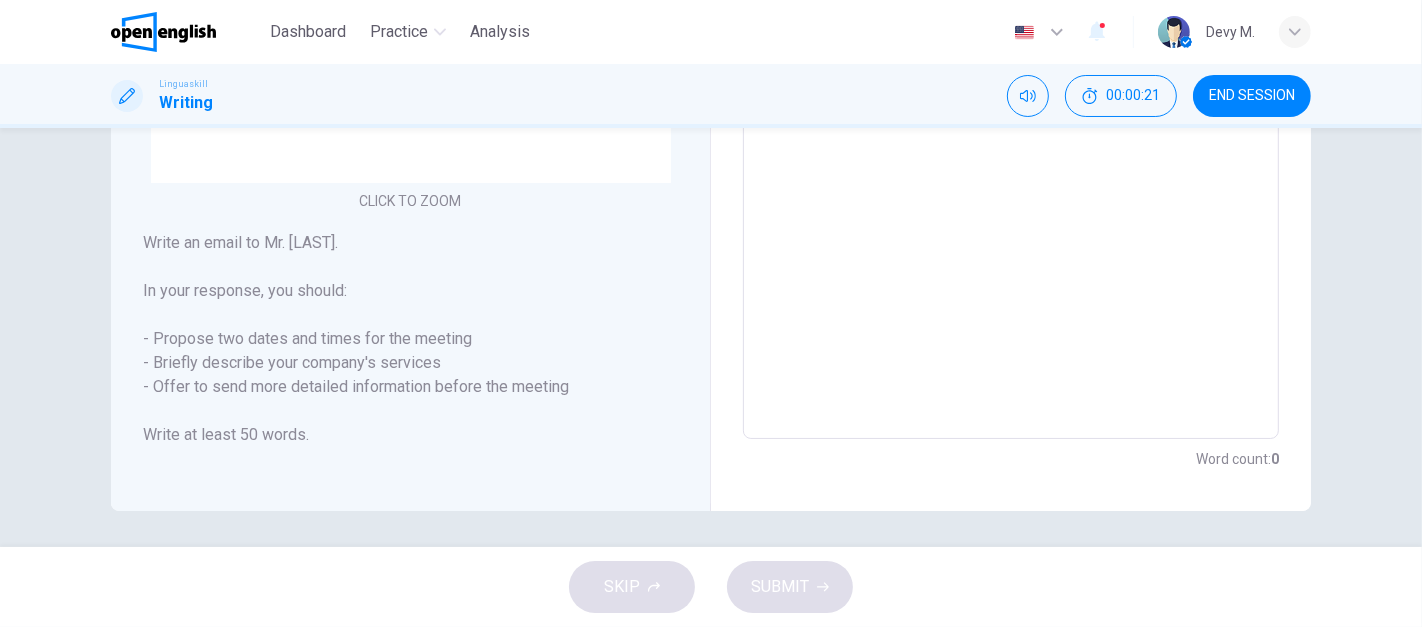 drag, startPoint x: 150, startPoint y: 344, endPoint x: 562, endPoint y: 389, distance: 414.45023 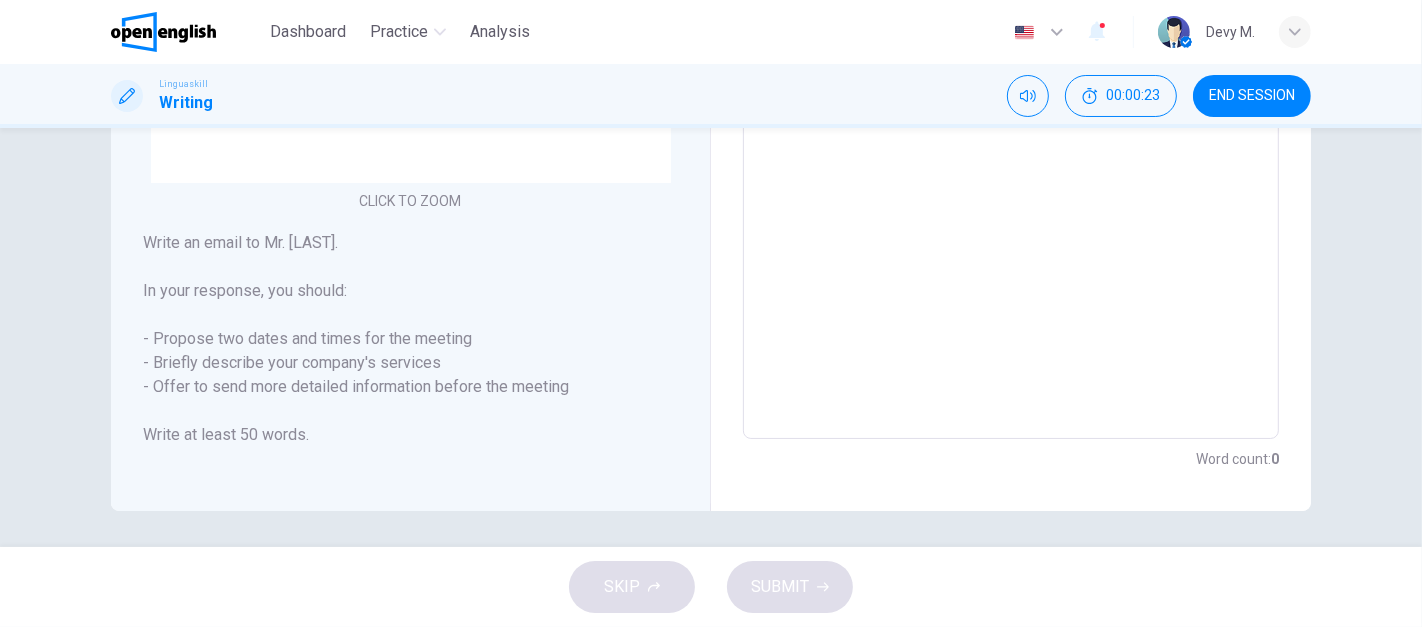 drag, startPoint x: 562, startPoint y: 389, endPoint x: 158, endPoint y: 346, distance: 406.28192 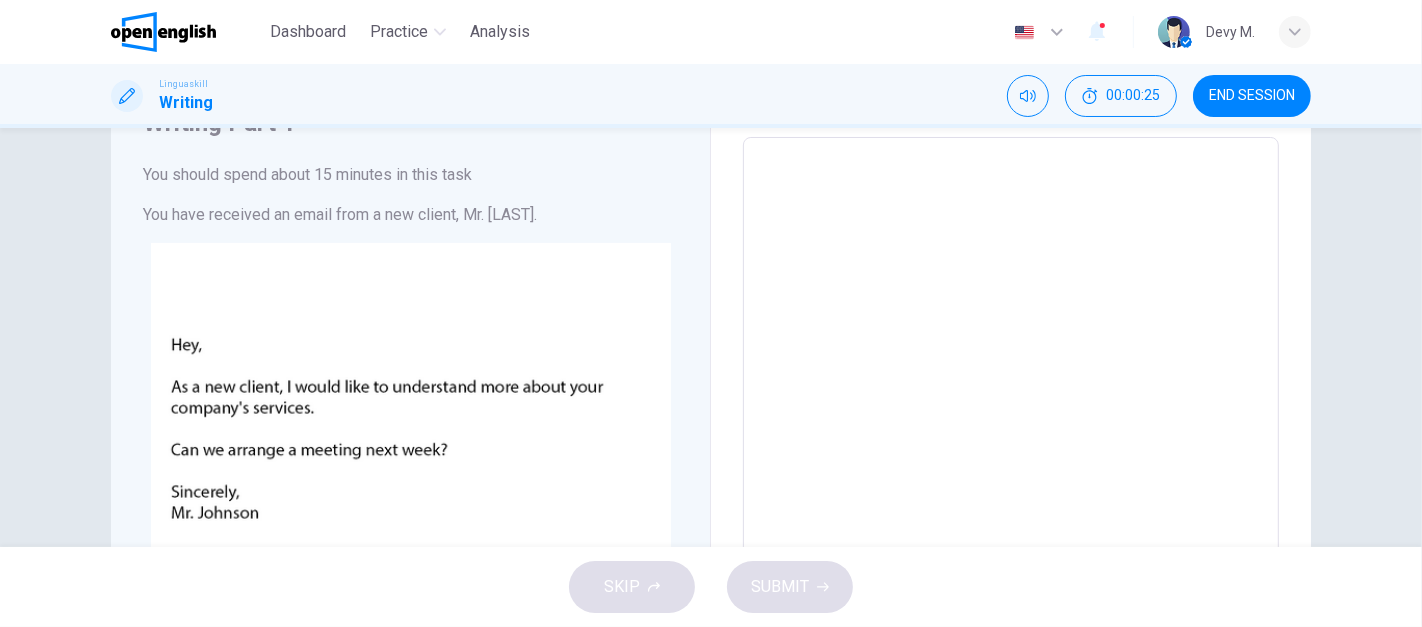scroll, scrollTop: 100, scrollLeft: 0, axis: vertical 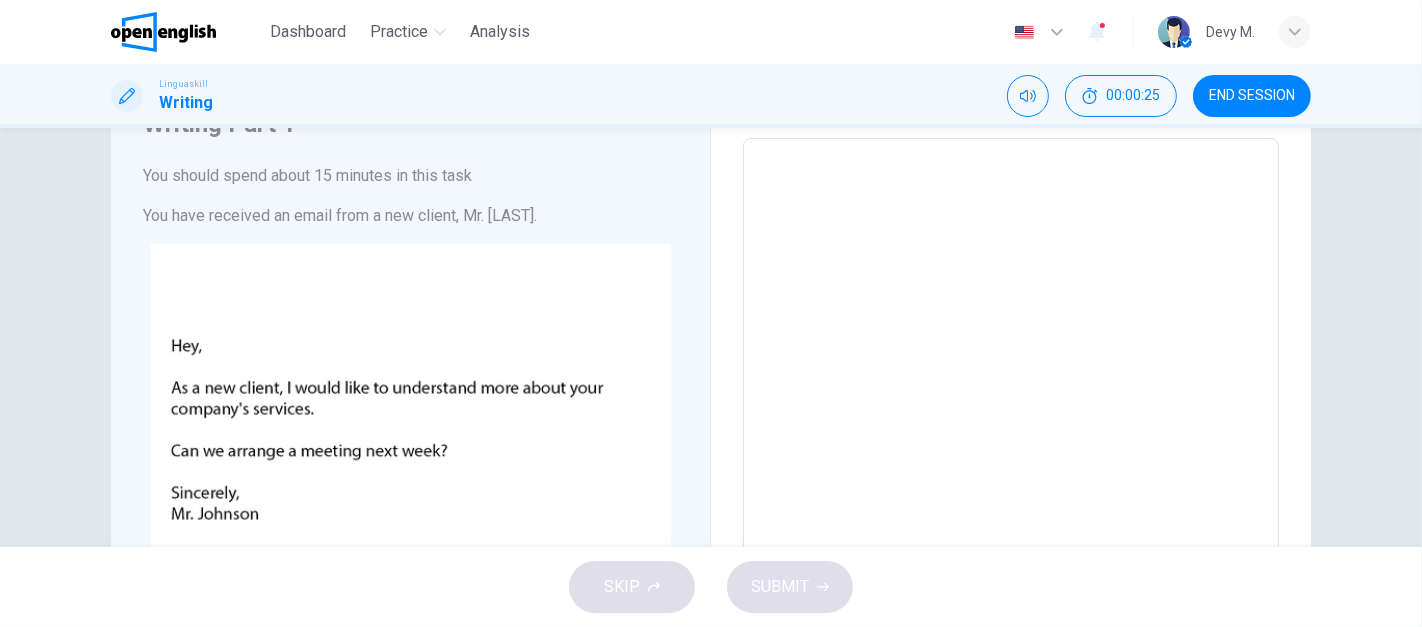 click at bounding box center (1011, 511) 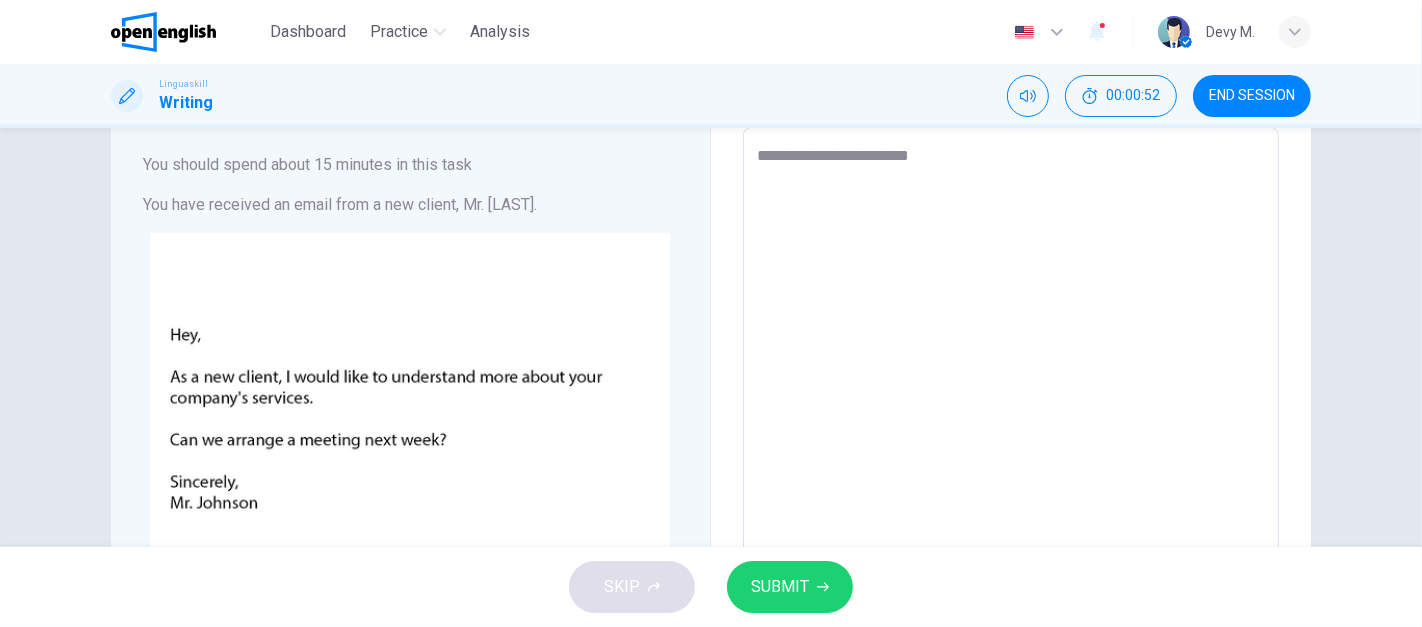 scroll, scrollTop: 100, scrollLeft: 0, axis: vertical 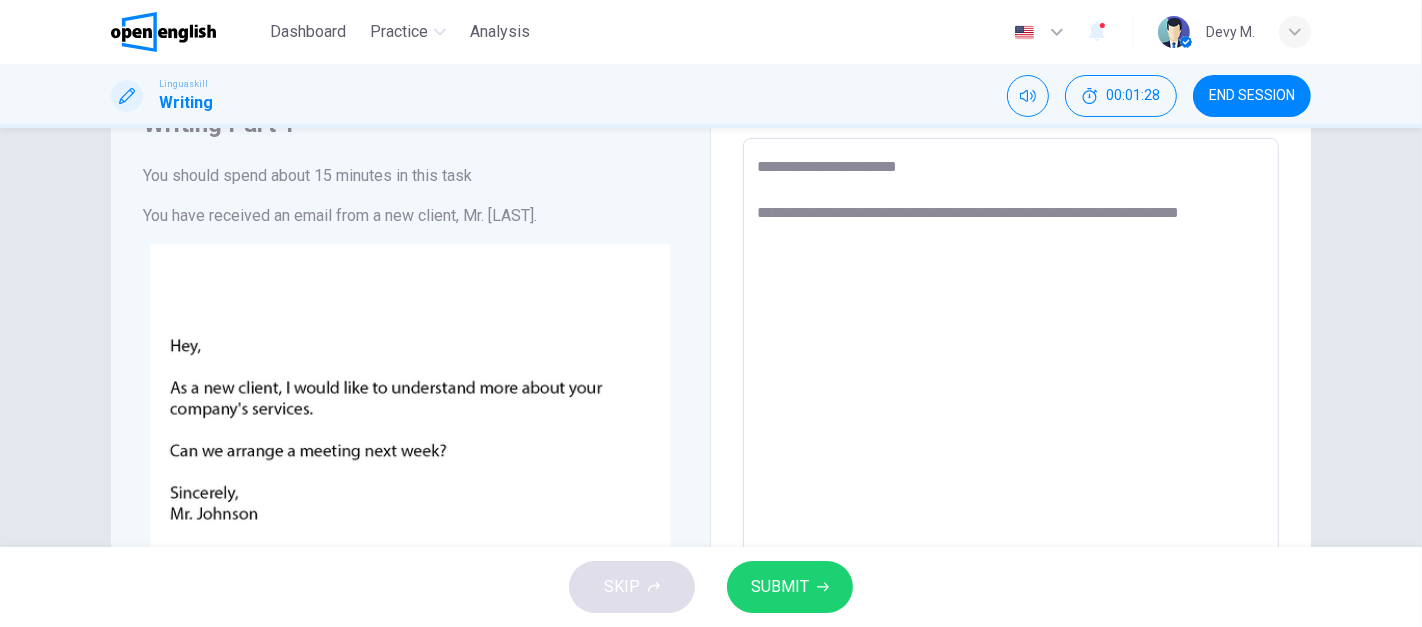 click on "**********" at bounding box center [1011, 511] 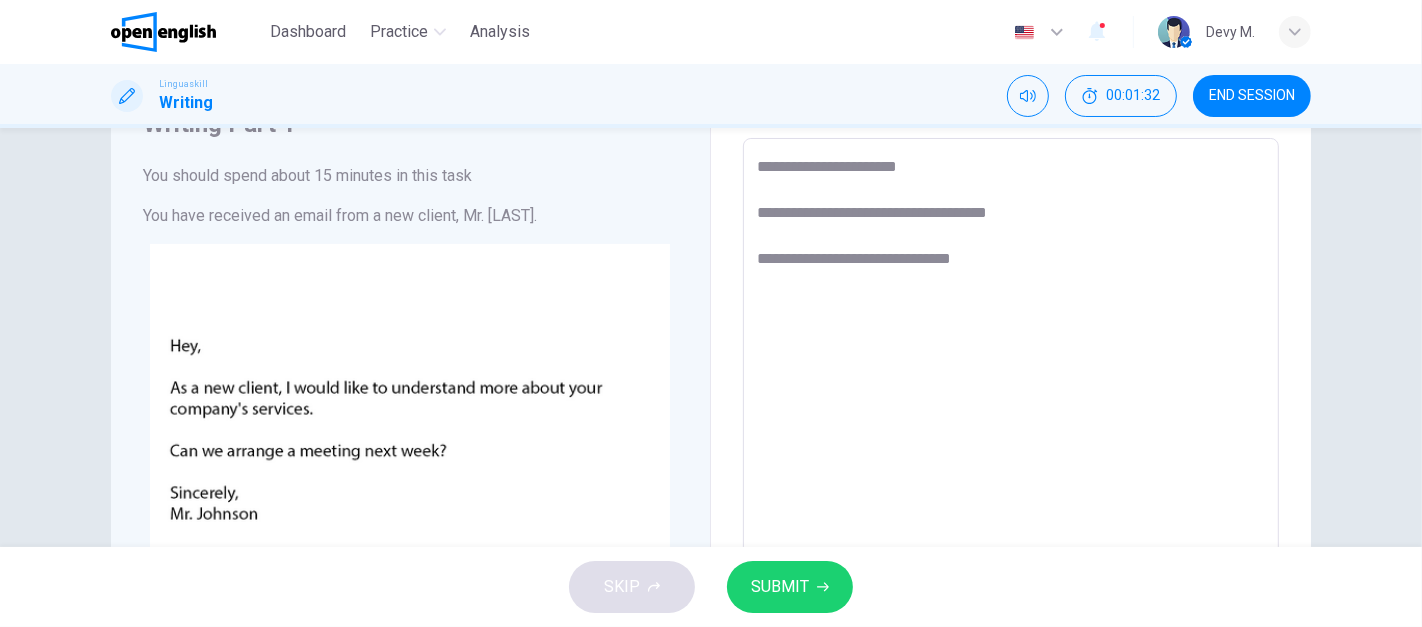 click on "**********" at bounding box center (1011, 511) 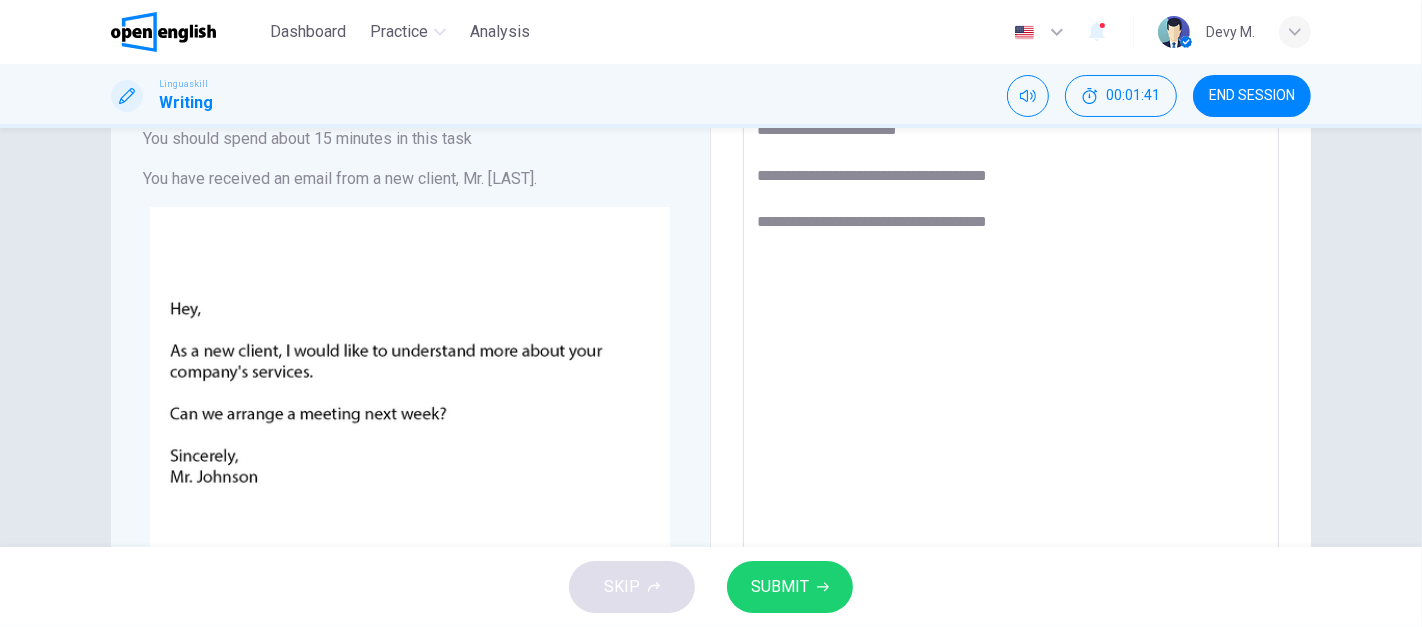 scroll, scrollTop: 135, scrollLeft: 0, axis: vertical 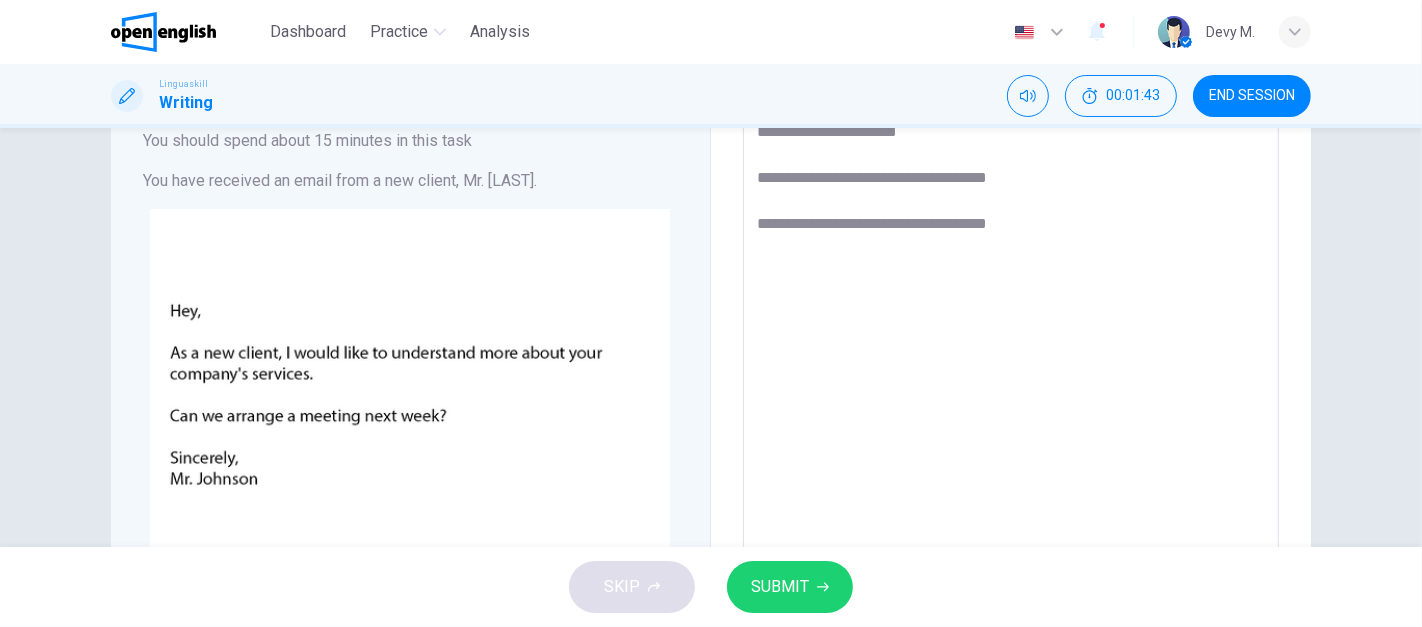 click on "**********" at bounding box center [1011, 476] 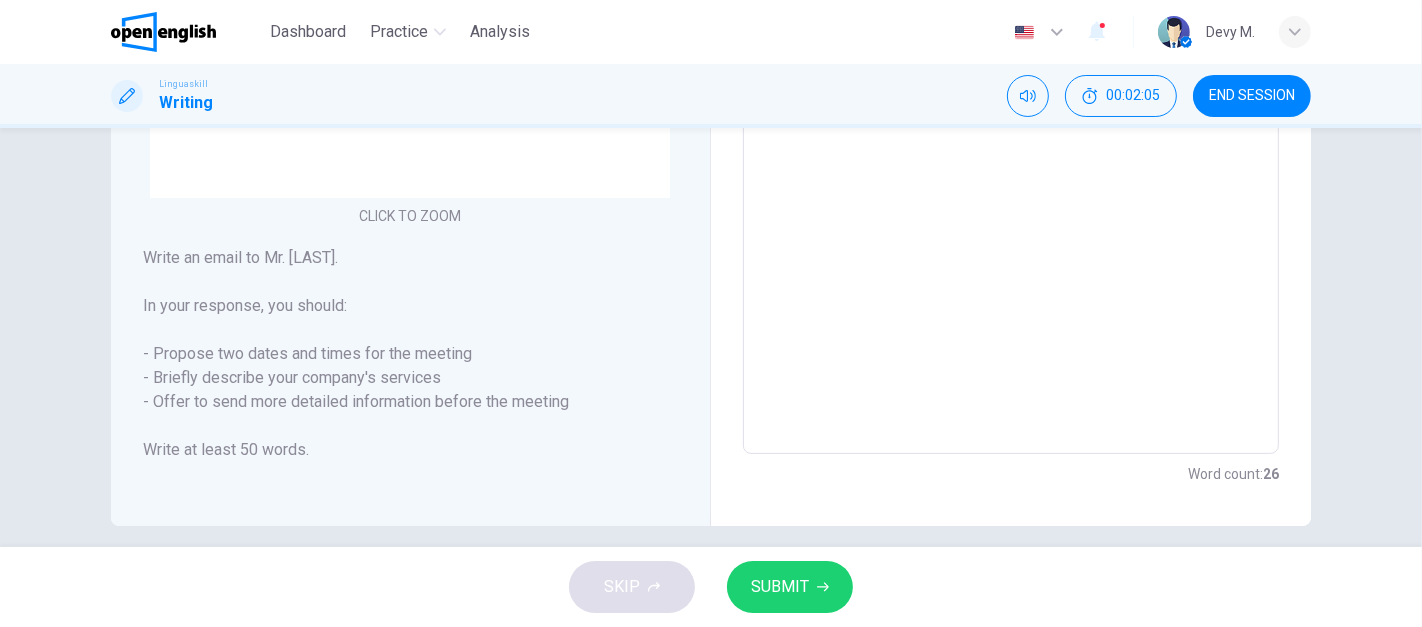 scroll, scrollTop: 533, scrollLeft: 0, axis: vertical 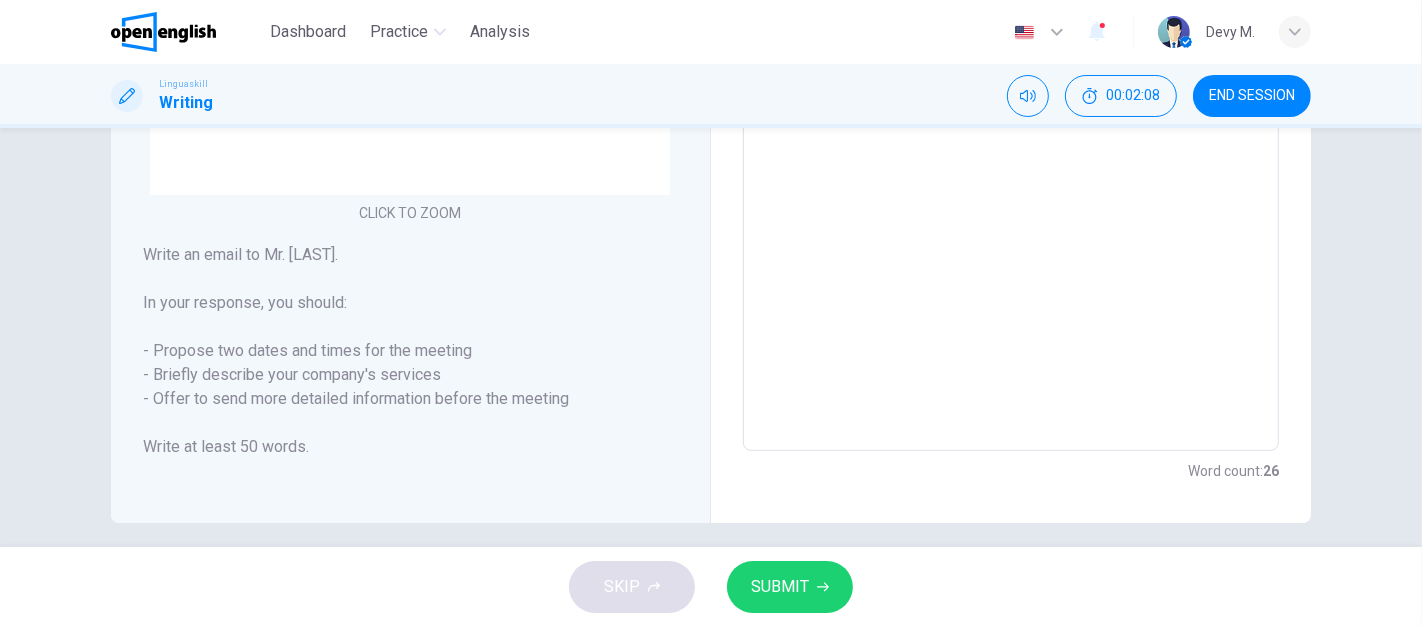 drag, startPoint x: 147, startPoint y: 377, endPoint x: 453, endPoint y: 370, distance: 306.08005 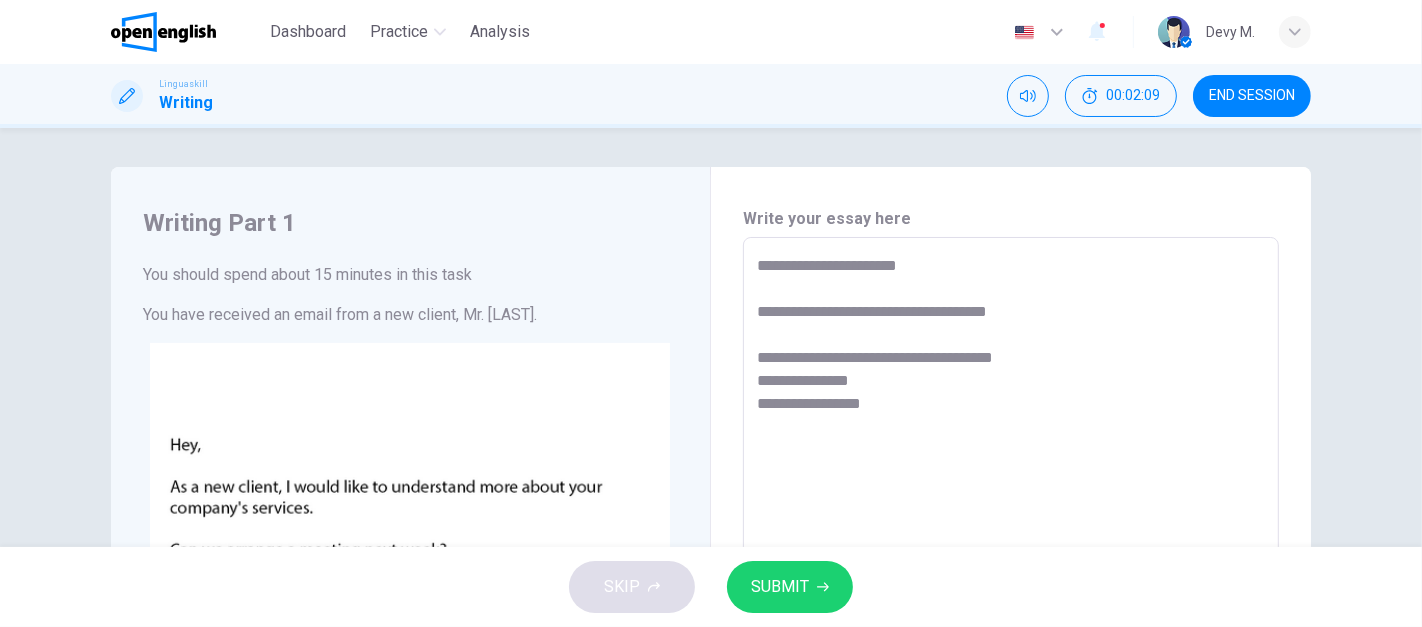 scroll, scrollTop: 0, scrollLeft: 0, axis: both 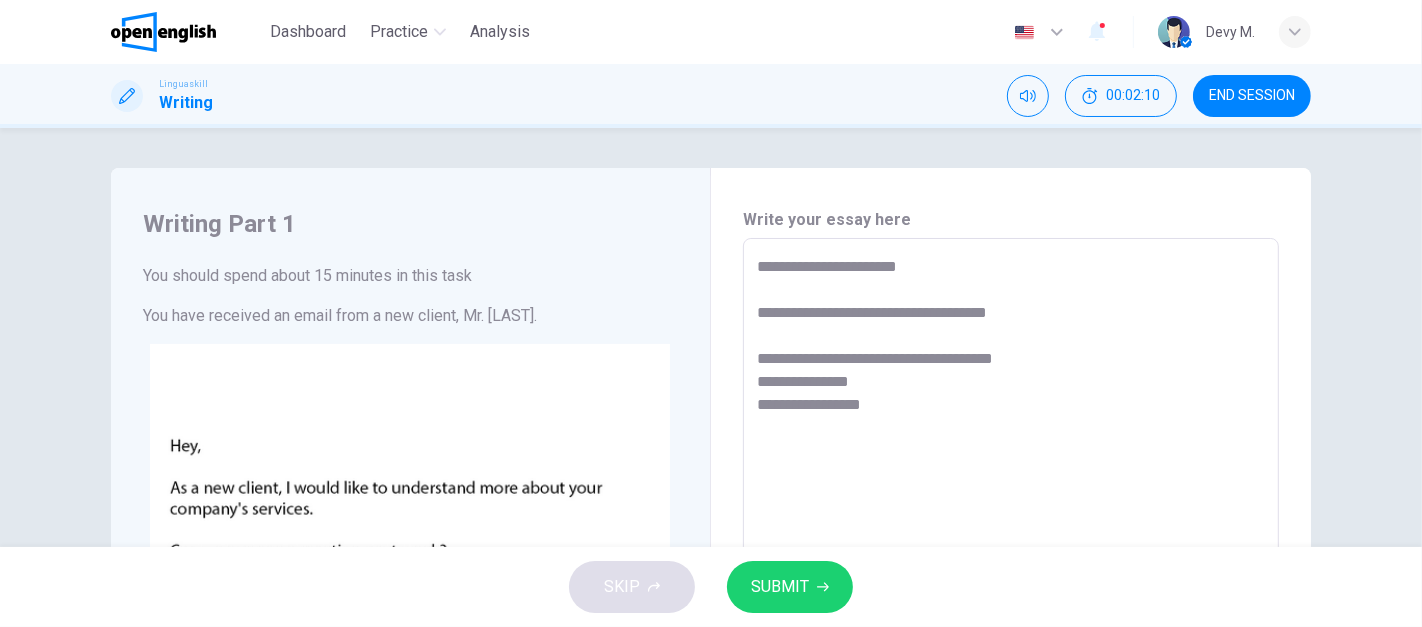click on "**********" at bounding box center (1011, 611) 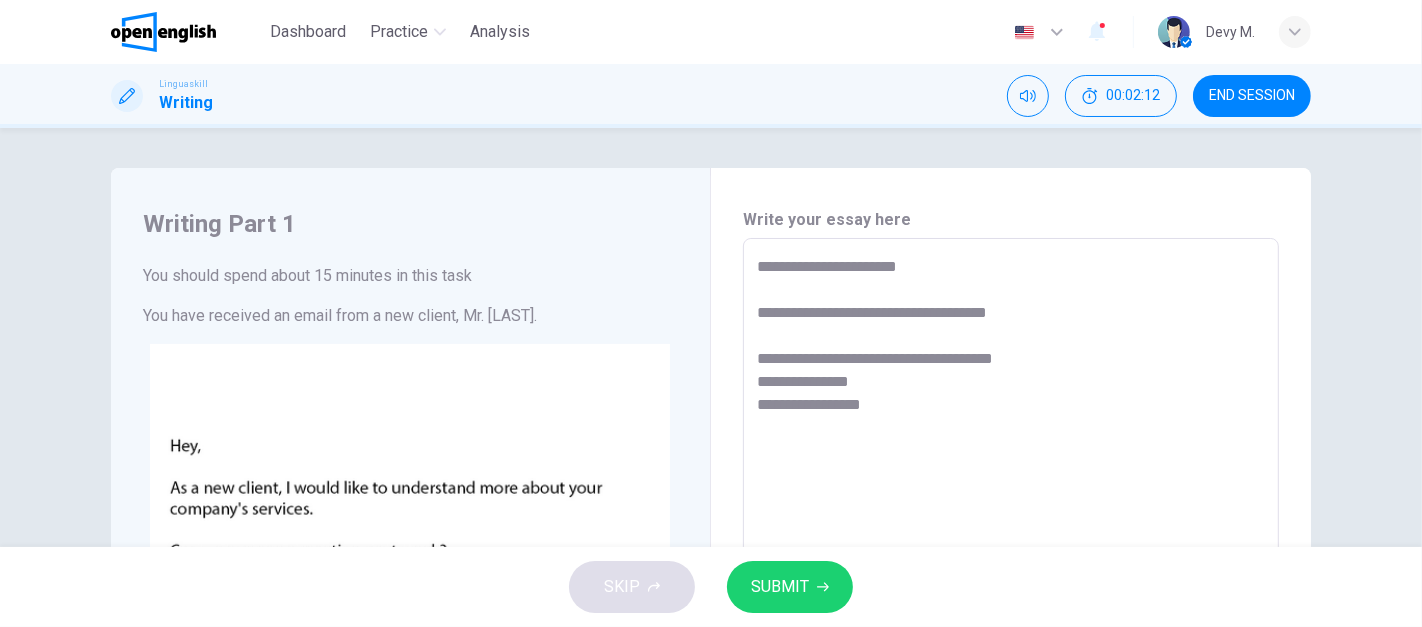 click on "**********" at bounding box center [1011, 611] 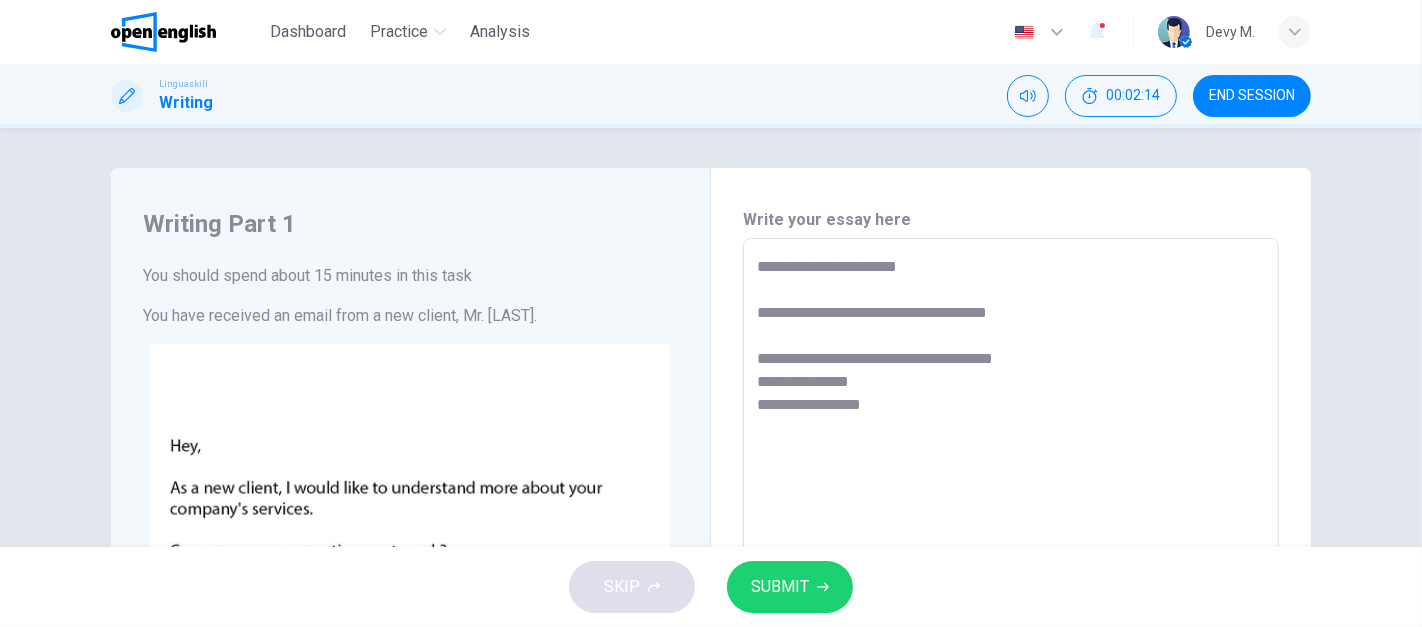 click on "**********" at bounding box center [1011, 611] 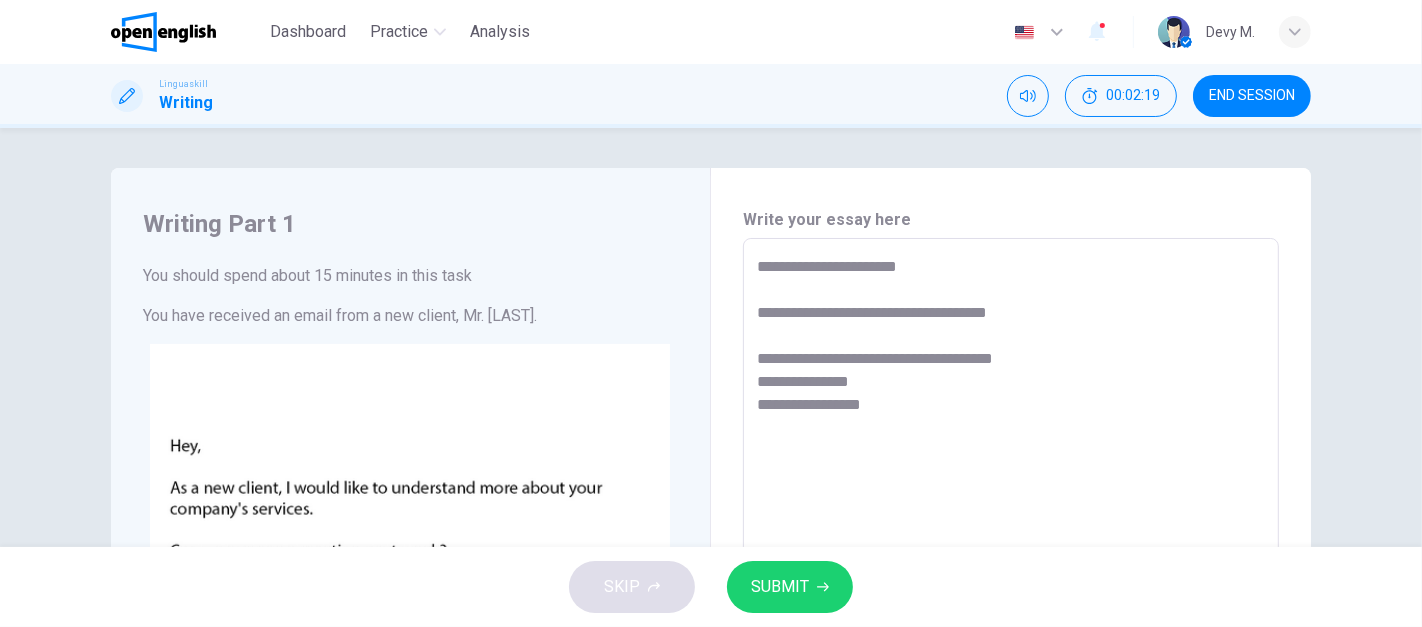 click on "**********" at bounding box center [1011, 611] 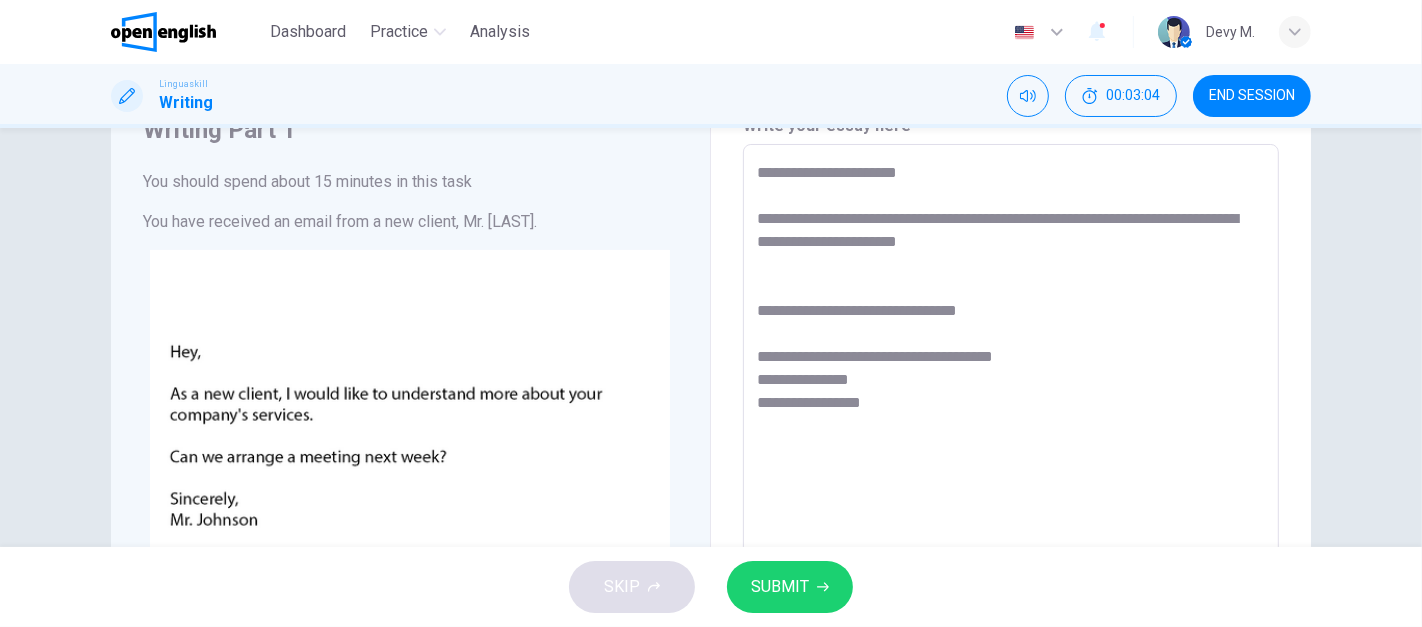 scroll, scrollTop: 89, scrollLeft: 0, axis: vertical 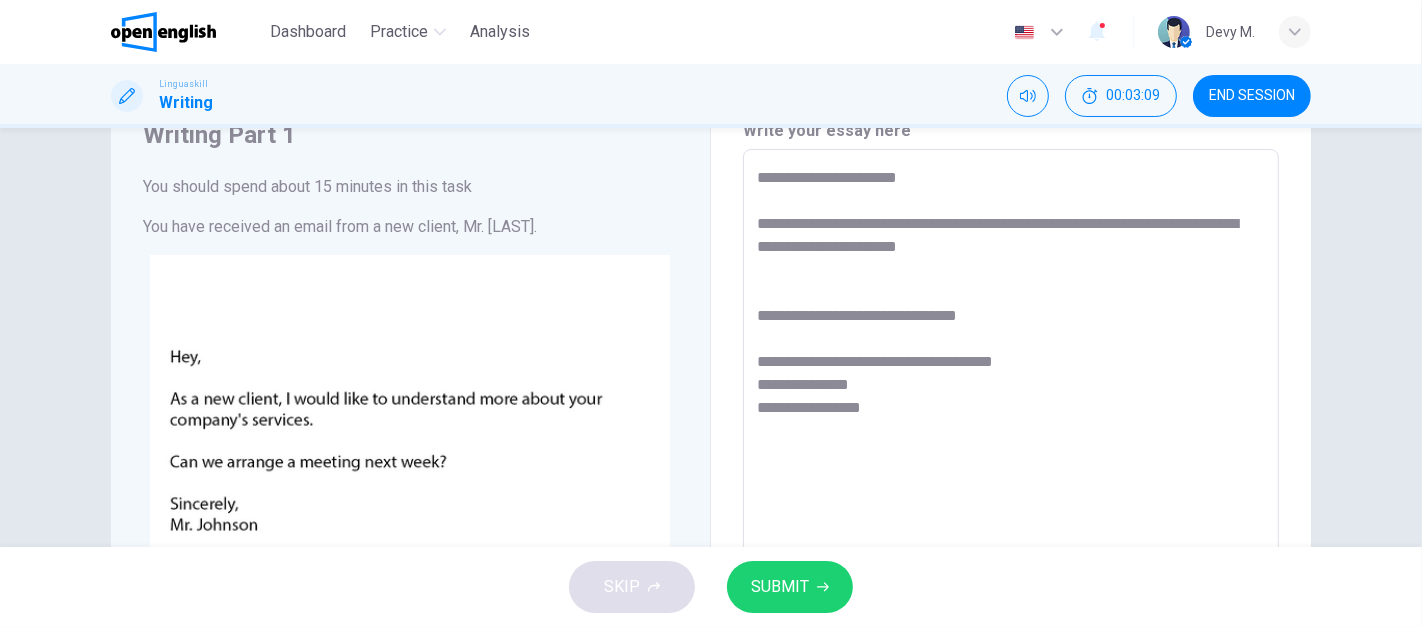click on "**********" at bounding box center (1011, 522) 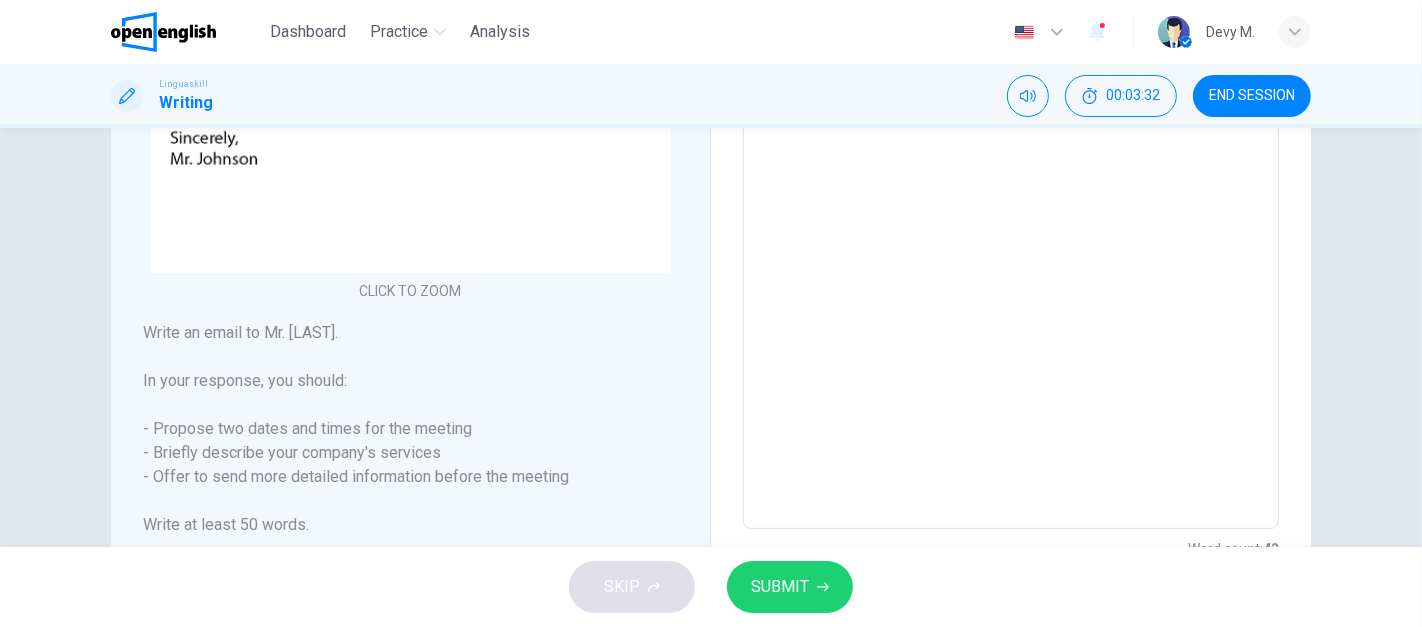 scroll, scrollTop: 454, scrollLeft: 0, axis: vertical 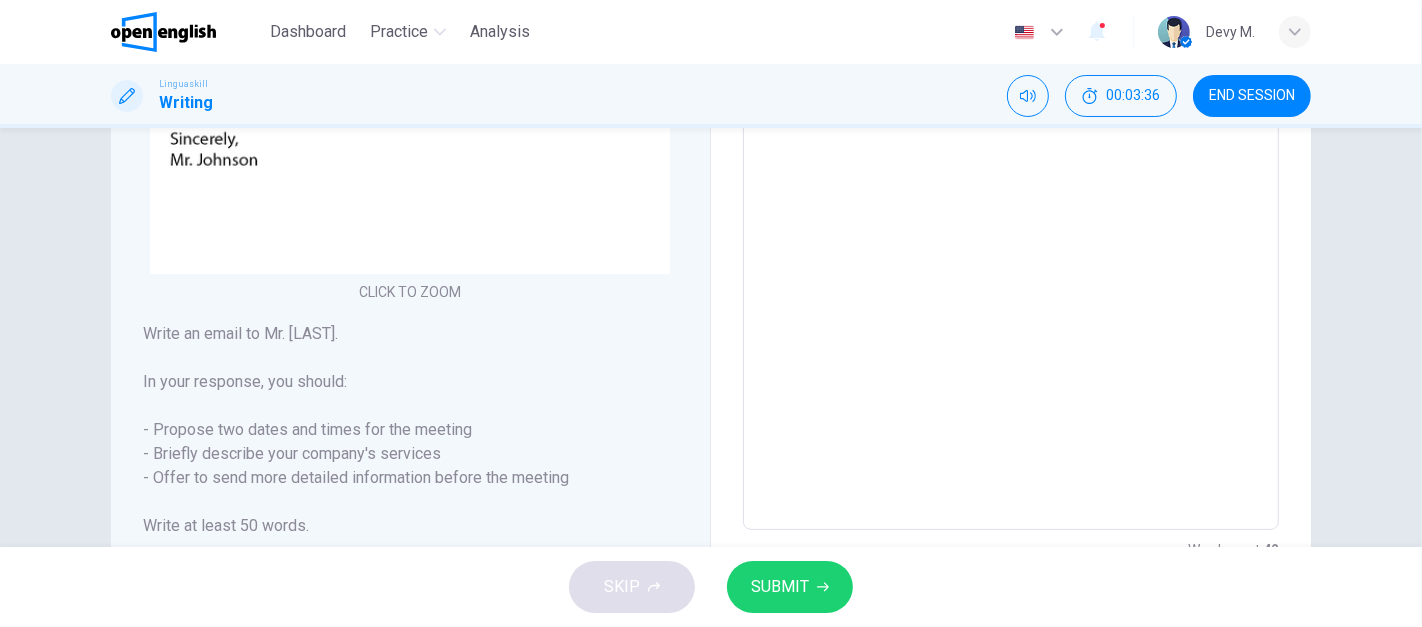 drag, startPoint x: 186, startPoint y: 483, endPoint x: 427, endPoint y: 481, distance: 241.0083 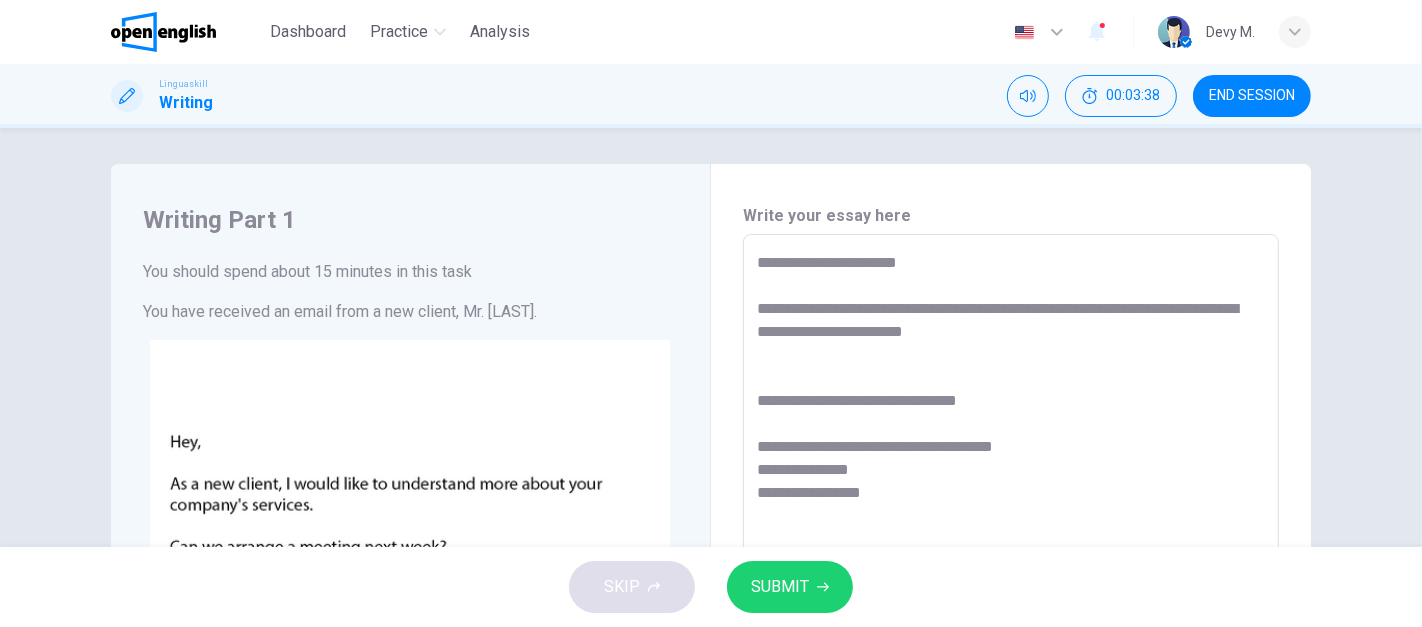 scroll, scrollTop: 0, scrollLeft: 0, axis: both 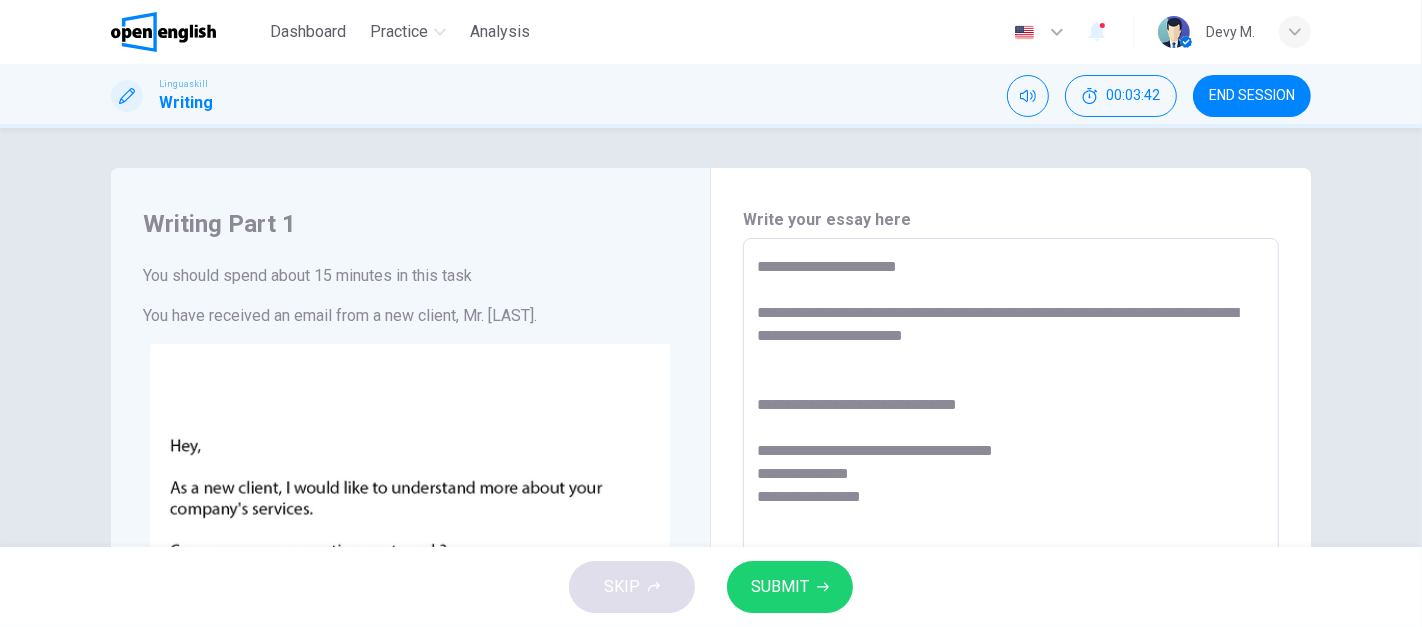 drag, startPoint x: 771, startPoint y: 316, endPoint x: 1097, endPoint y: 309, distance: 326.07513 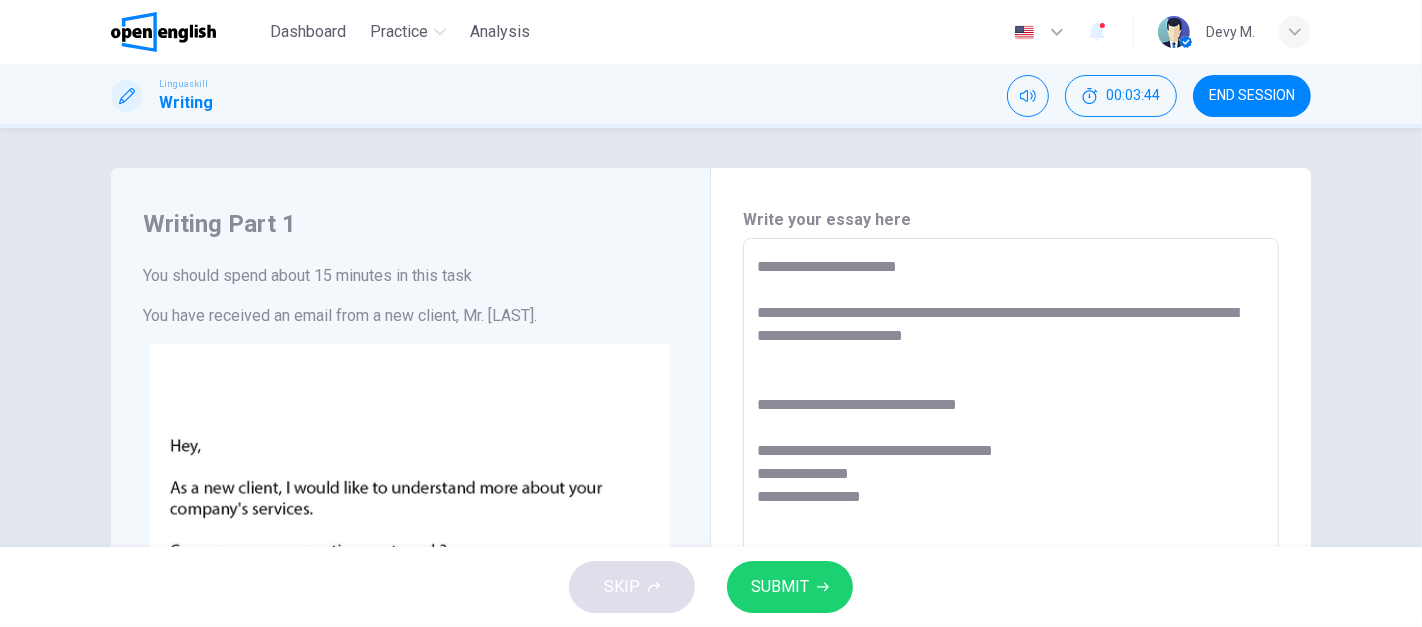 click on "**********" at bounding box center (1011, 611) 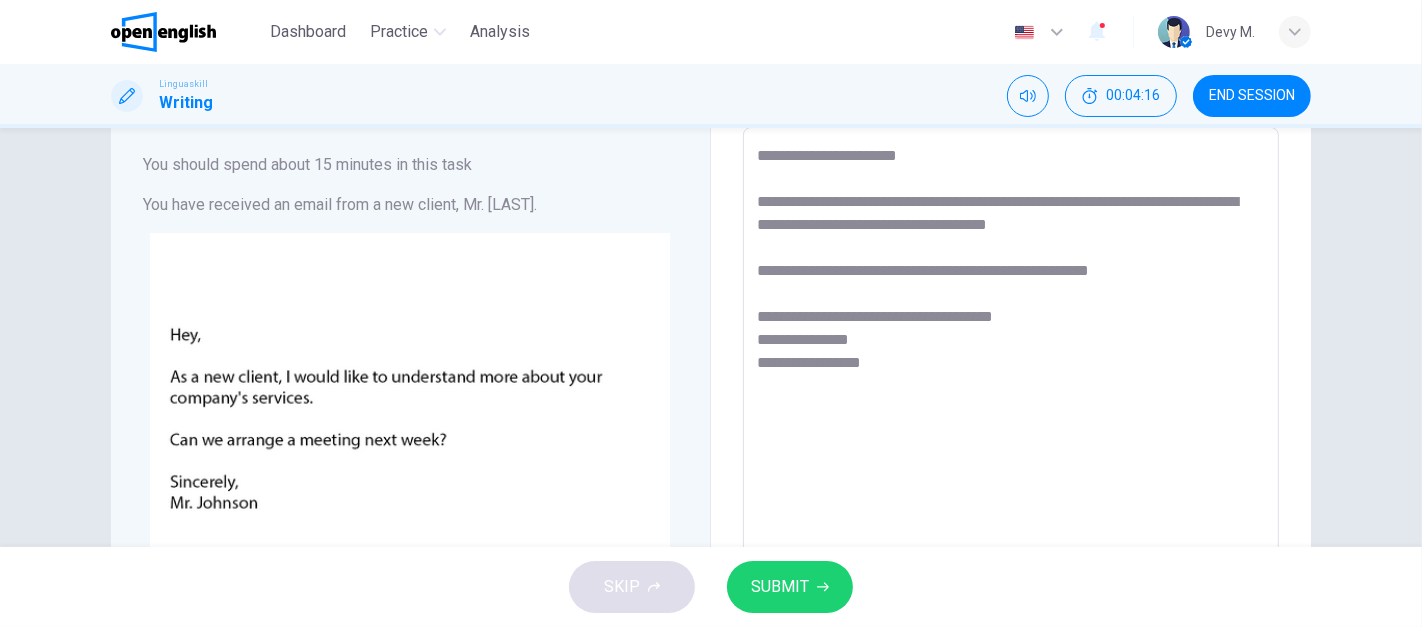 scroll, scrollTop: 42, scrollLeft: 0, axis: vertical 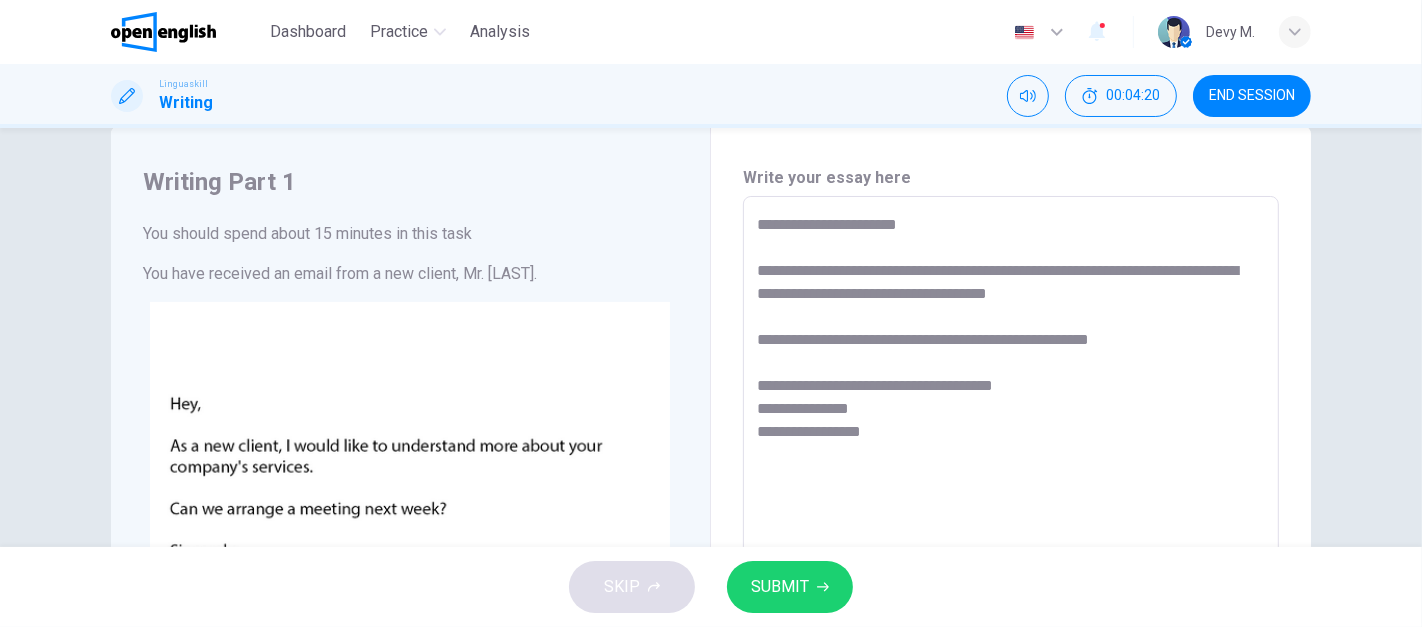 click on "**********" at bounding box center [1011, 569] 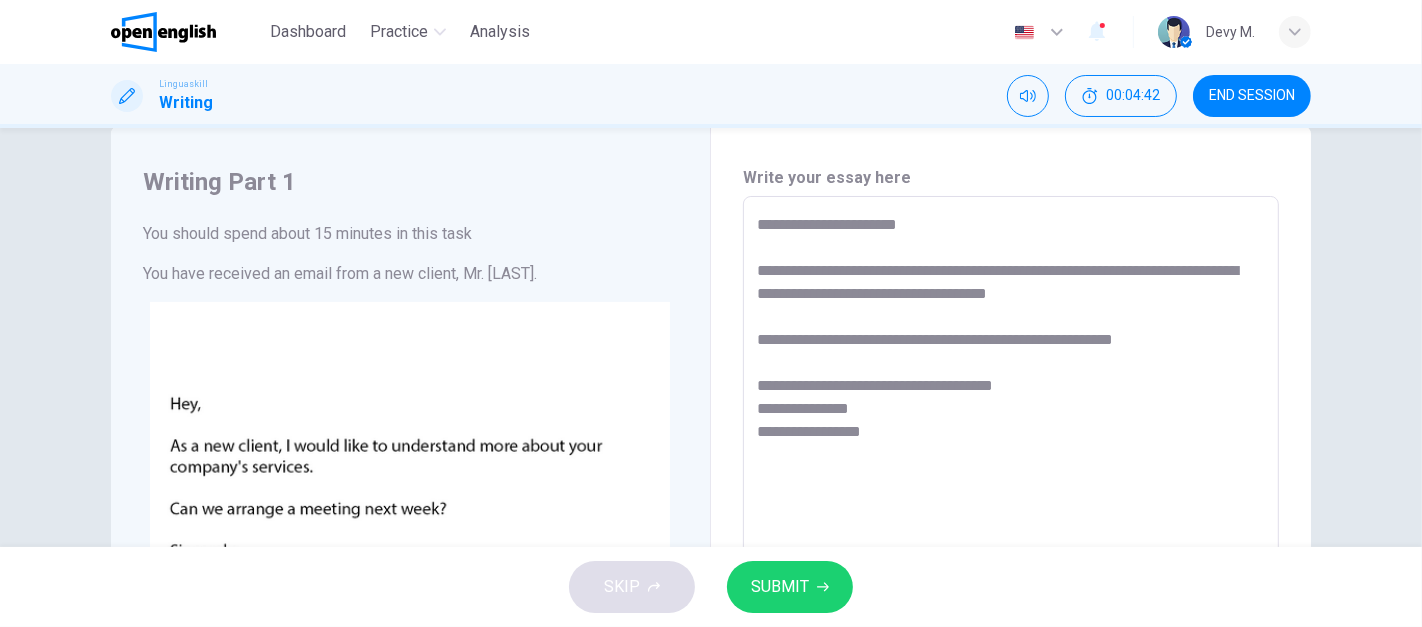 drag, startPoint x: 1011, startPoint y: 334, endPoint x: 1165, endPoint y: 334, distance: 154 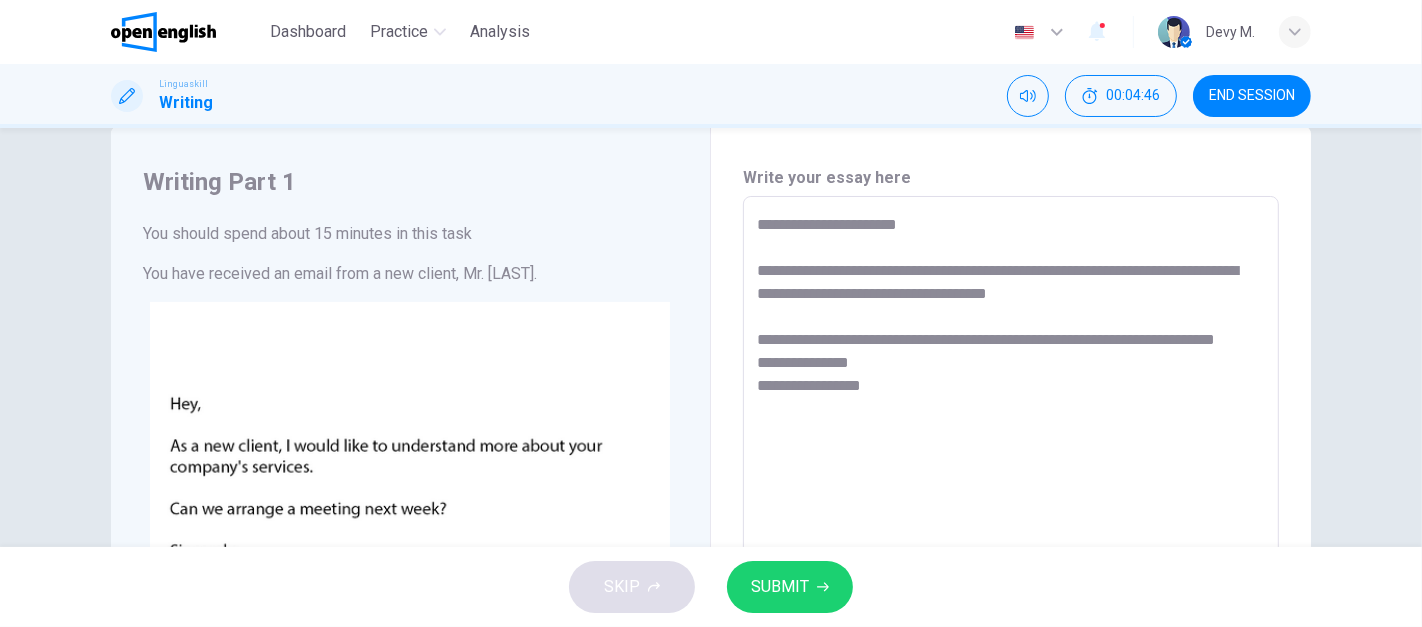 click on "**********" at bounding box center (1011, 569) 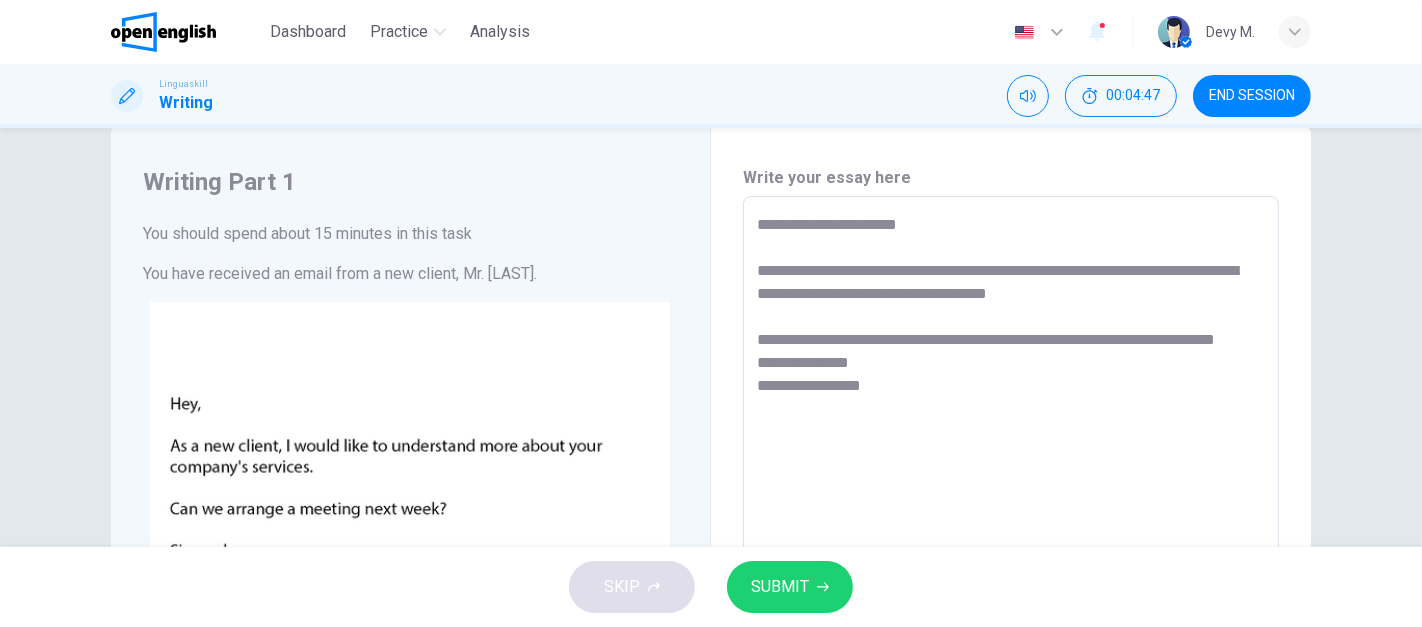 click on "**********" at bounding box center (1011, 569) 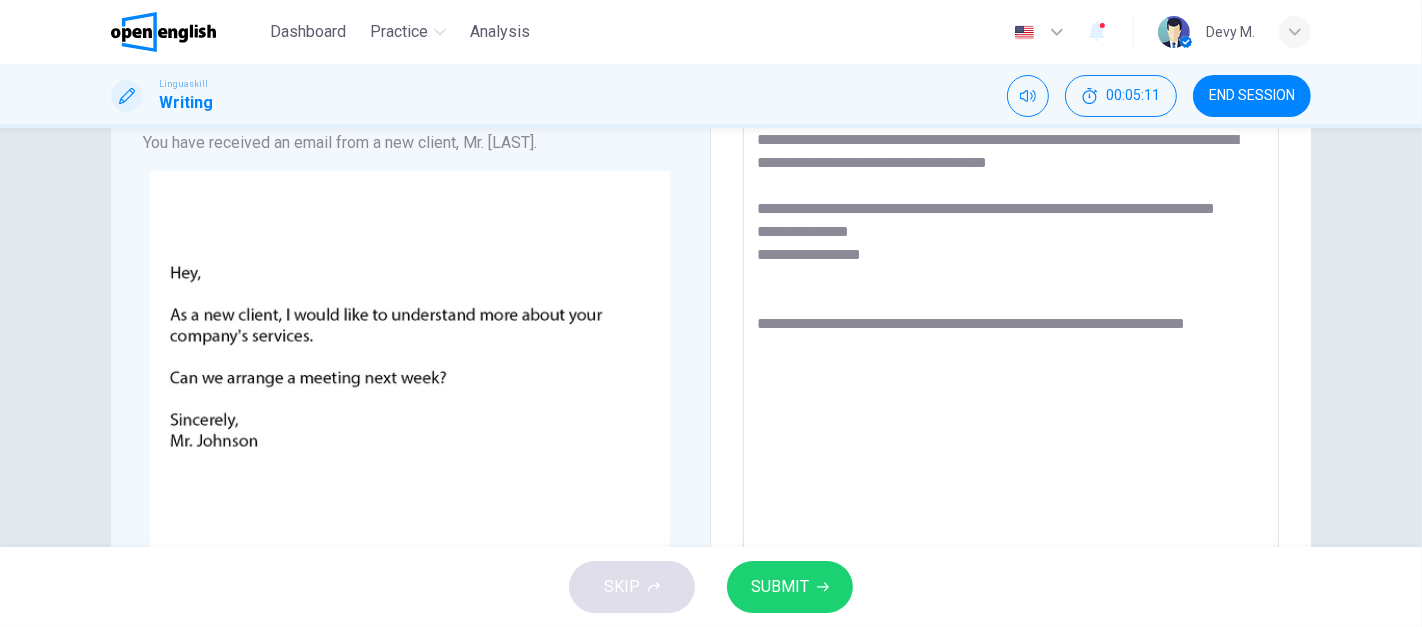 scroll, scrollTop: 180, scrollLeft: 0, axis: vertical 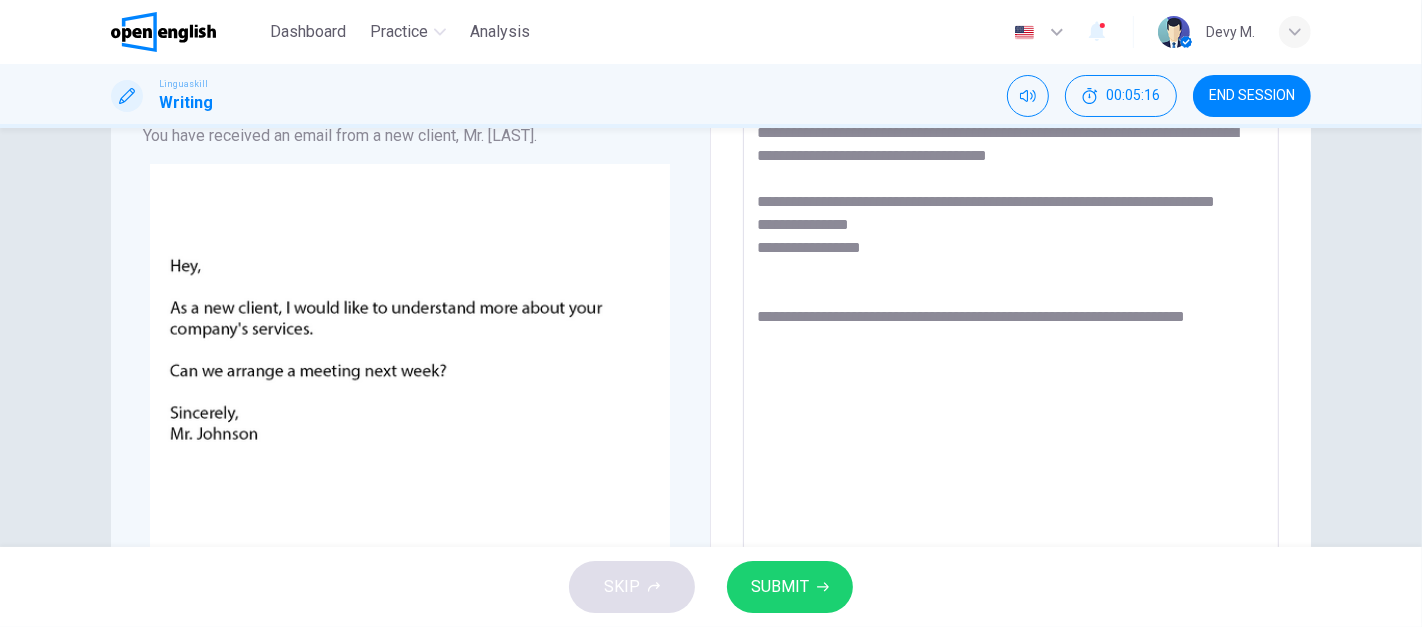 click on "**********" at bounding box center [1011, 431] 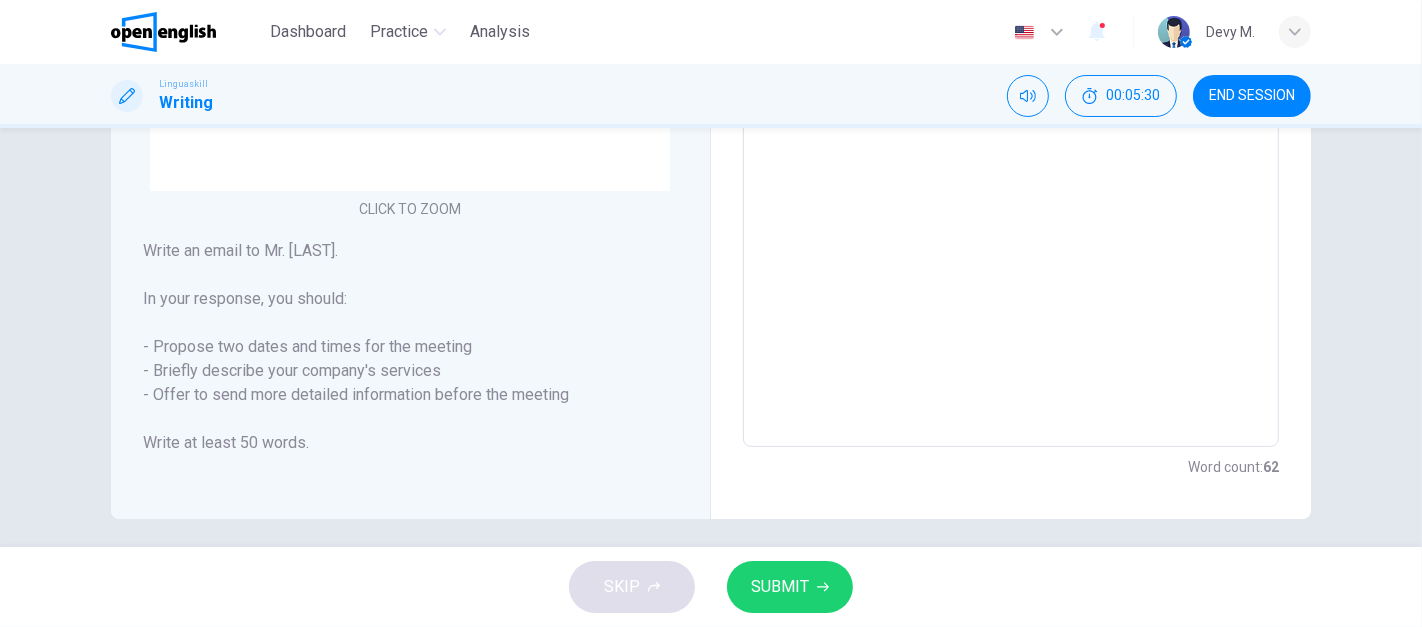 scroll, scrollTop: 549, scrollLeft: 0, axis: vertical 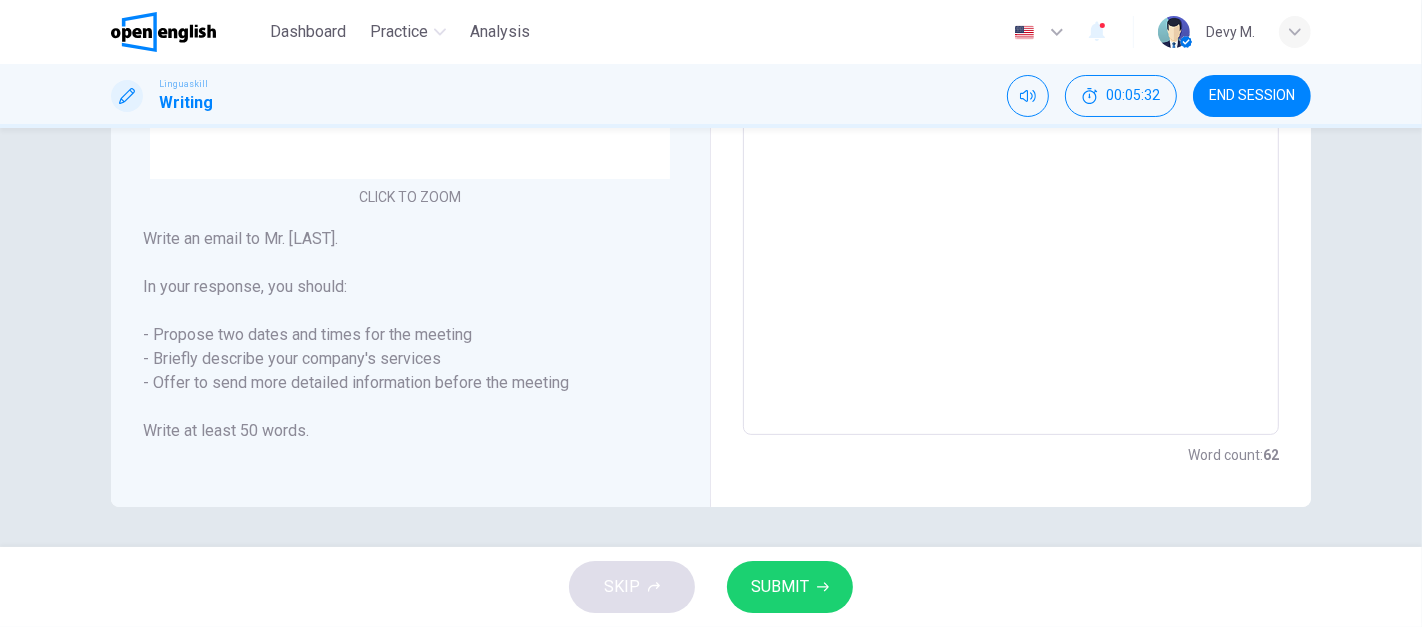 type on "**********" 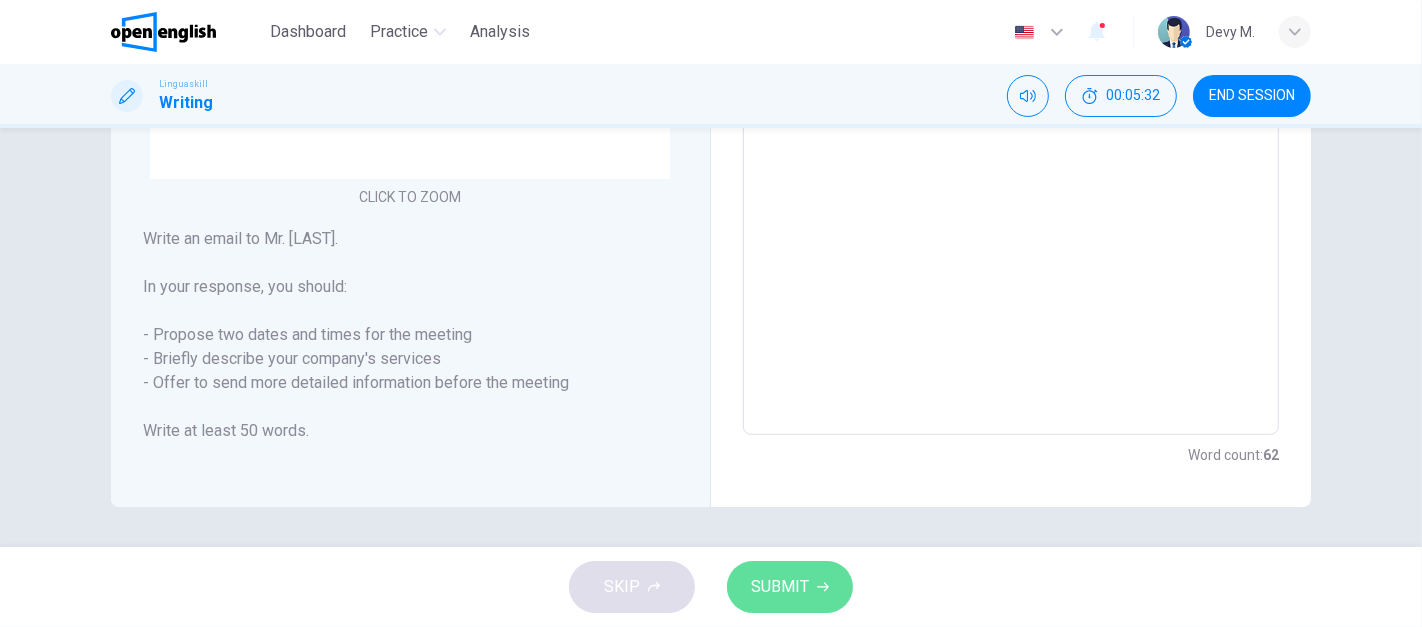 click on "SUBMIT" at bounding box center [780, 587] 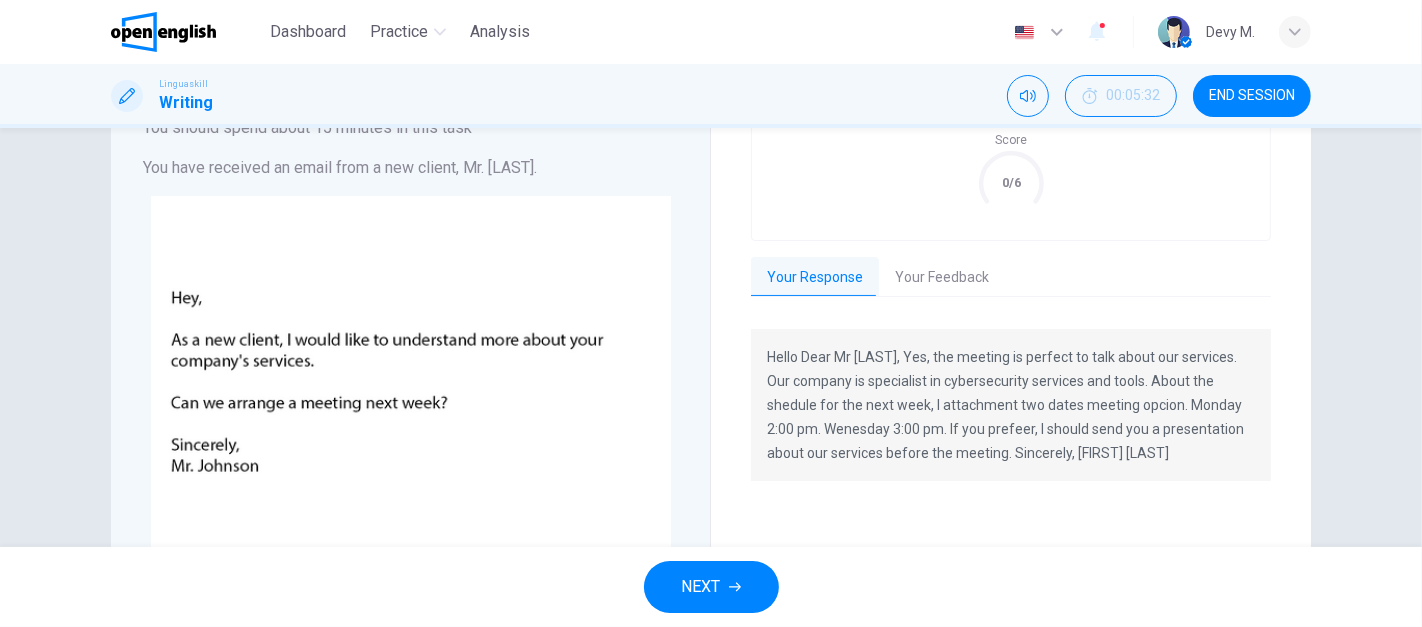 scroll, scrollTop: 150, scrollLeft: 0, axis: vertical 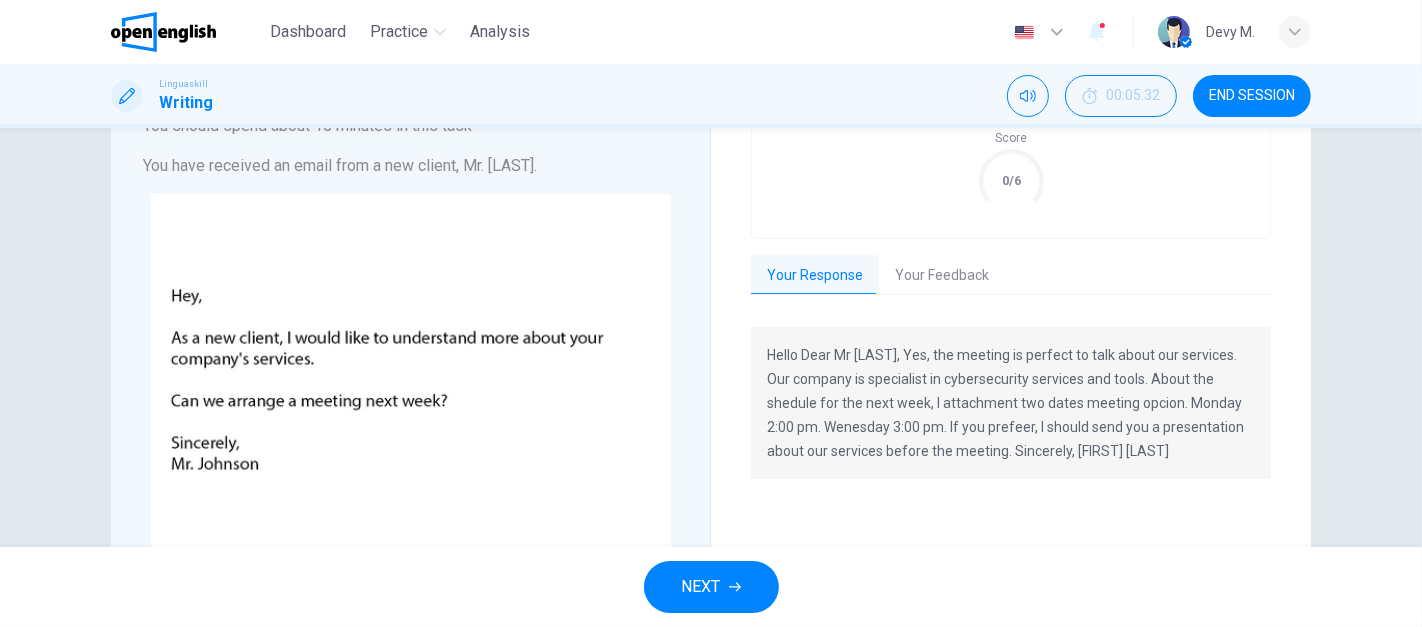 drag, startPoint x: 871, startPoint y: 349, endPoint x: 1034, endPoint y: 361, distance: 163.44112 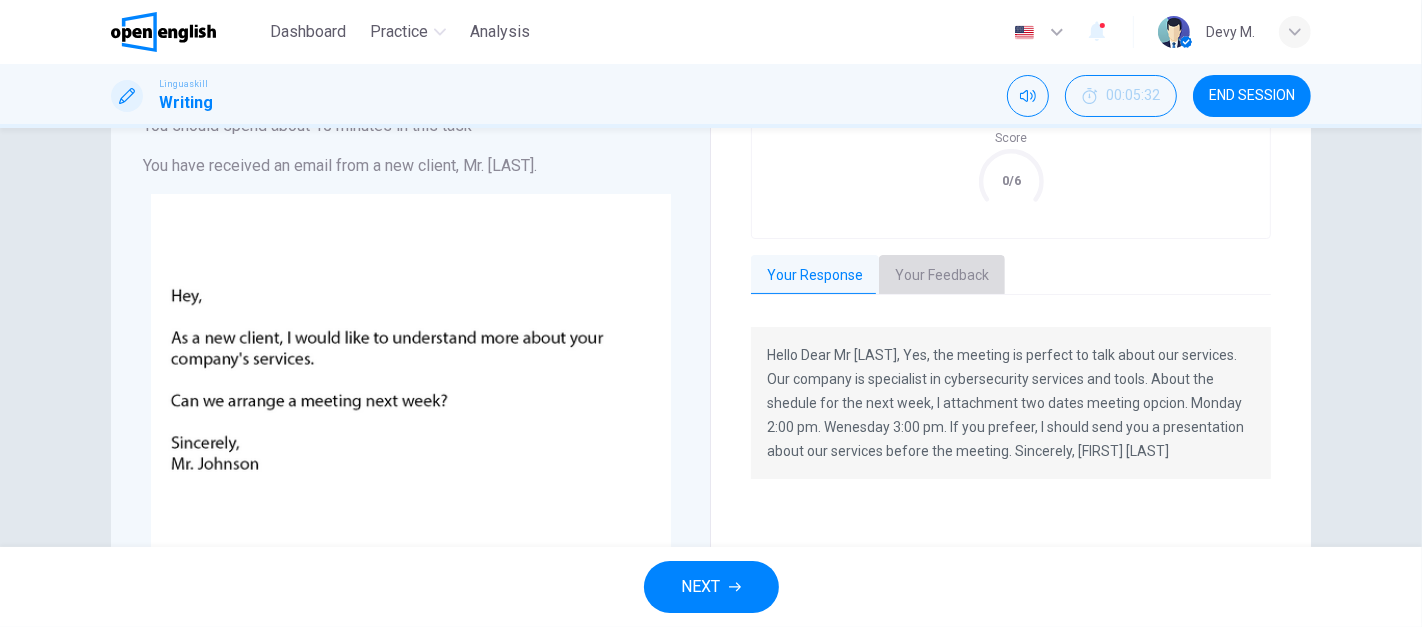 click on "Your Feedback" at bounding box center [942, 276] 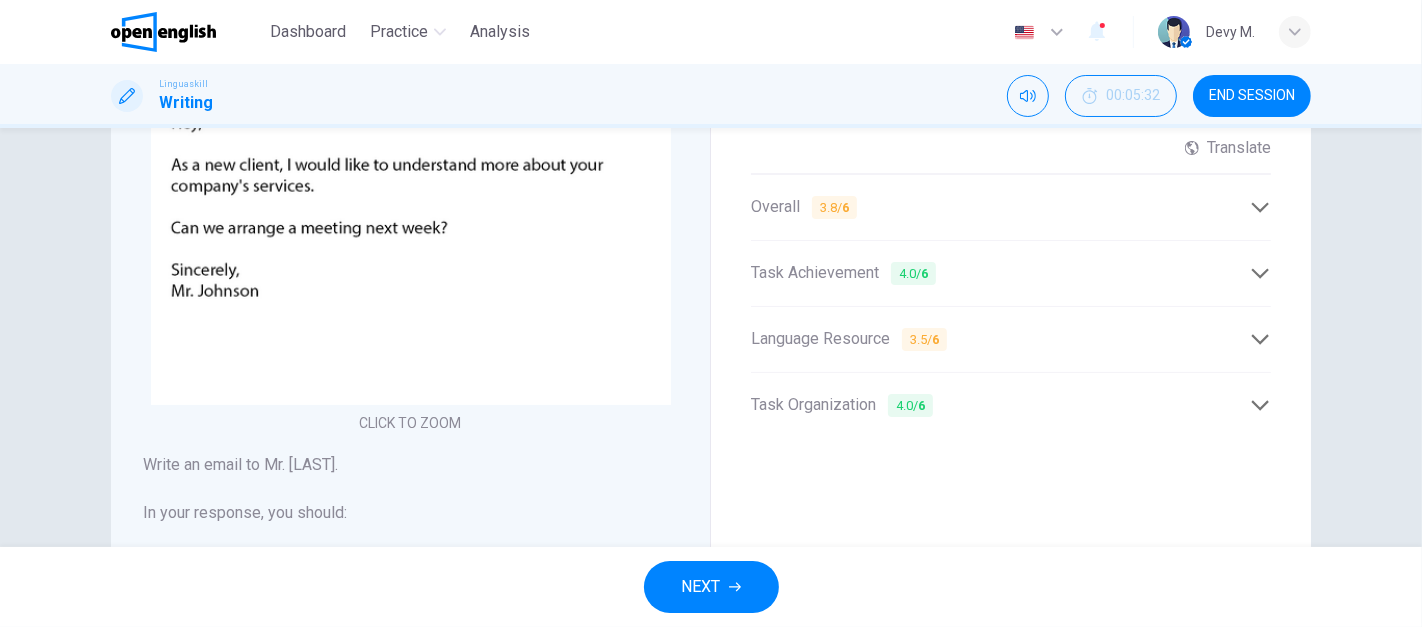 scroll, scrollTop: 323, scrollLeft: 0, axis: vertical 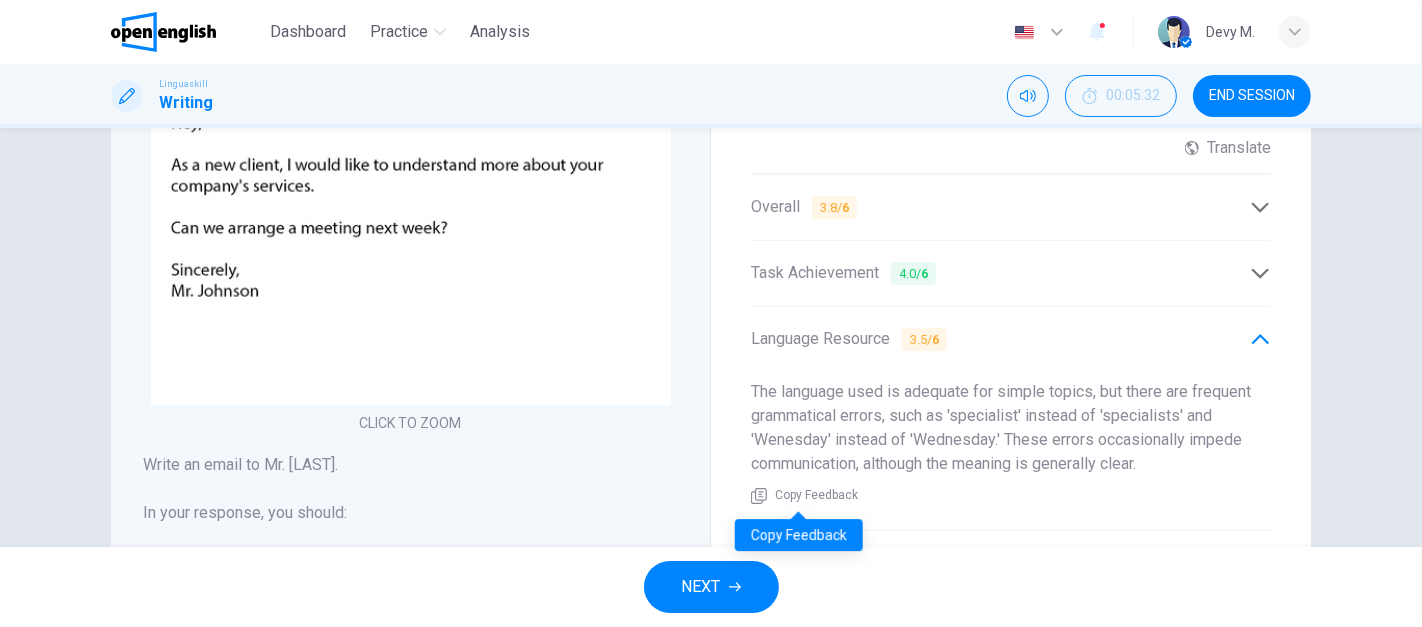 drag, startPoint x: 747, startPoint y: 394, endPoint x: 786, endPoint y: 492, distance: 105.47511 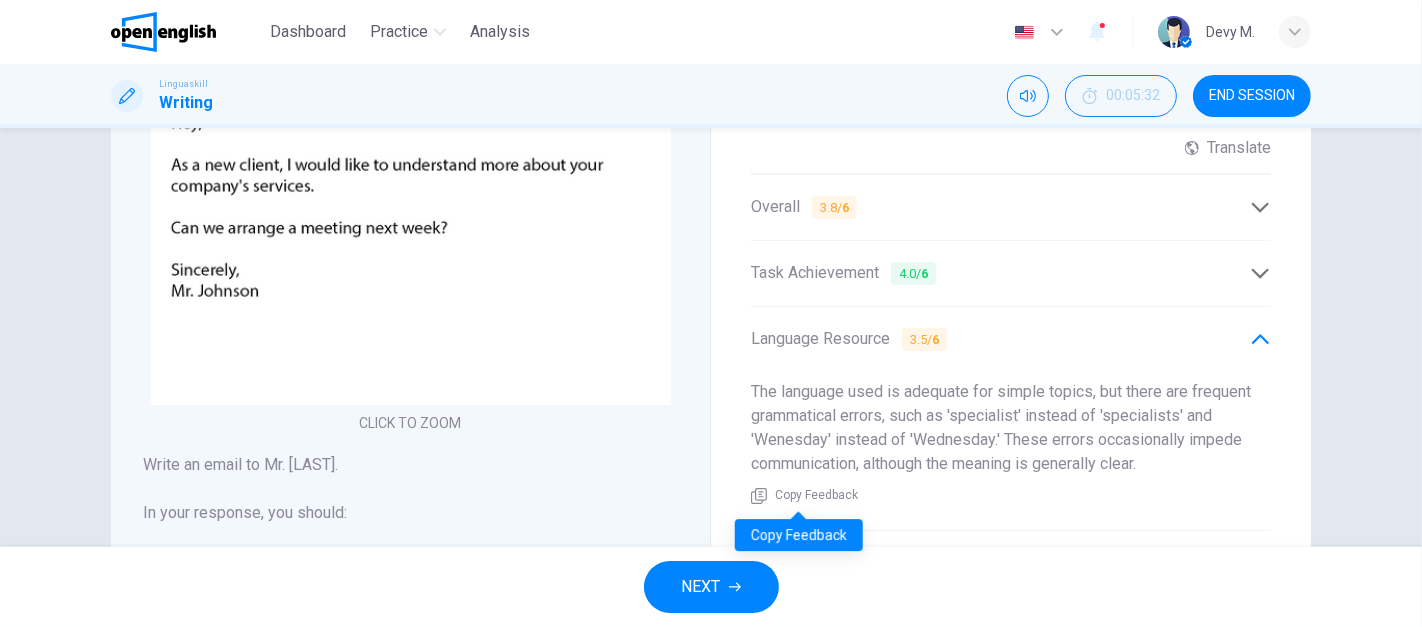 click on "Copy Feedback" at bounding box center (816, 496) 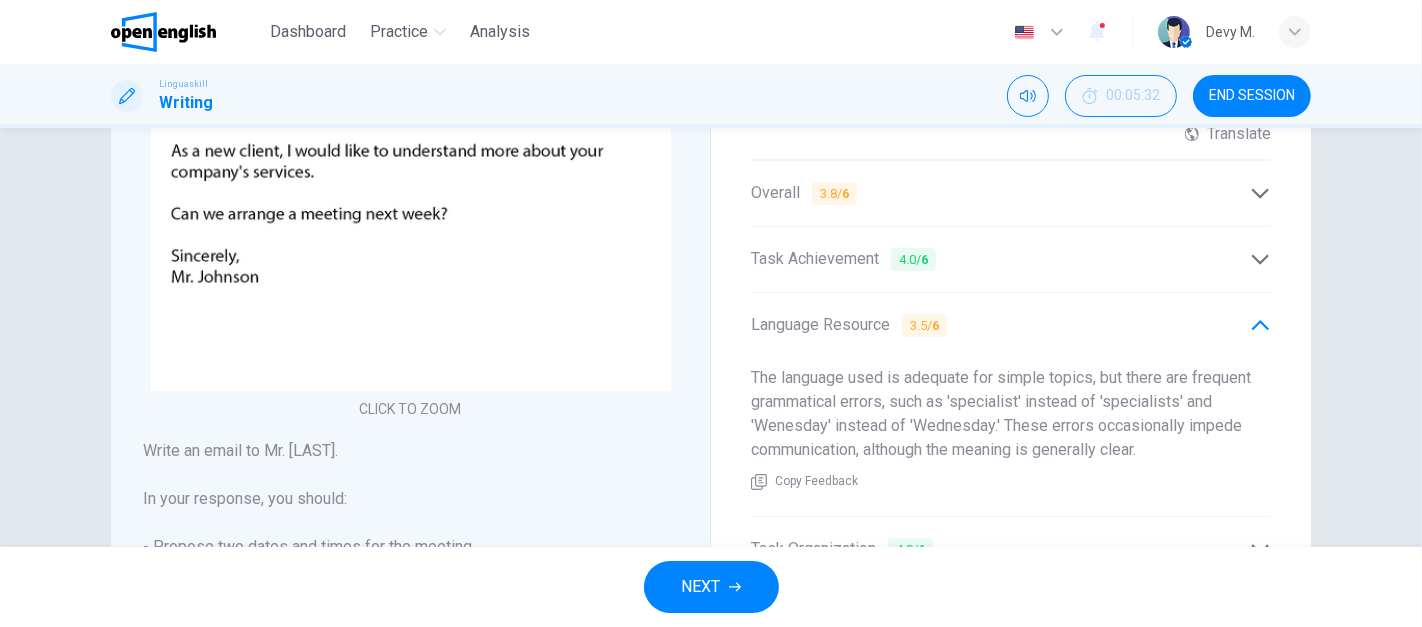 scroll, scrollTop: 337, scrollLeft: 0, axis: vertical 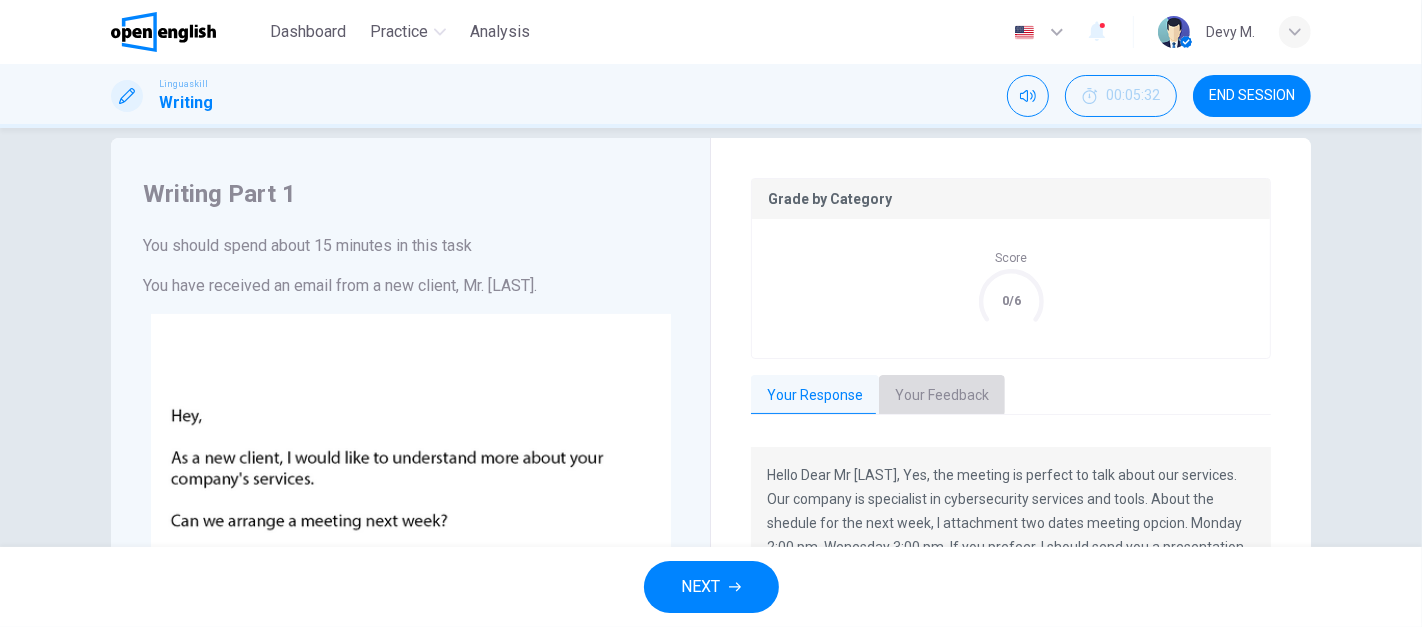 click on "Your Feedback" at bounding box center [942, 396] 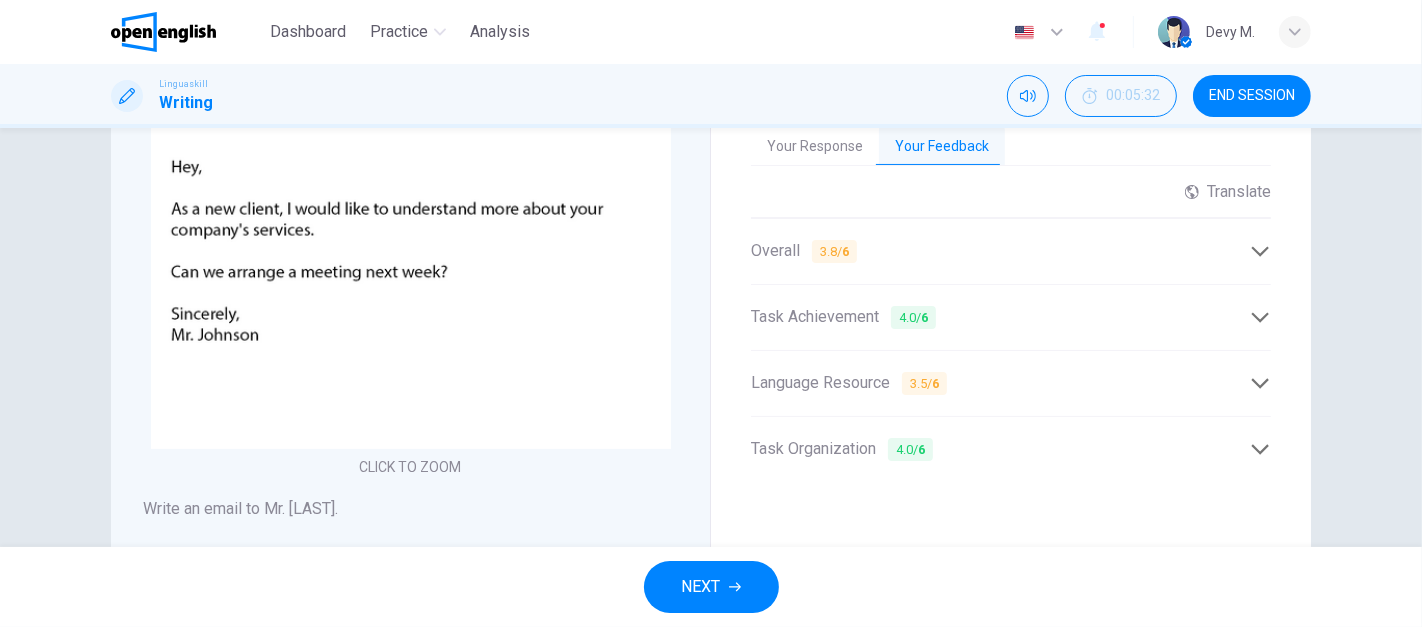 scroll, scrollTop: 280, scrollLeft: 0, axis: vertical 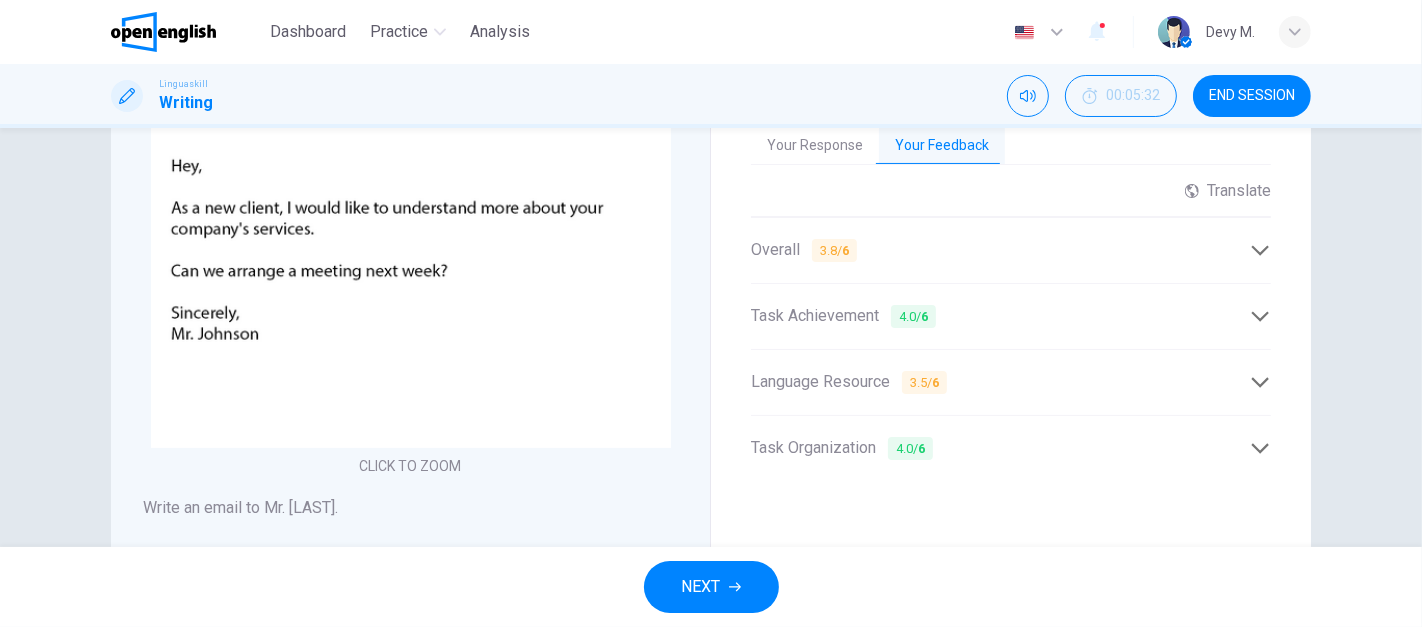 click on "Overall   3.8 / 6" at bounding box center (1000, 250) 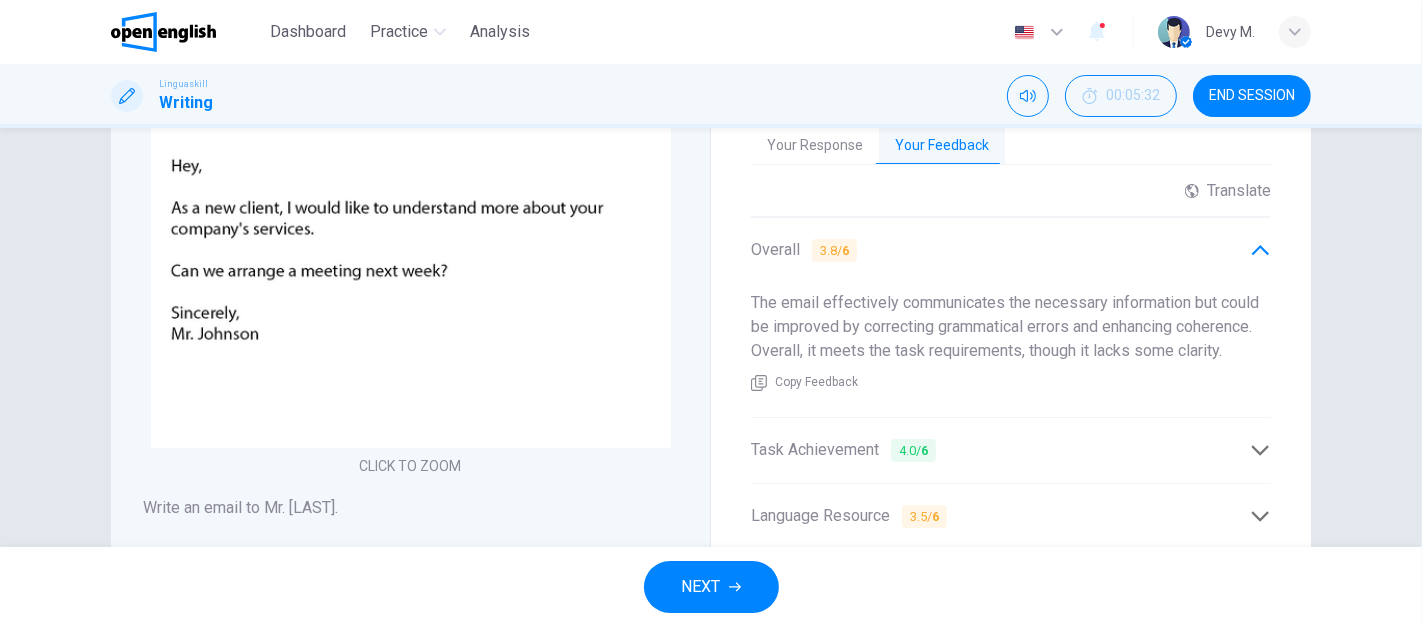 drag, startPoint x: 1025, startPoint y: 333, endPoint x: 834, endPoint y: 380, distance: 196.69774 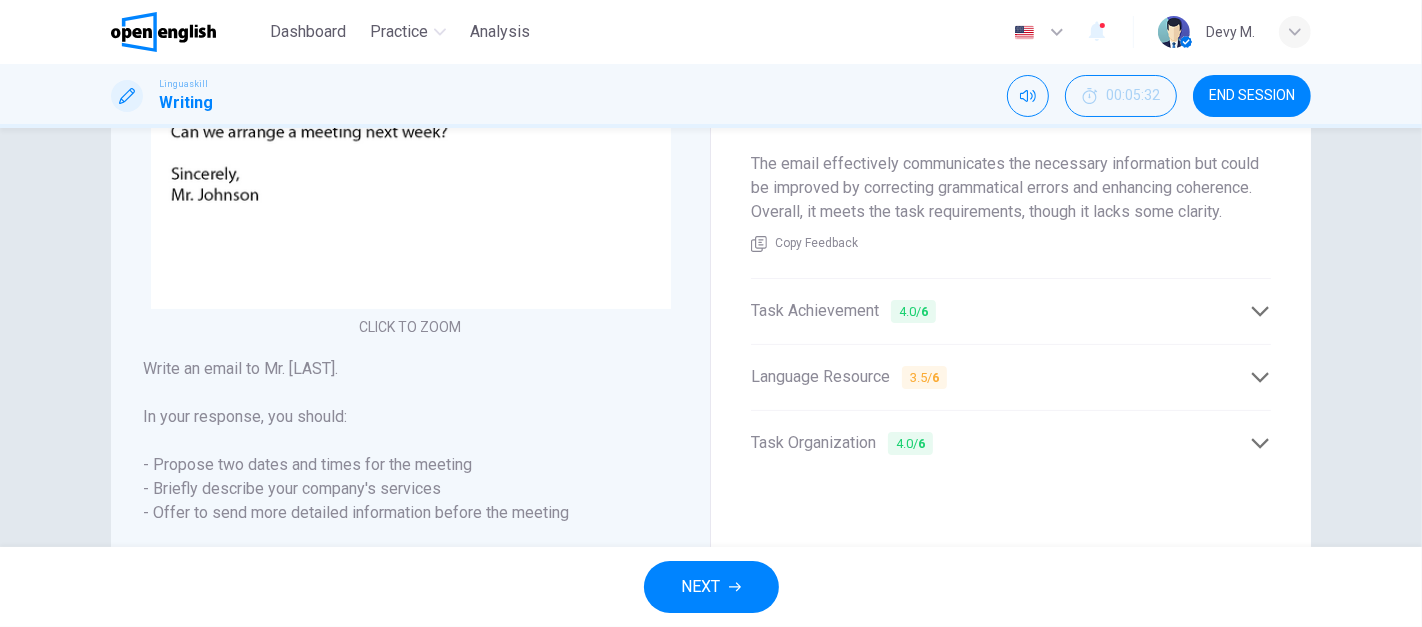 scroll, scrollTop: 425, scrollLeft: 0, axis: vertical 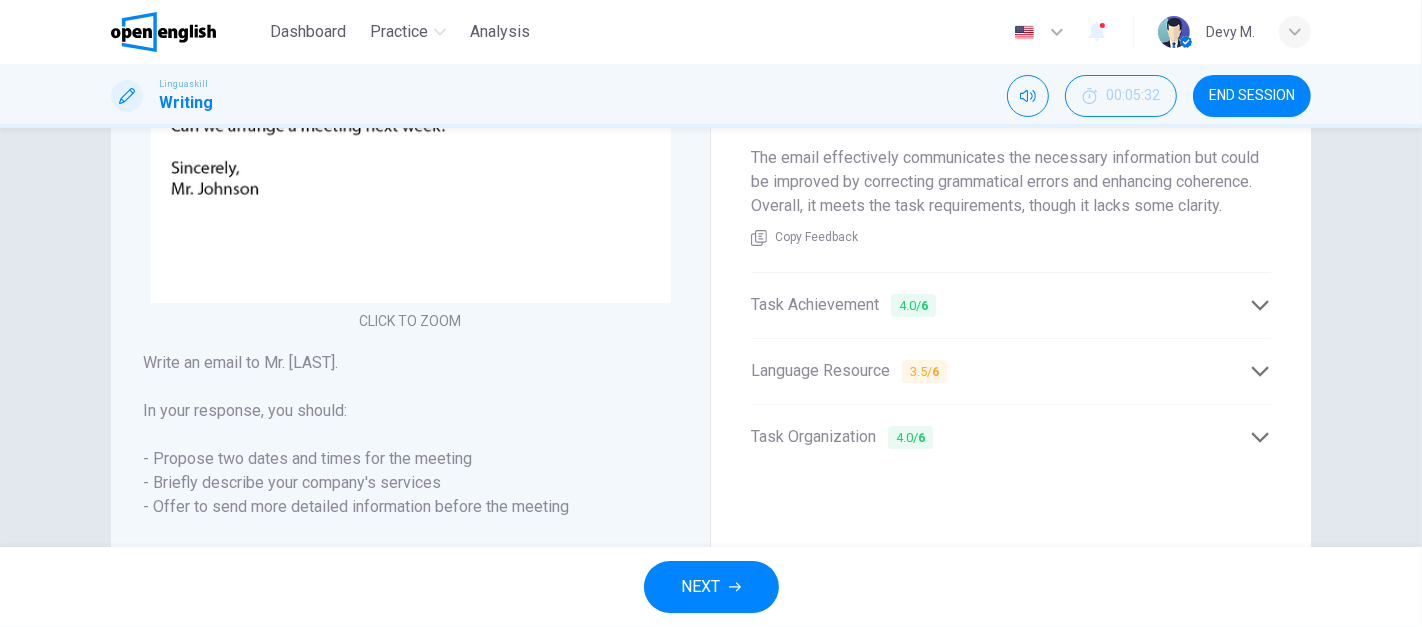drag, startPoint x: 797, startPoint y: 206, endPoint x: 1205, endPoint y: 206, distance: 408 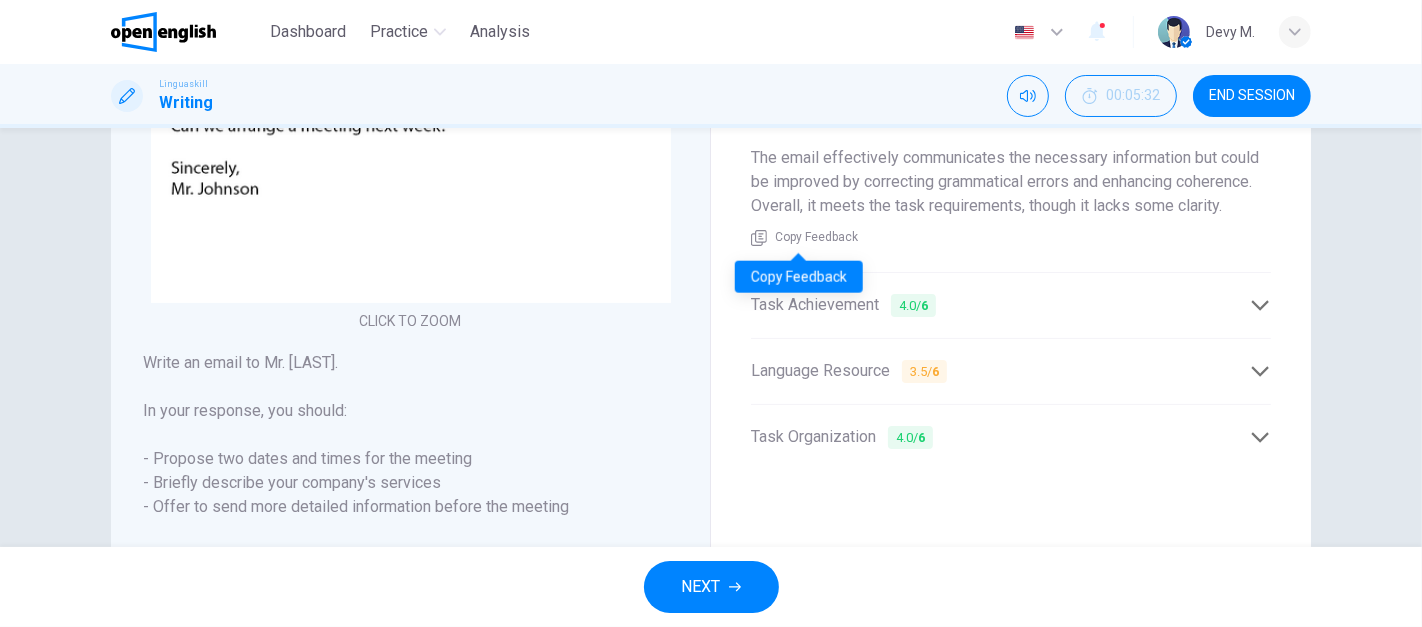 click on "Copy Feedback" at bounding box center [816, 238] 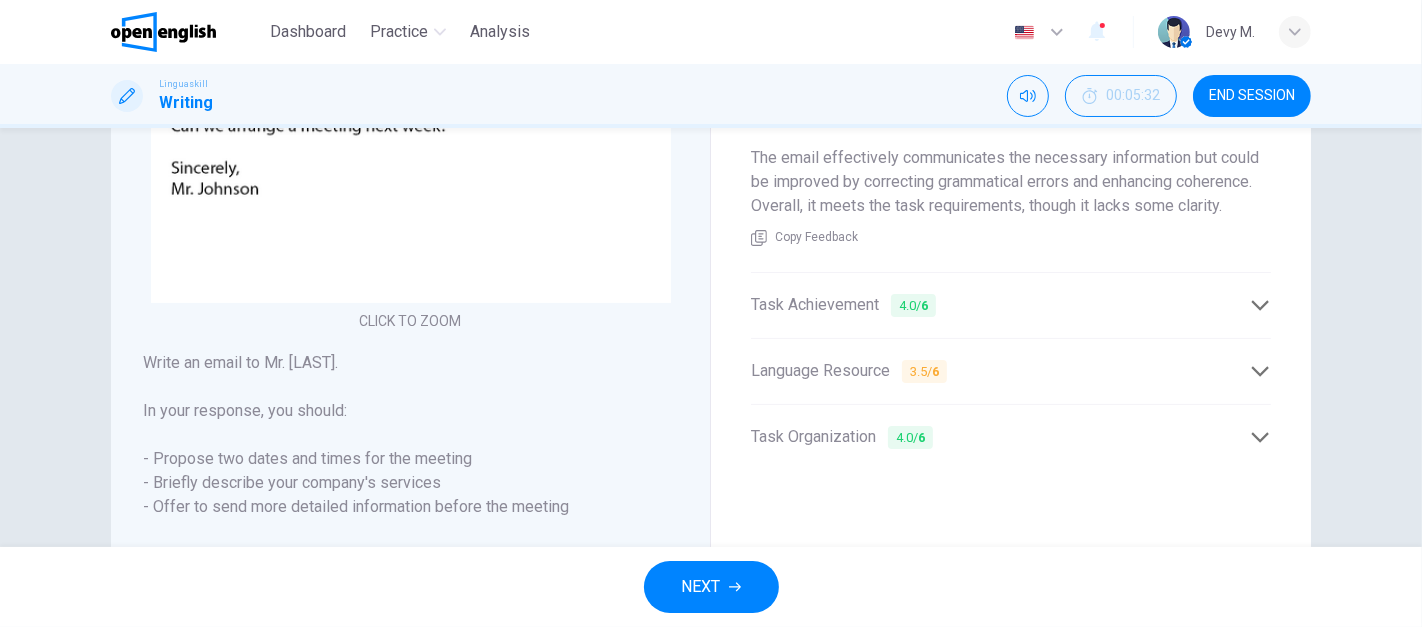 click on "Language Resource   3.5 / 6" at bounding box center [849, 371] 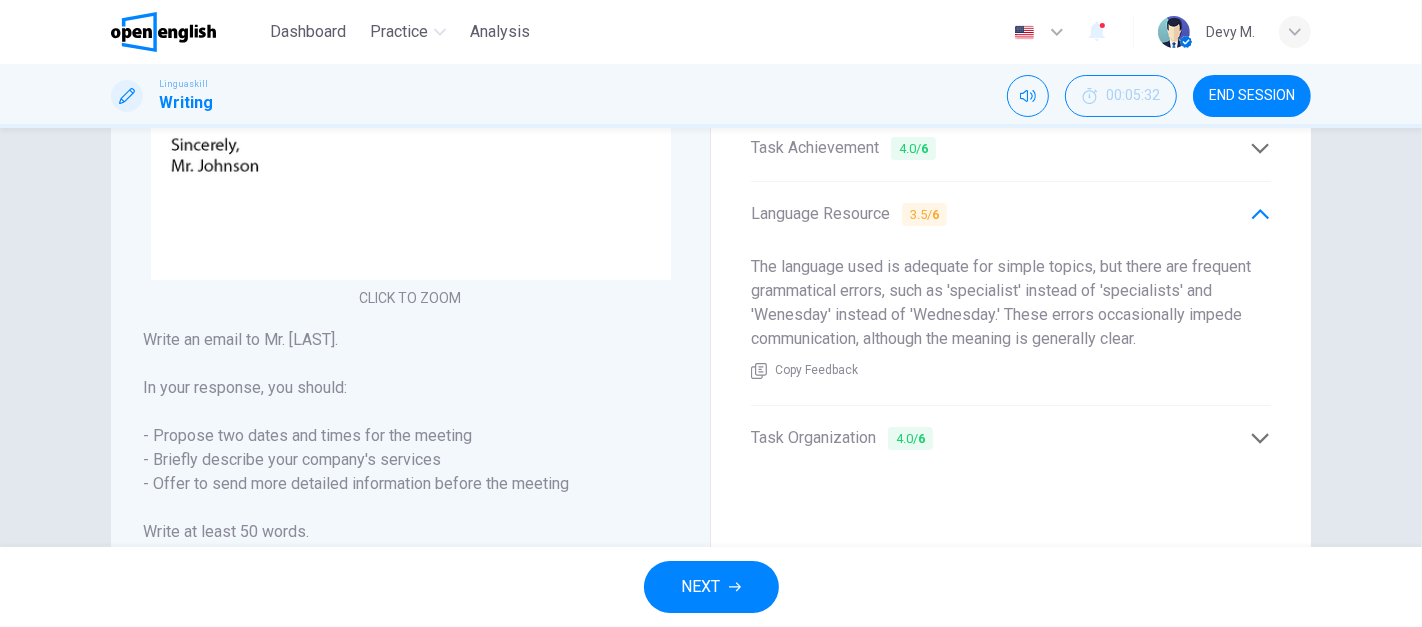 scroll, scrollTop: 448, scrollLeft: 0, axis: vertical 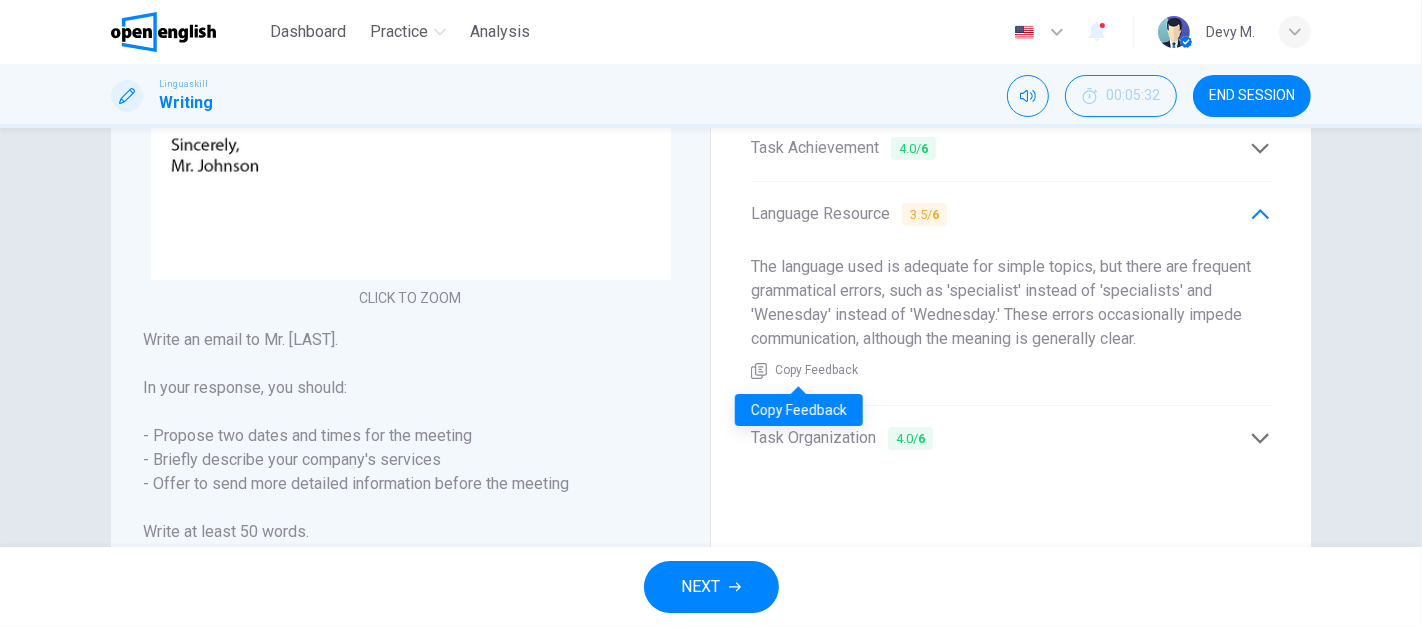 click on "Copy Feedback" at bounding box center [816, 371] 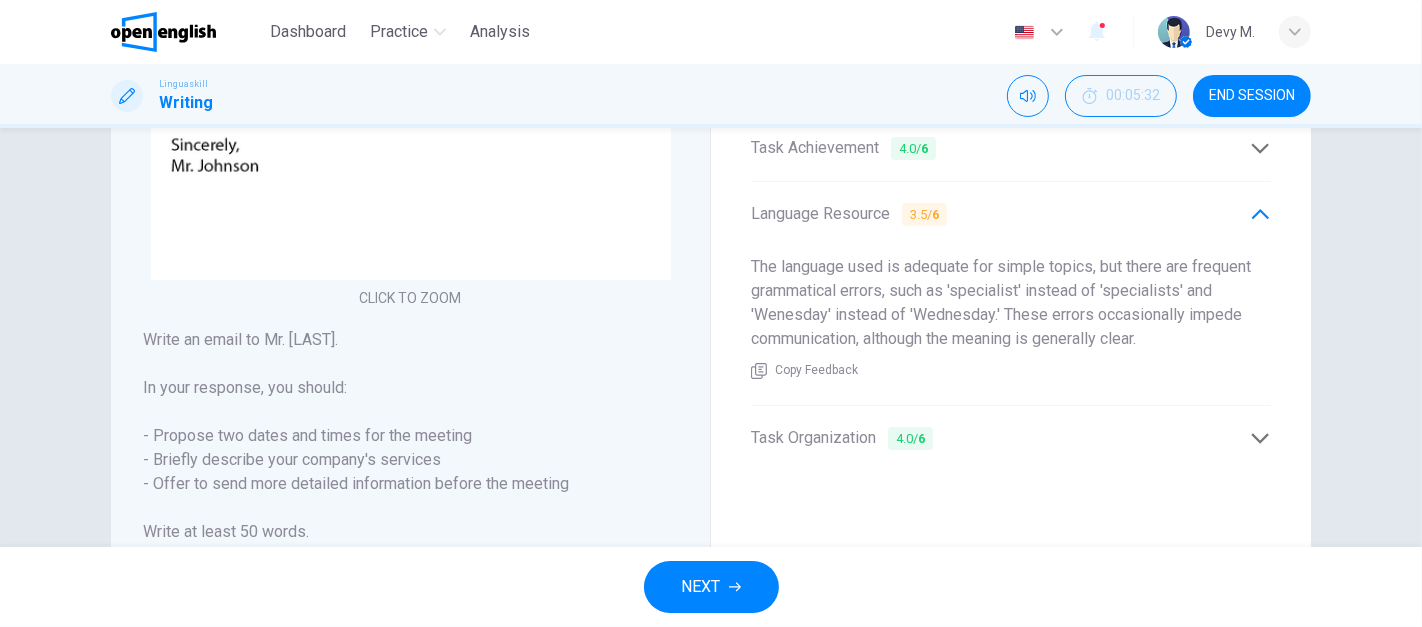 click on "Task Achievement   4.0 / 6" at bounding box center [1000, 148] 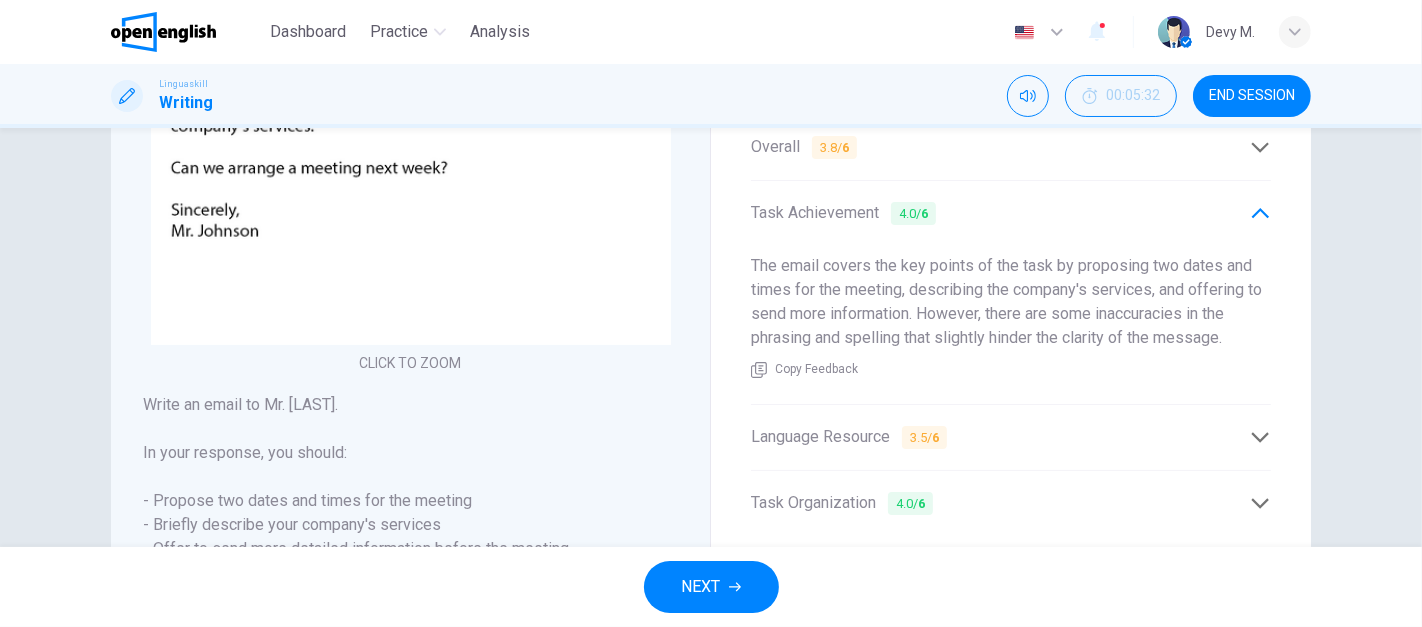 scroll, scrollTop: 384, scrollLeft: 0, axis: vertical 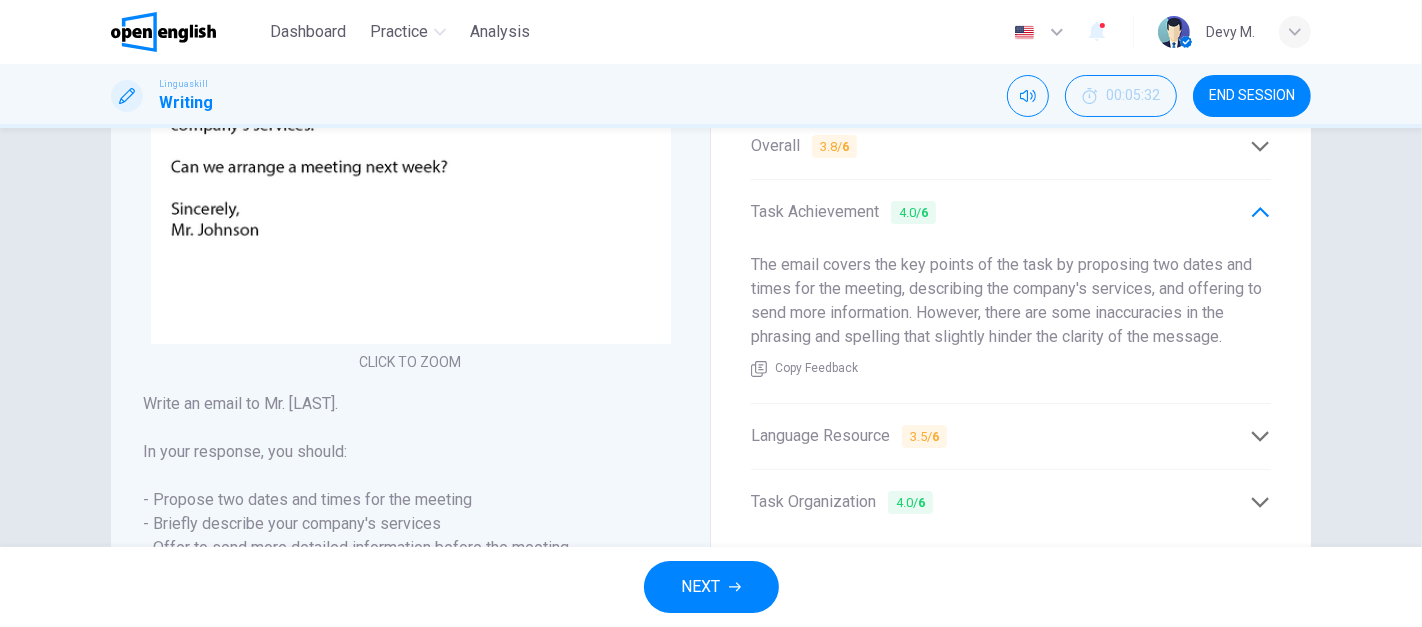 drag, startPoint x: 936, startPoint y: 340, endPoint x: 962, endPoint y: 338, distance: 26.076809 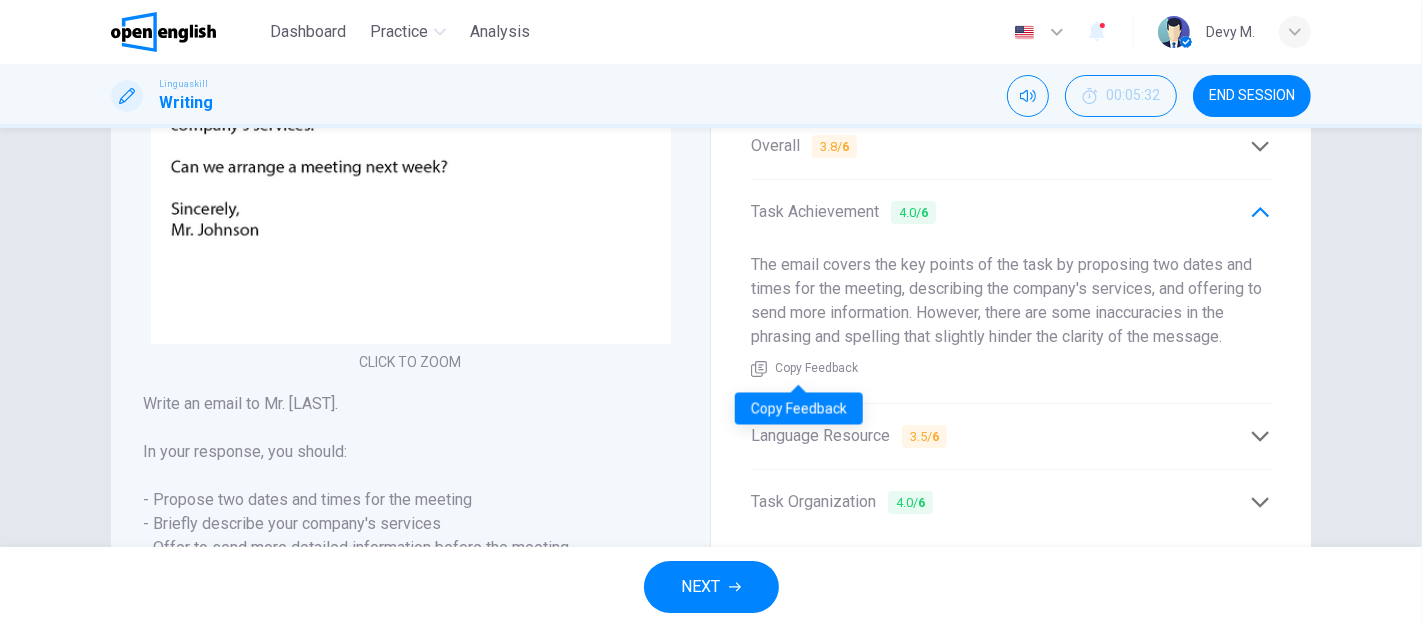 click on "Copy Feedback" at bounding box center (816, 369) 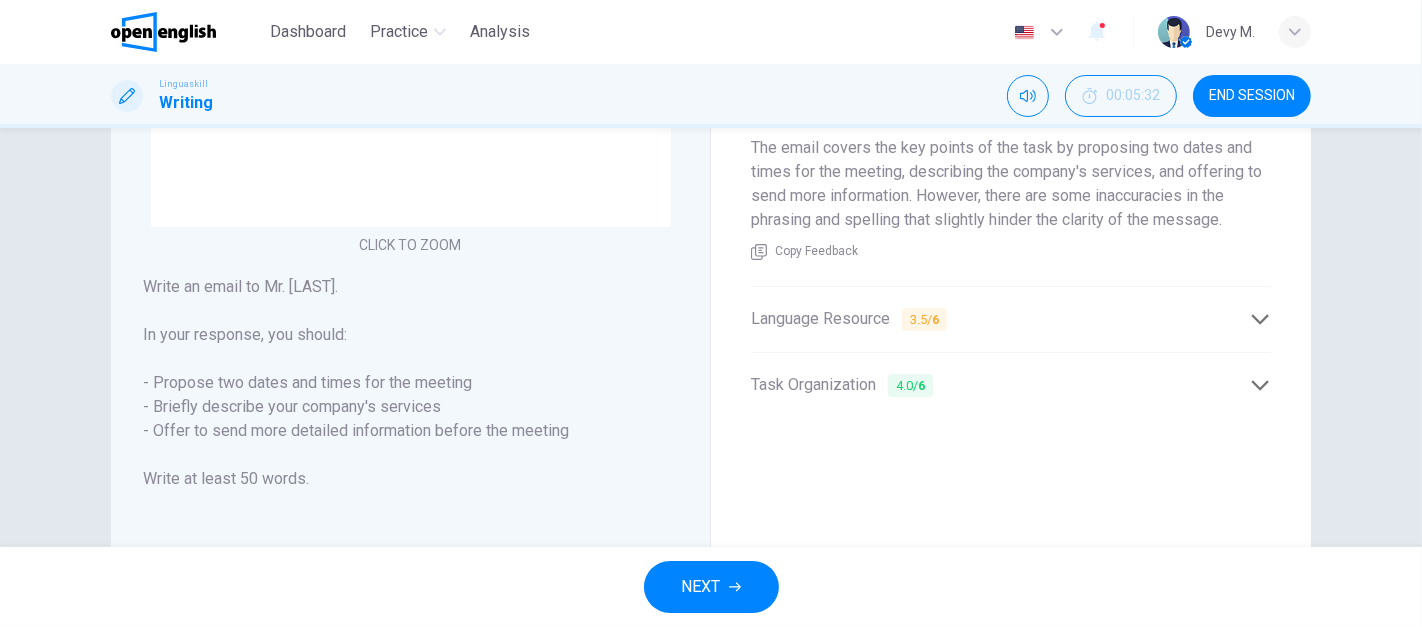 scroll, scrollTop: 502, scrollLeft: 0, axis: vertical 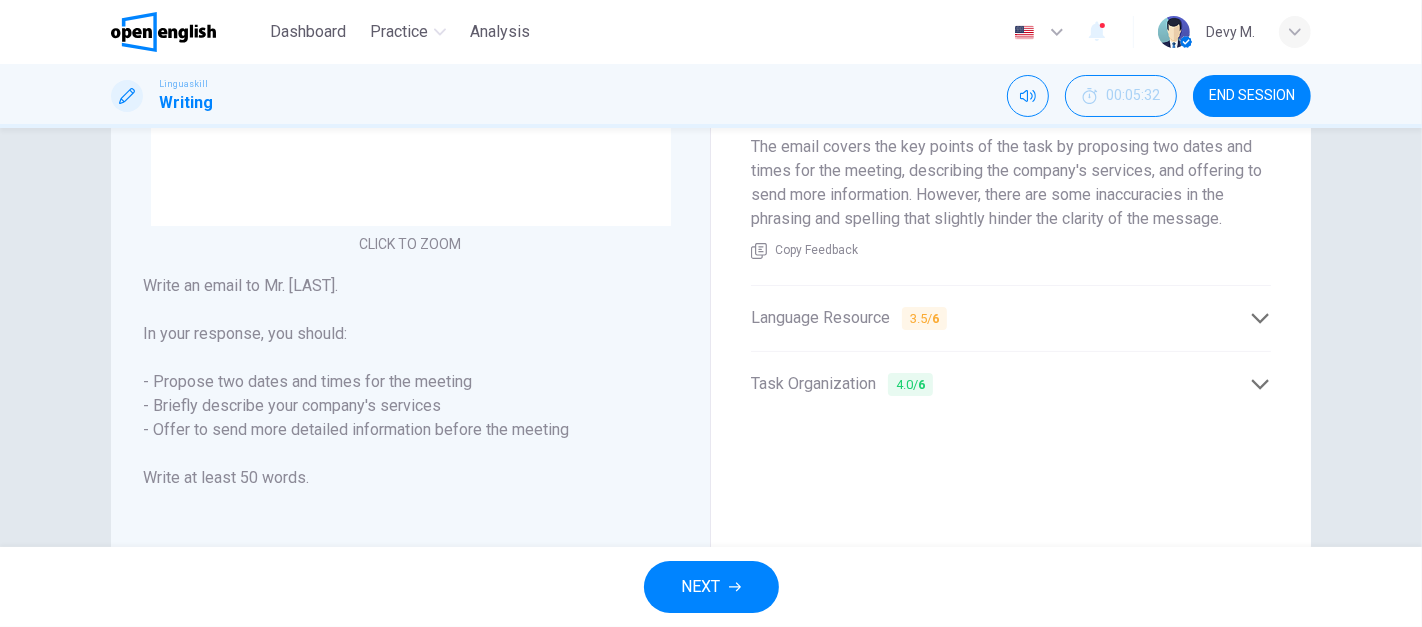 click on "Language Resource   3.5 / 6" at bounding box center (1000, 318) 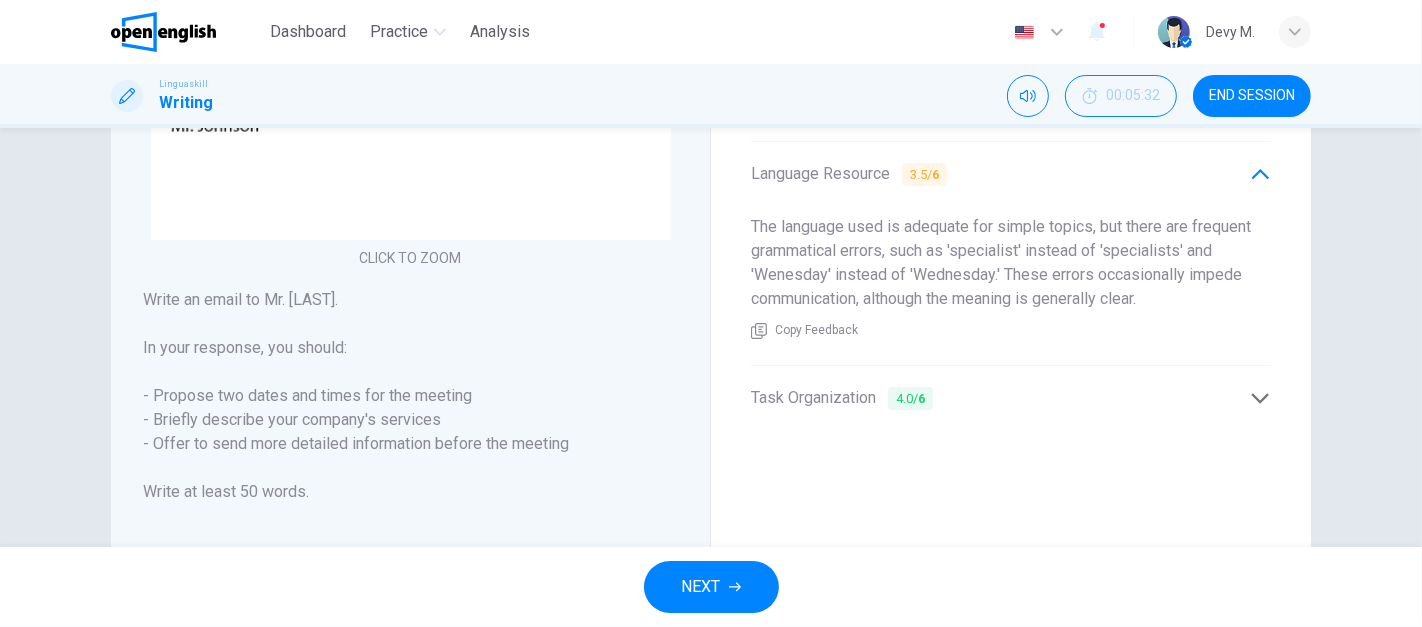 scroll, scrollTop: 549, scrollLeft: 0, axis: vertical 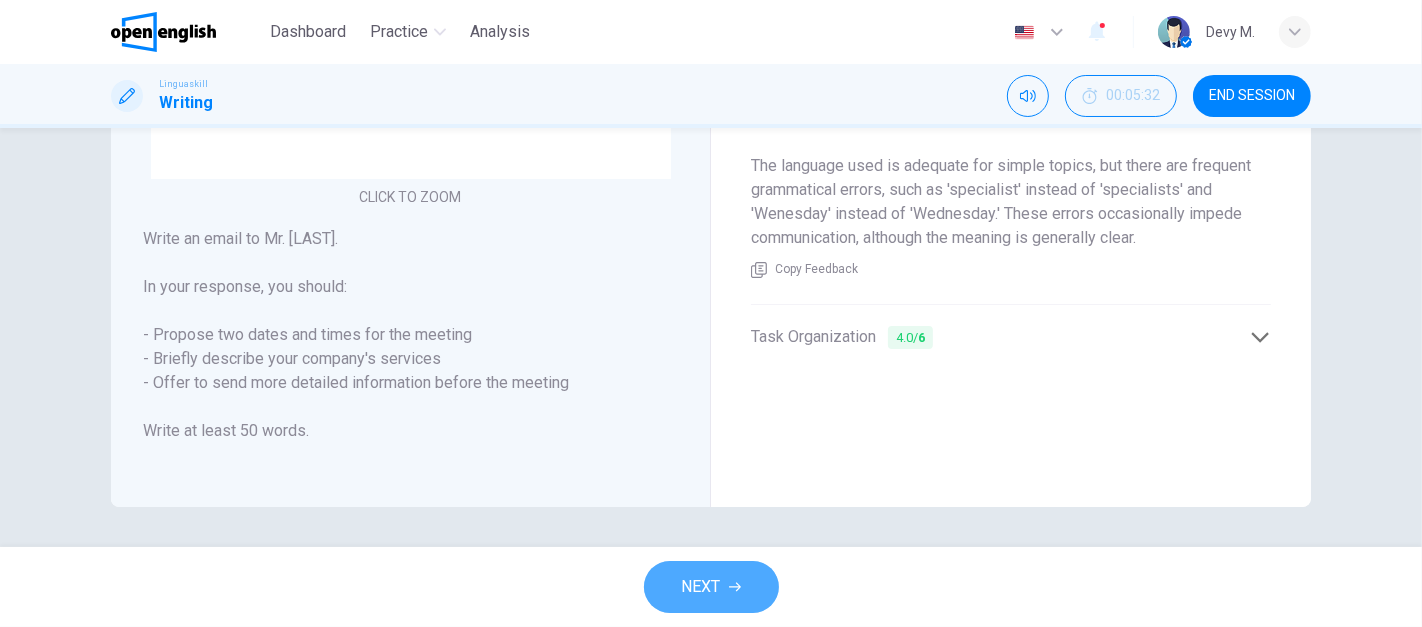 click on "NEXT" at bounding box center (701, 587) 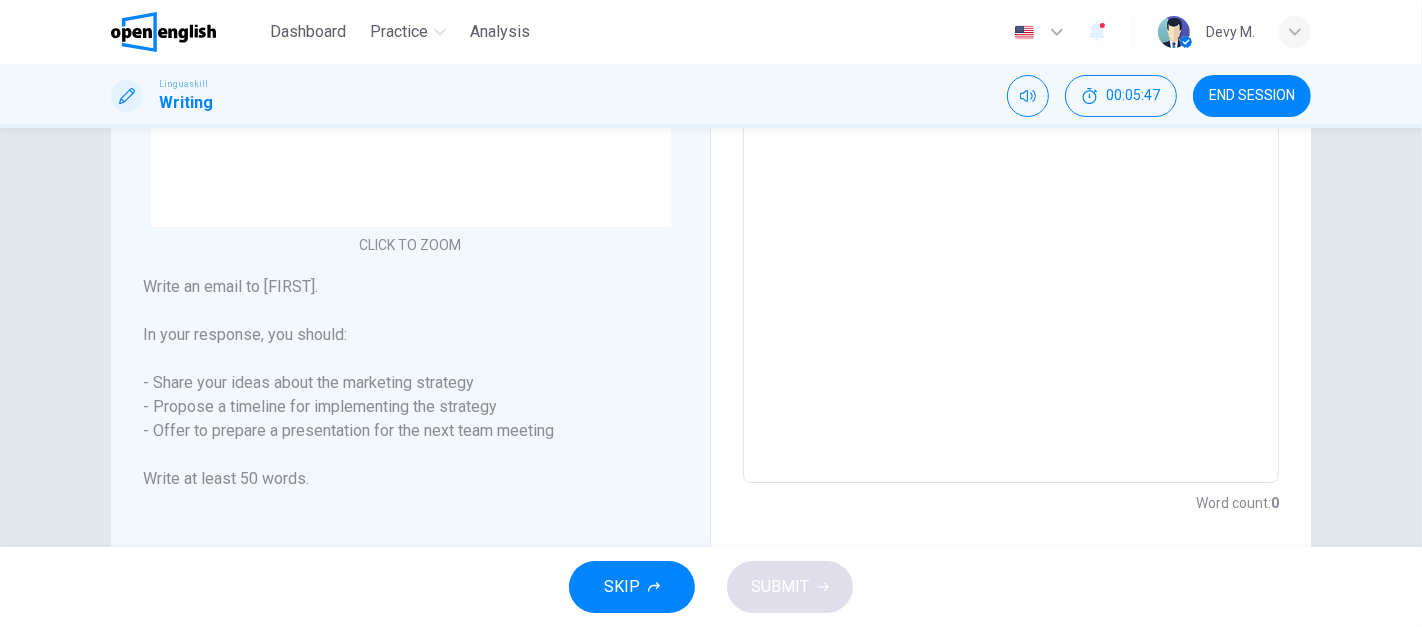 scroll, scrollTop: 504, scrollLeft: 0, axis: vertical 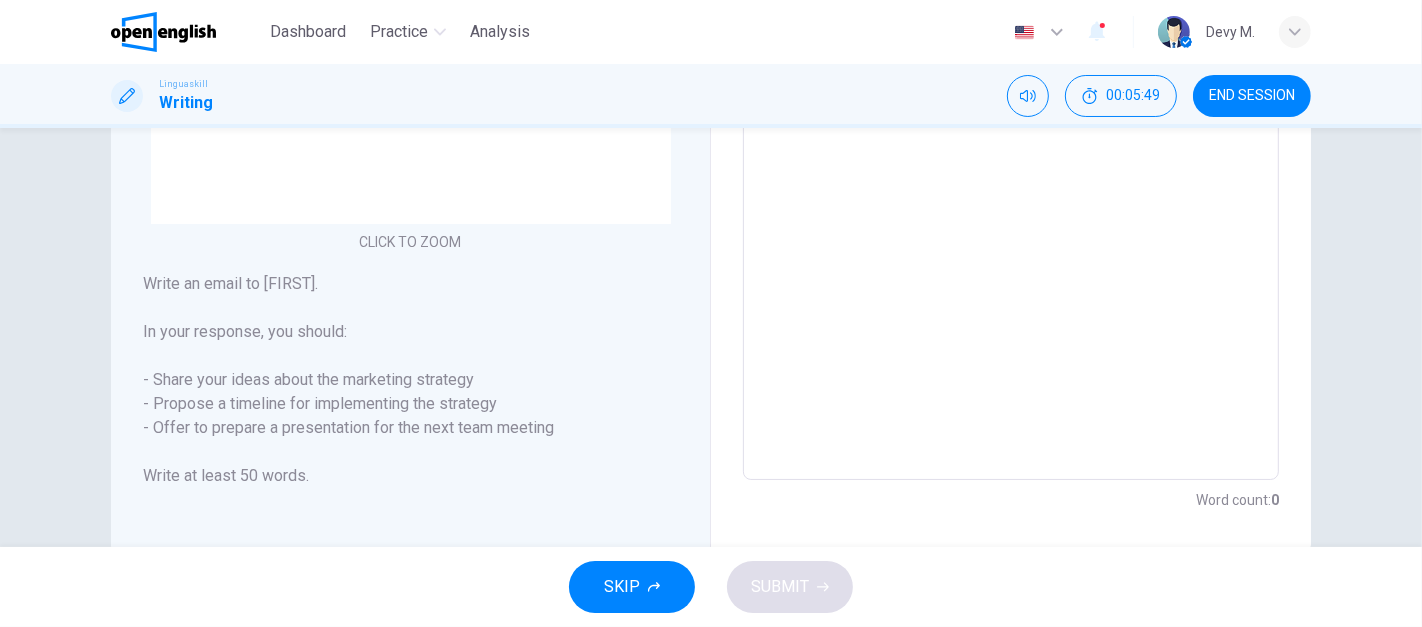 drag, startPoint x: 303, startPoint y: 479, endPoint x: 142, endPoint y: 283, distance: 253.6474 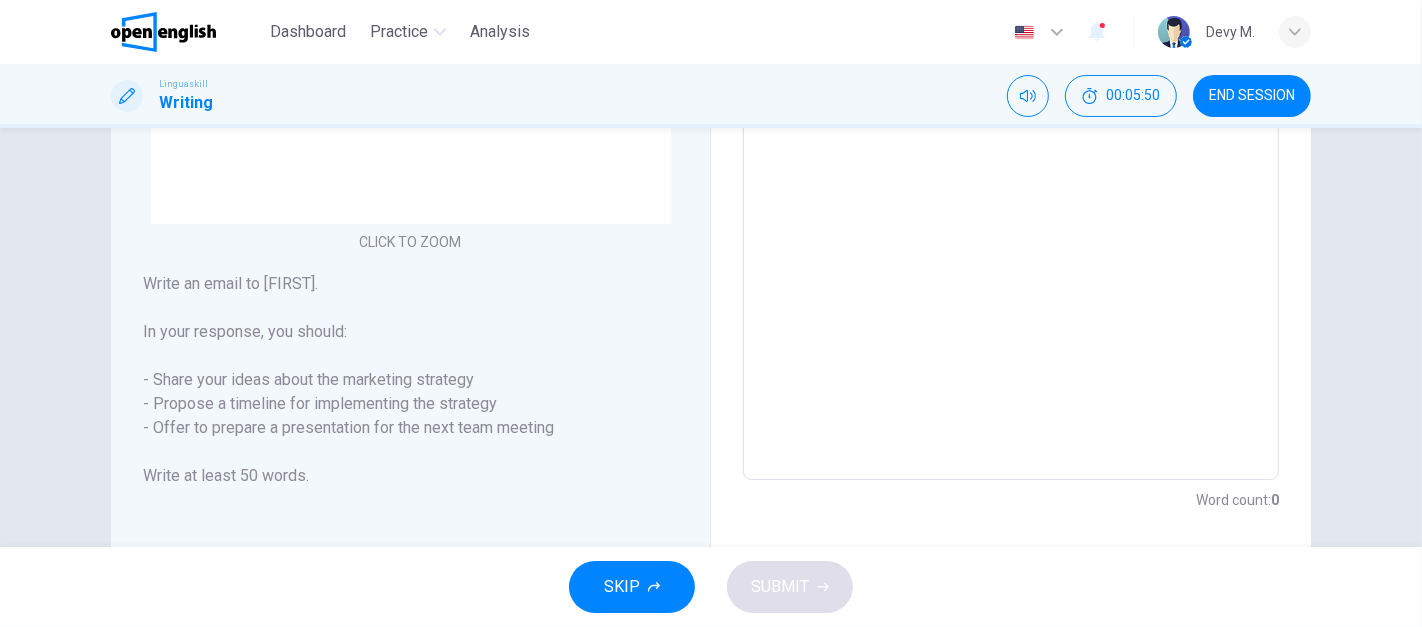 drag, startPoint x: 142, startPoint y: 283, endPoint x: 227, endPoint y: 341, distance: 102.90287 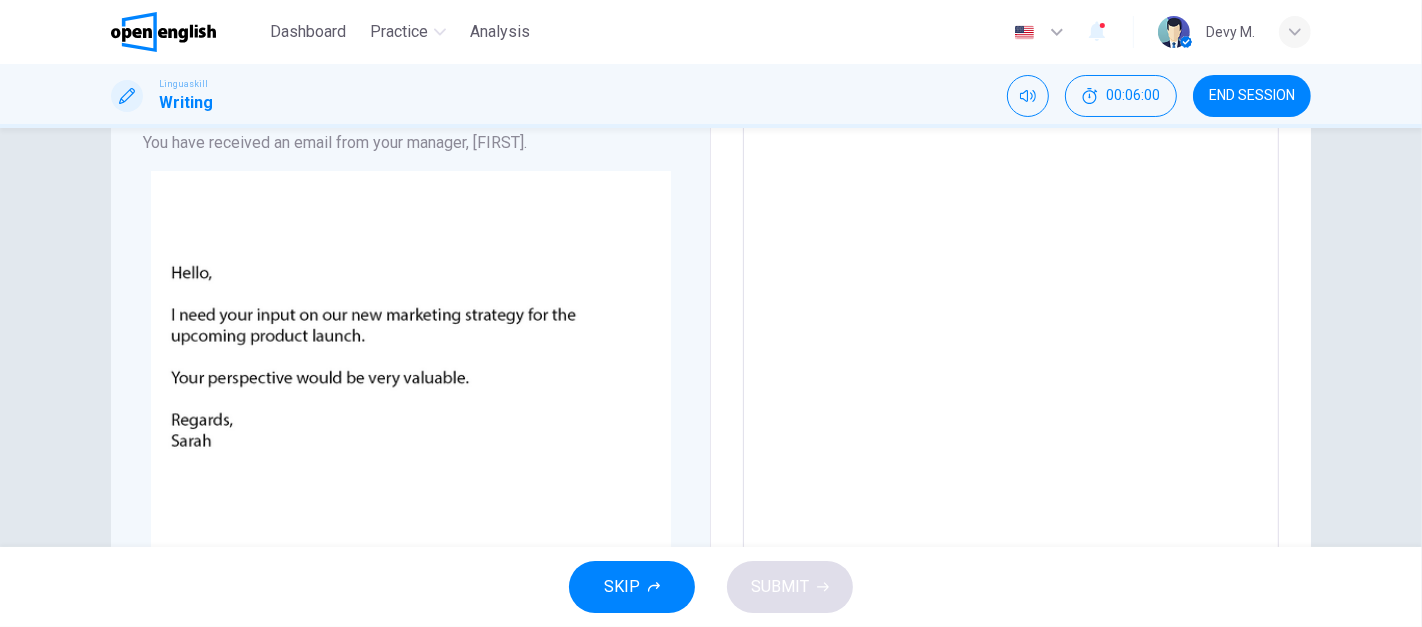 scroll, scrollTop: 148, scrollLeft: 0, axis: vertical 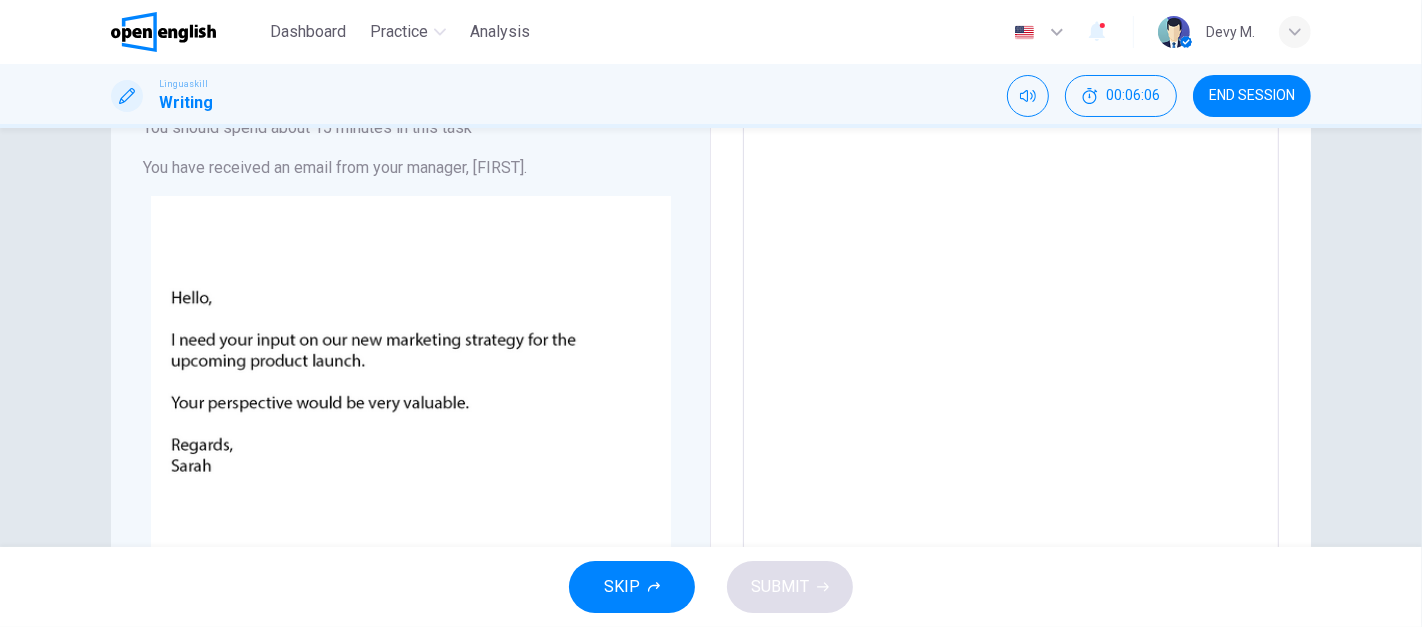click at bounding box center (1011, 463) 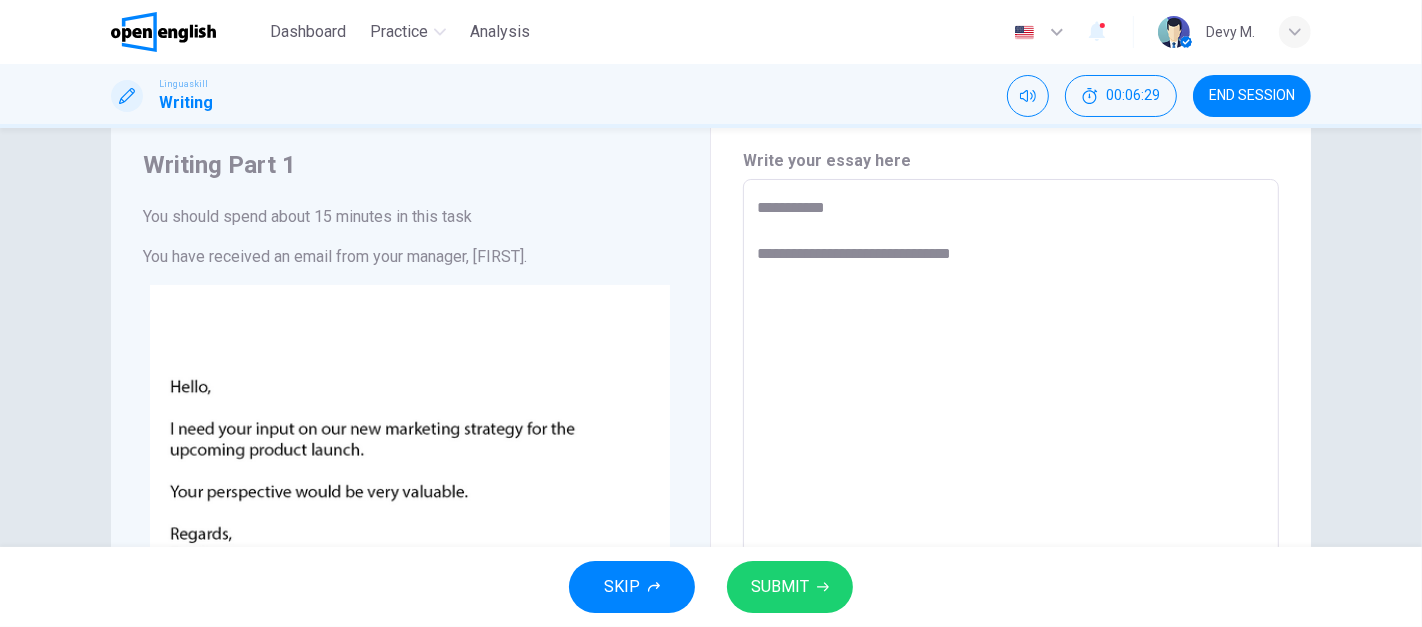 scroll, scrollTop: 48, scrollLeft: 0, axis: vertical 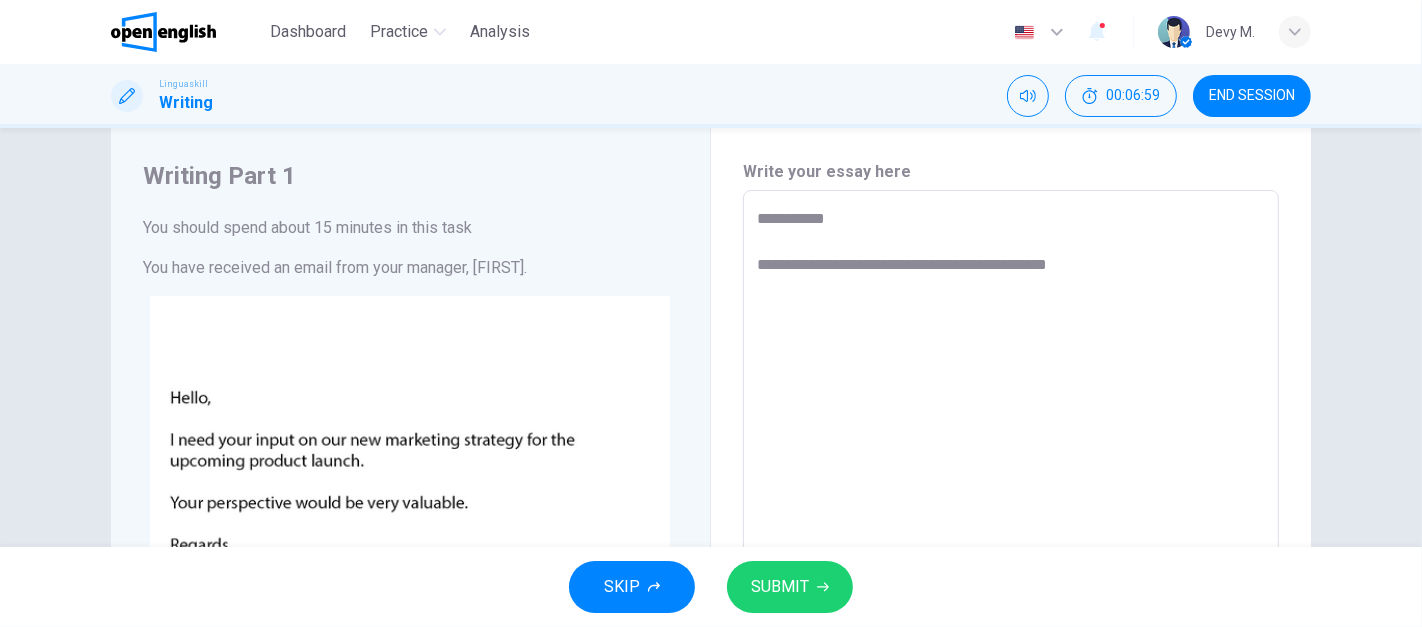 drag, startPoint x: 802, startPoint y: 255, endPoint x: 994, endPoint y: 263, distance: 192.1666 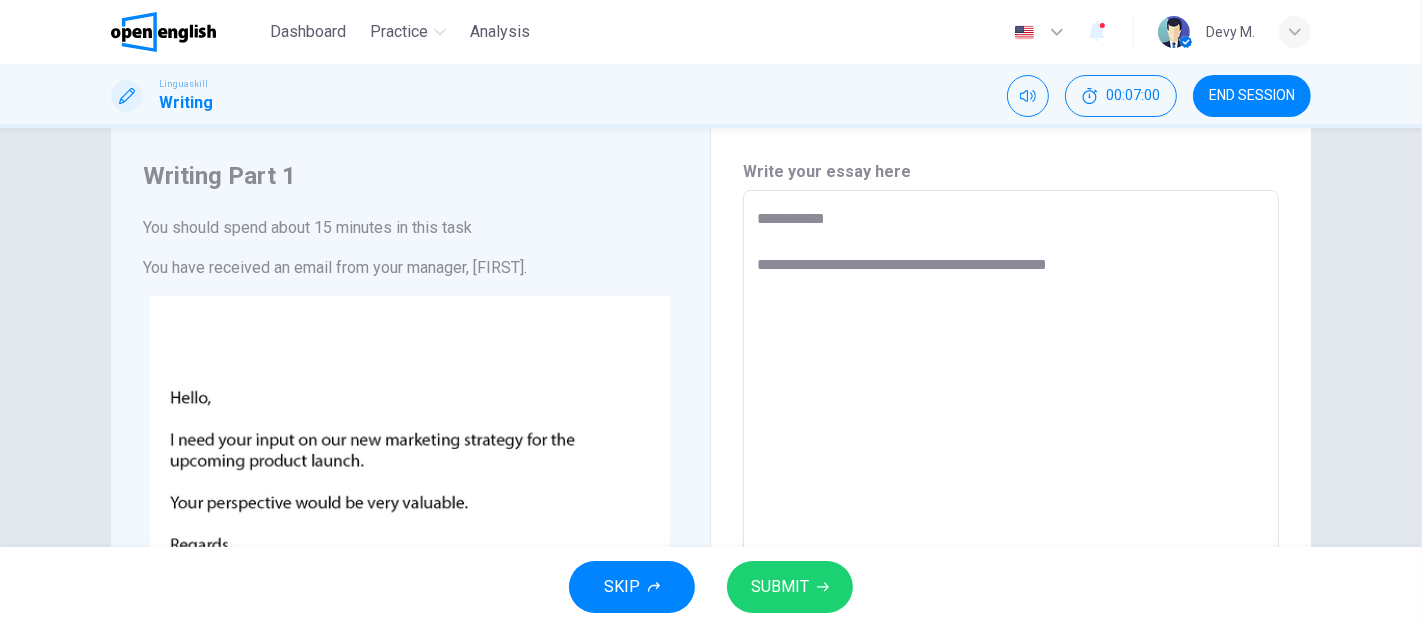 click on "**********" at bounding box center (1011, 563) 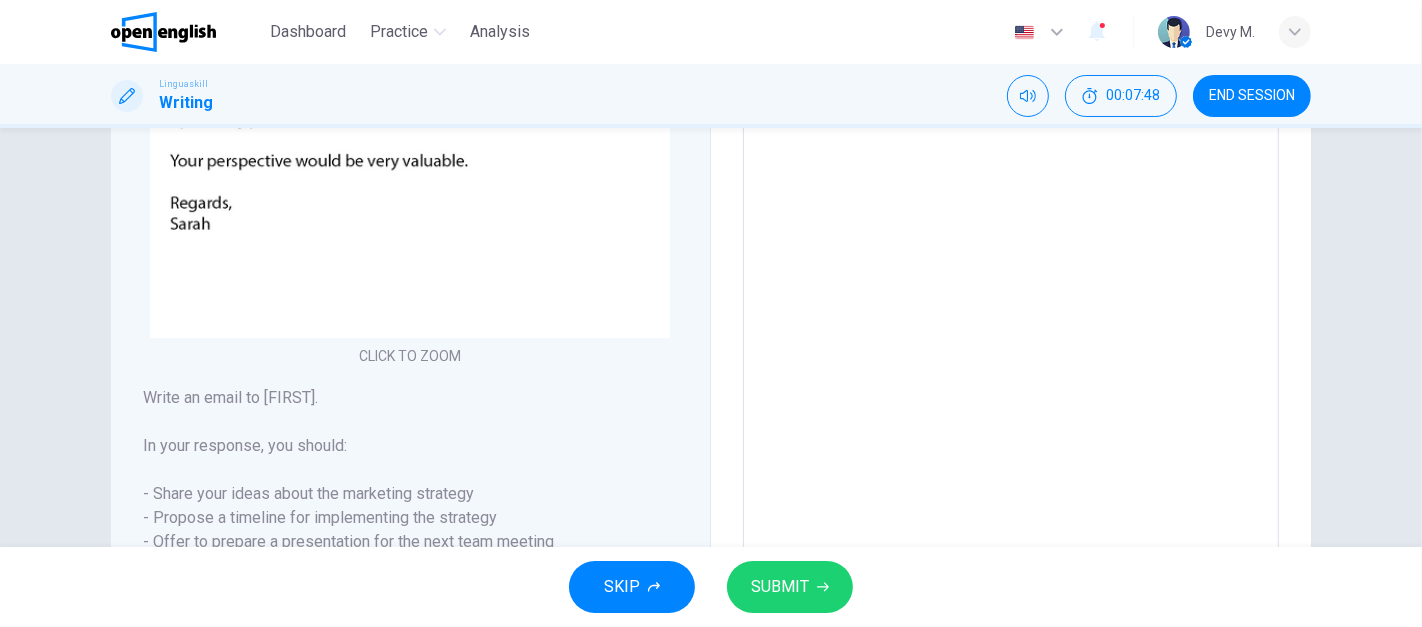 scroll, scrollTop: 401, scrollLeft: 0, axis: vertical 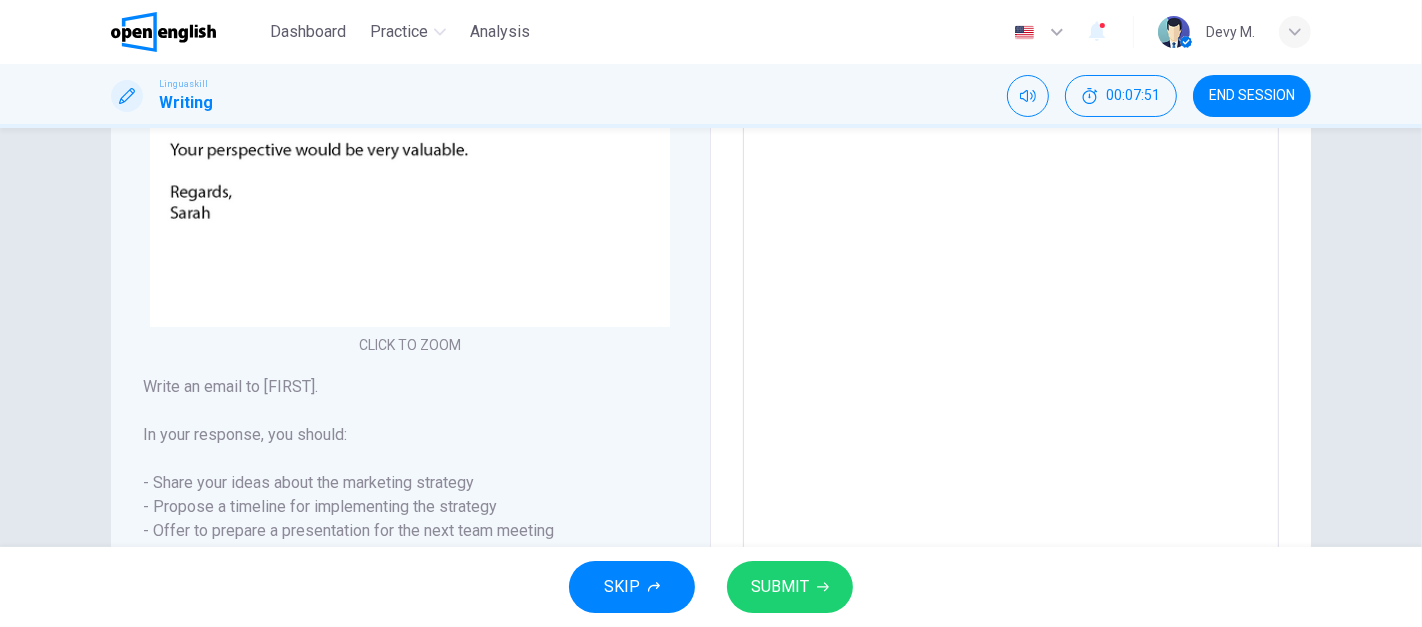drag, startPoint x: 187, startPoint y: 507, endPoint x: 412, endPoint y: 517, distance: 225.2221 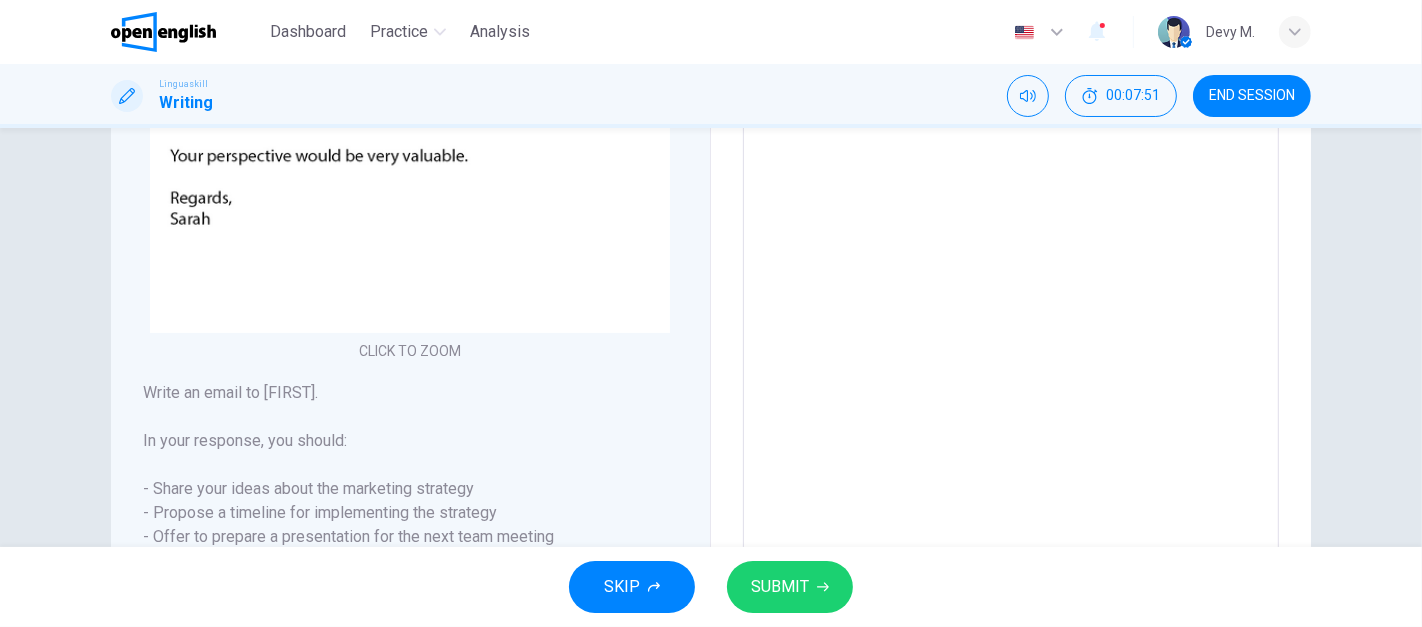 scroll, scrollTop: 394, scrollLeft: 0, axis: vertical 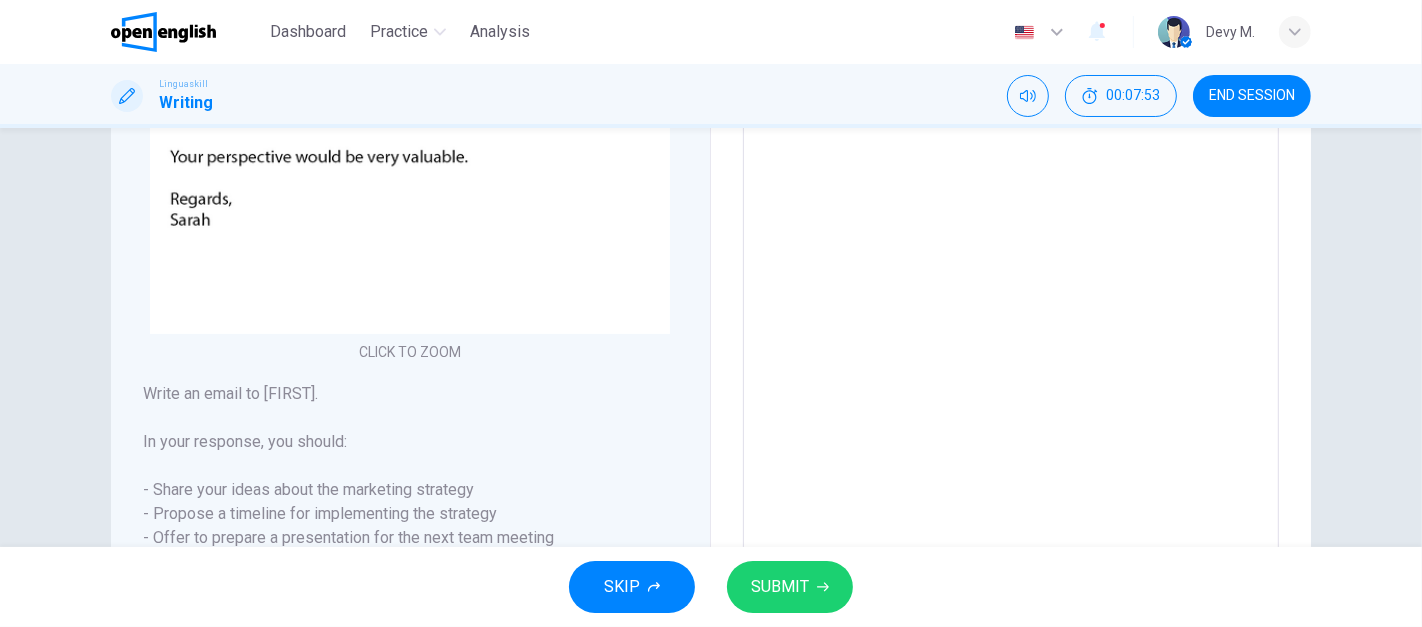 drag, startPoint x: 208, startPoint y: 517, endPoint x: 506, endPoint y: 530, distance: 298.28342 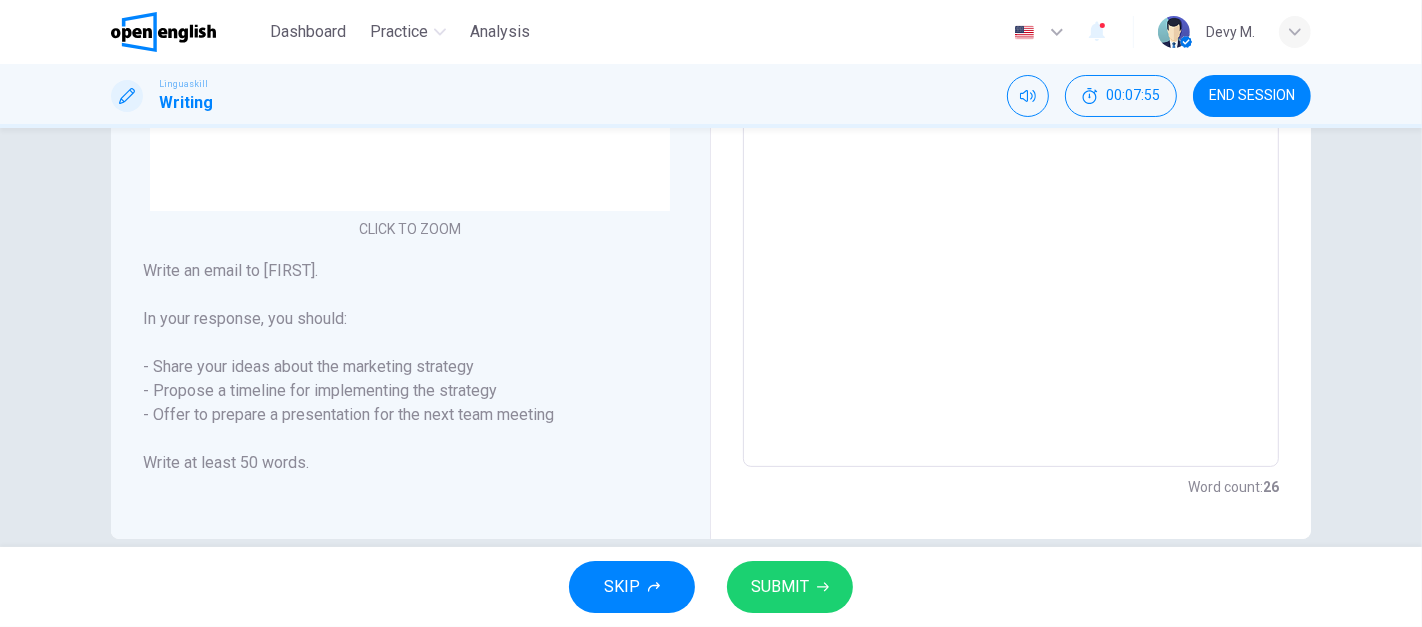 scroll, scrollTop: 517, scrollLeft: 0, axis: vertical 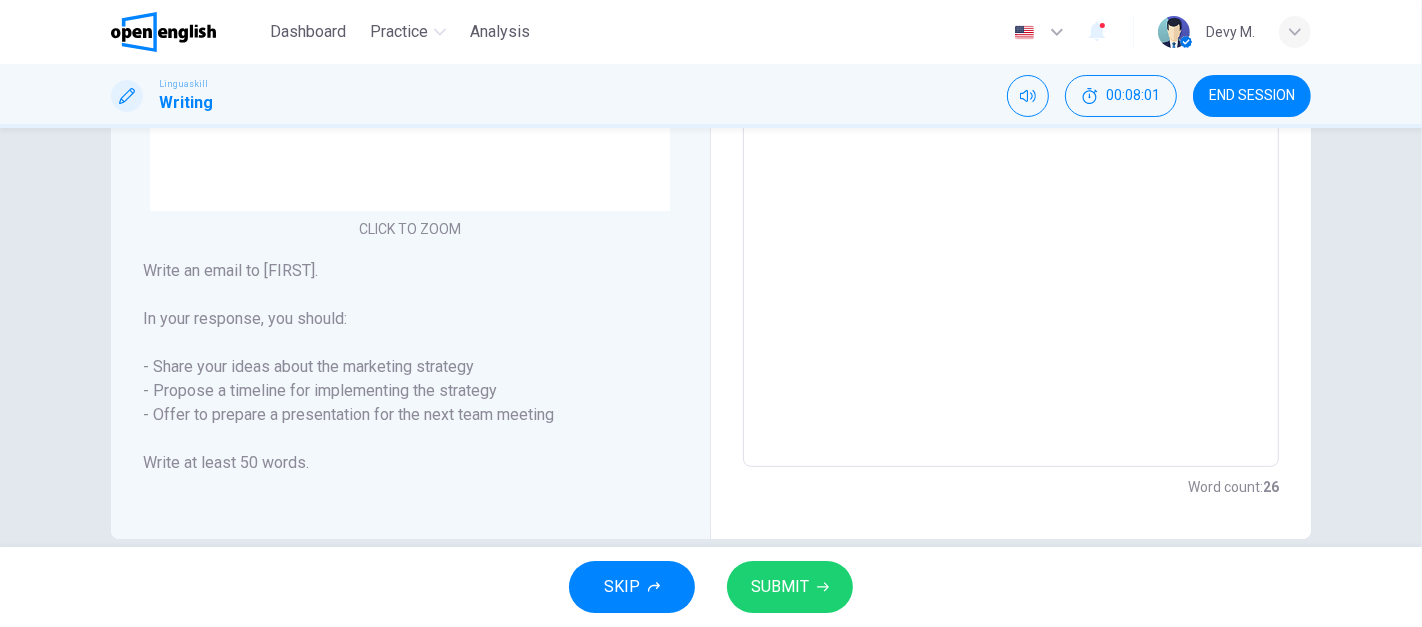 click on "**********" at bounding box center [1011, 94] 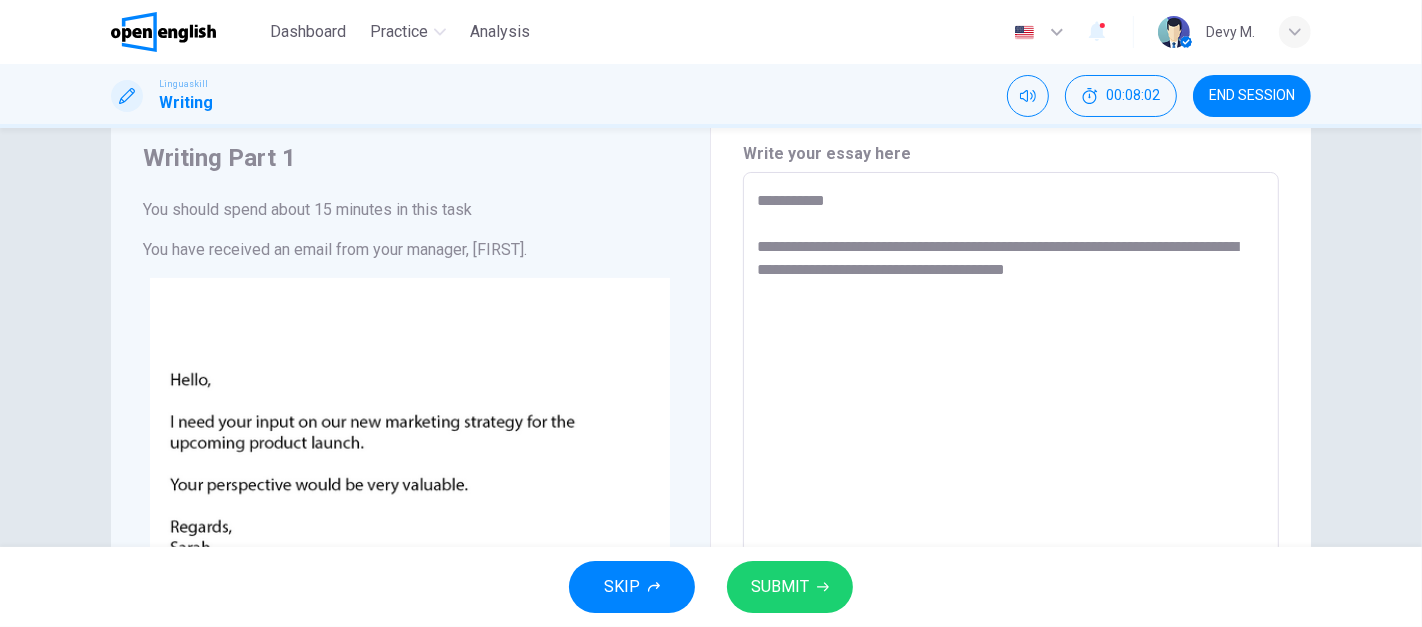 scroll, scrollTop: 63, scrollLeft: 0, axis: vertical 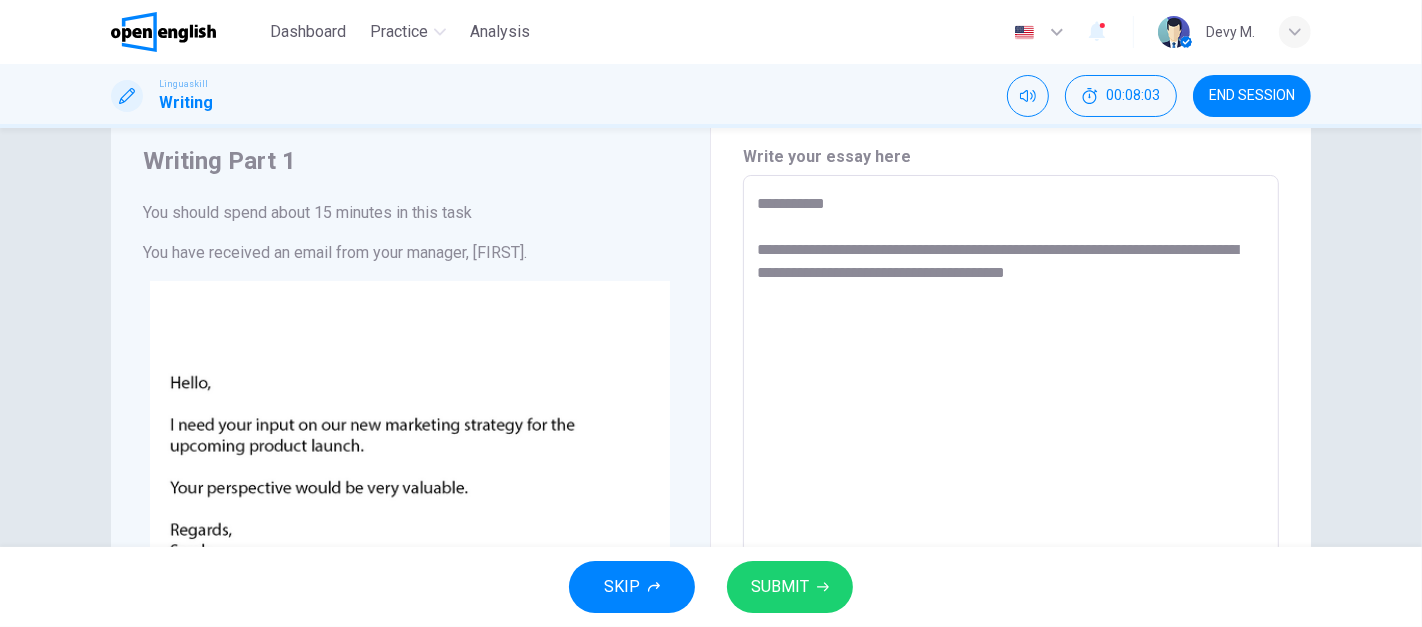 click on "**********" at bounding box center (1011, 548) 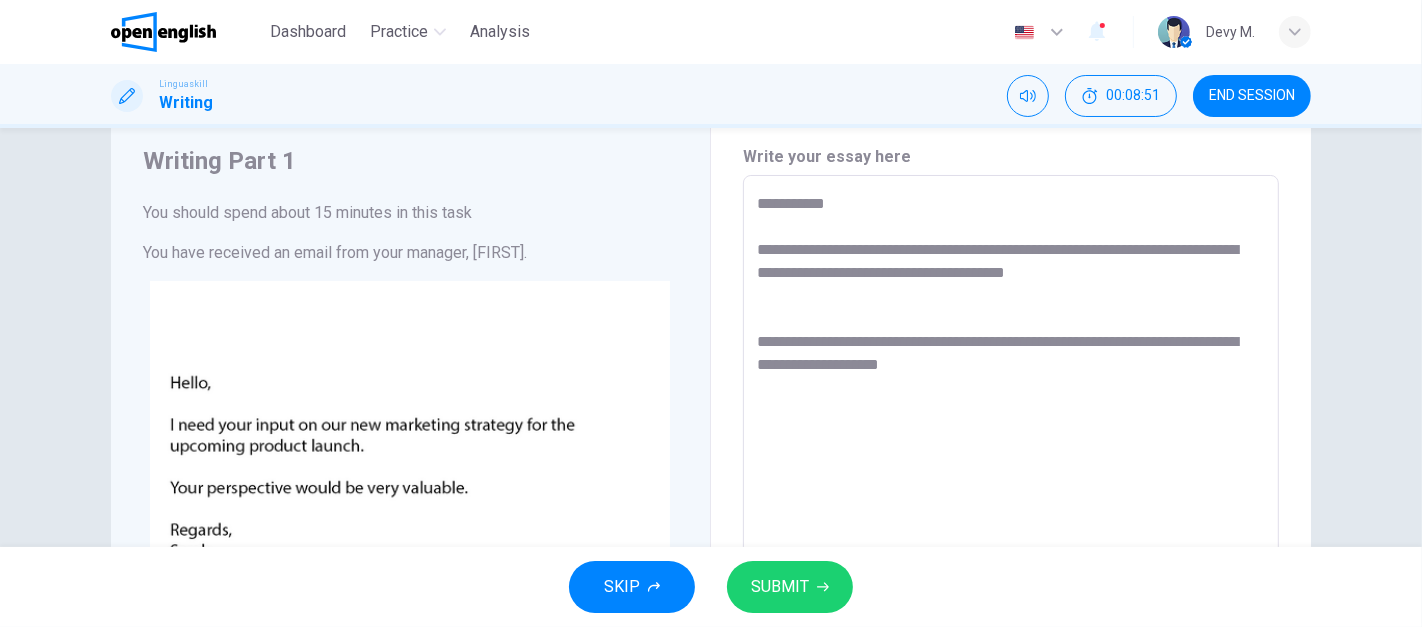 click on "**********" at bounding box center [1011, 548] 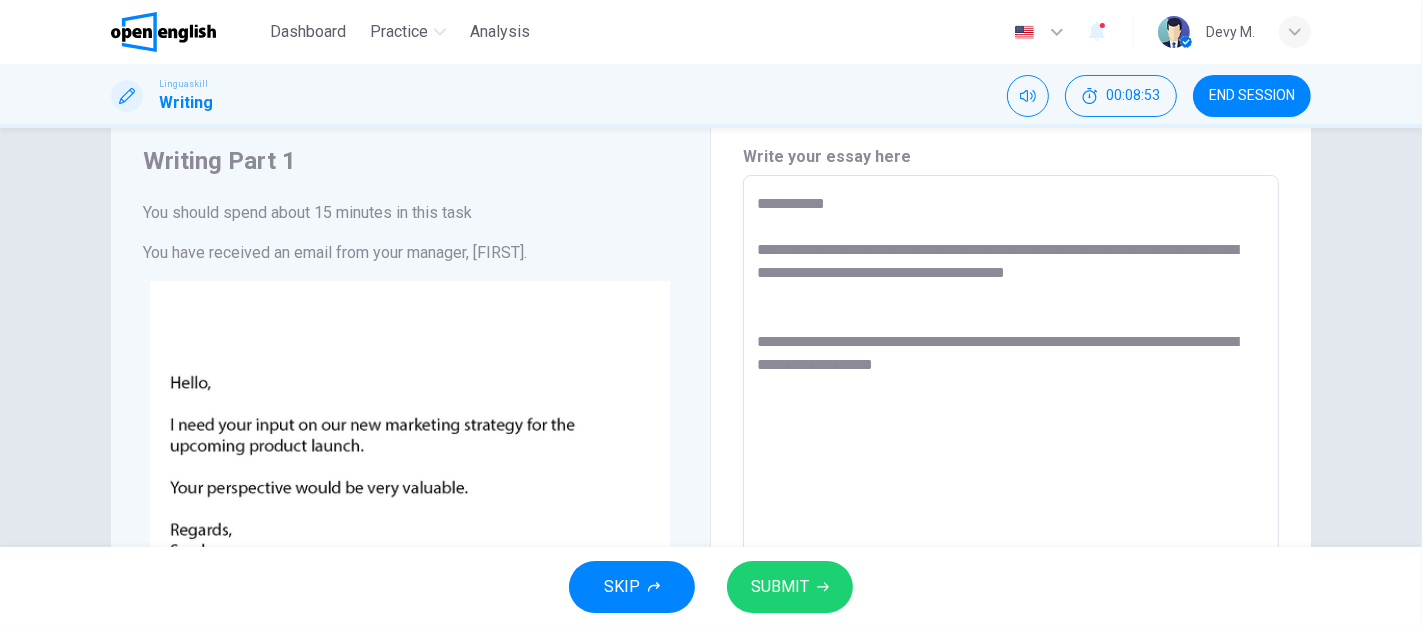 click on "**********" at bounding box center (1011, 548) 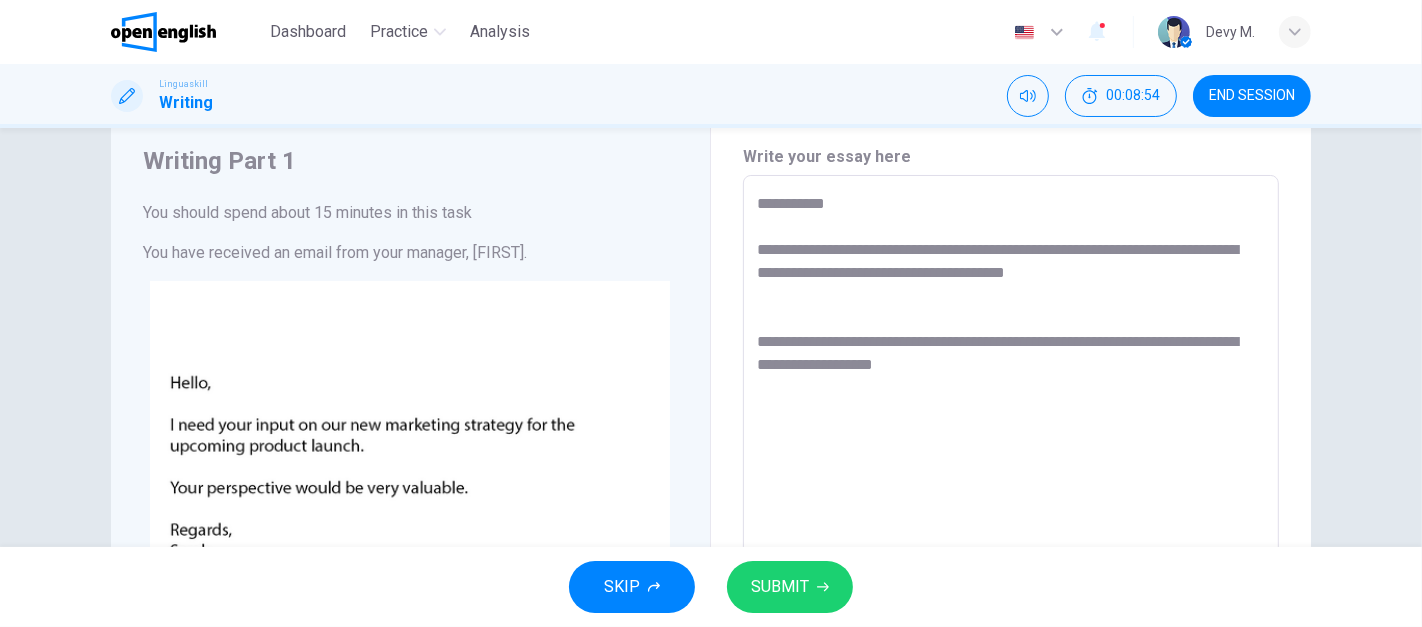 drag, startPoint x: 806, startPoint y: 230, endPoint x: 1022, endPoint y: 250, distance: 216.92395 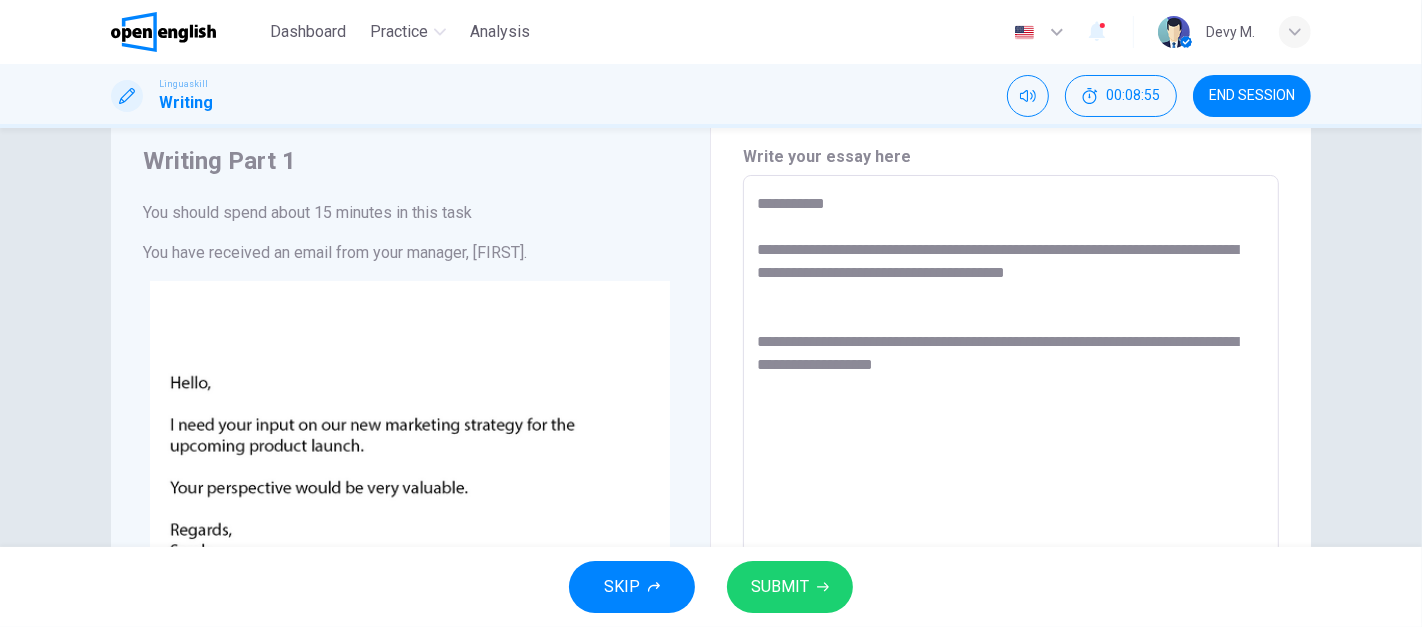 click on "**********" at bounding box center [1011, 548] 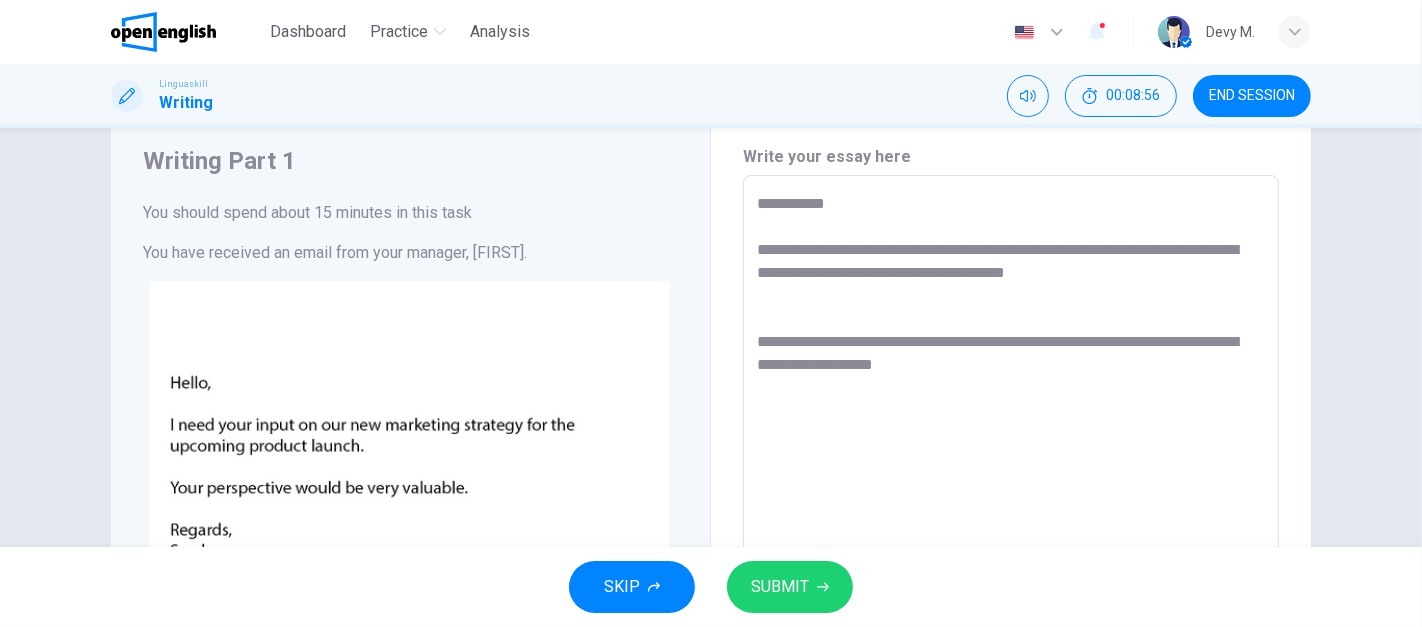 click on "**********" at bounding box center (1011, 548) 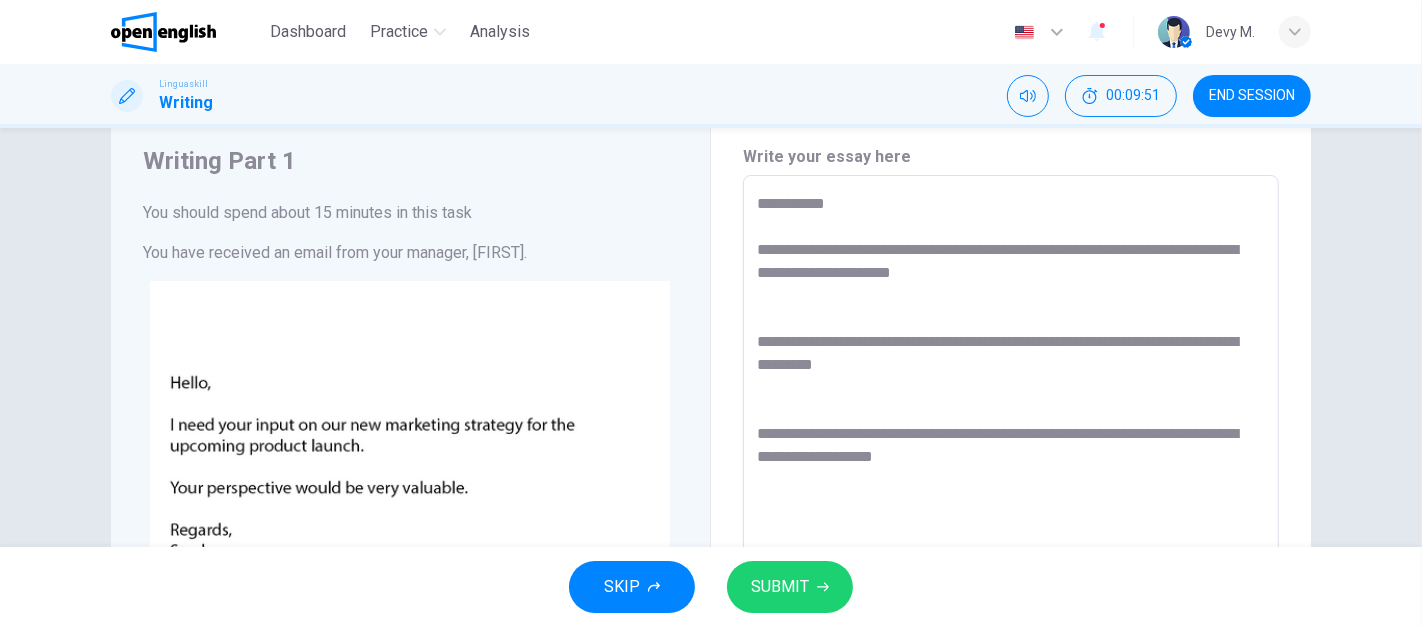 click on "**********" at bounding box center (1011, 548) 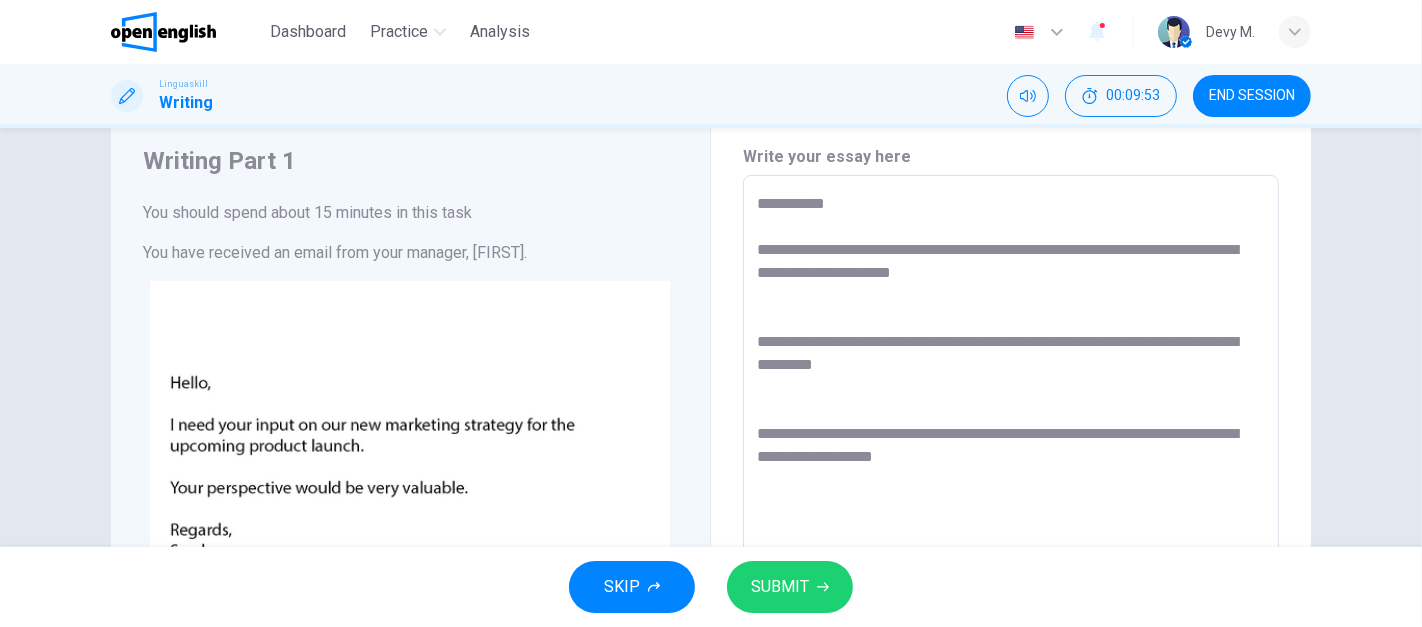 drag, startPoint x: 906, startPoint y: 245, endPoint x: 958, endPoint y: 243, distance: 52.03845 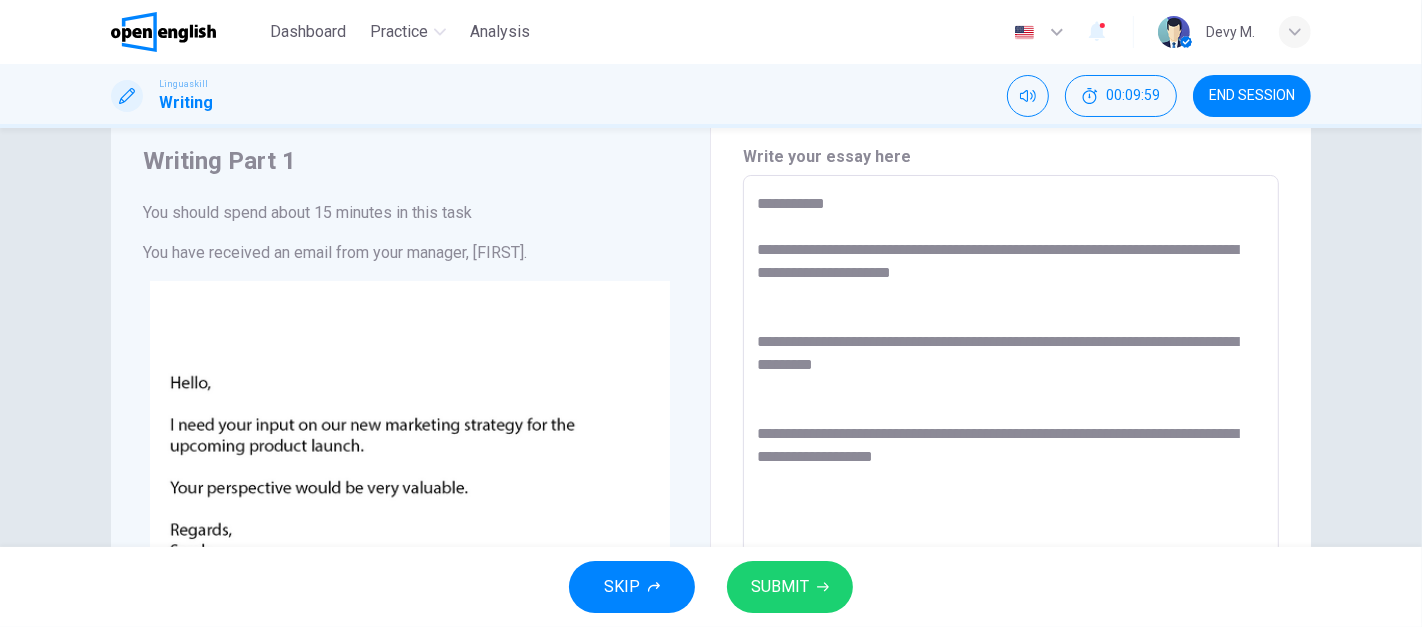 click on "**********" at bounding box center [1011, 548] 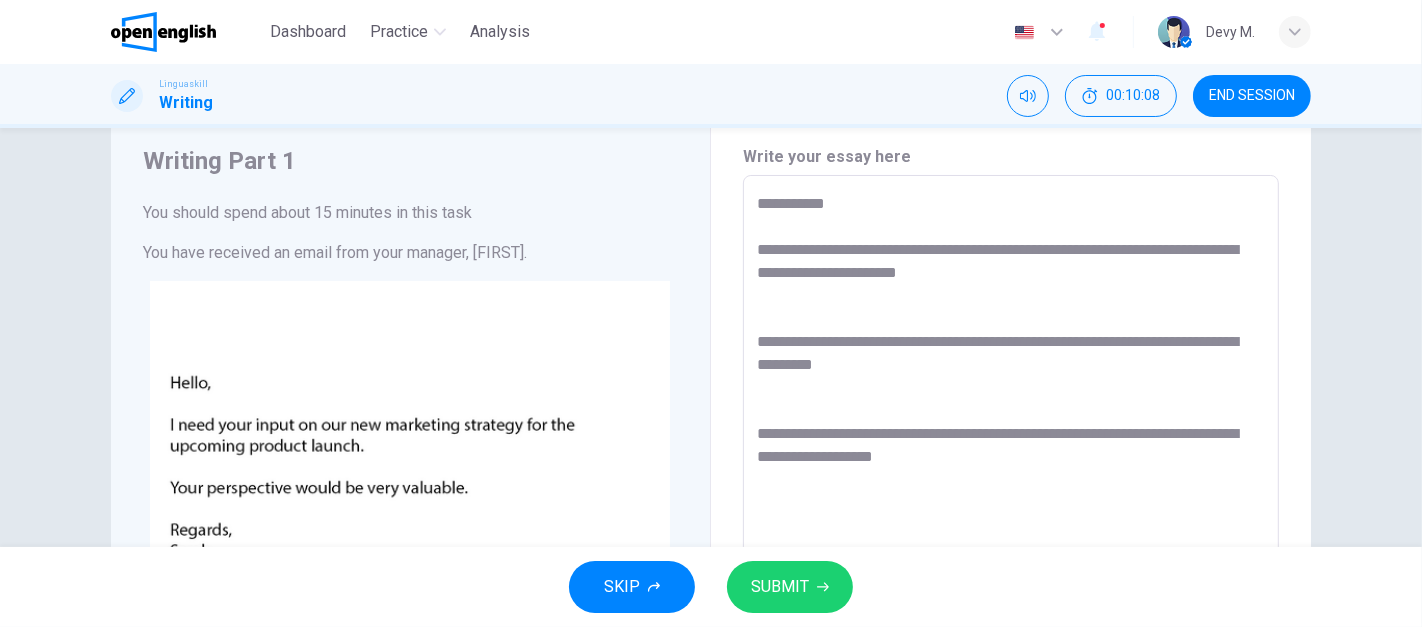 click on "**********" at bounding box center (1011, 548) 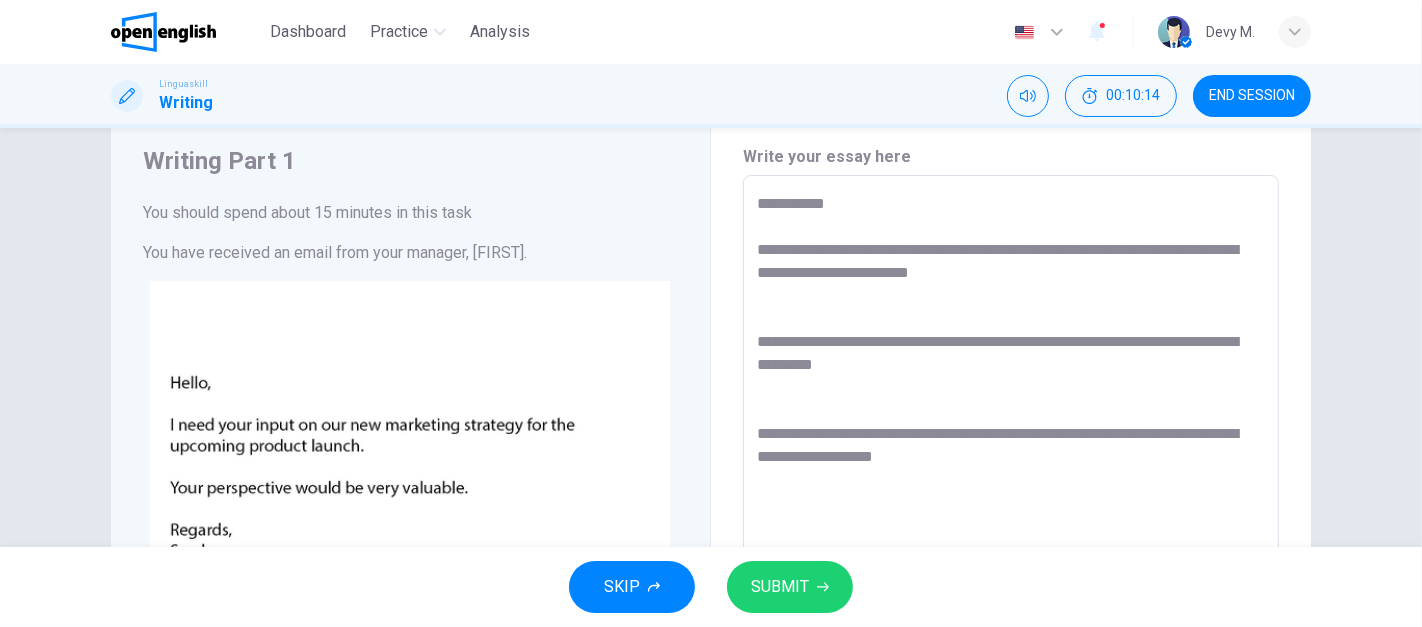 drag, startPoint x: 831, startPoint y: 250, endPoint x: 980, endPoint y: 255, distance: 149.08386 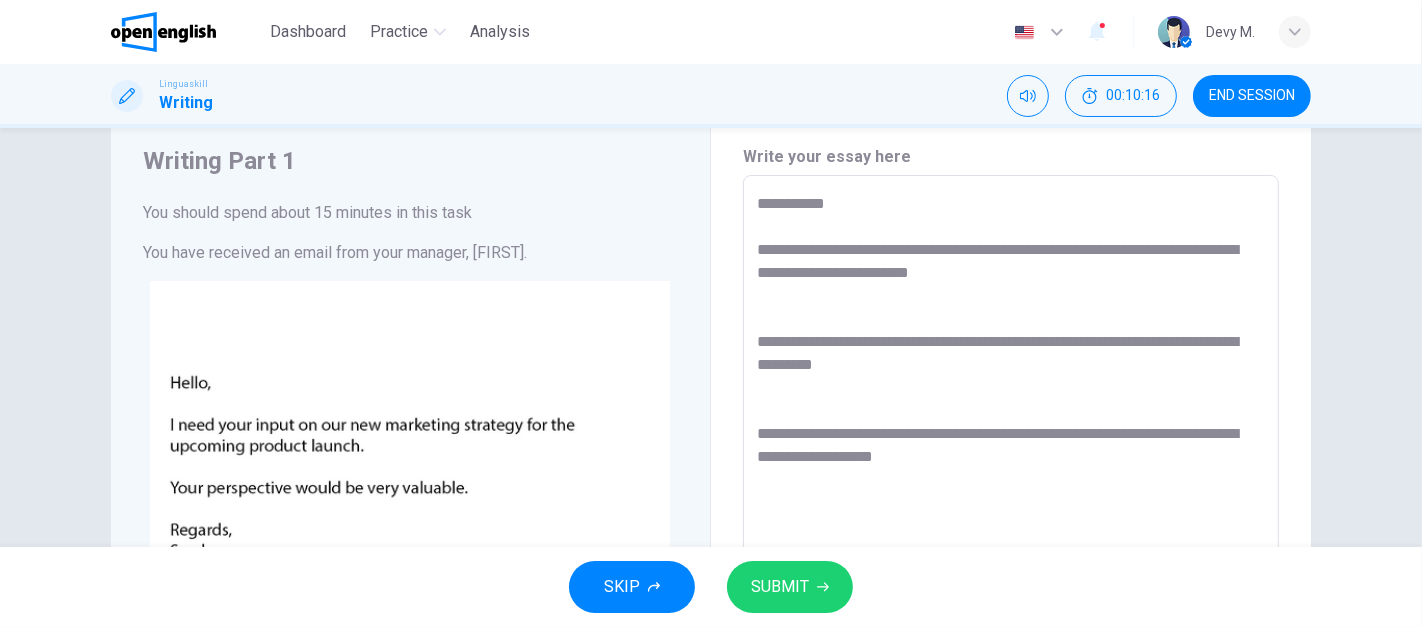 drag, startPoint x: 1023, startPoint y: 250, endPoint x: 1185, endPoint y: 248, distance: 162.01234 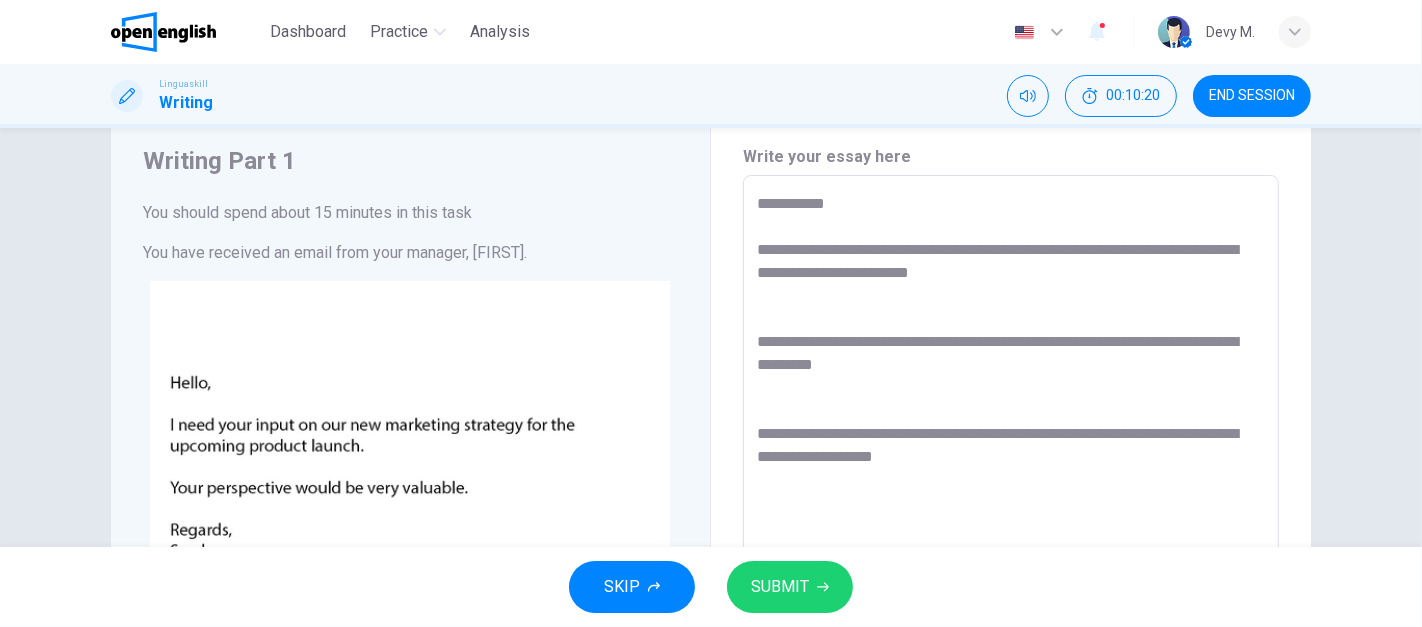 click on "**********" at bounding box center [1011, 548] 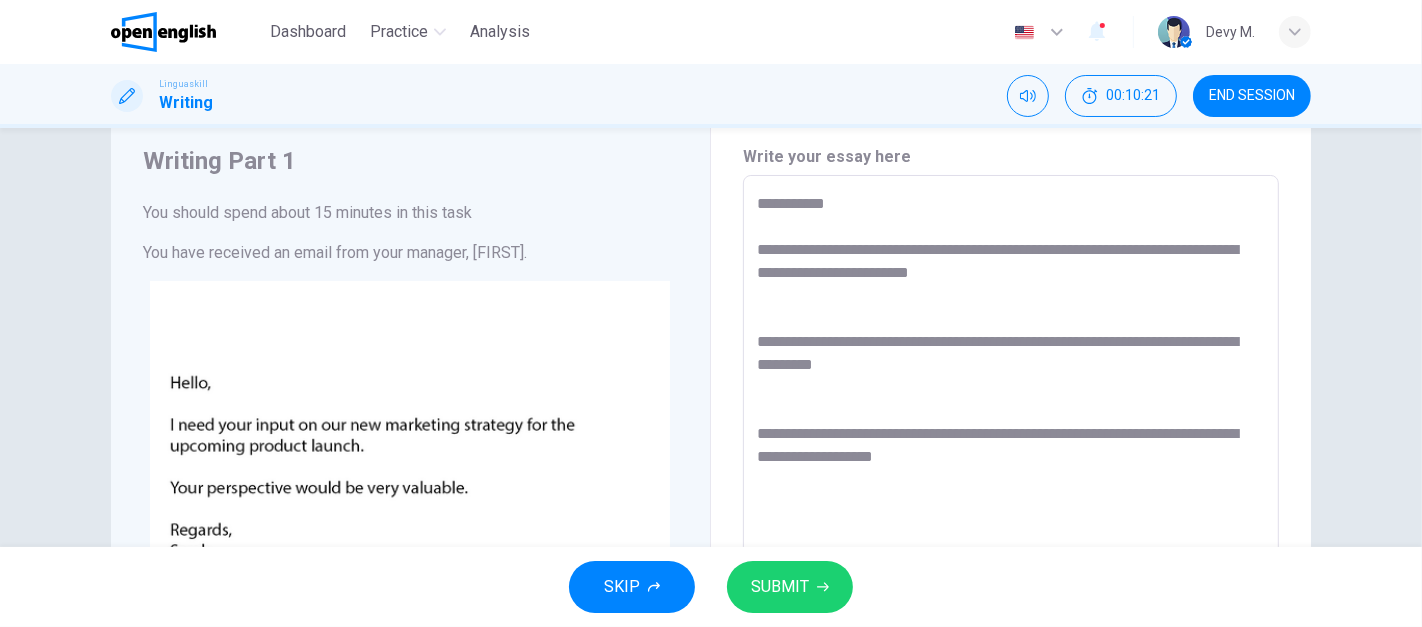 click on "**********" at bounding box center [1011, 548] 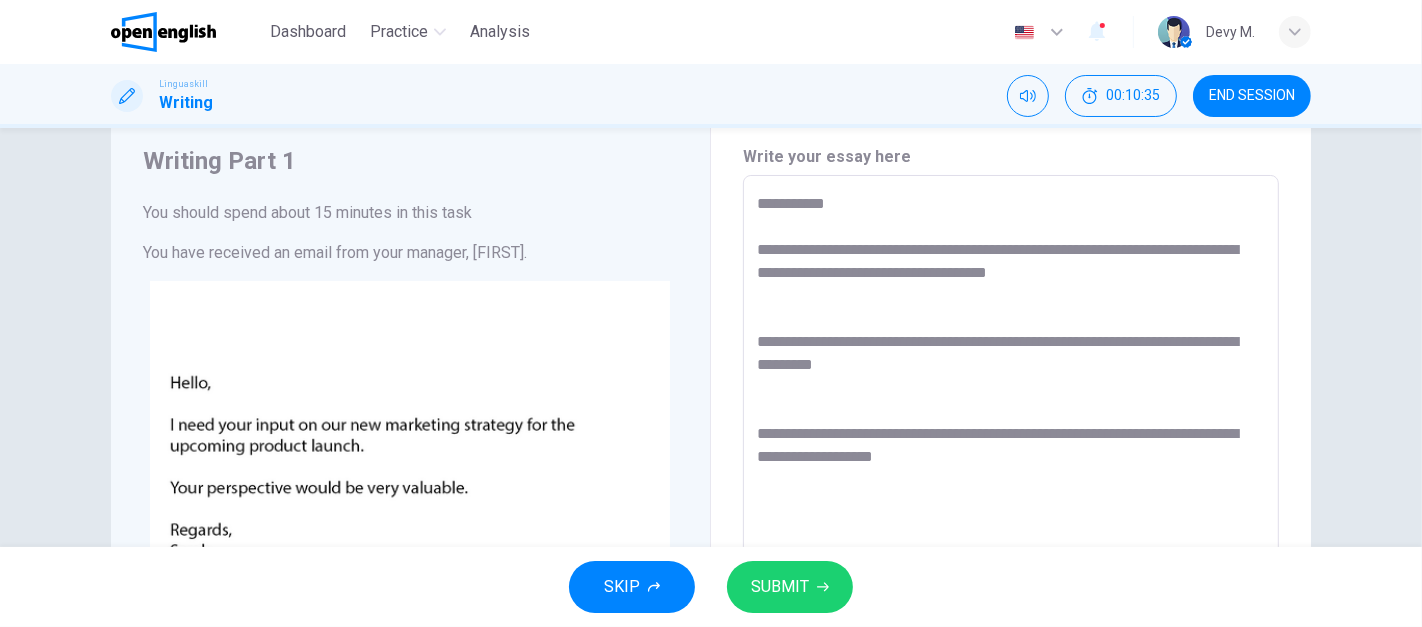click on "**********" at bounding box center (1011, 548) 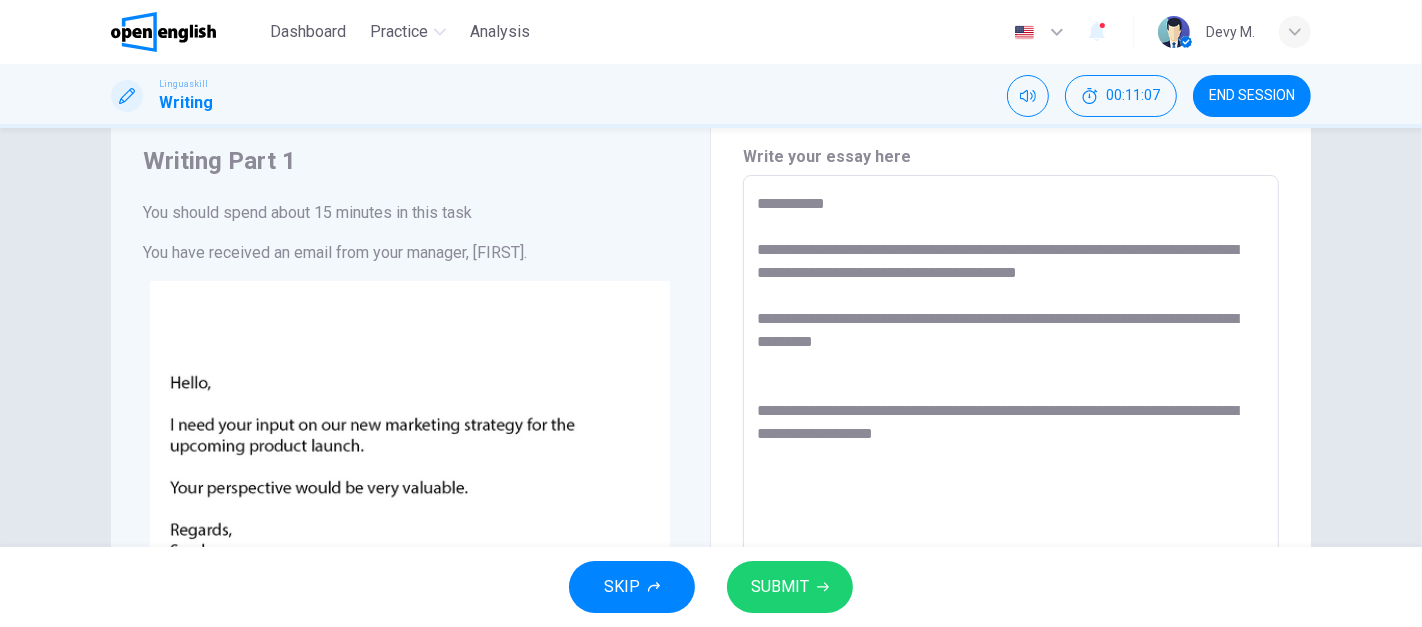 click on "**********" at bounding box center (1011, 548) 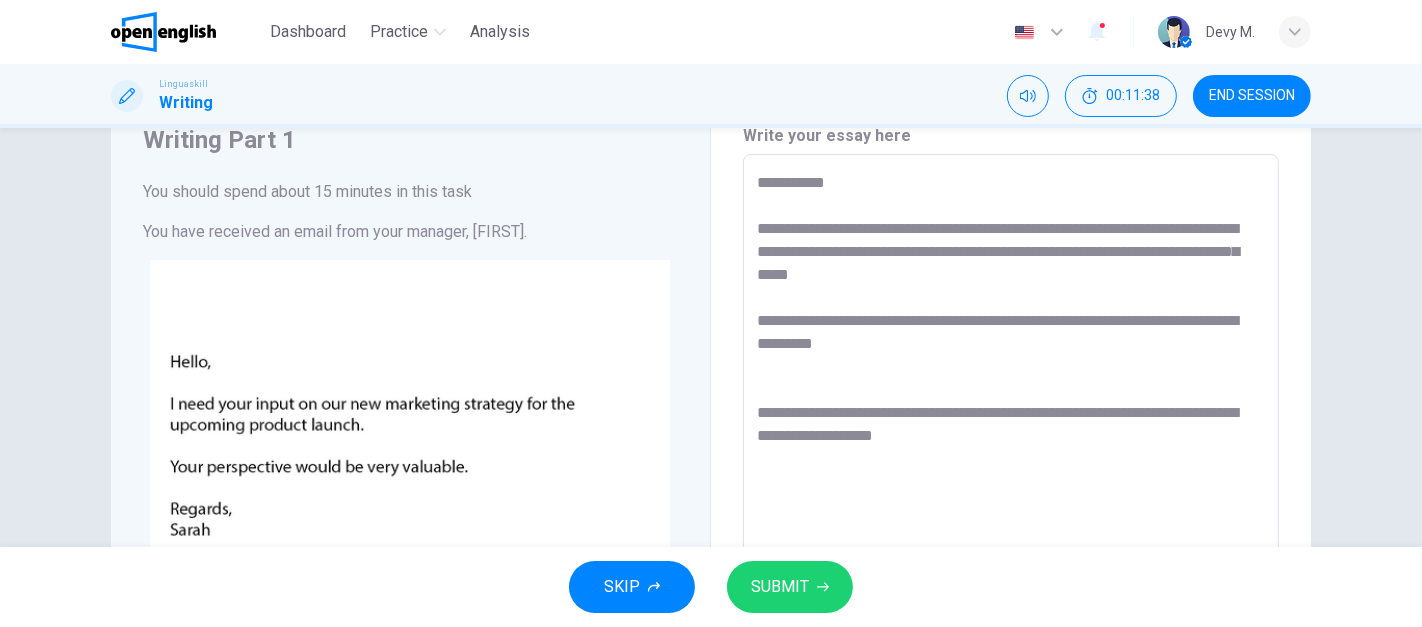scroll, scrollTop: 85, scrollLeft: 0, axis: vertical 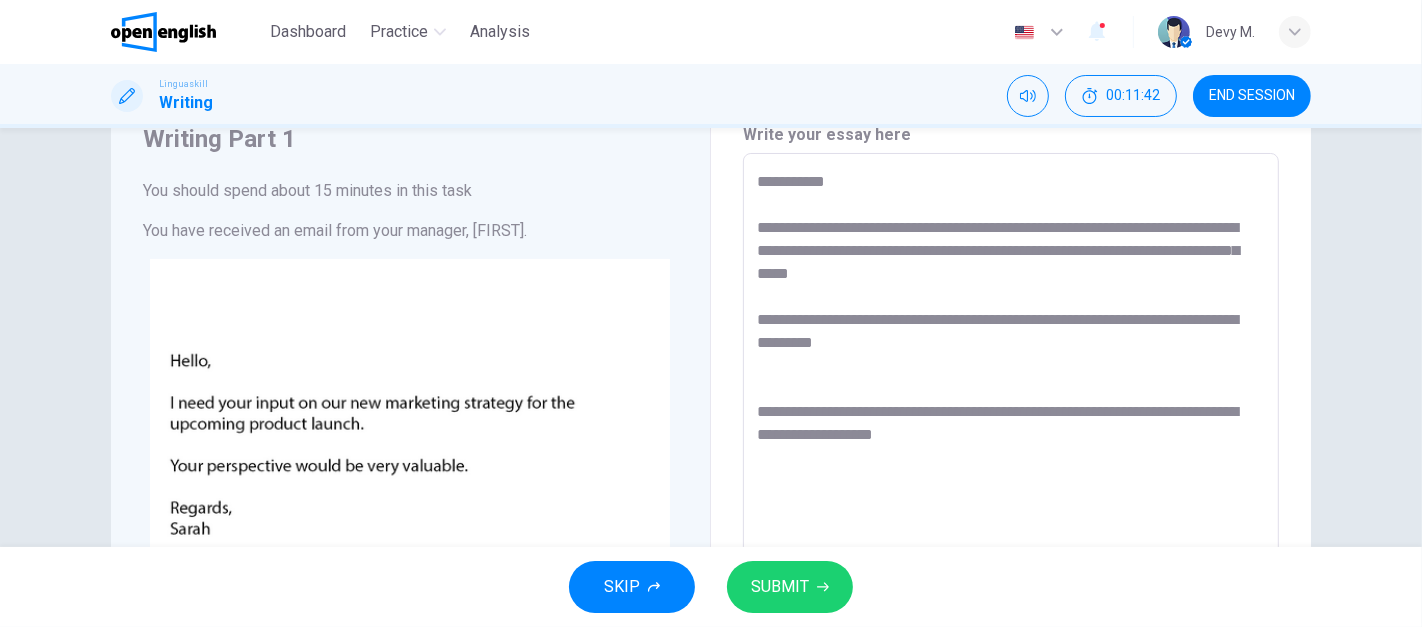 click on "**********" at bounding box center [1011, 526] 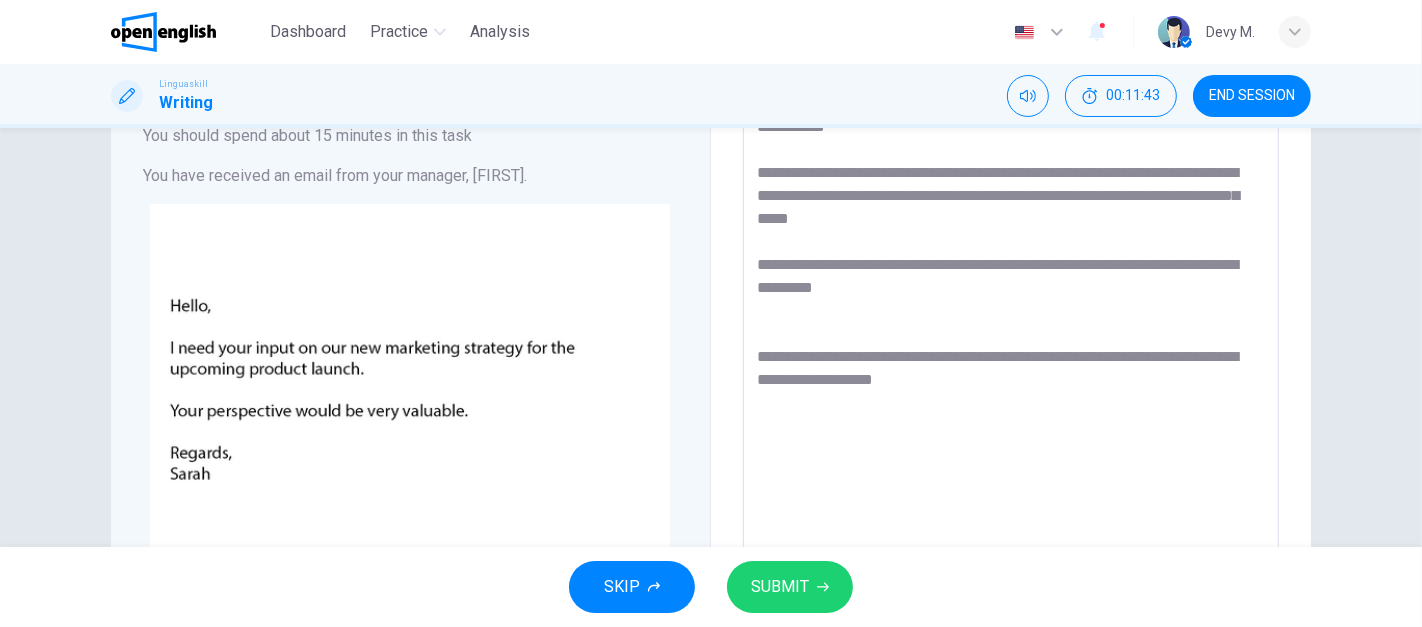 scroll, scrollTop: 141, scrollLeft: 0, axis: vertical 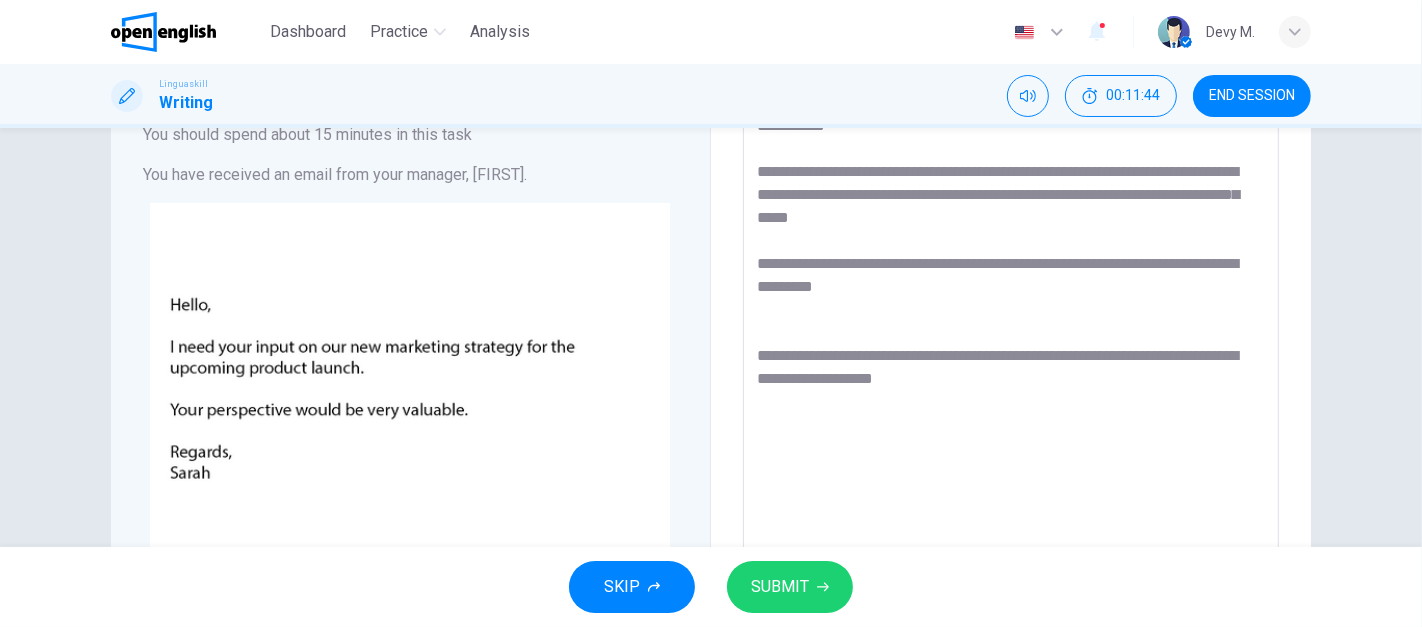 click on "**********" at bounding box center [1011, 470] 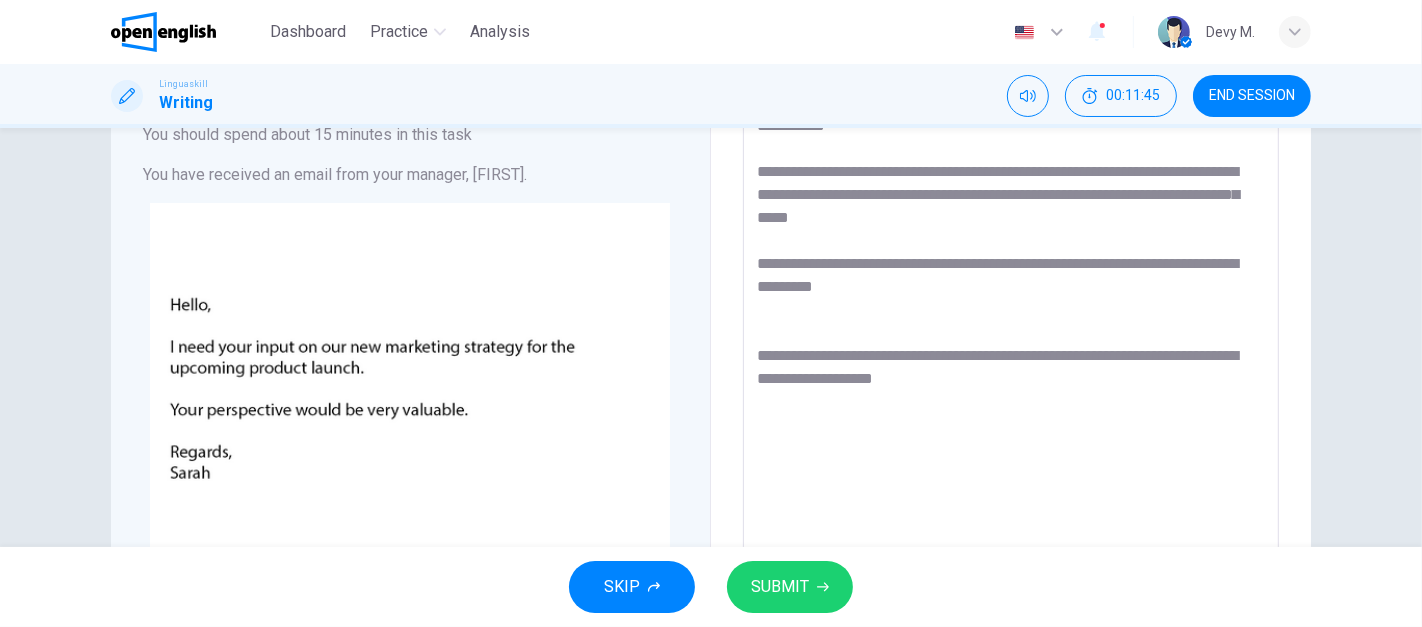 click on "**********" at bounding box center (1011, 470) 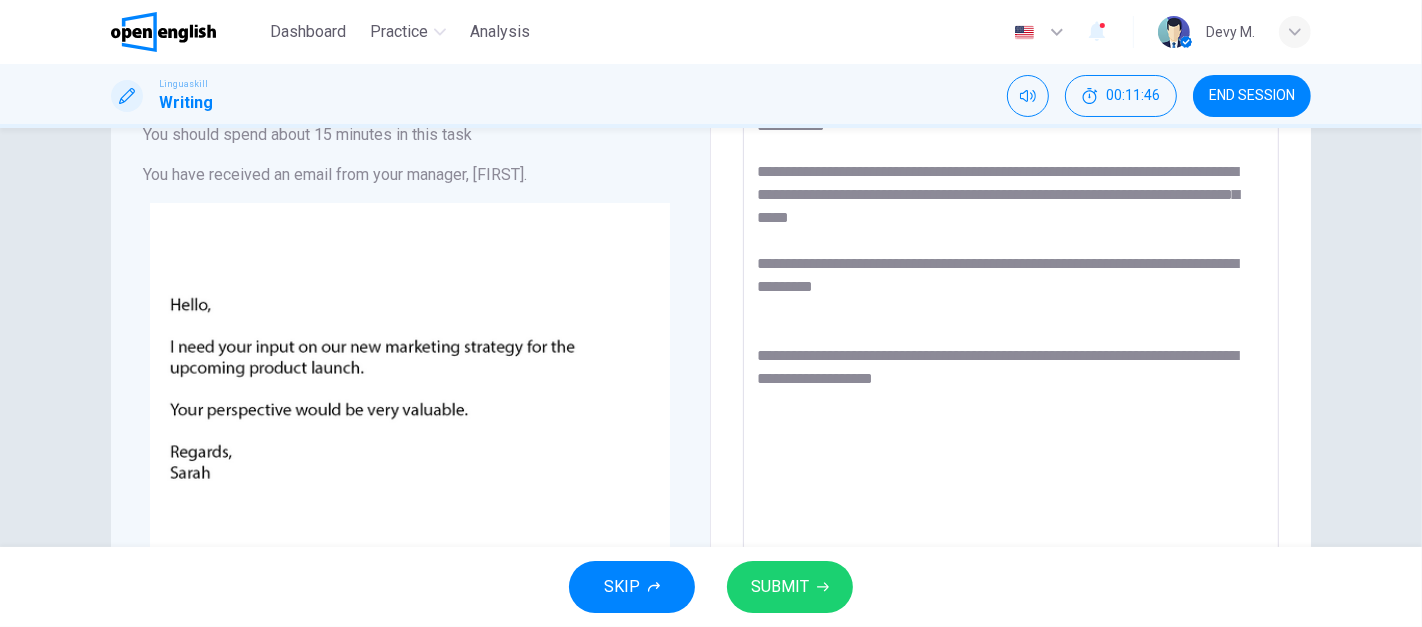 click on "**********" at bounding box center [1011, 470] 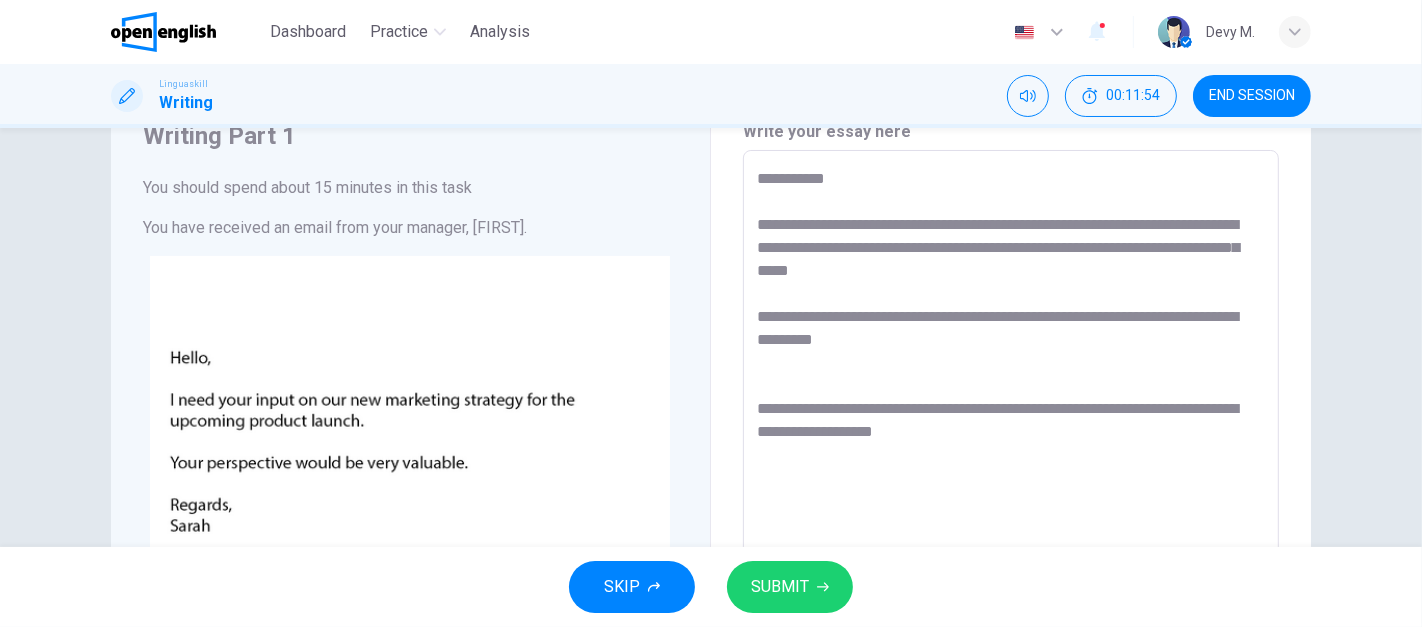 scroll, scrollTop: 87, scrollLeft: 0, axis: vertical 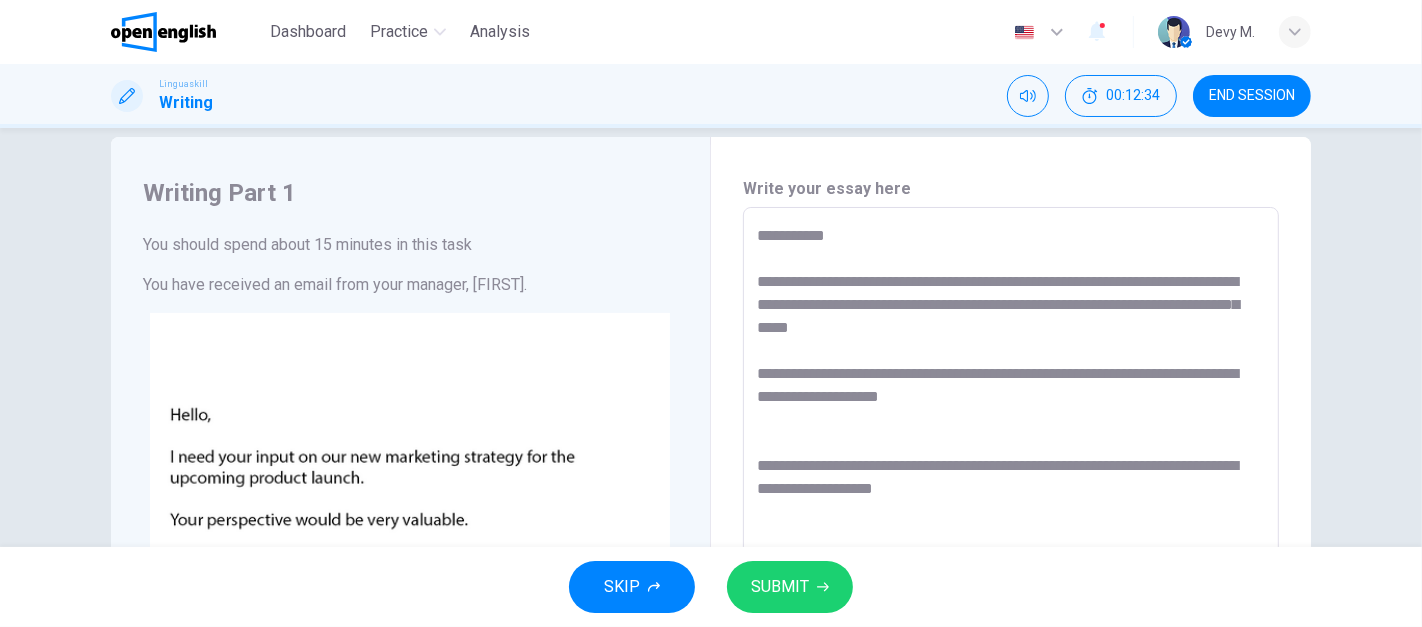 click on "**********" at bounding box center (1011, 580) 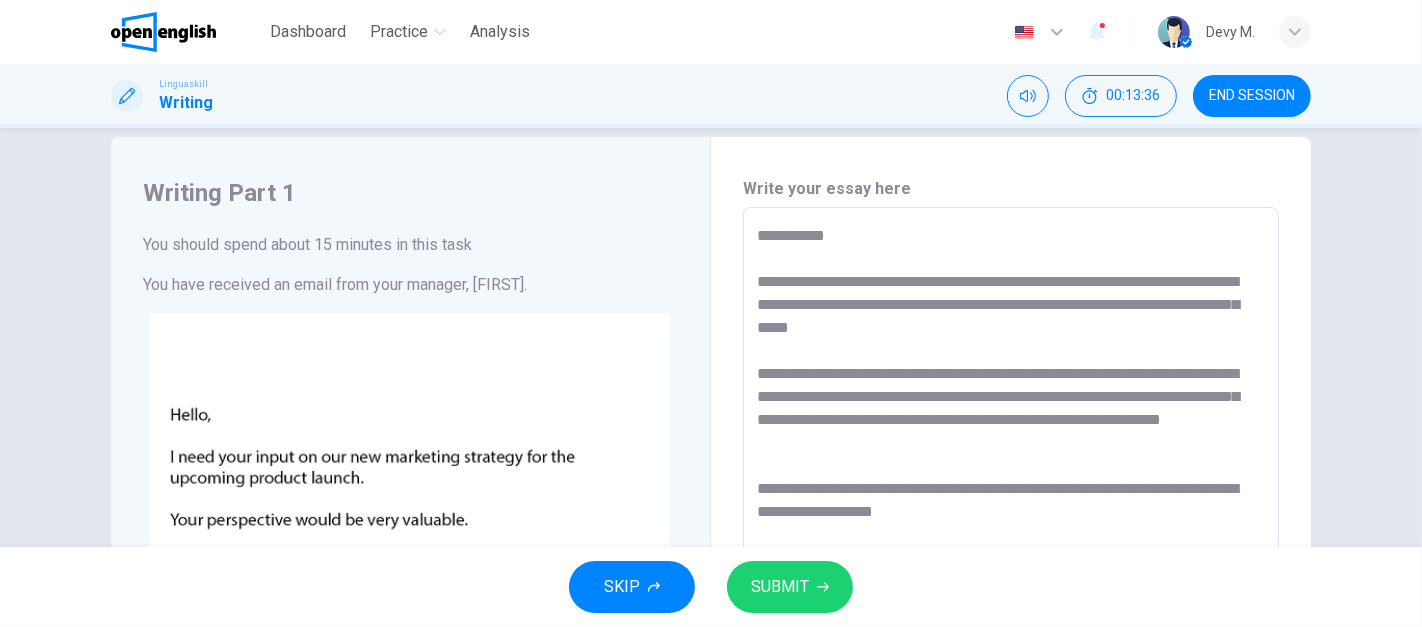 drag, startPoint x: 822, startPoint y: 371, endPoint x: 966, endPoint y: 371, distance: 144 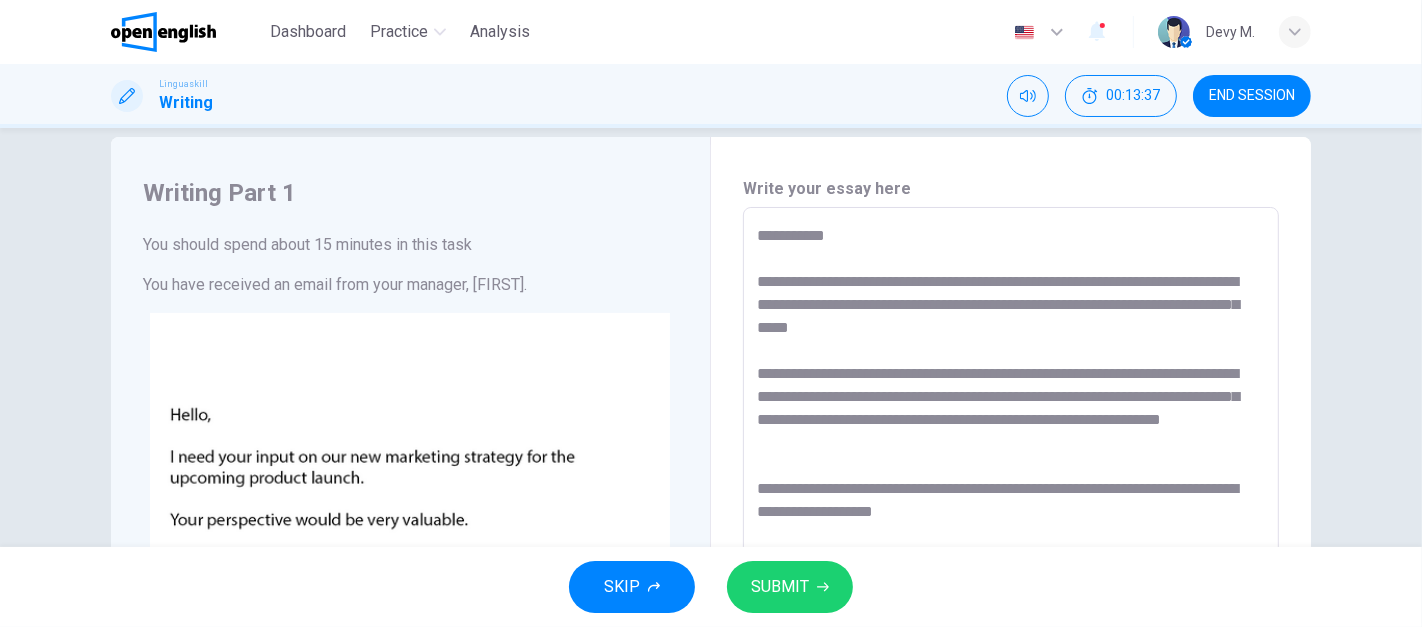 click on "**********" at bounding box center [1011, 580] 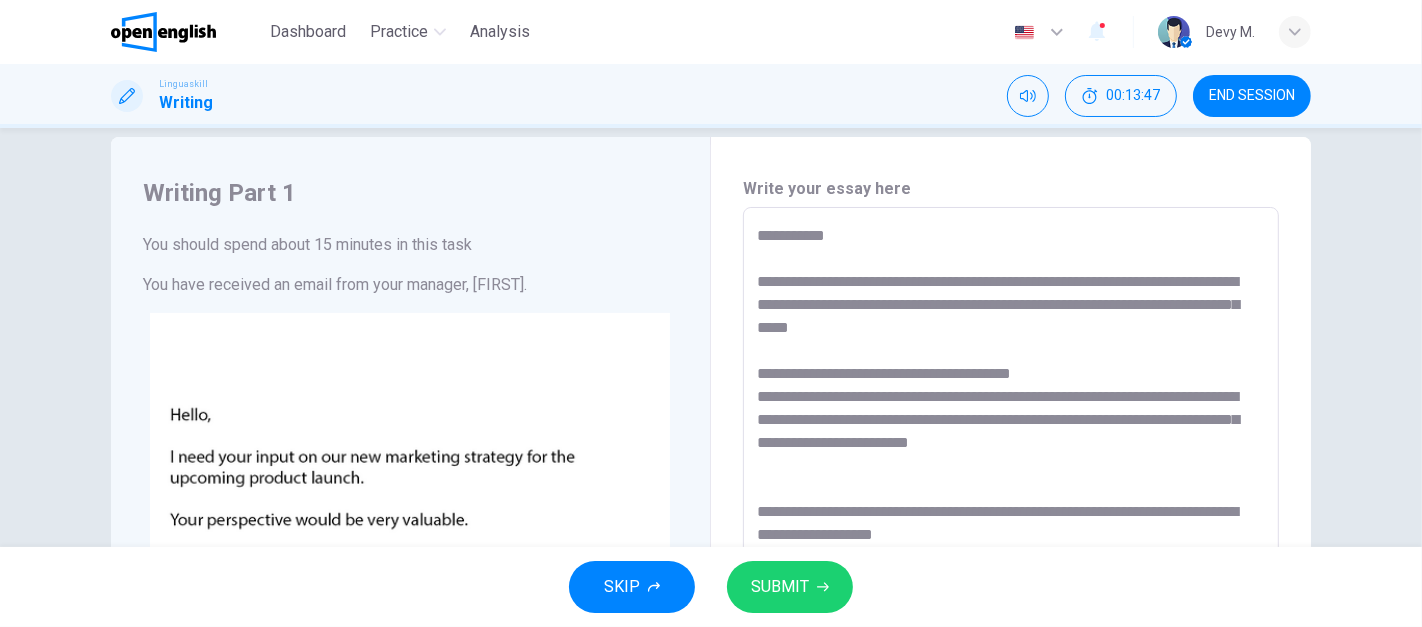 drag, startPoint x: 760, startPoint y: 395, endPoint x: 857, endPoint y: 390, distance: 97.128784 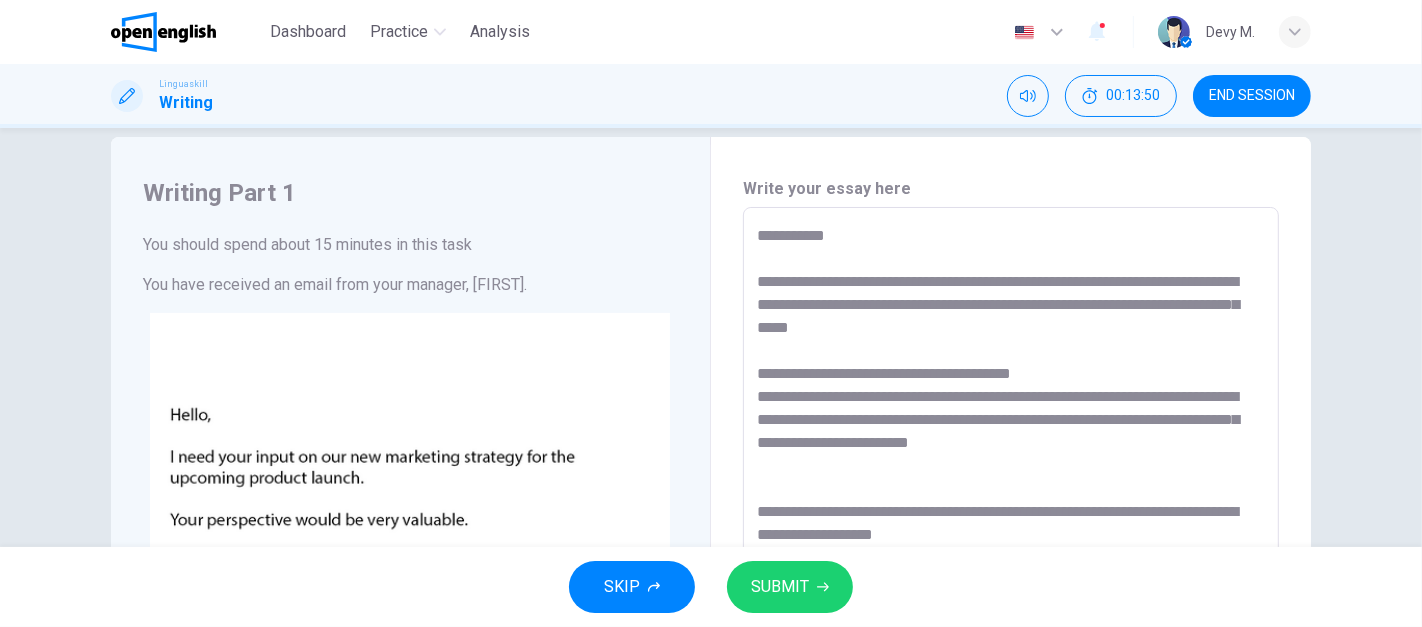 click on "**********" at bounding box center [1011, 580] 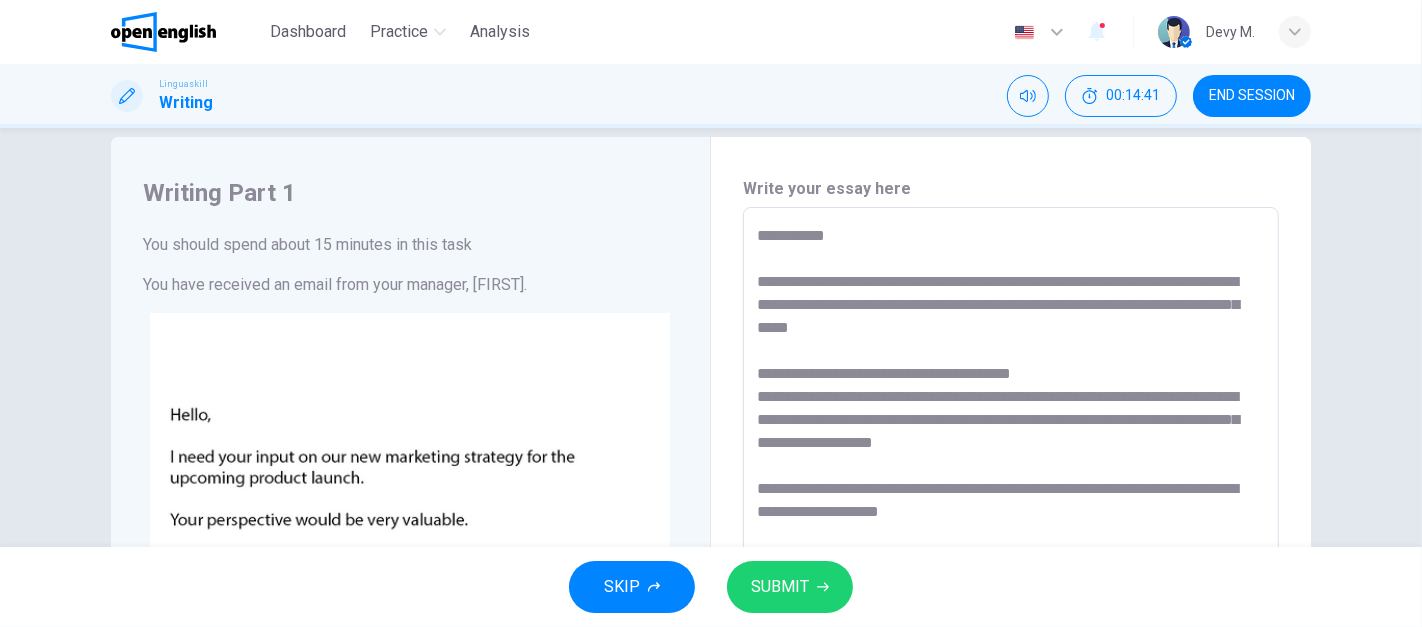 drag, startPoint x: 933, startPoint y: 505, endPoint x: 753, endPoint y: 486, distance: 181 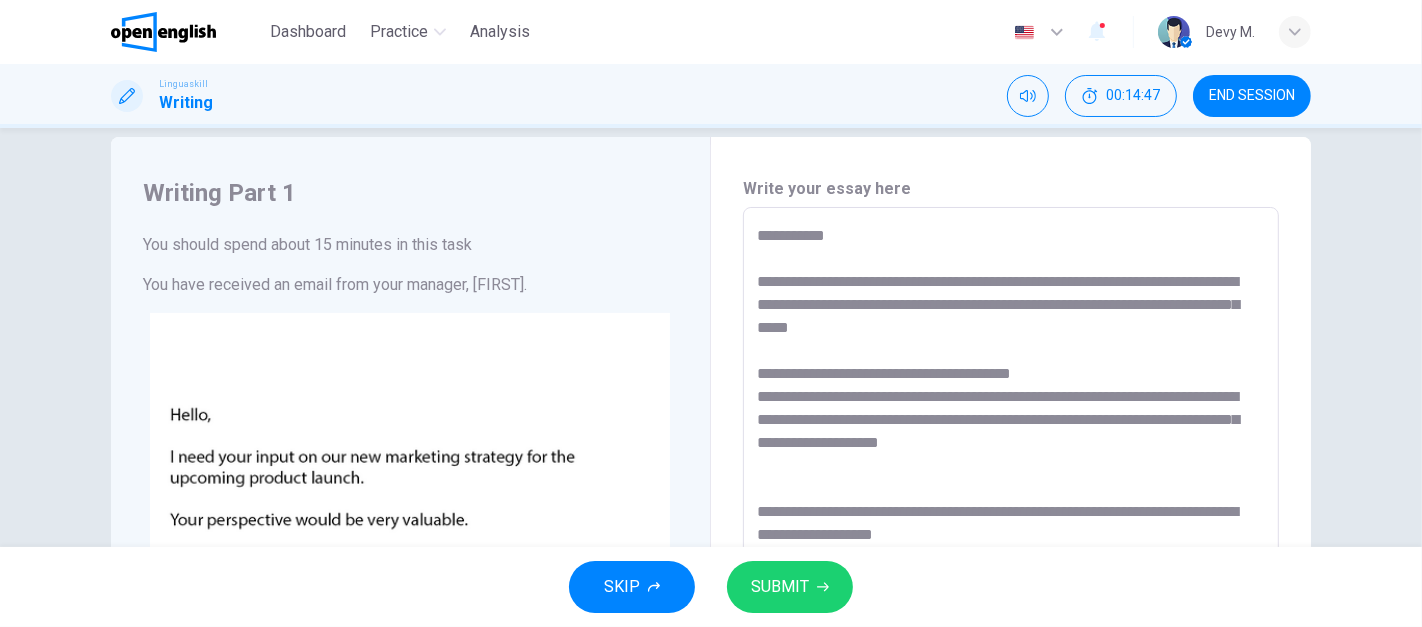 drag, startPoint x: 774, startPoint y: 375, endPoint x: 999, endPoint y: 366, distance: 225.17993 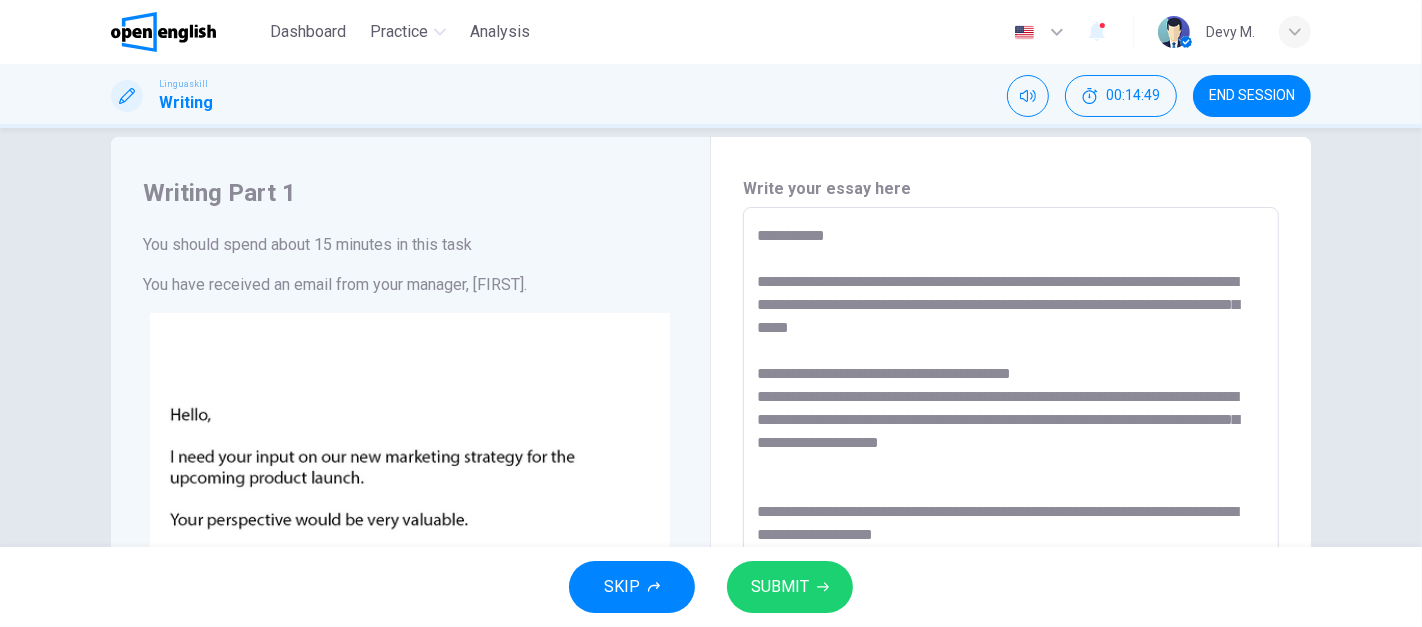 click on "**********" at bounding box center (1011, 580) 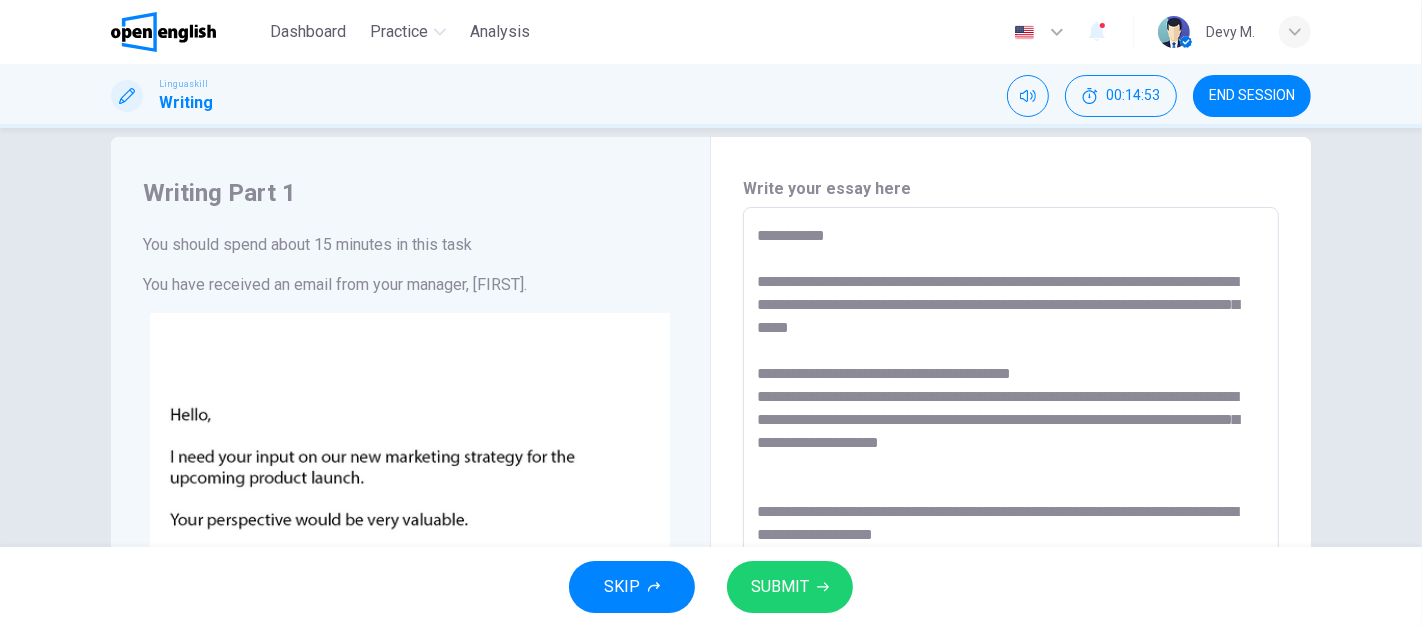 drag, startPoint x: 759, startPoint y: 379, endPoint x: 770, endPoint y: 372, distance: 13.038404 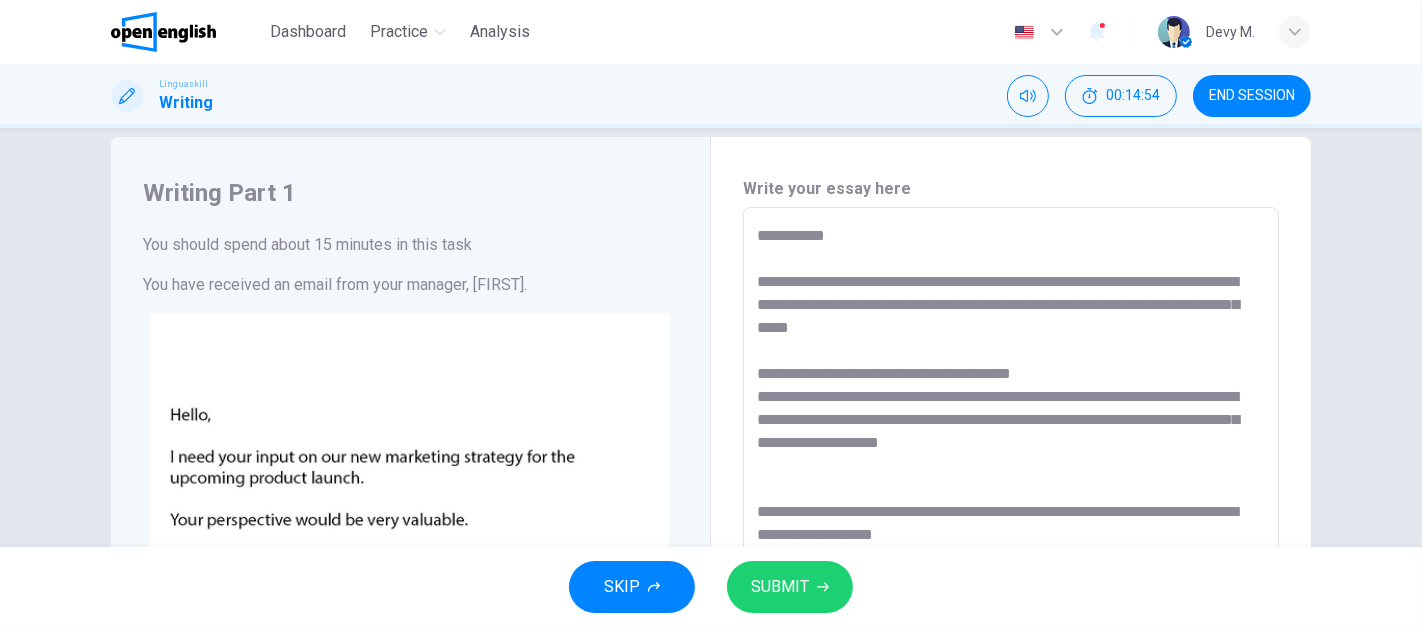click on "**********" at bounding box center (1011, 580) 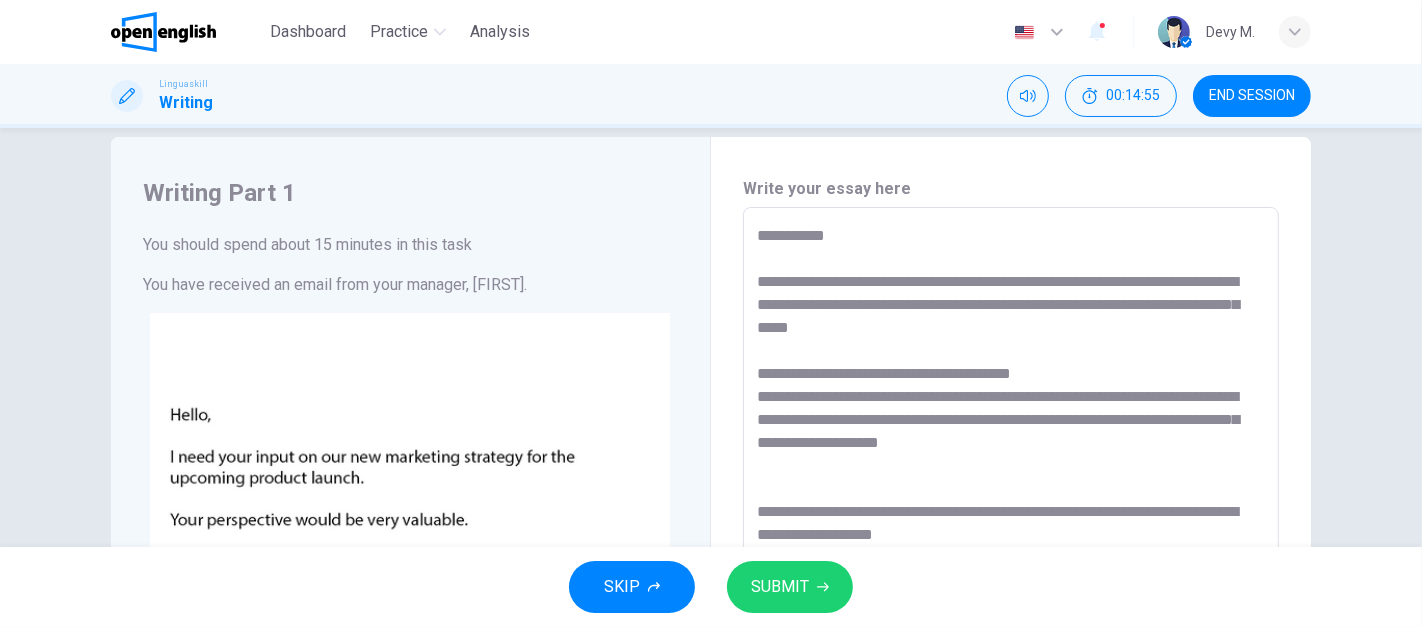 click on "**********" at bounding box center (1011, 580) 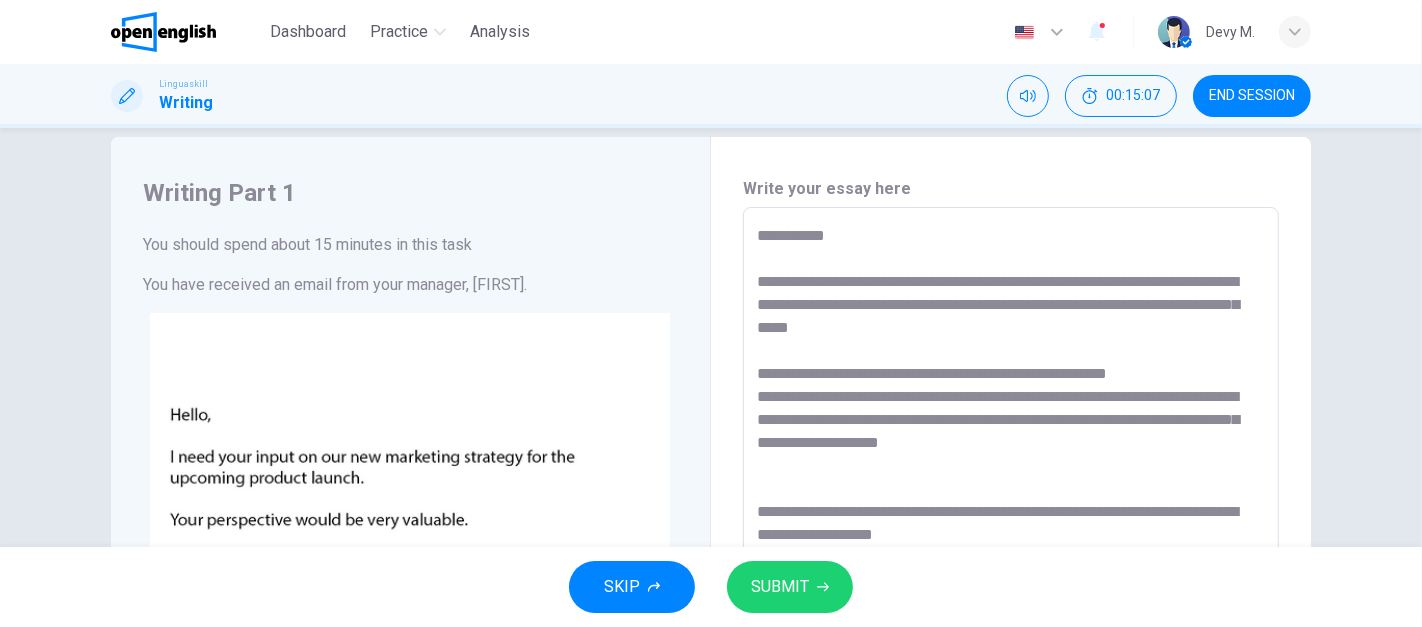 drag, startPoint x: 752, startPoint y: 374, endPoint x: 894, endPoint y: 364, distance: 142.35168 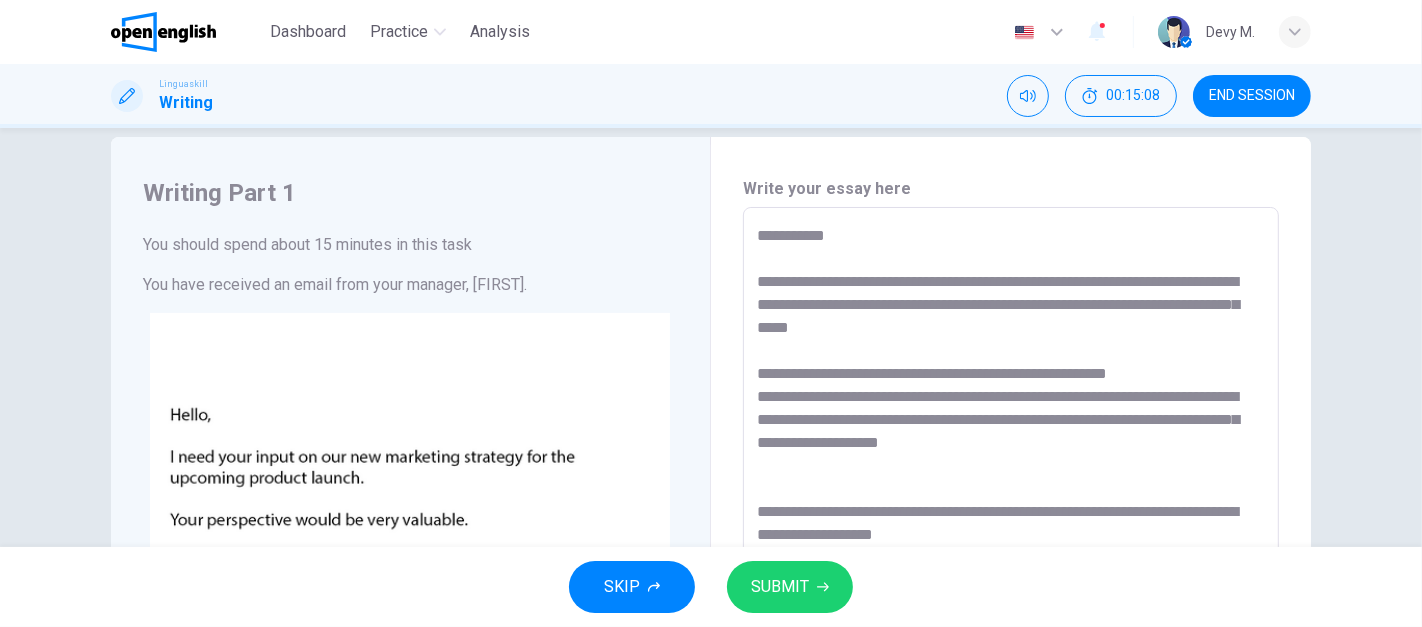click on "**********" at bounding box center (1011, 580) 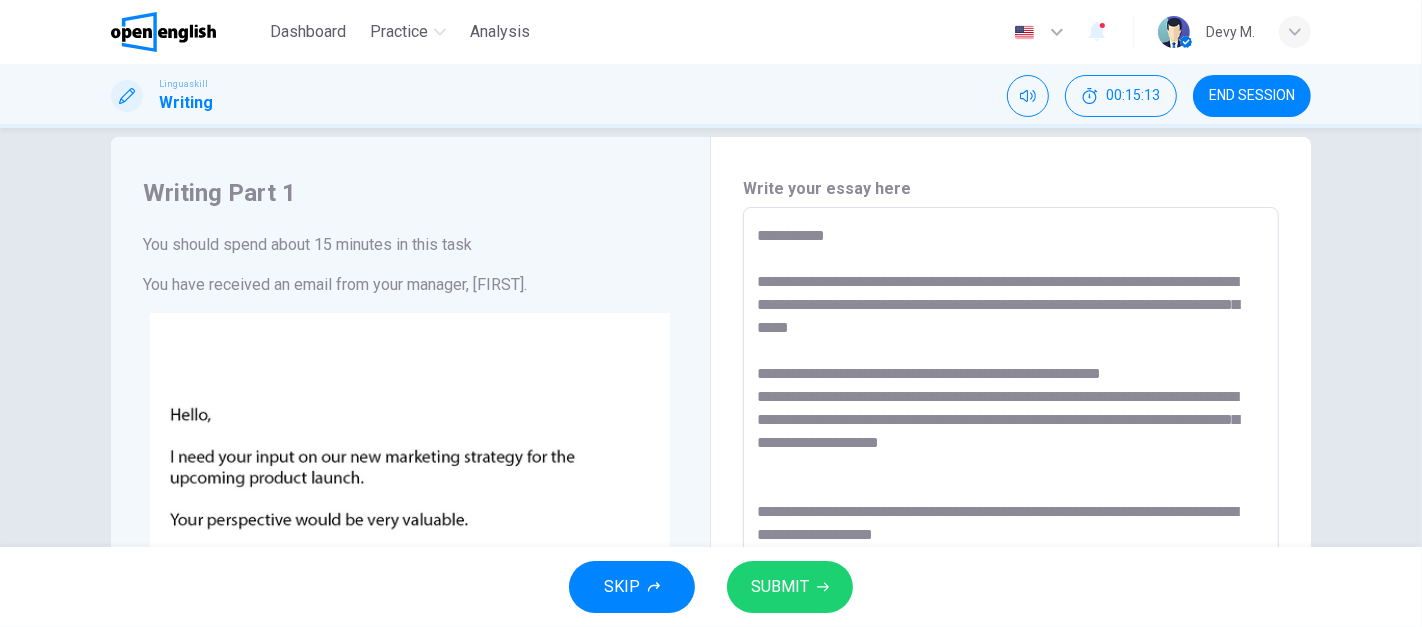 click on "**********" at bounding box center [1011, 580] 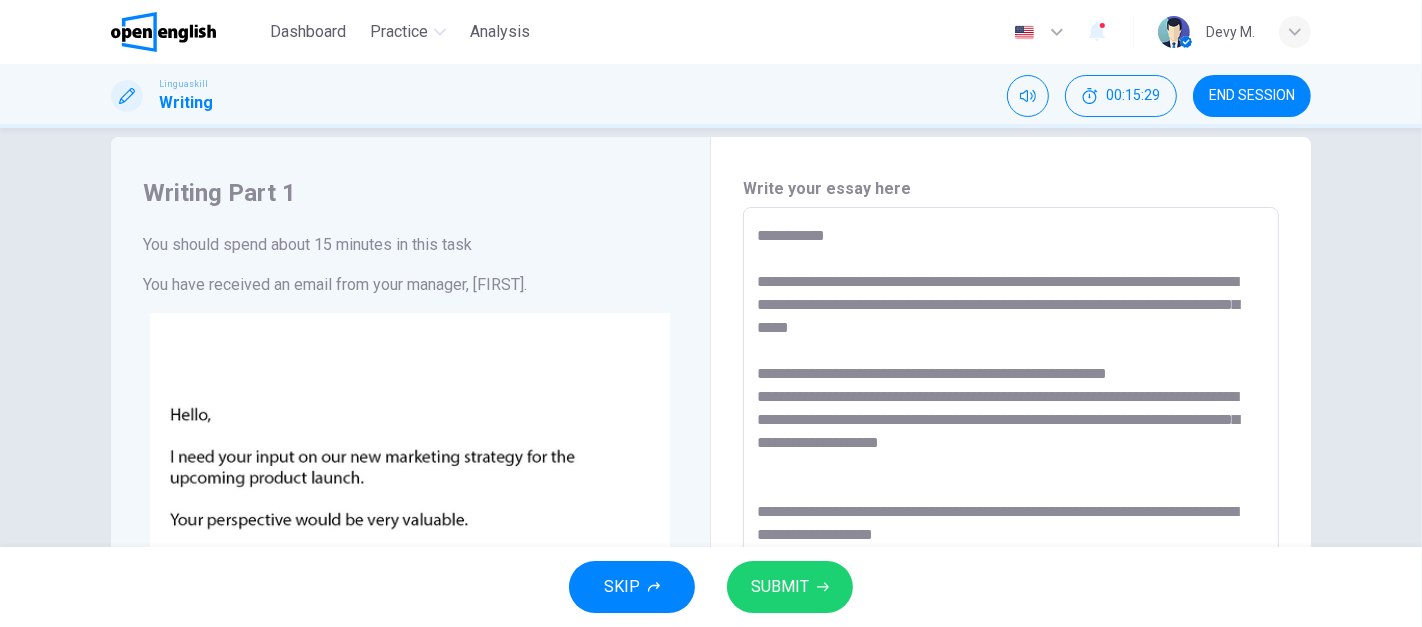 drag, startPoint x: 781, startPoint y: 398, endPoint x: 1137, endPoint y: 390, distance: 356.08987 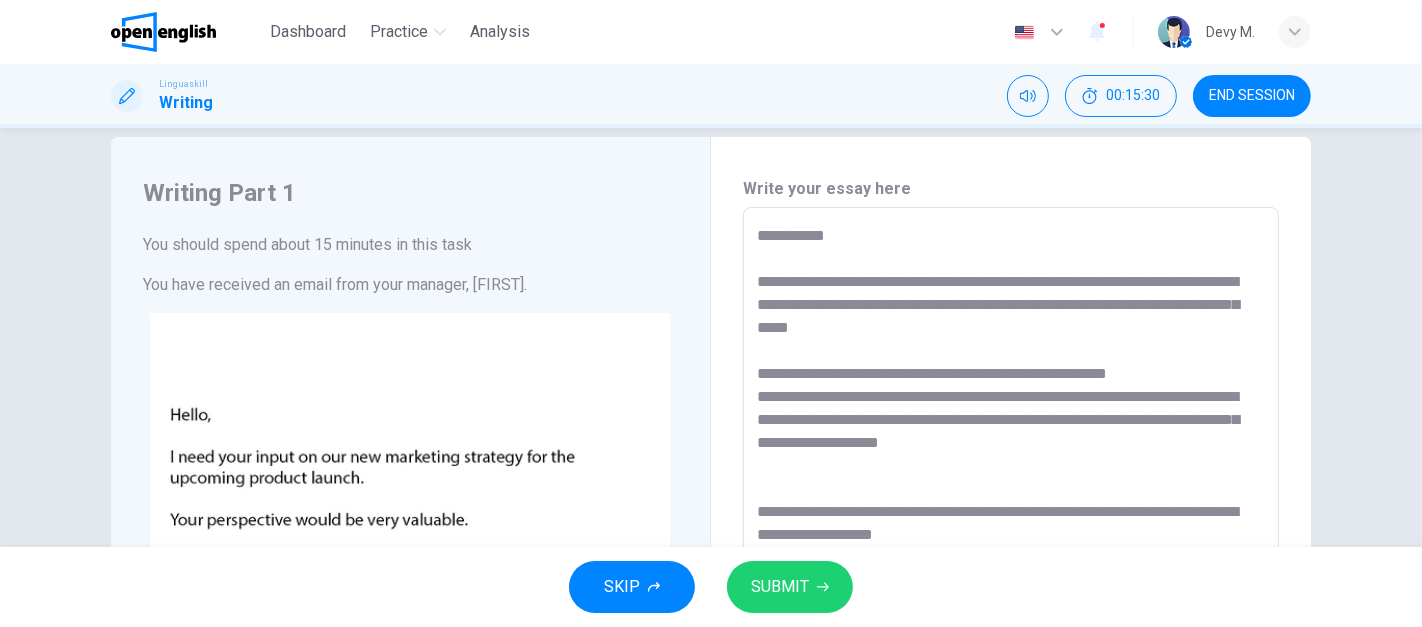 click on "**********" at bounding box center (1011, 580) 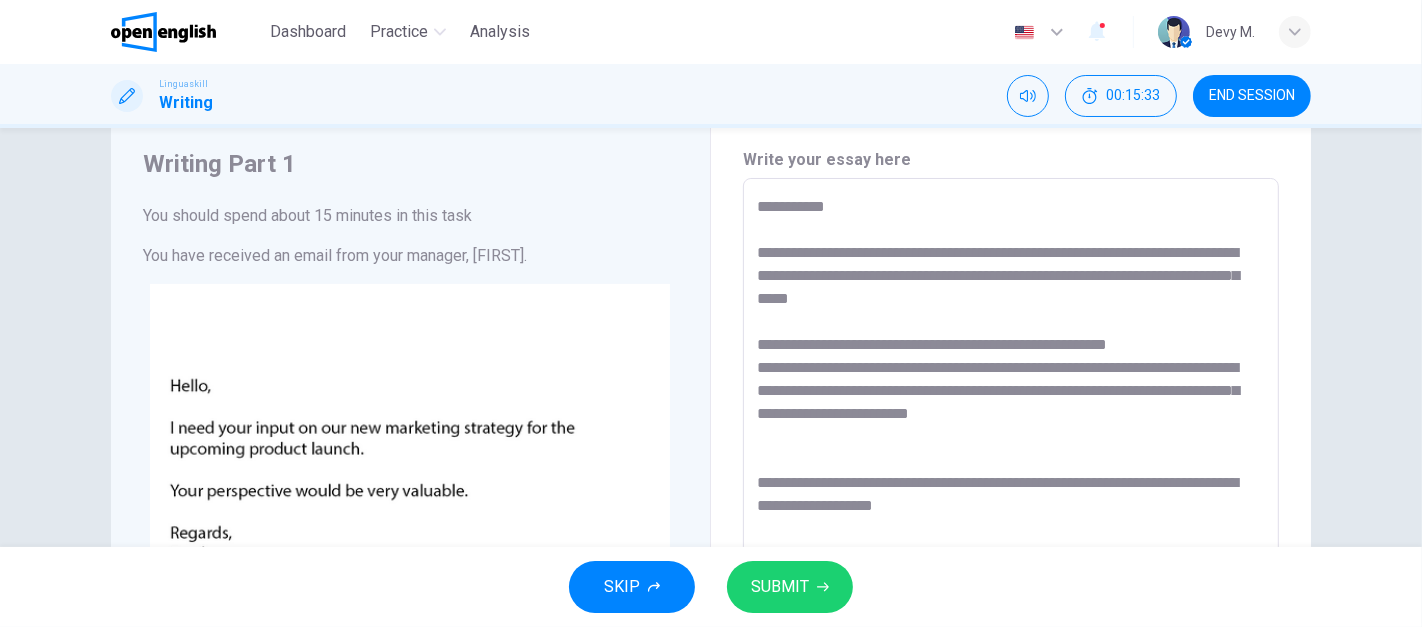 scroll, scrollTop: 80, scrollLeft: 0, axis: vertical 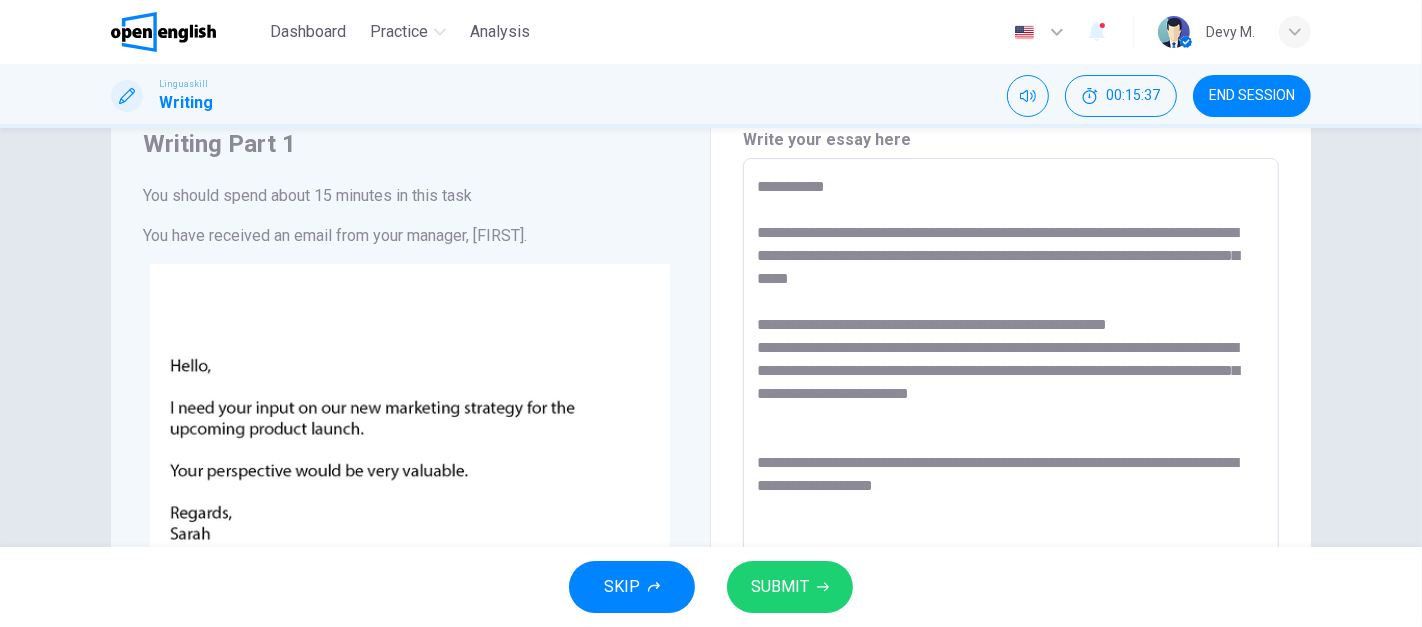 drag, startPoint x: 812, startPoint y: 371, endPoint x: 1105, endPoint y: 371, distance: 293 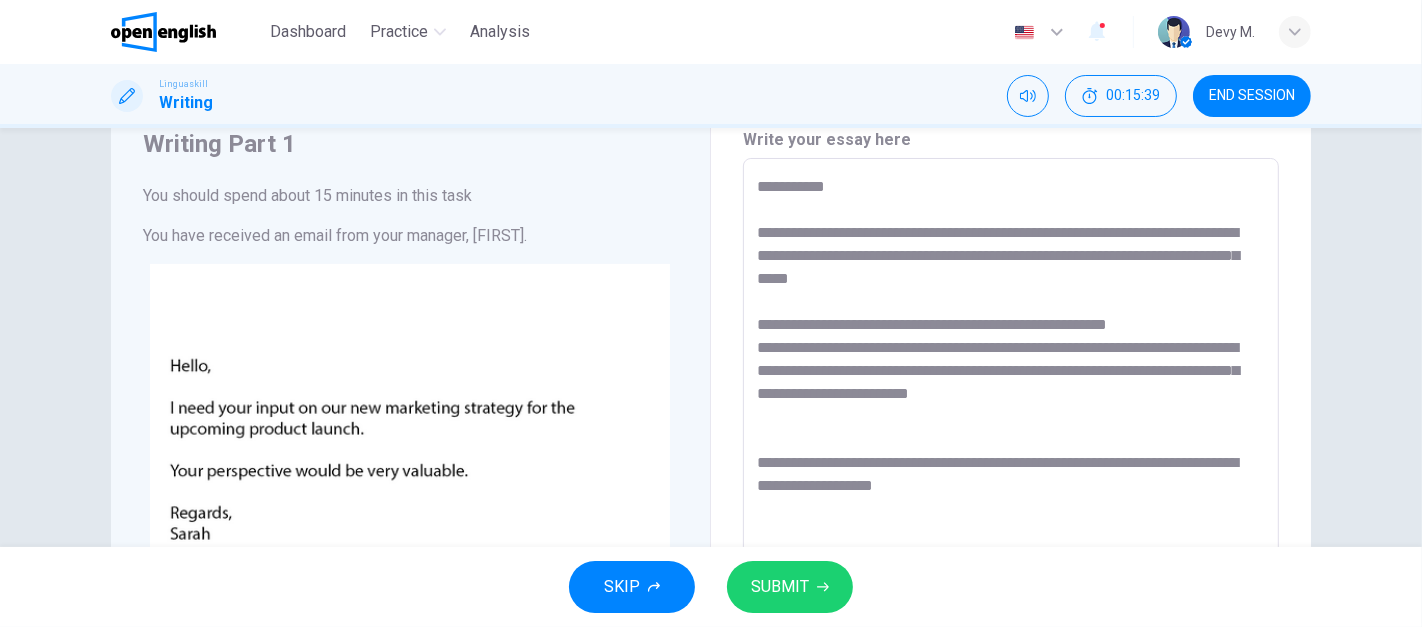 click on "**********" at bounding box center [1011, 531] 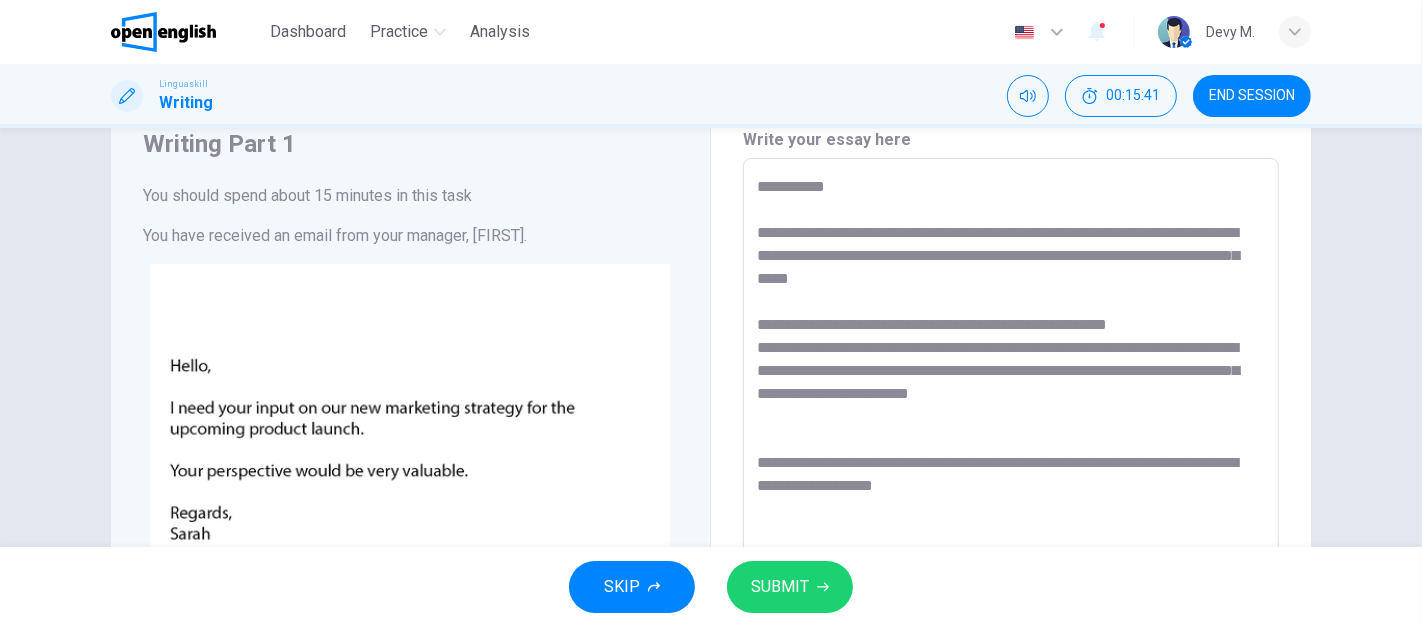 click on "**********" at bounding box center (1011, 531) 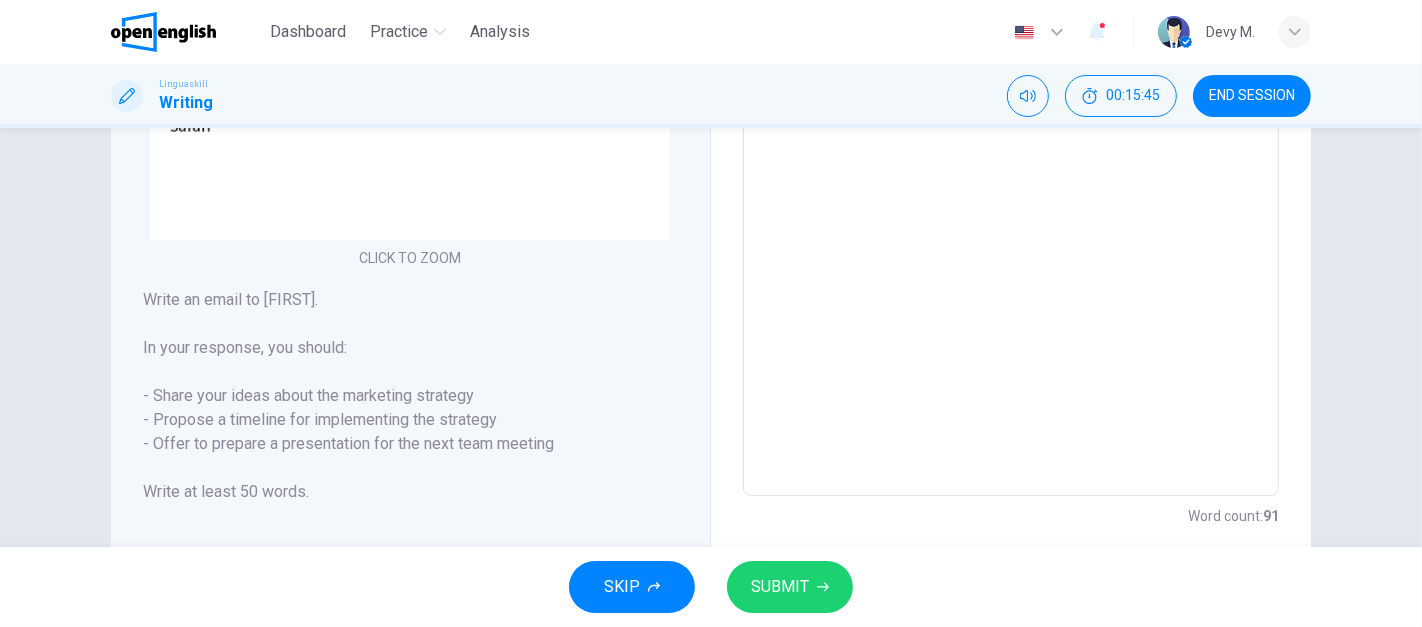 scroll, scrollTop: 491, scrollLeft: 0, axis: vertical 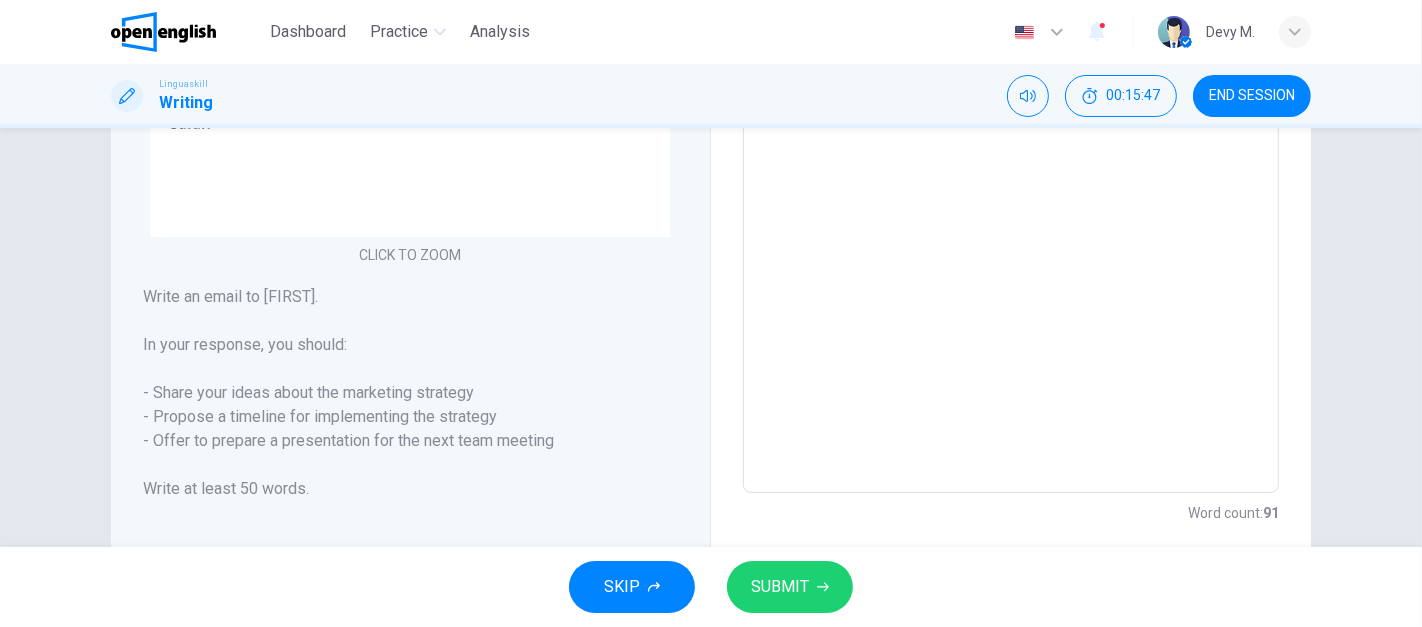 drag, startPoint x: 137, startPoint y: 338, endPoint x: 185, endPoint y: 341, distance: 48.09366 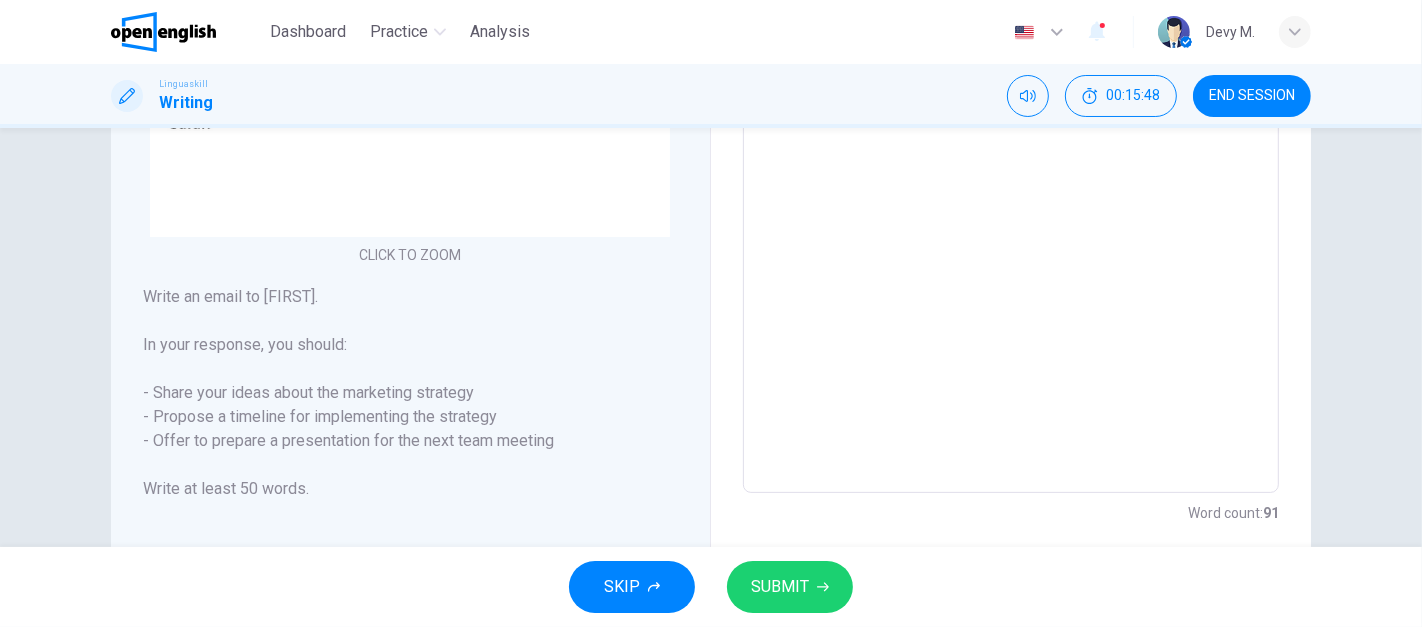 drag, startPoint x: 216, startPoint y: 393, endPoint x: 354, endPoint y: 404, distance: 138.43771 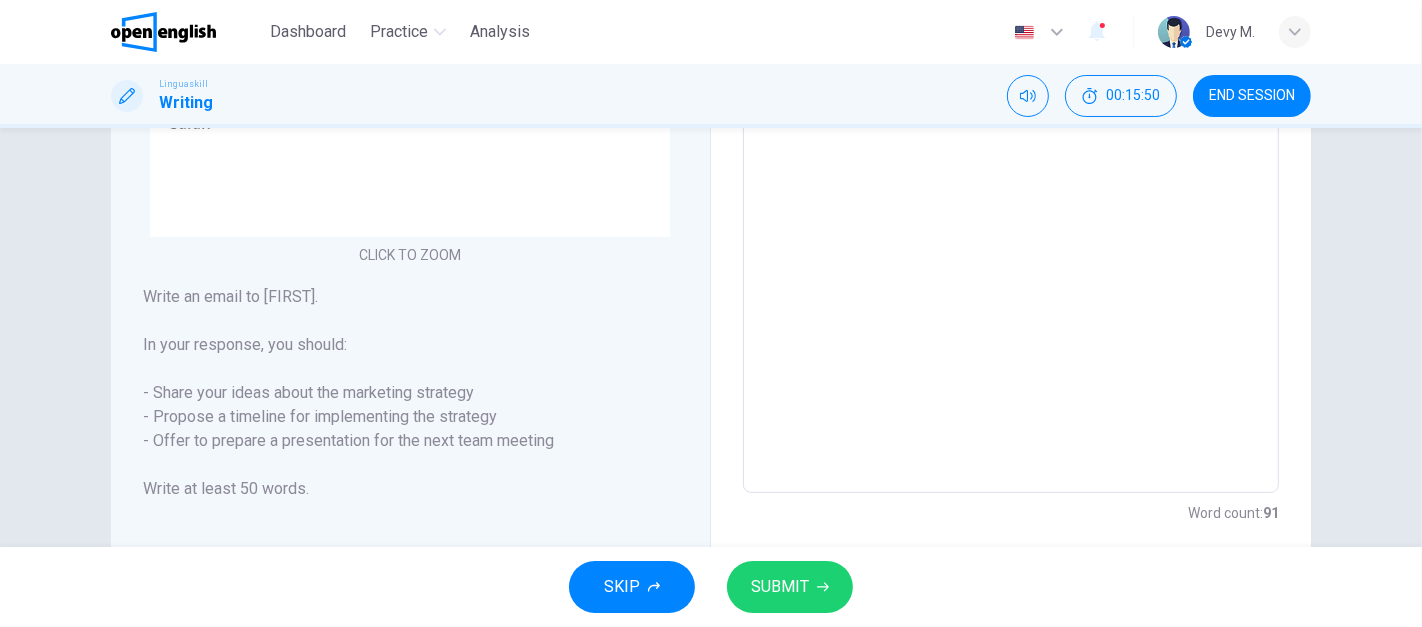 drag, startPoint x: 197, startPoint y: 415, endPoint x: 397, endPoint y: 417, distance: 200.01 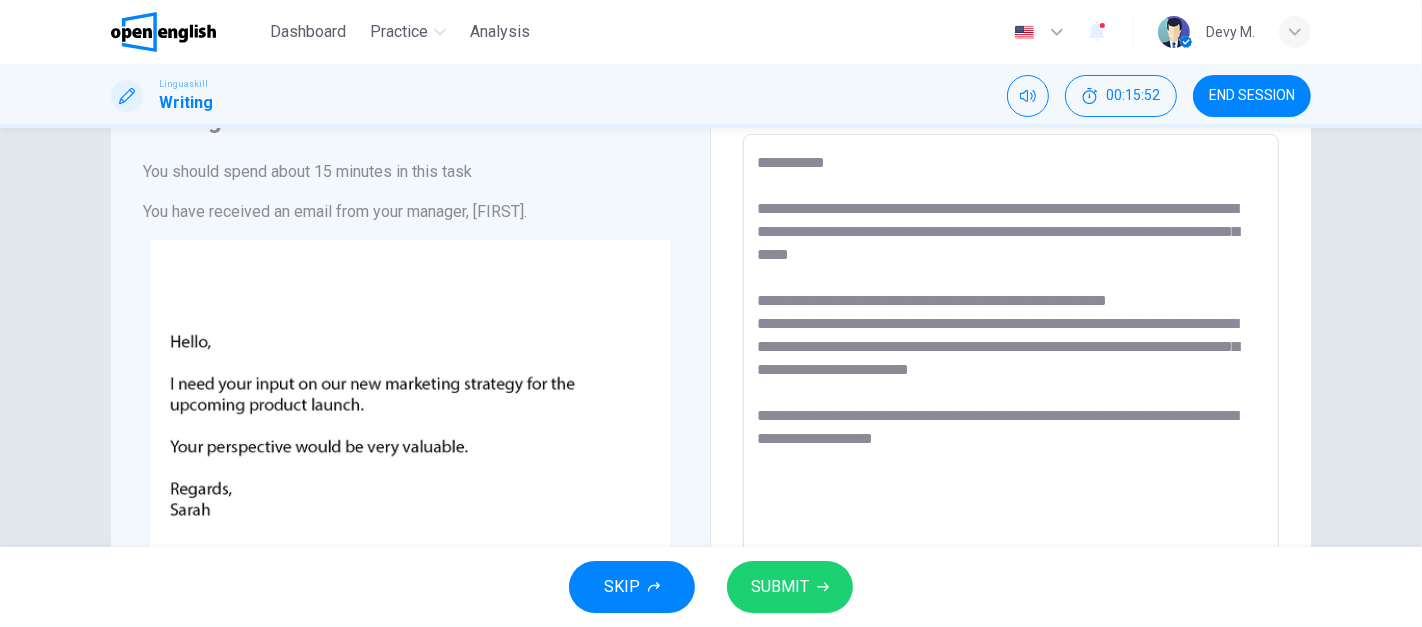 scroll, scrollTop: 105, scrollLeft: 0, axis: vertical 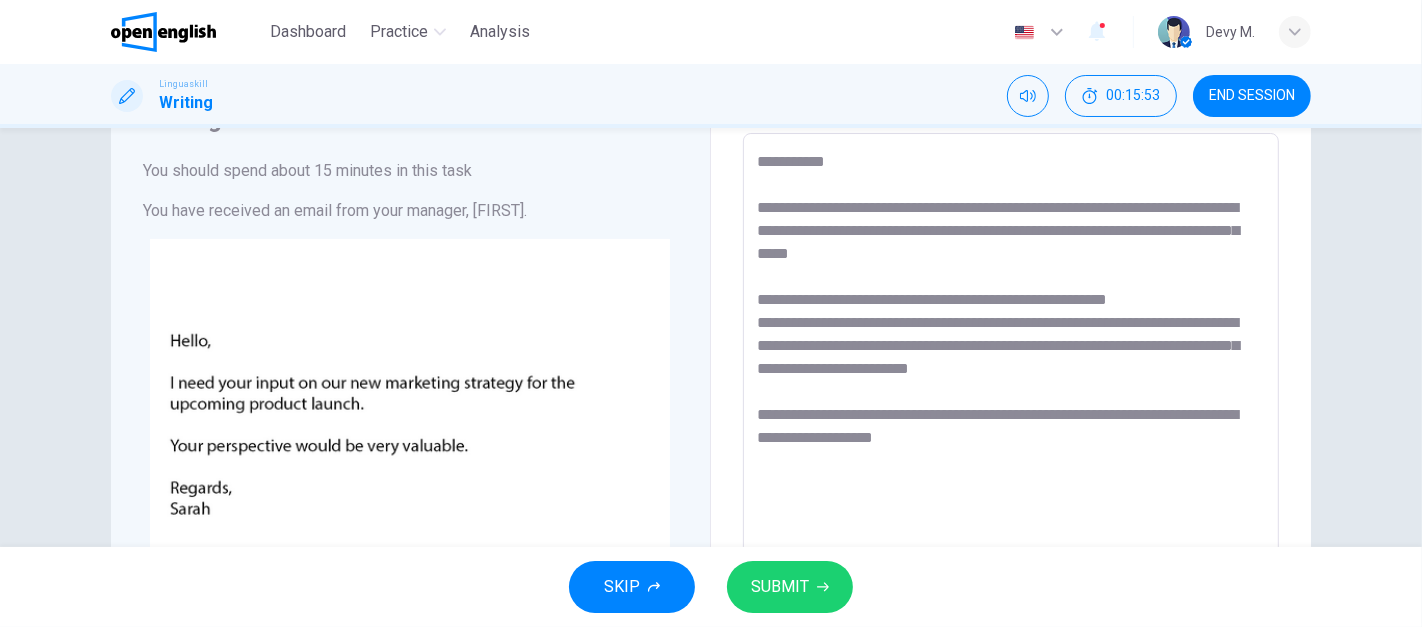 click on "**********" at bounding box center [1011, 506] 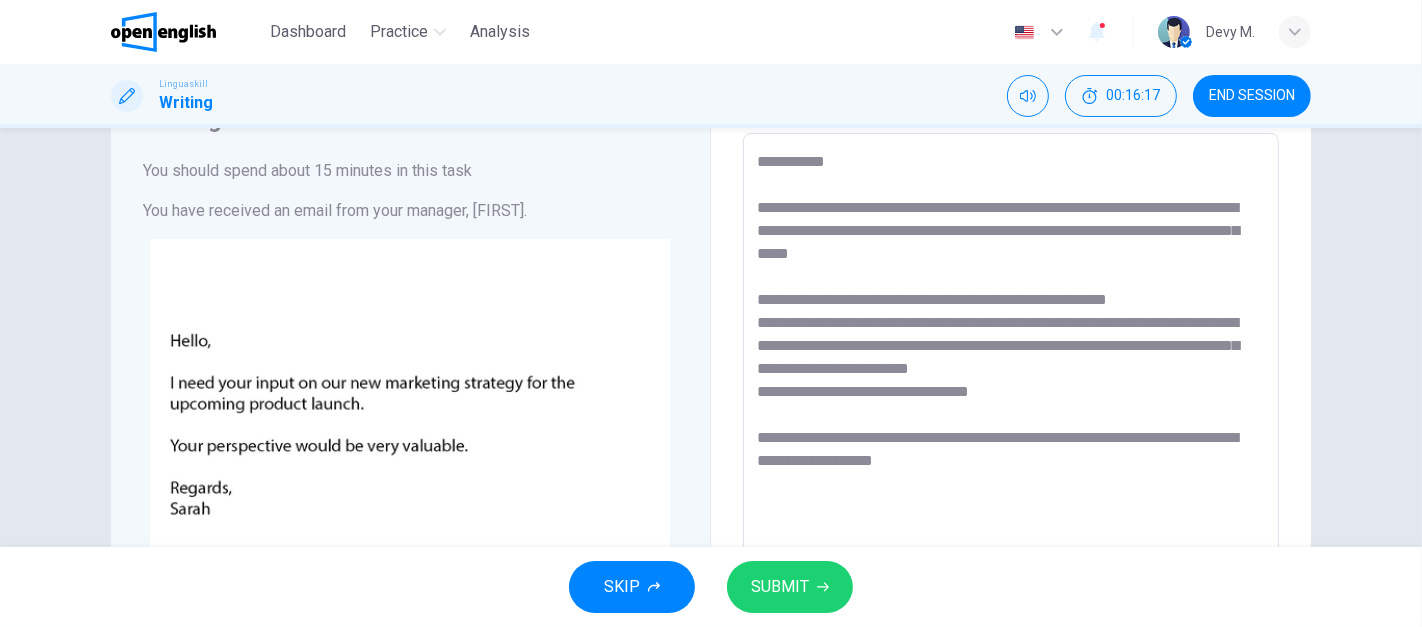 click on "**********" at bounding box center [1011, 506] 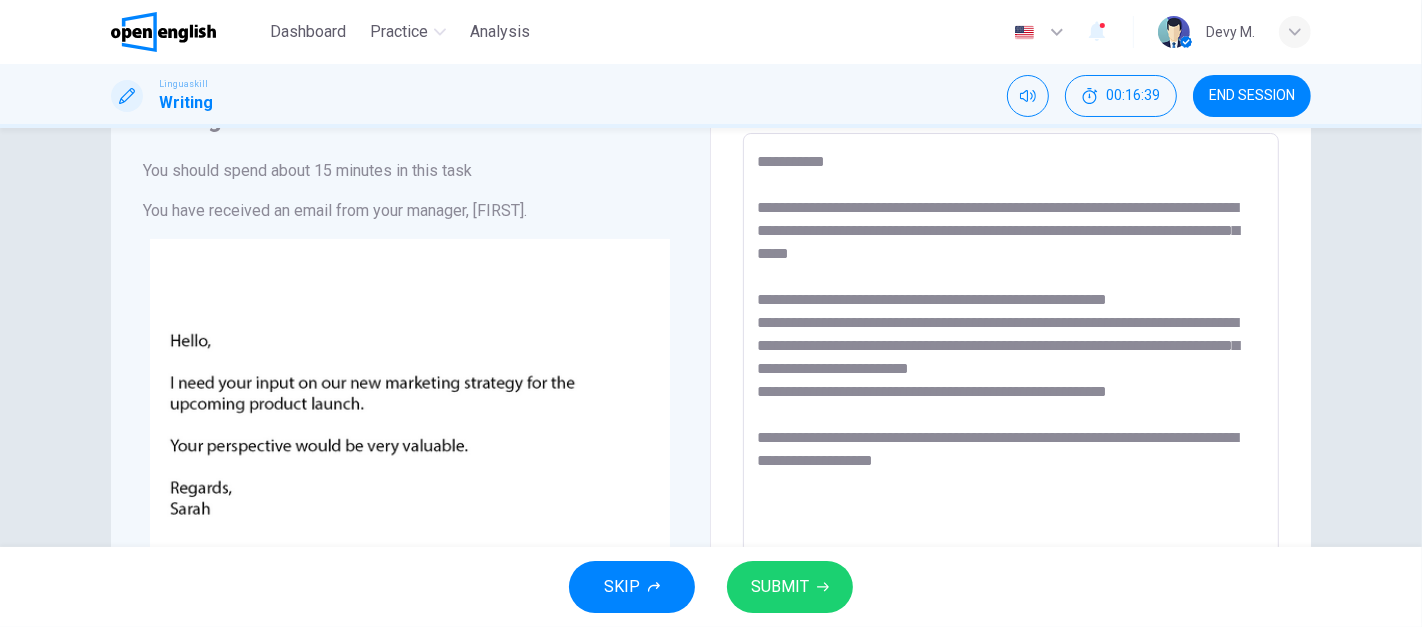 drag, startPoint x: 781, startPoint y: 390, endPoint x: 811, endPoint y: 390, distance: 30 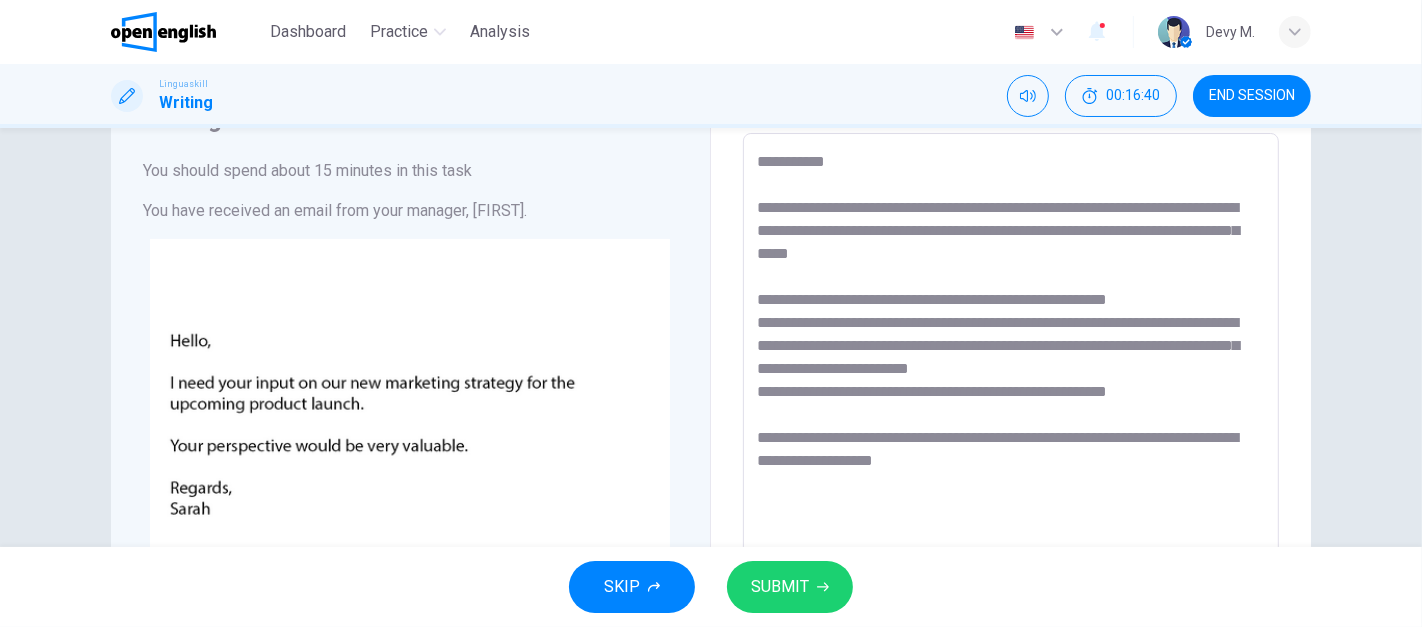 click on "**********" at bounding box center [1011, 506] 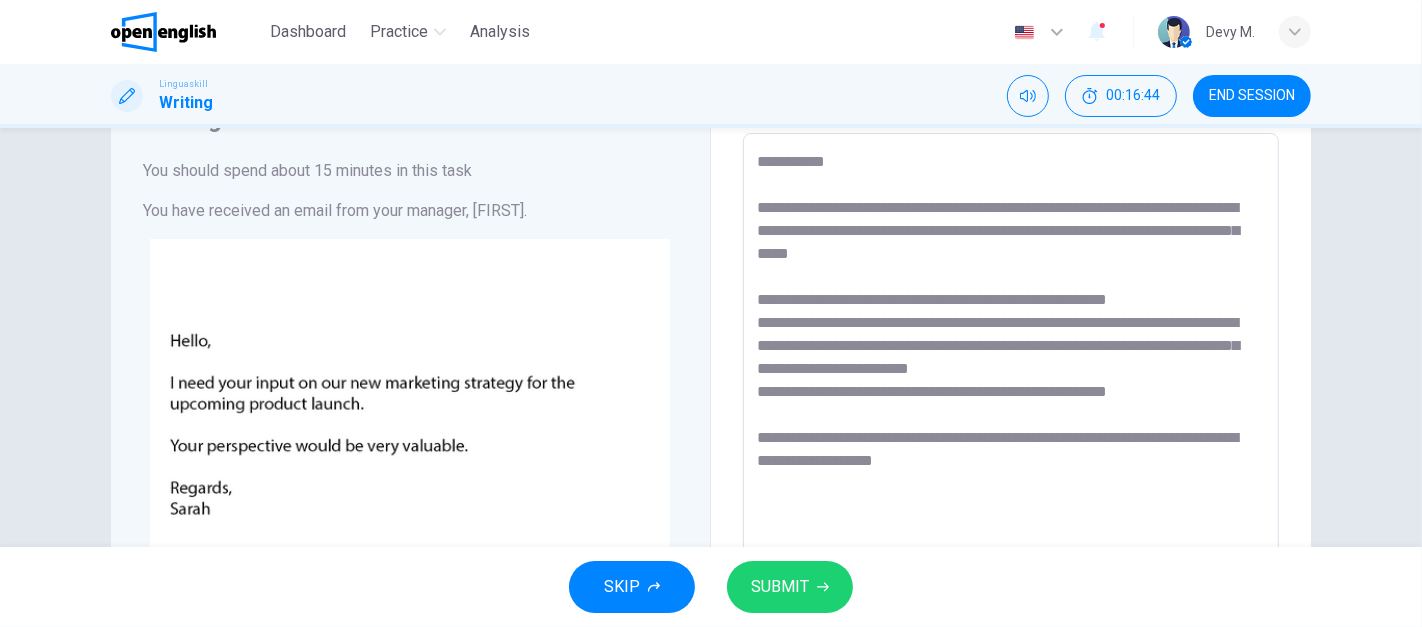drag, startPoint x: 790, startPoint y: 347, endPoint x: 915, endPoint y: 346, distance: 125.004 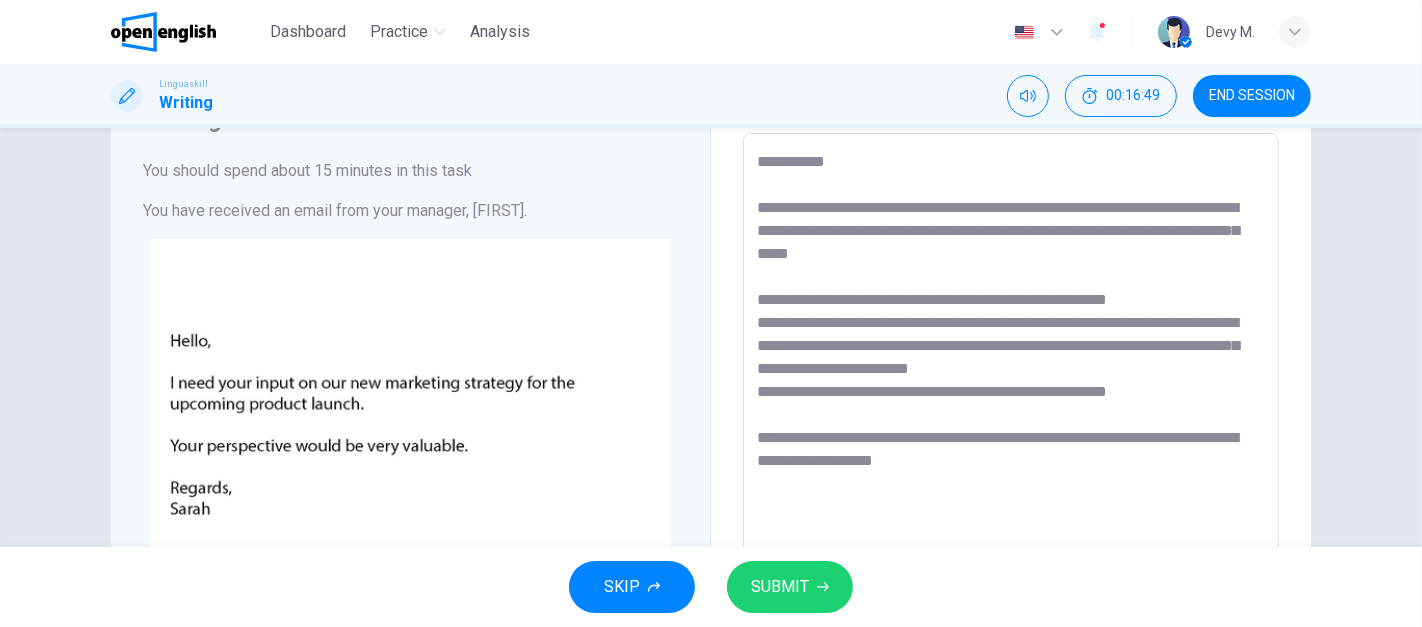 drag, startPoint x: 1041, startPoint y: 345, endPoint x: 1079, endPoint y: 348, distance: 38.118237 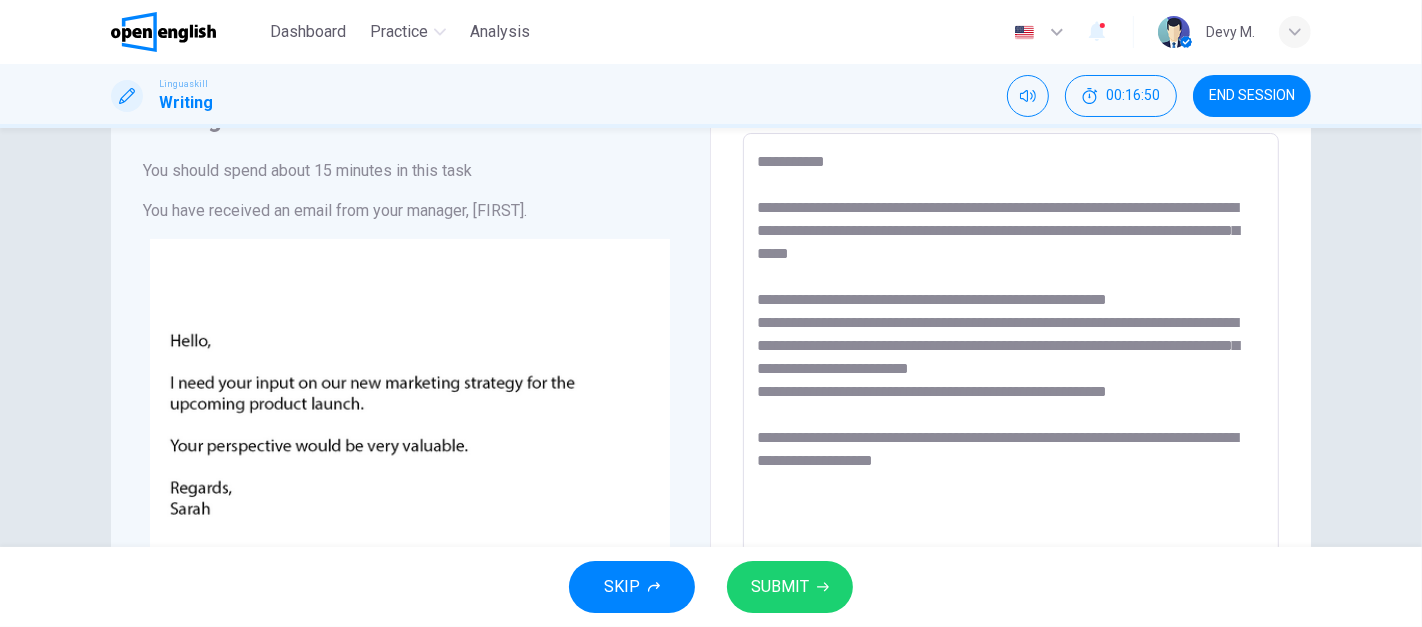 click on "**********" at bounding box center [1011, 506] 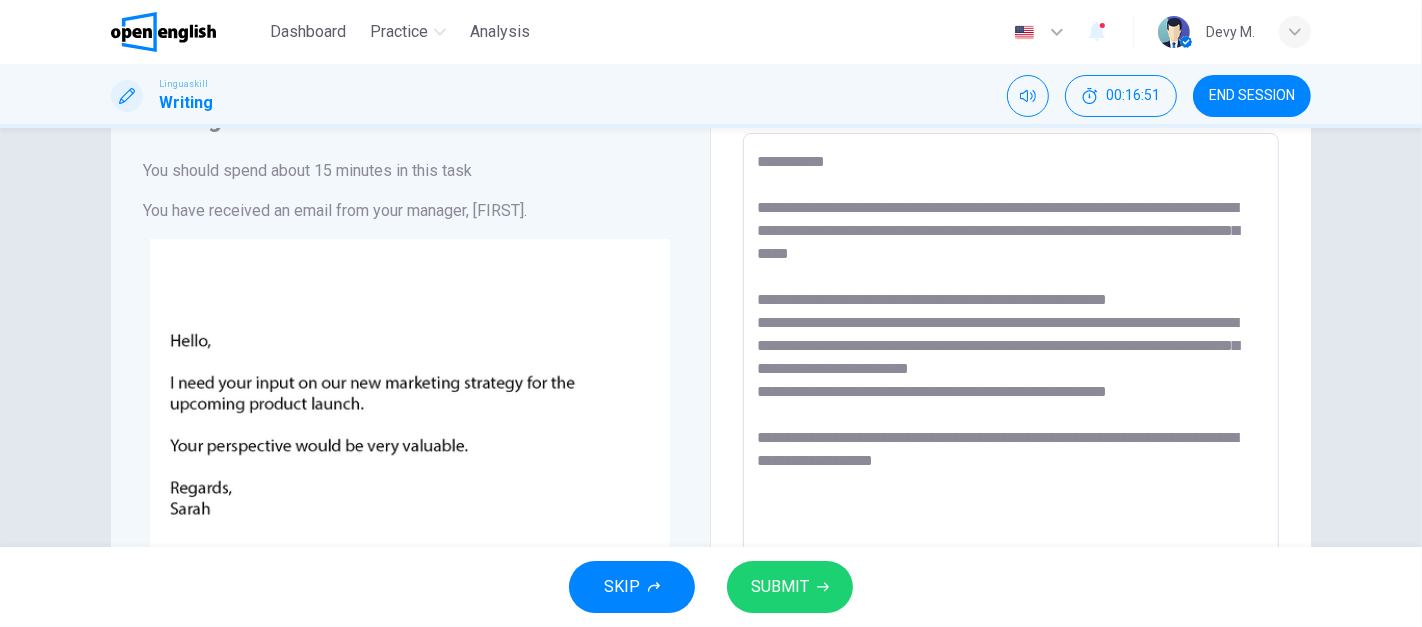 click on "**********" at bounding box center (1011, 506) 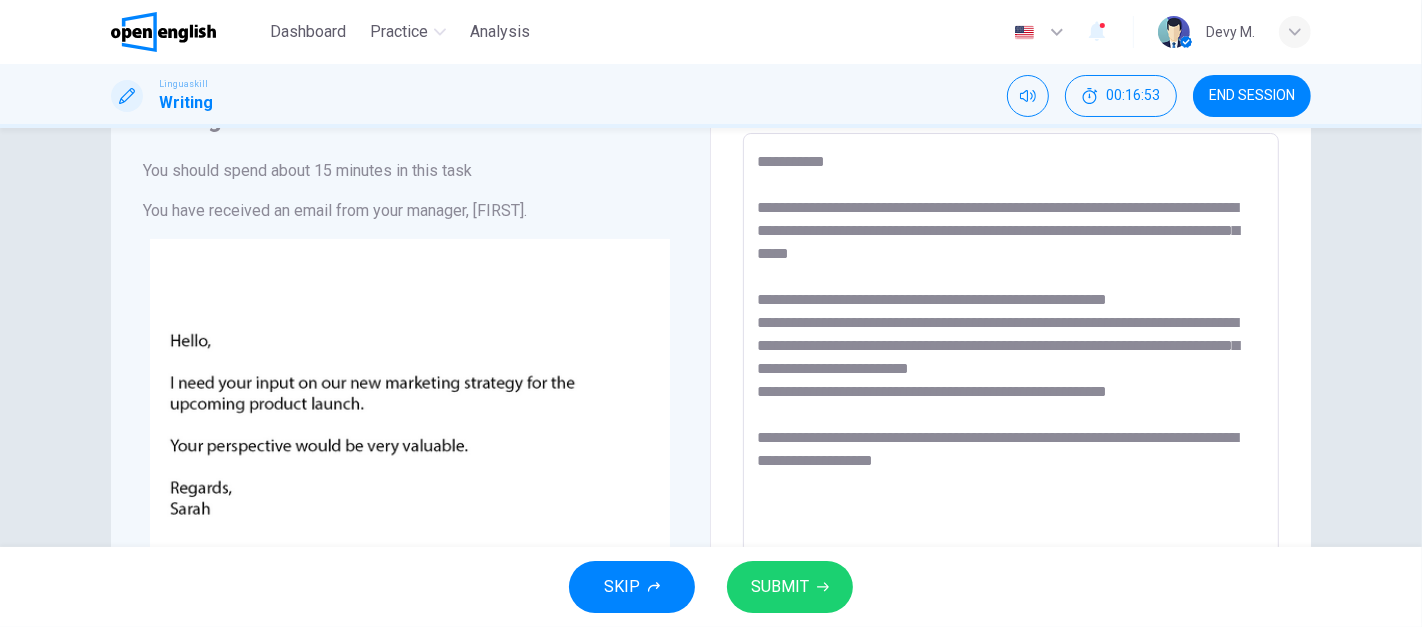click on "**********" at bounding box center [1011, 506] 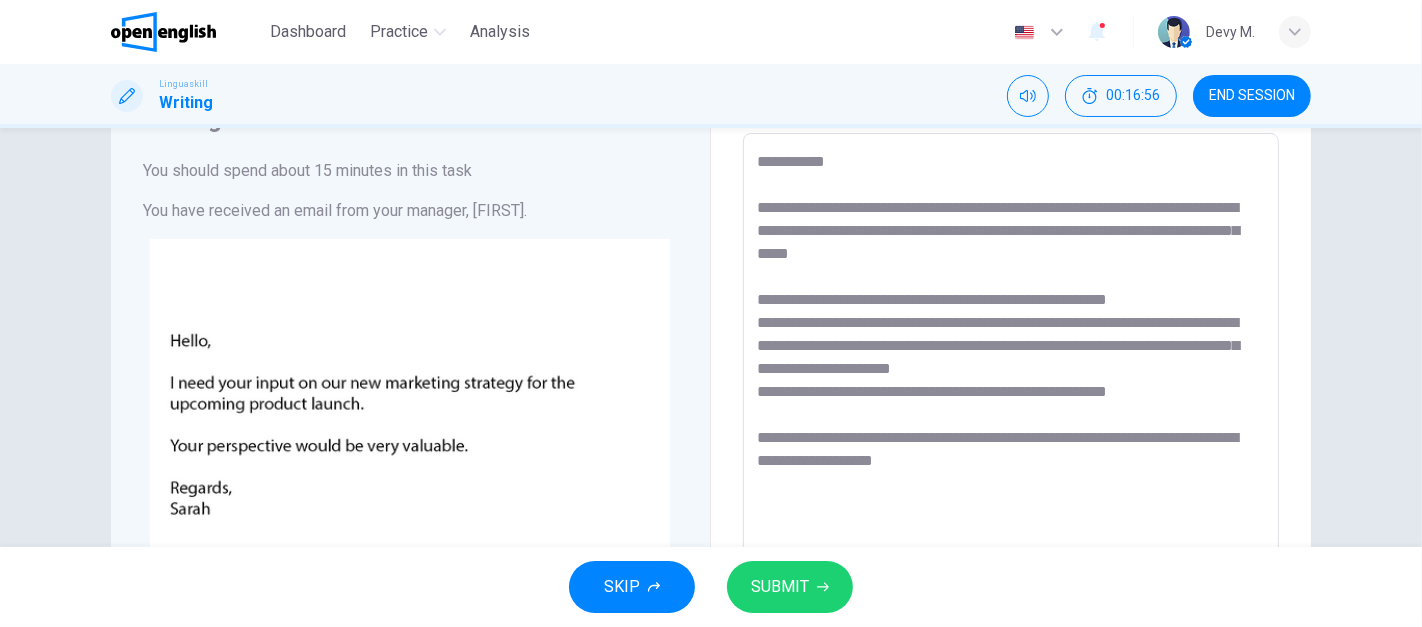 click on "**********" at bounding box center [1011, 506] 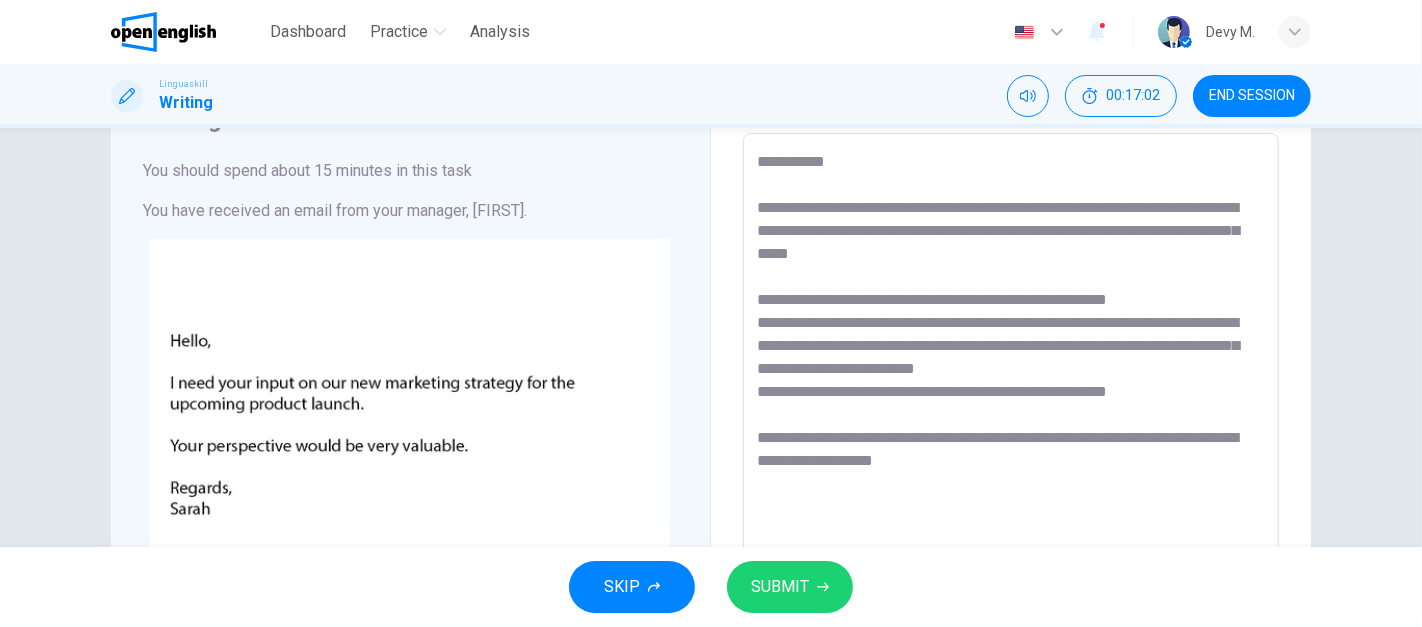 click on "**********" at bounding box center [1011, 506] 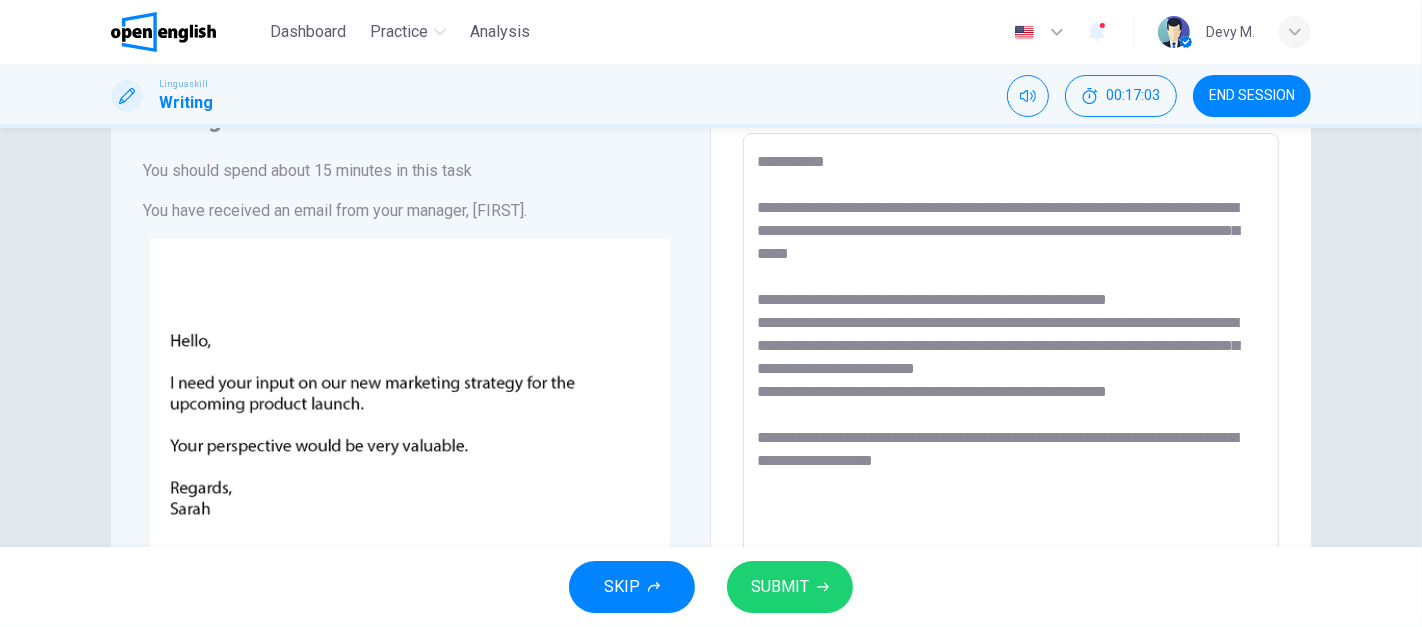 click on "**********" at bounding box center [1011, 506] 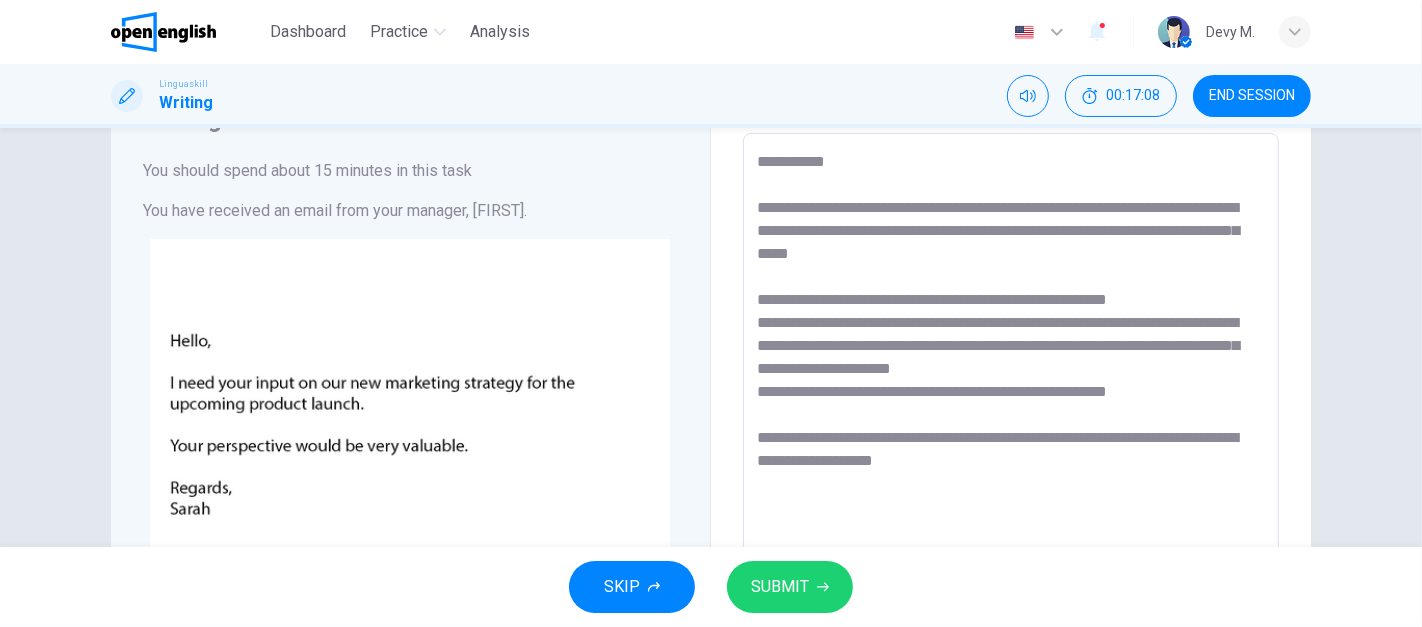 drag, startPoint x: 878, startPoint y: 346, endPoint x: 1066, endPoint y: 350, distance: 188.04254 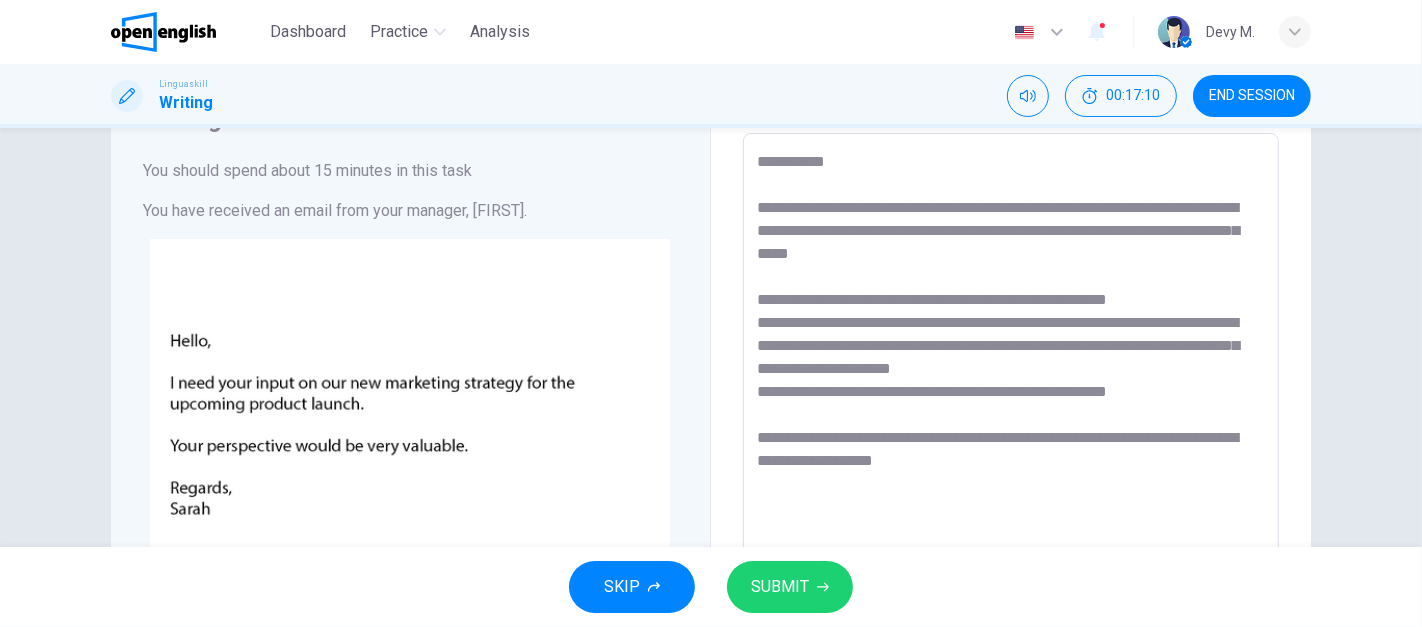click on "**********" at bounding box center [1011, 506] 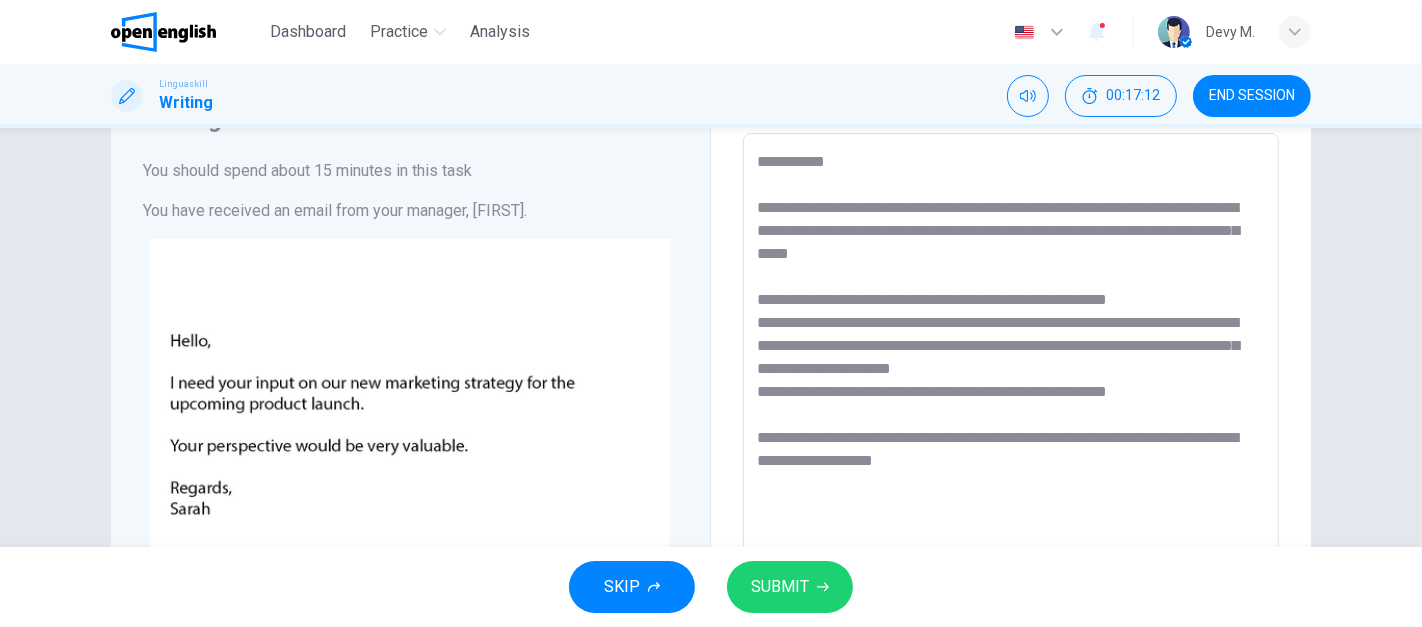 drag, startPoint x: 761, startPoint y: 400, endPoint x: 933, endPoint y: 392, distance: 172.18594 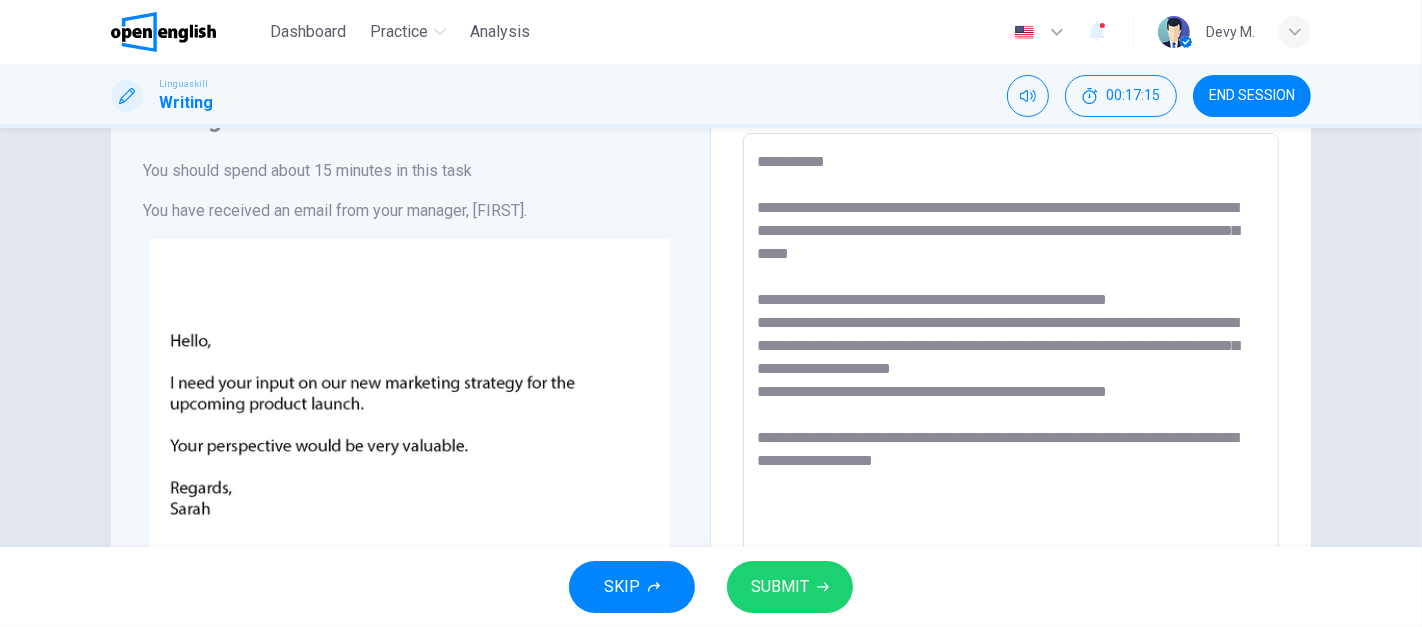 drag, startPoint x: 1113, startPoint y: 391, endPoint x: 1149, endPoint y: 389, distance: 36.05551 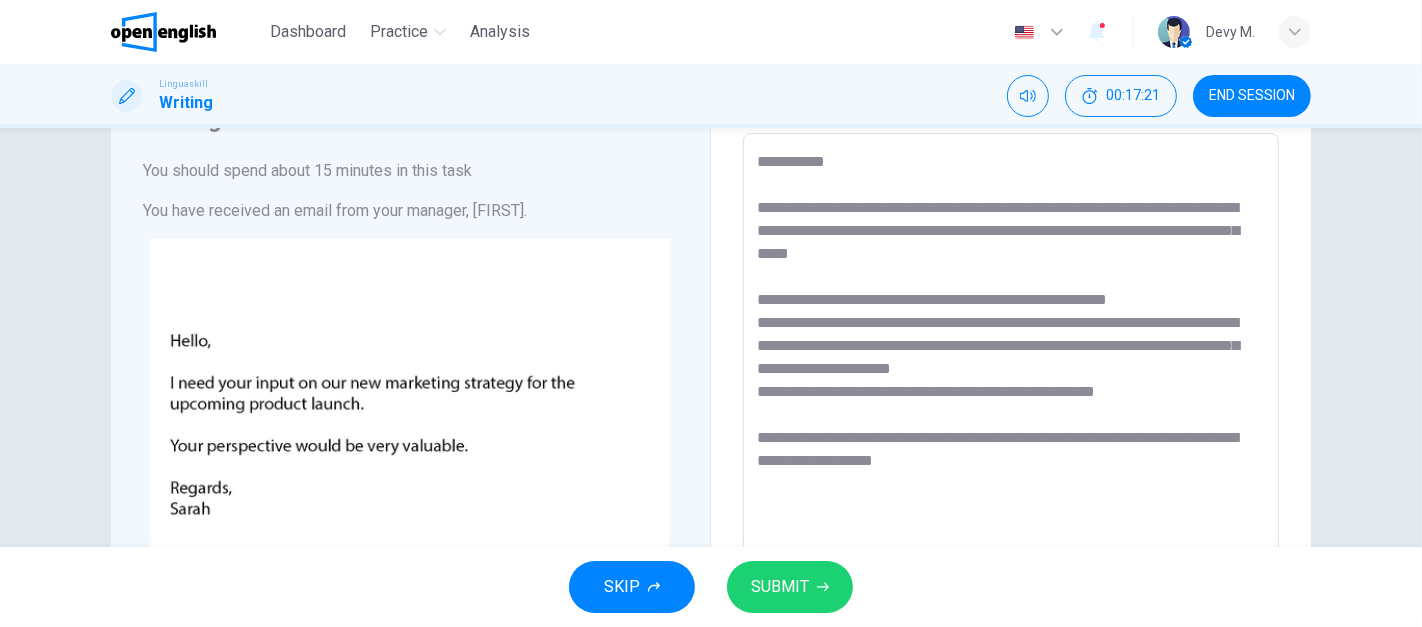 click on "**********" at bounding box center [1011, 506] 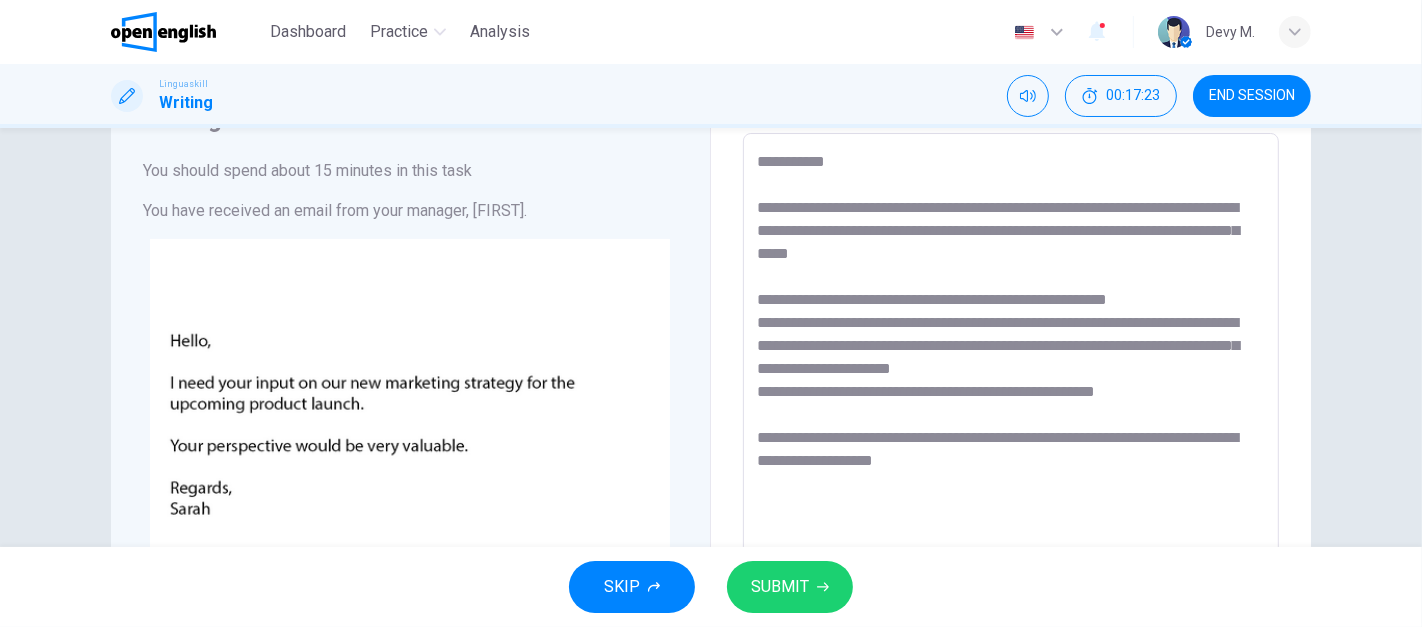 drag, startPoint x: 785, startPoint y: 393, endPoint x: 844, endPoint y: 400, distance: 59.413803 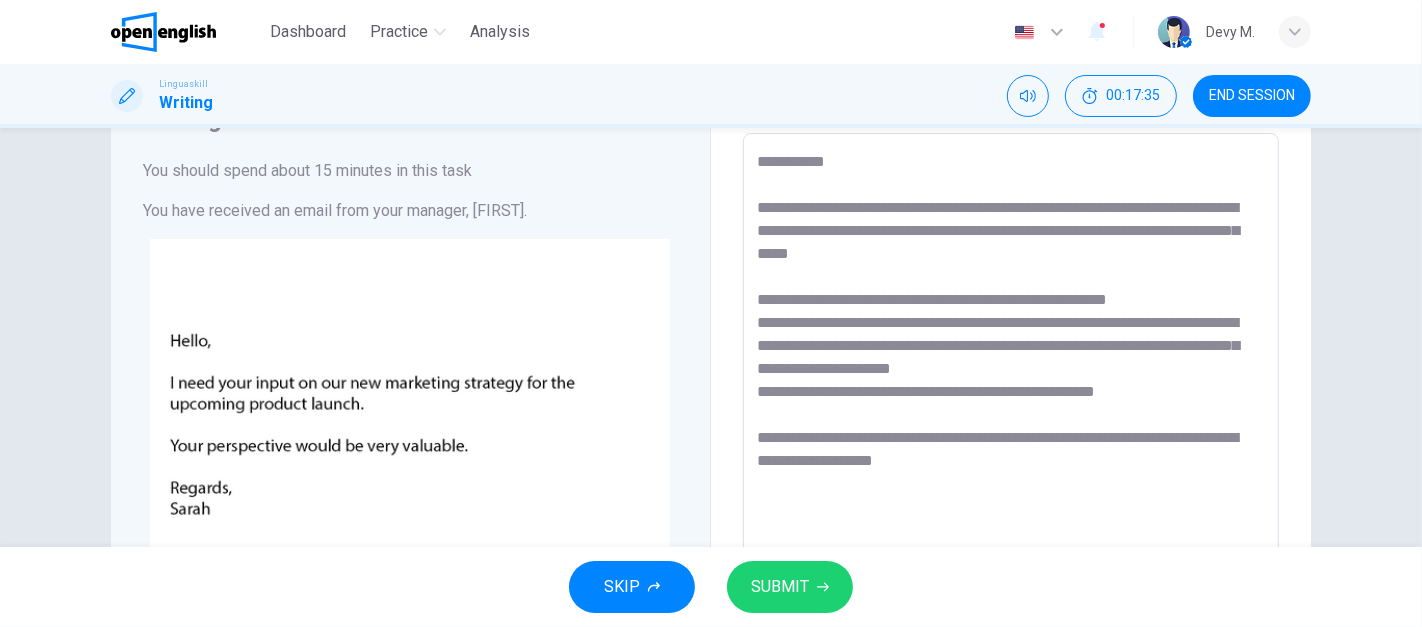 drag, startPoint x: 911, startPoint y: 396, endPoint x: 1057, endPoint y: 387, distance: 146.27713 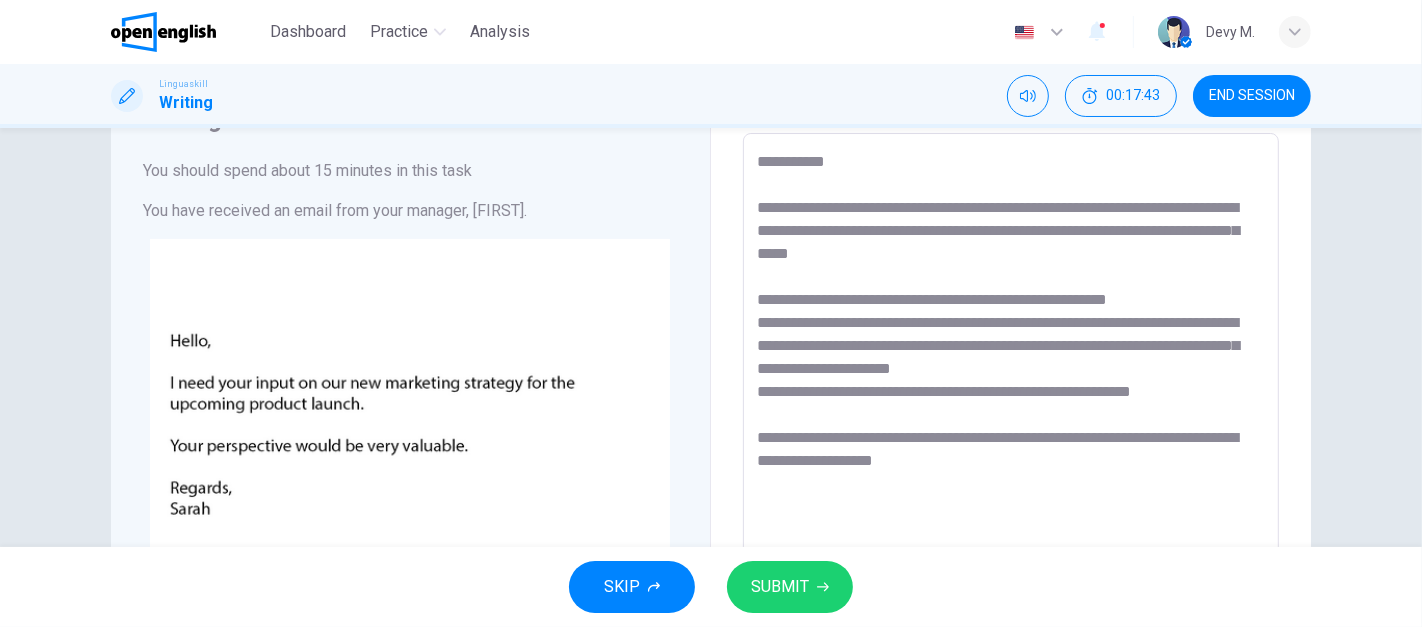 click on "**********" at bounding box center [1011, 506] 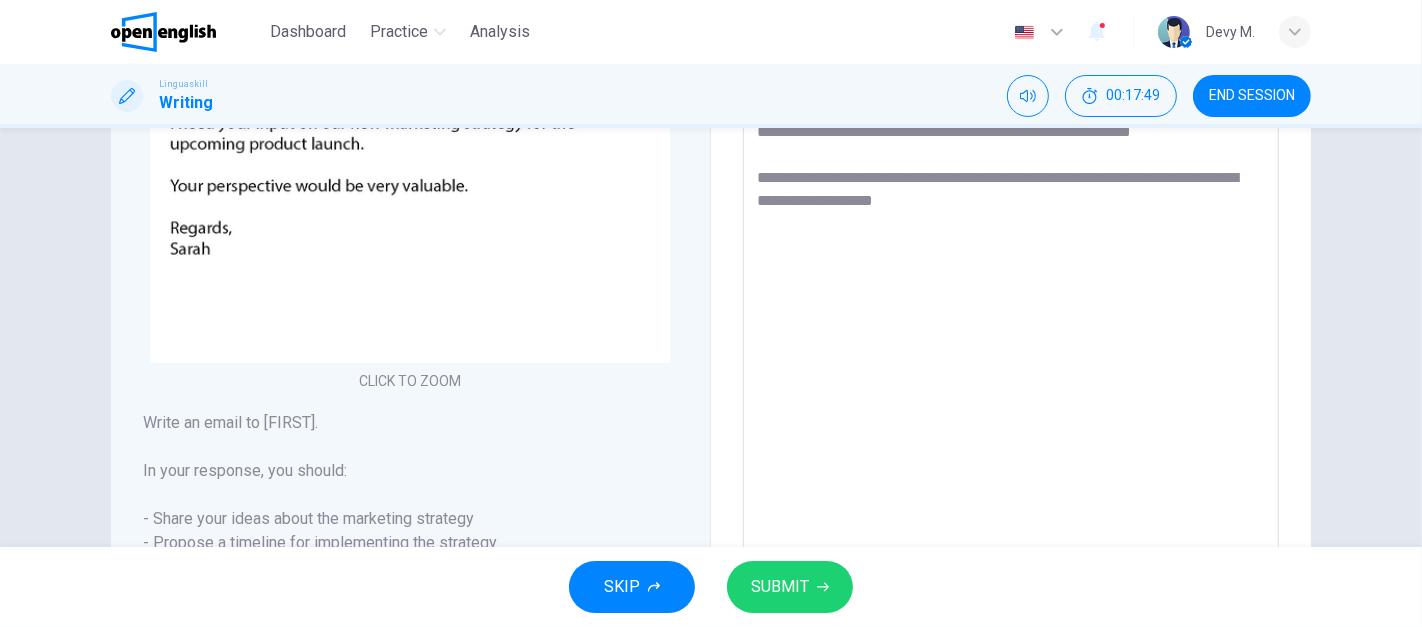scroll, scrollTop: 549, scrollLeft: 0, axis: vertical 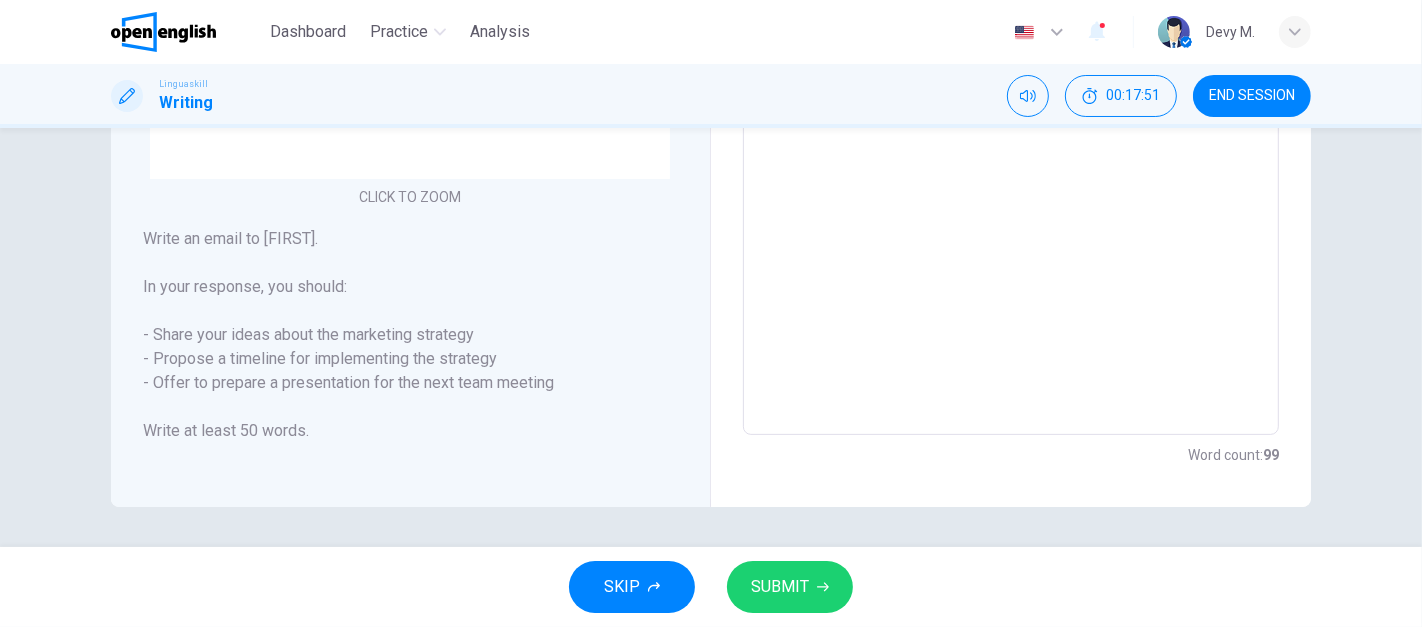 type on "**********" 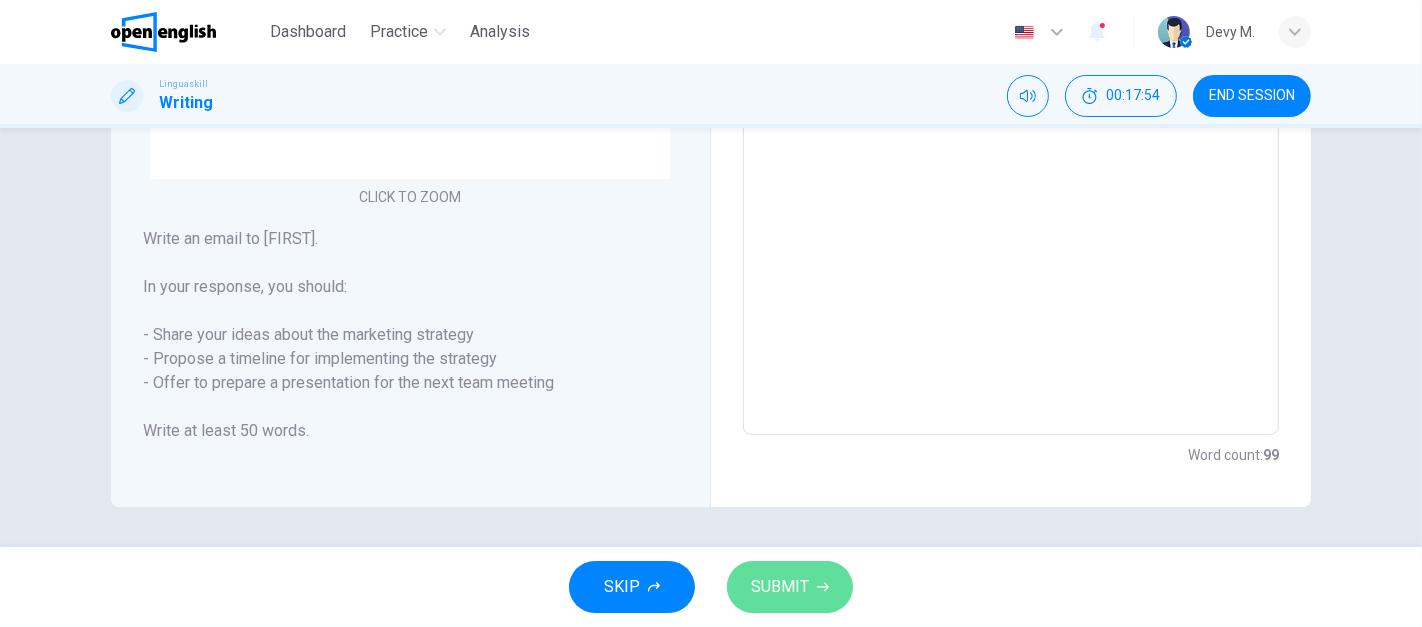 click on "SUBMIT" at bounding box center [780, 587] 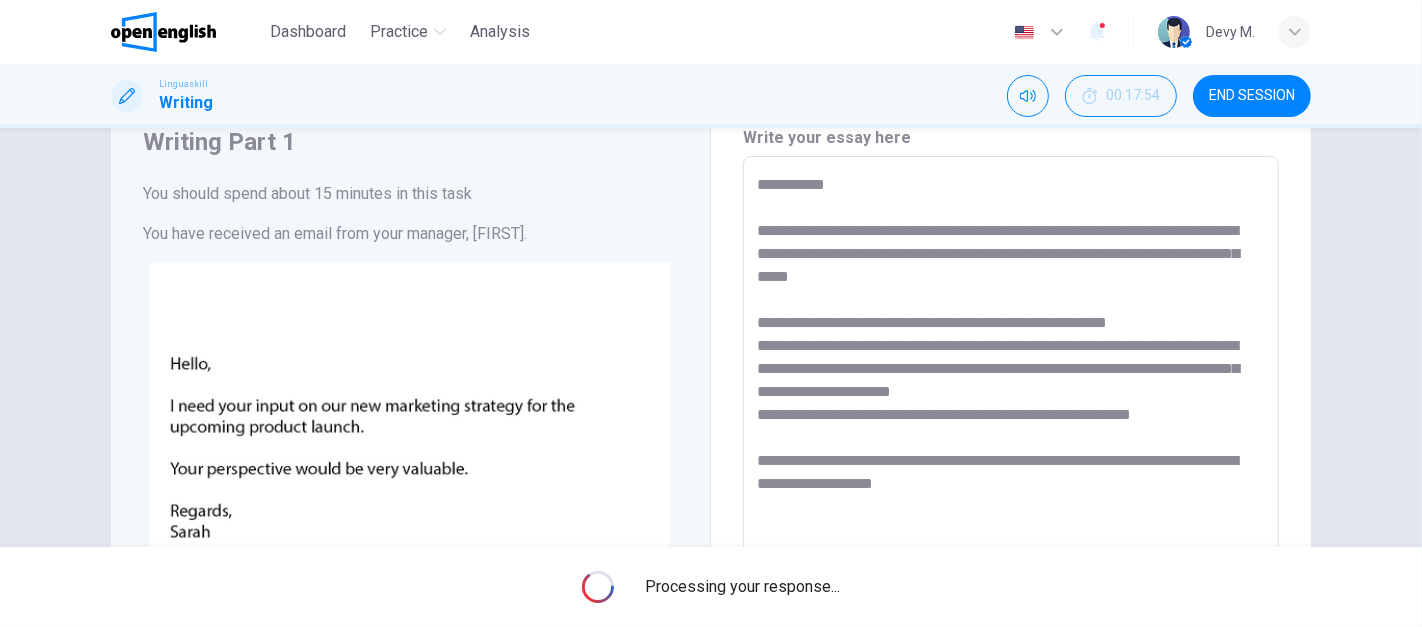 scroll, scrollTop: 80, scrollLeft: 0, axis: vertical 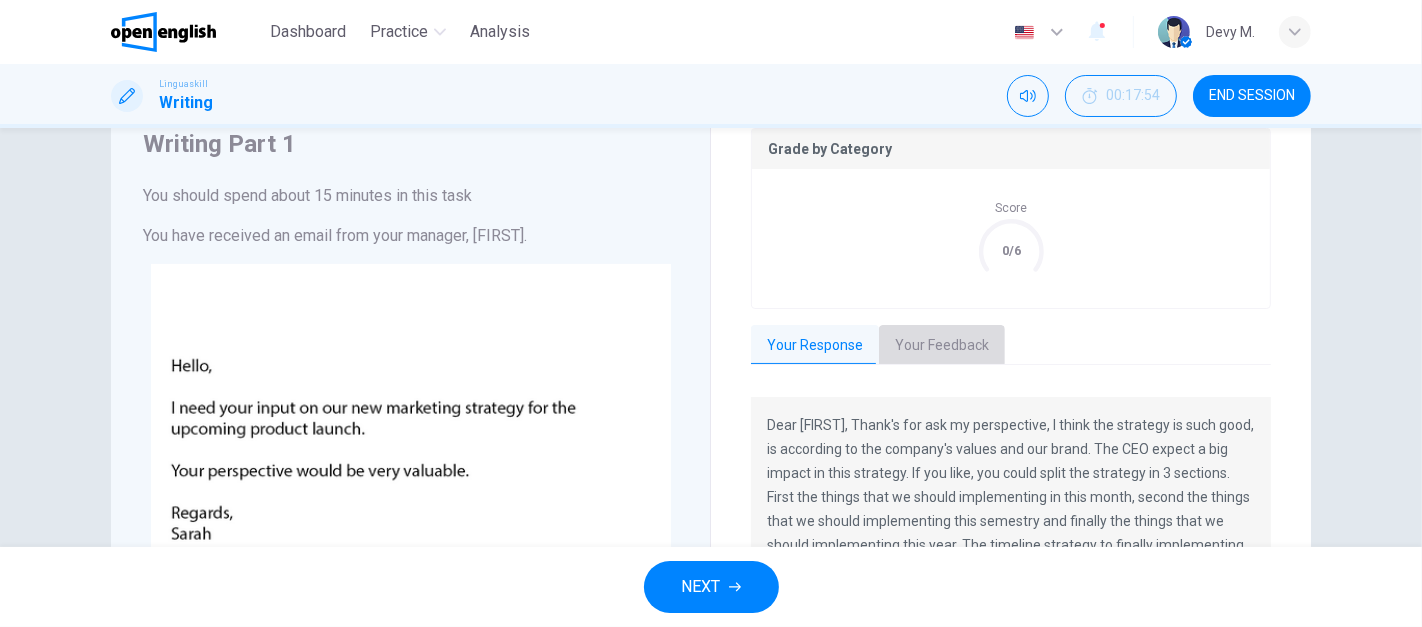 click on "Your Feedback" at bounding box center (942, 346) 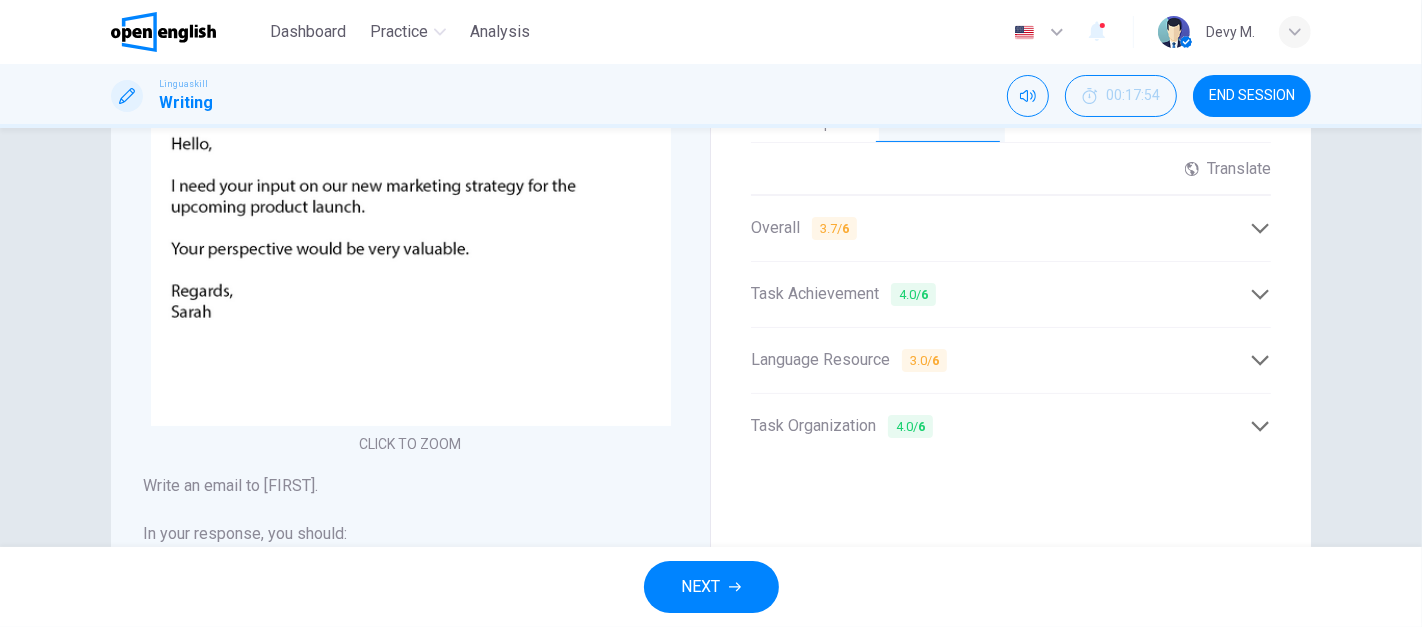scroll, scrollTop: 282, scrollLeft: 0, axis: vertical 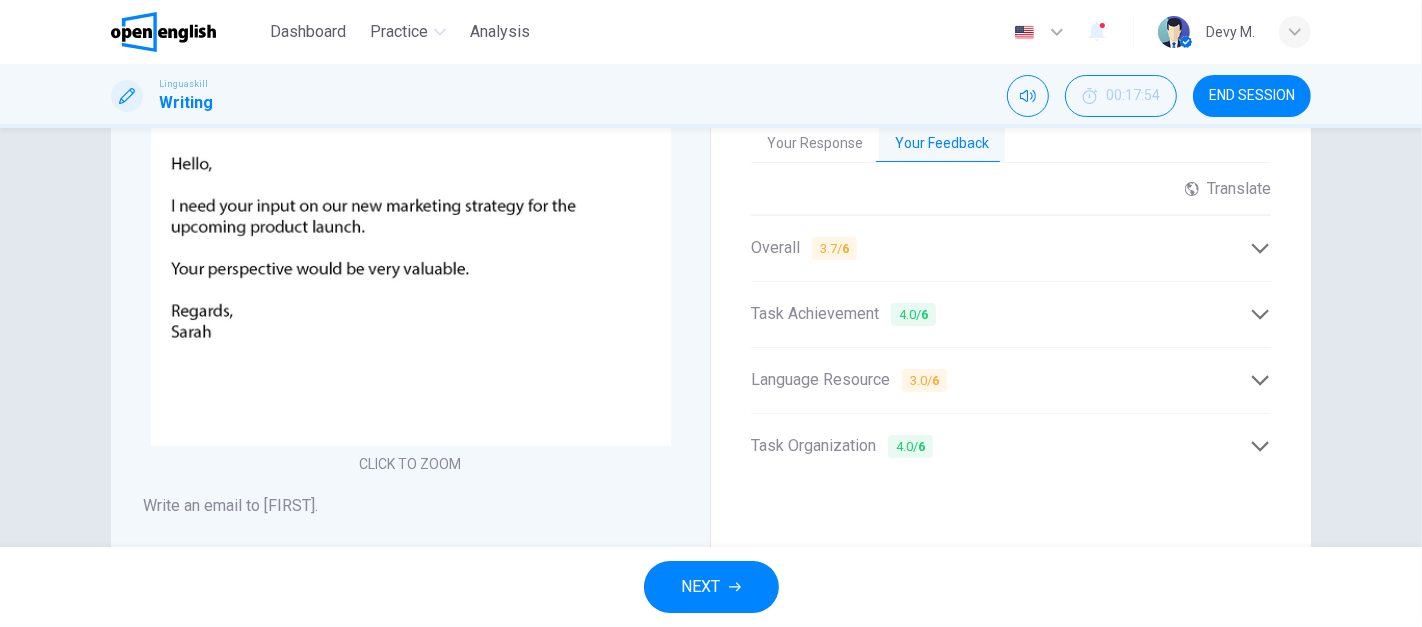 click on "Task Achievement   4.0 / 6" at bounding box center (1000, 314) 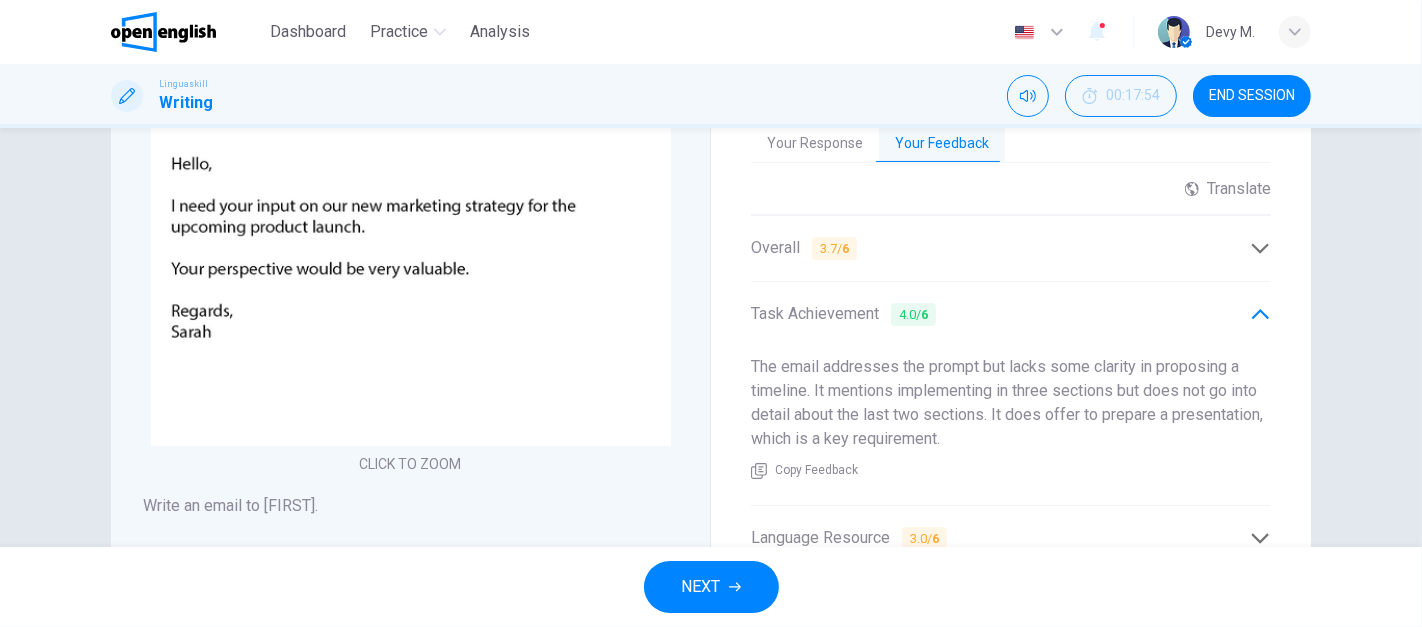 drag, startPoint x: 765, startPoint y: 360, endPoint x: 1003, endPoint y: 370, distance: 238.20999 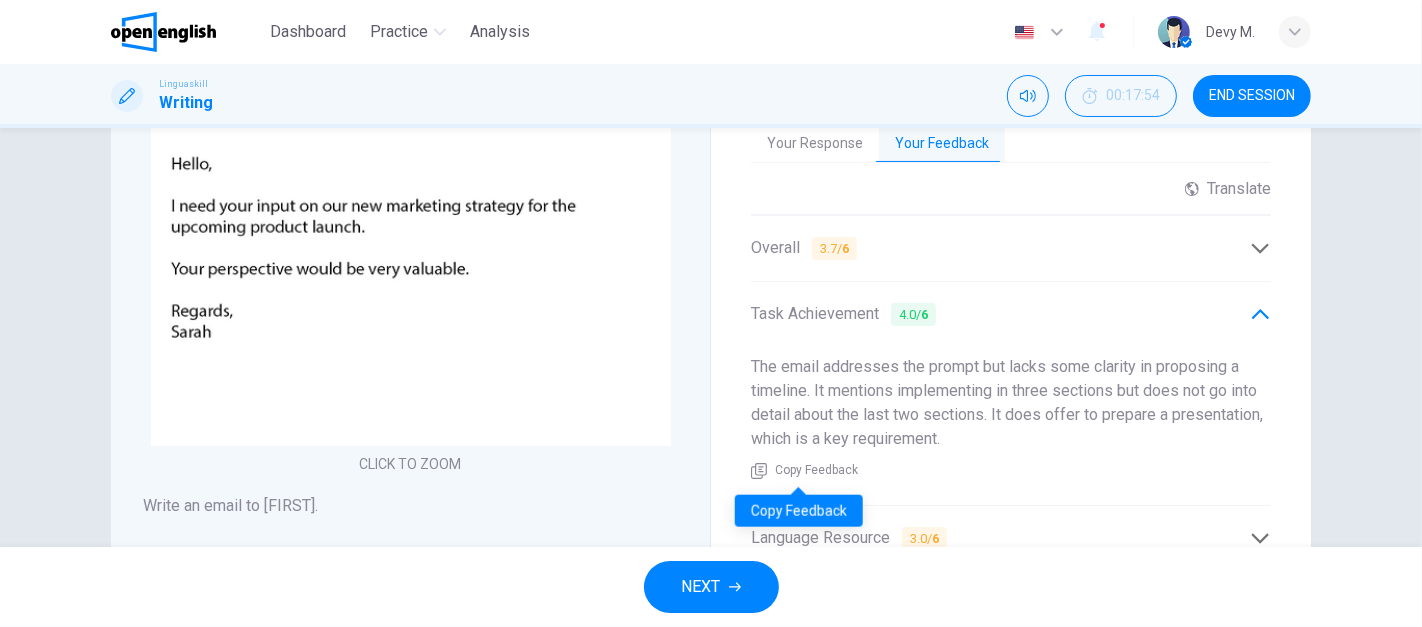 click on "Copy Feedback" at bounding box center (816, 471) 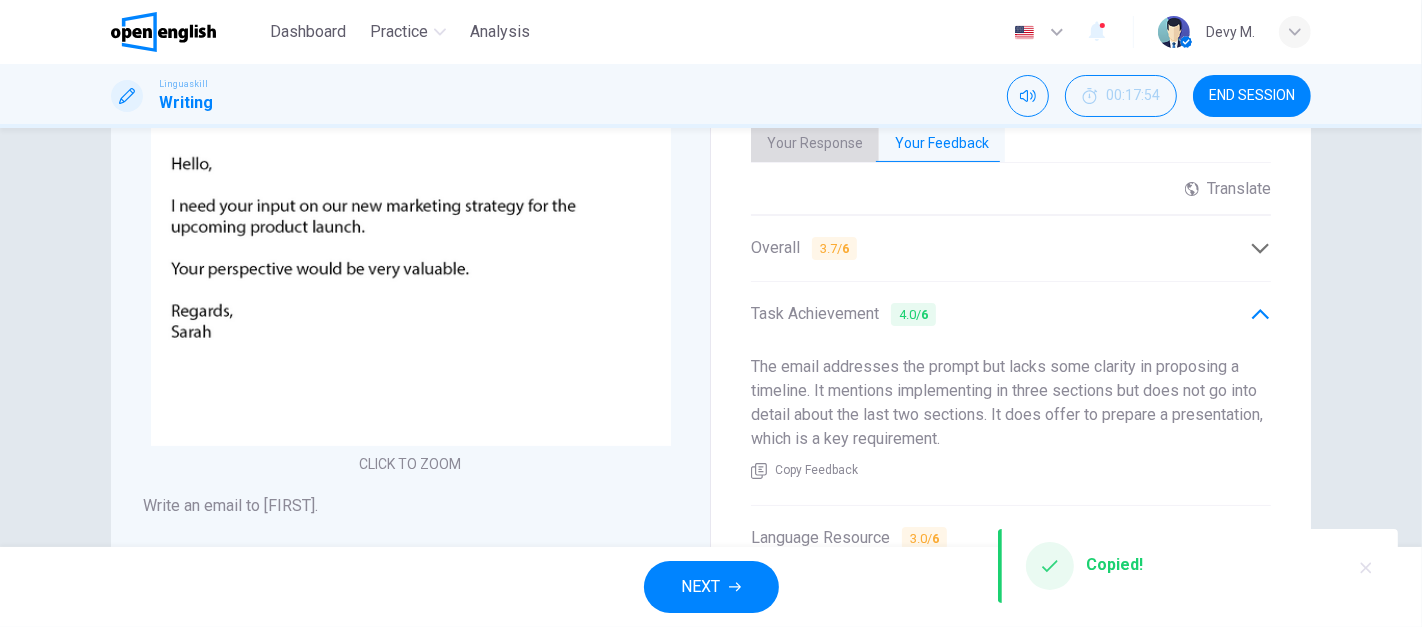 click on "Your Response" at bounding box center [815, 144] 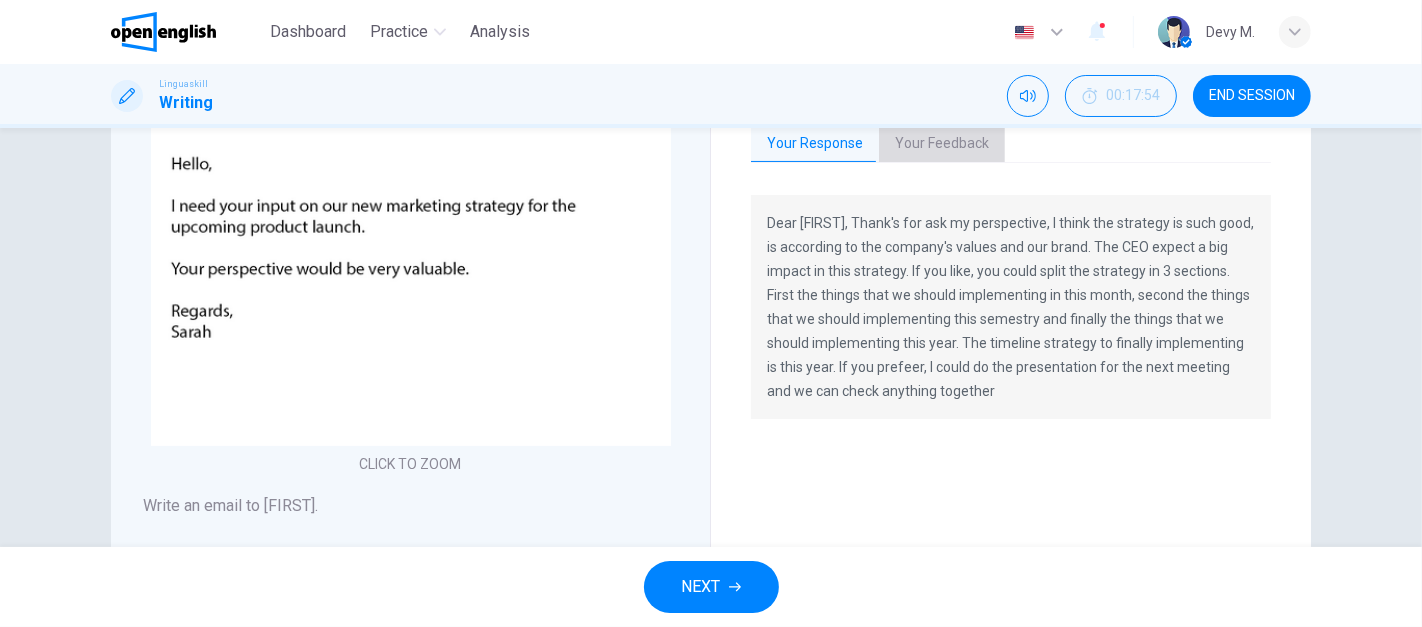 click on "Your Feedback" at bounding box center [942, 144] 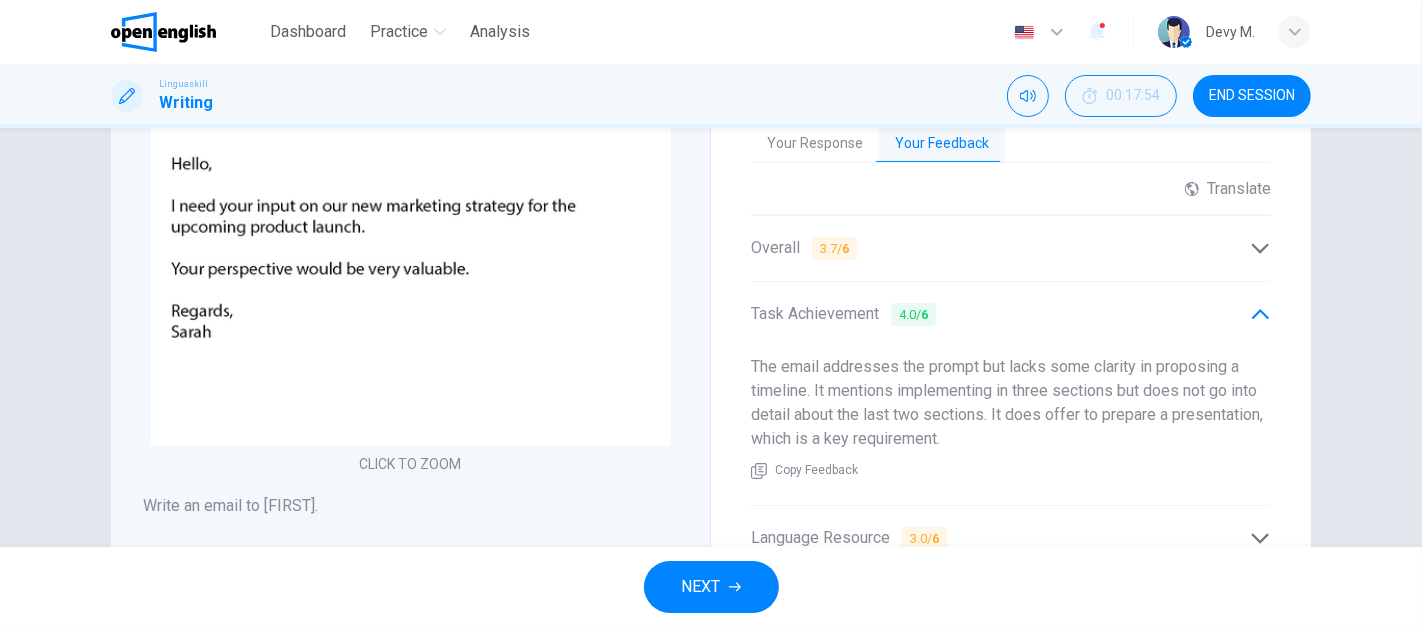 scroll, scrollTop: 549, scrollLeft: 0, axis: vertical 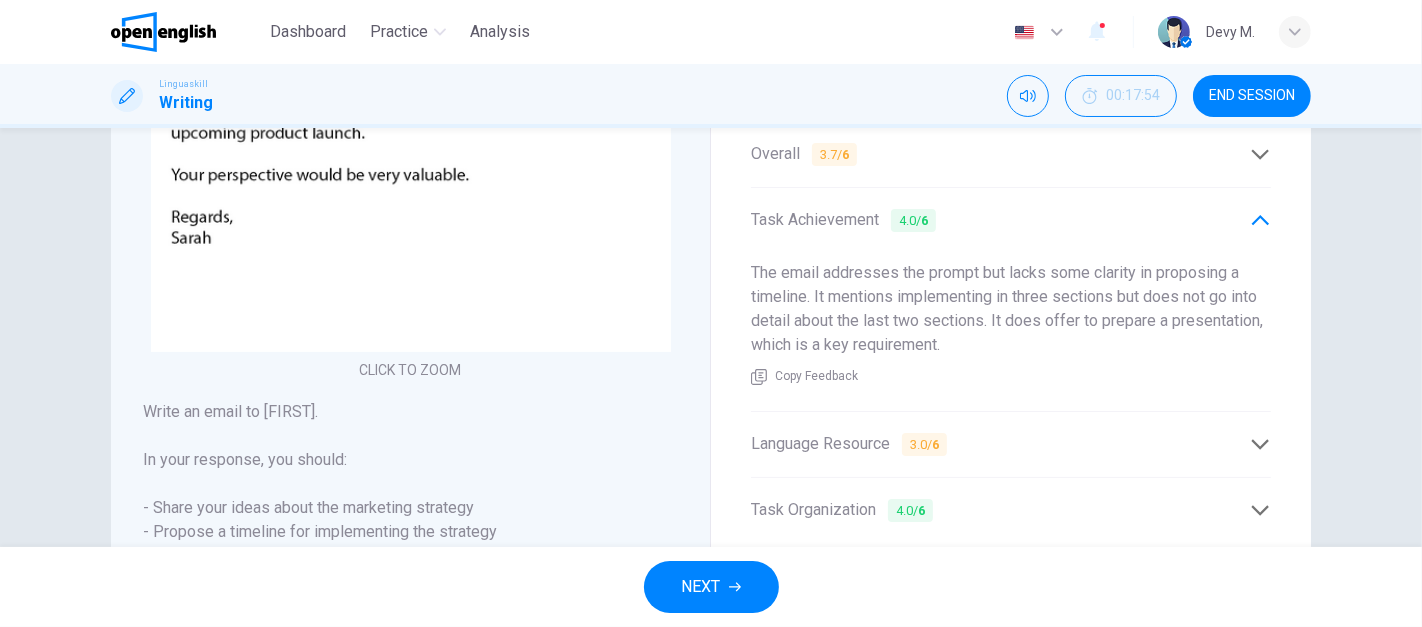click on "Language Resource   3.0 / 6" at bounding box center [849, 444] 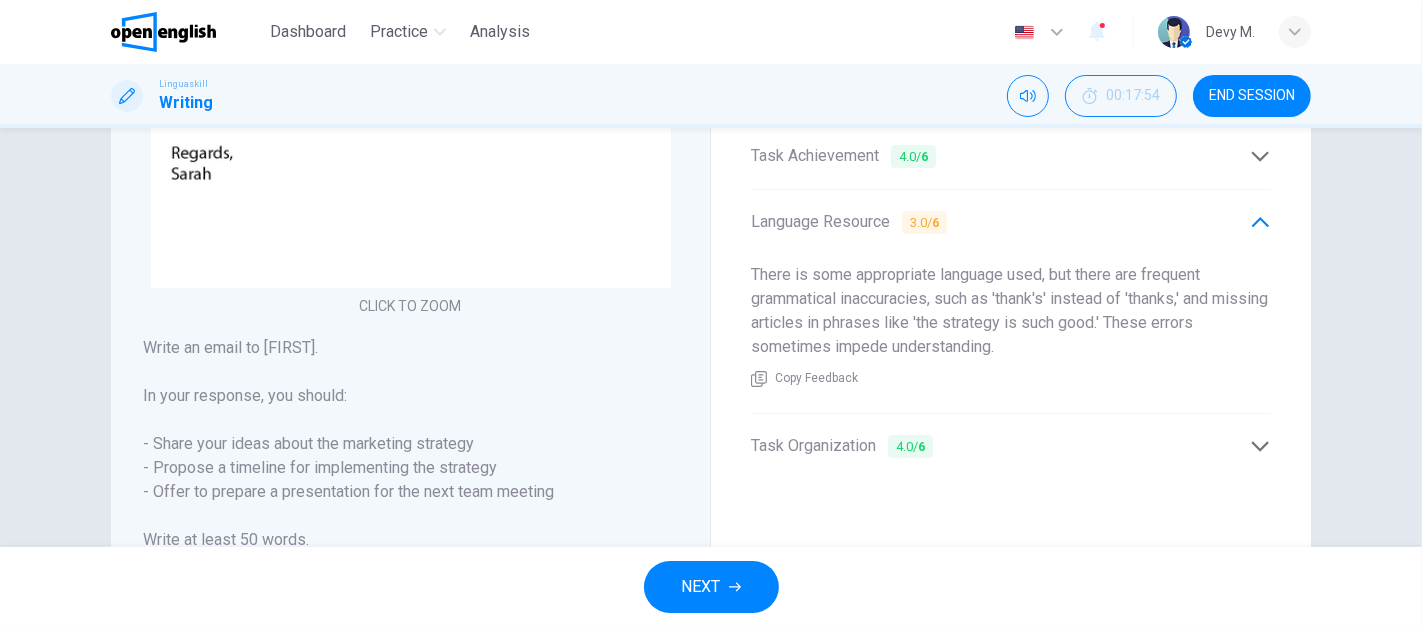 scroll, scrollTop: 489, scrollLeft: 0, axis: vertical 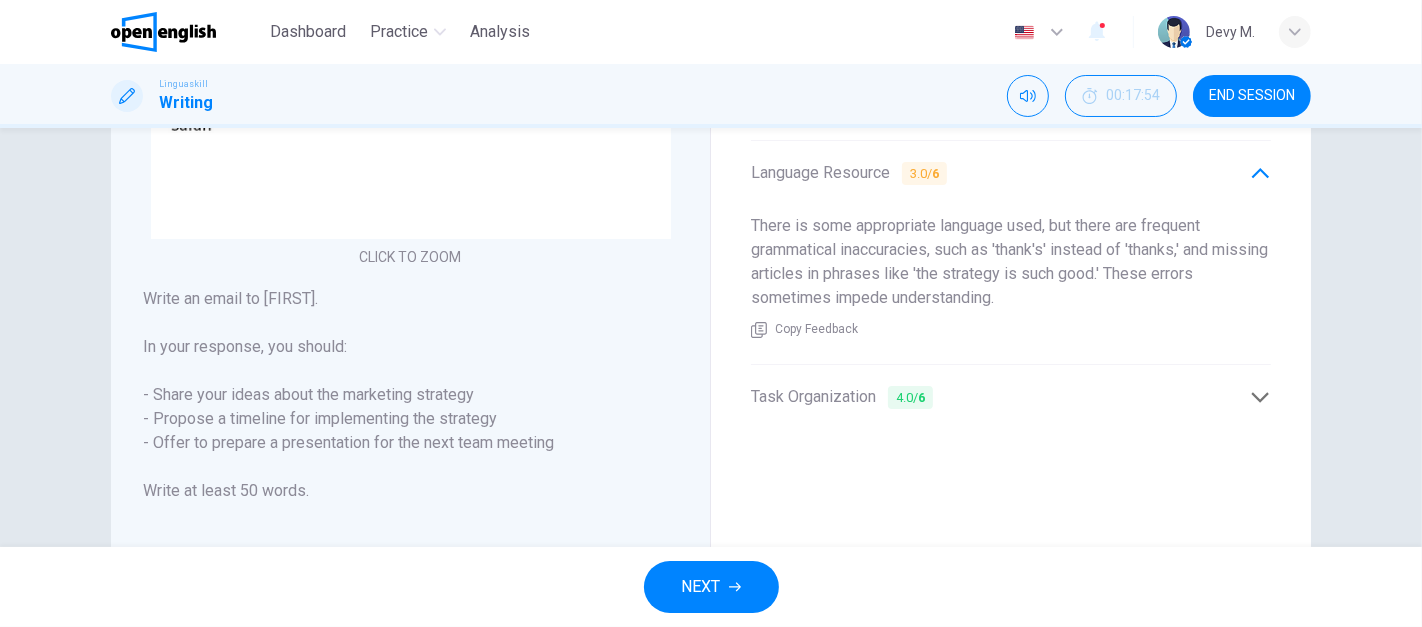 click on "Task Organization   4.0 / 6" at bounding box center (1000, 397) 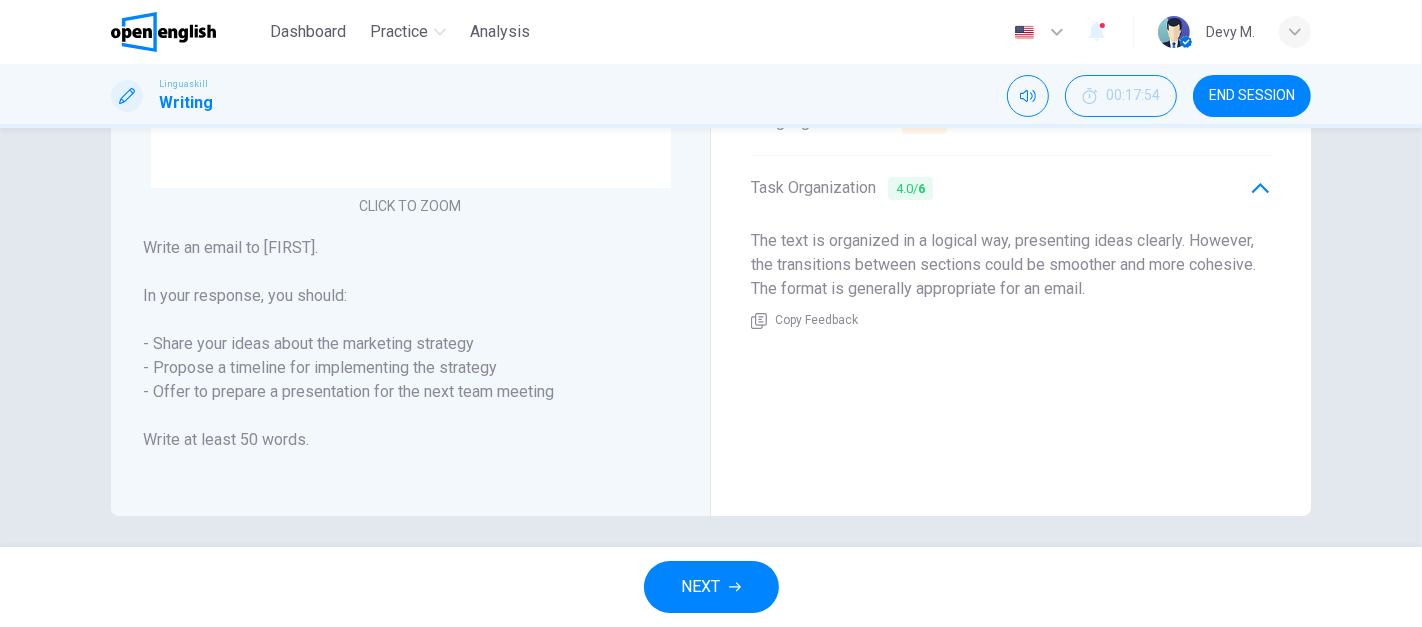 scroll, scrollTop: 549, scrollLeft: 0, axis: vertical 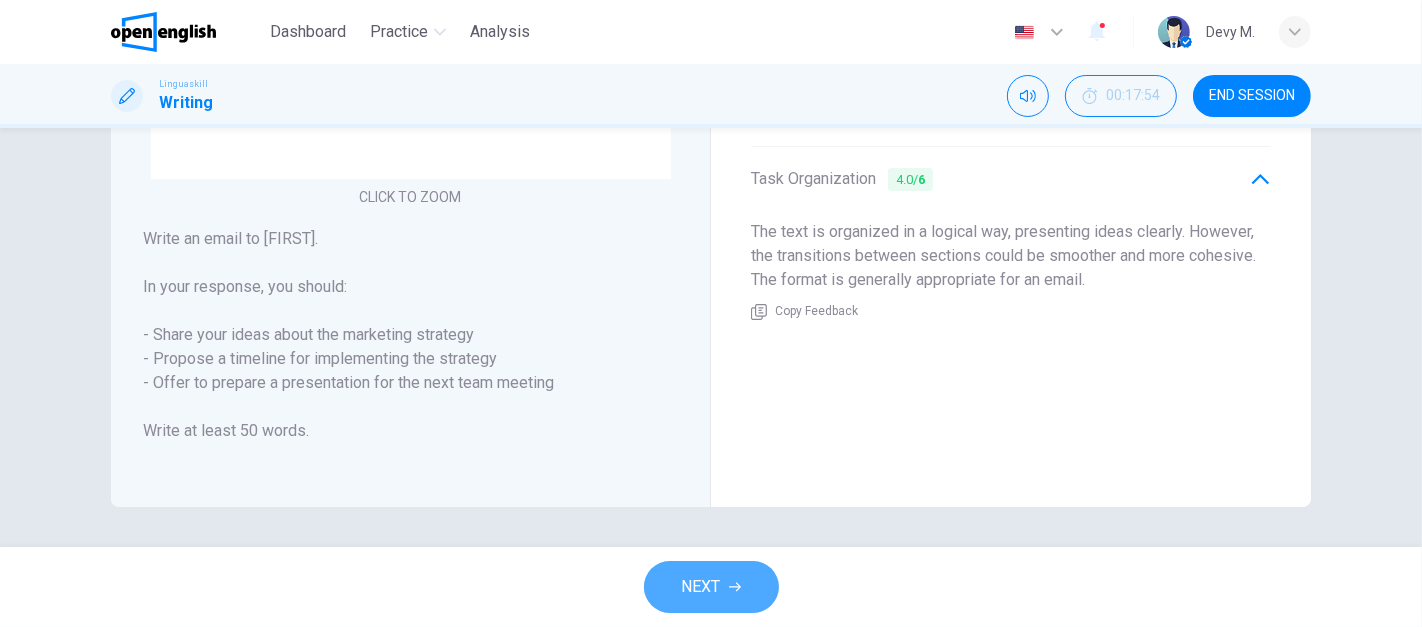 click at bounding box center [735, 587] 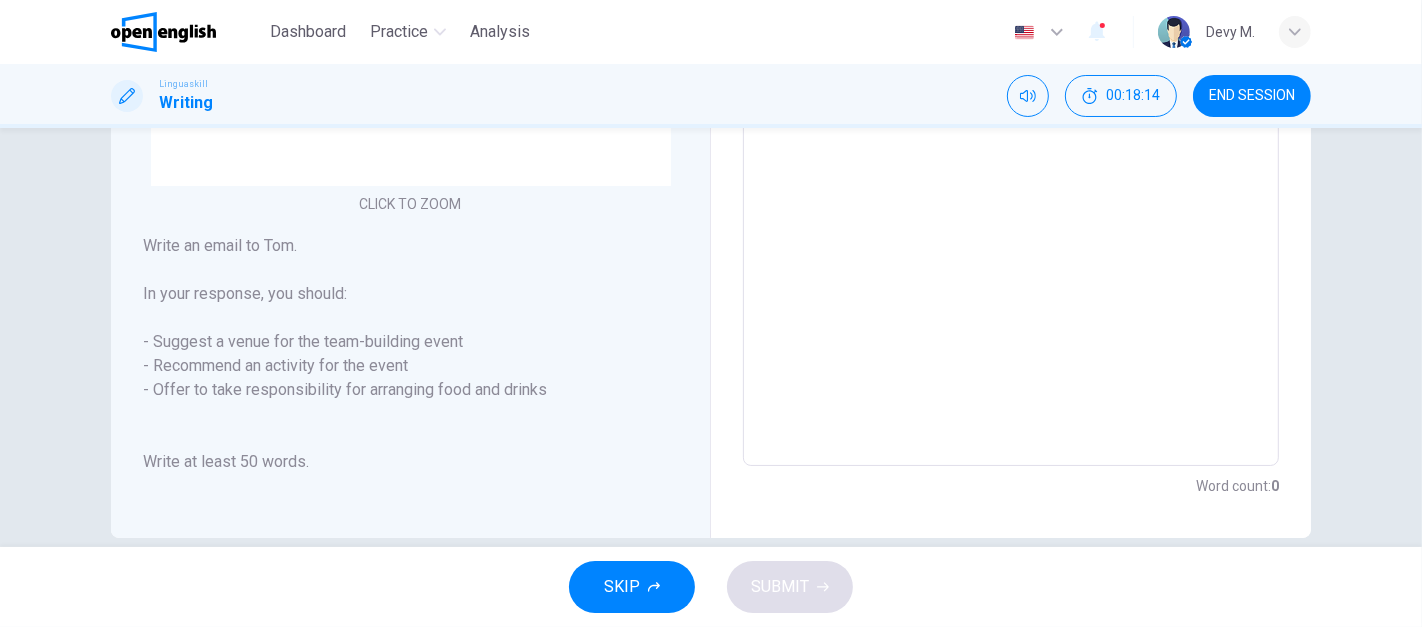 scroll, scrollTop: 543, scrollLeft: 0, axis: vertical 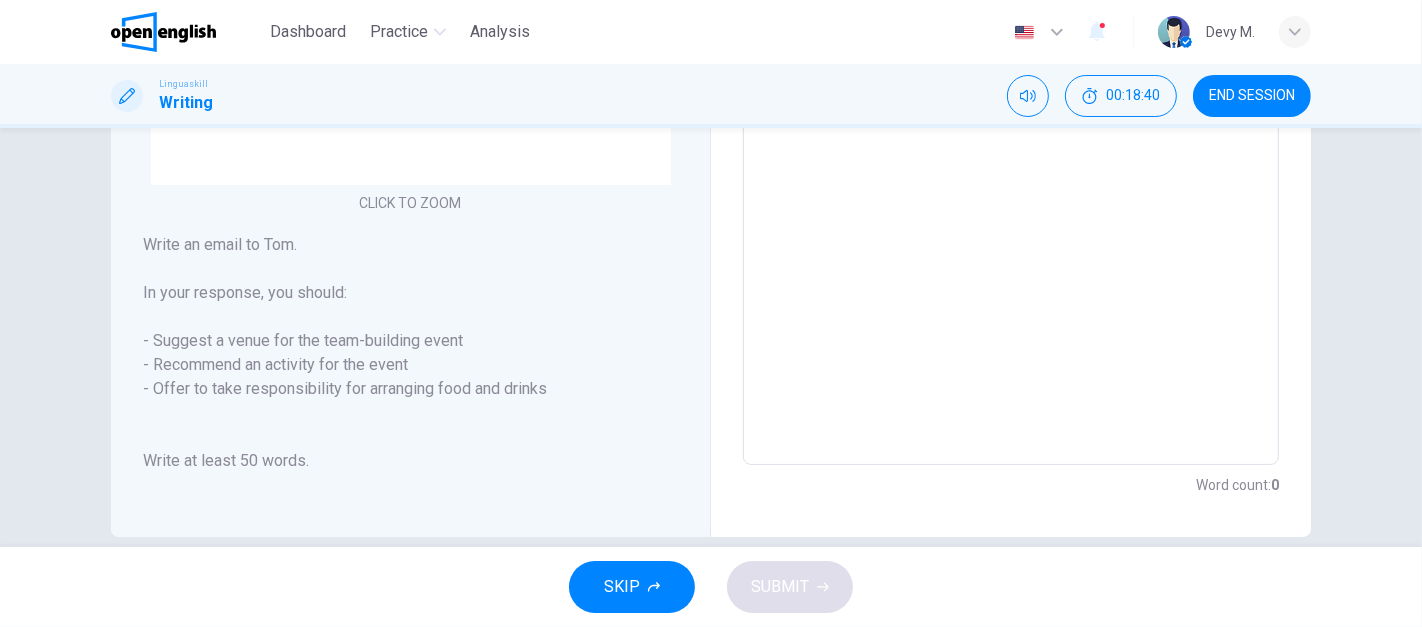 drag, startPoint x: 162, startPoint y: 344, endPoint x: 394, endPoint y: 344, distance: 232 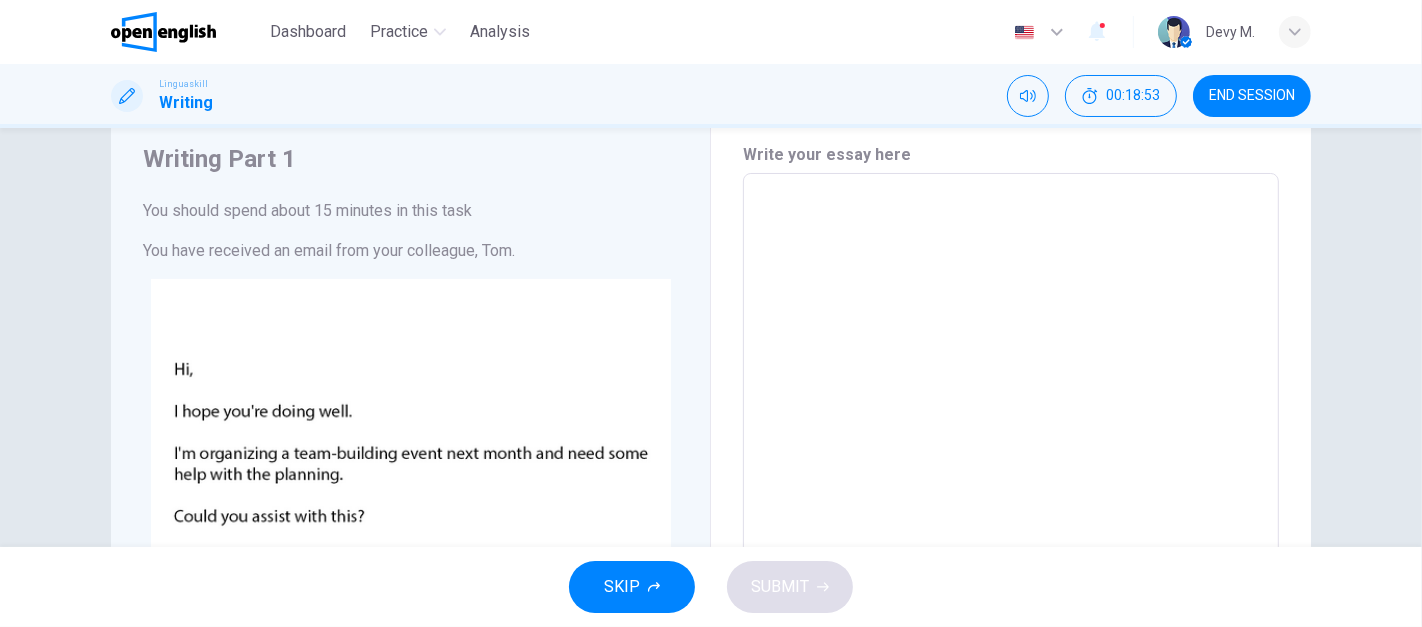 scroll, scrollTop: 64, scrollLeft: 0, axis: vertical 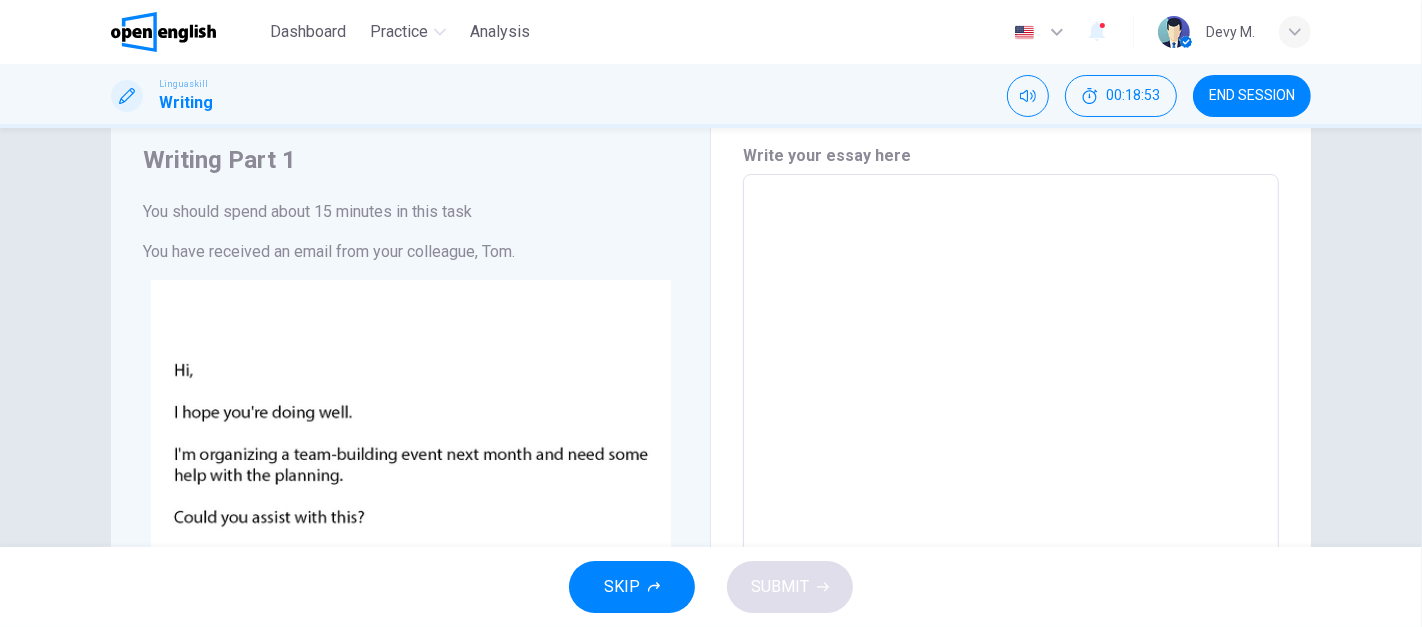 click at bounding box center [1011, 559] 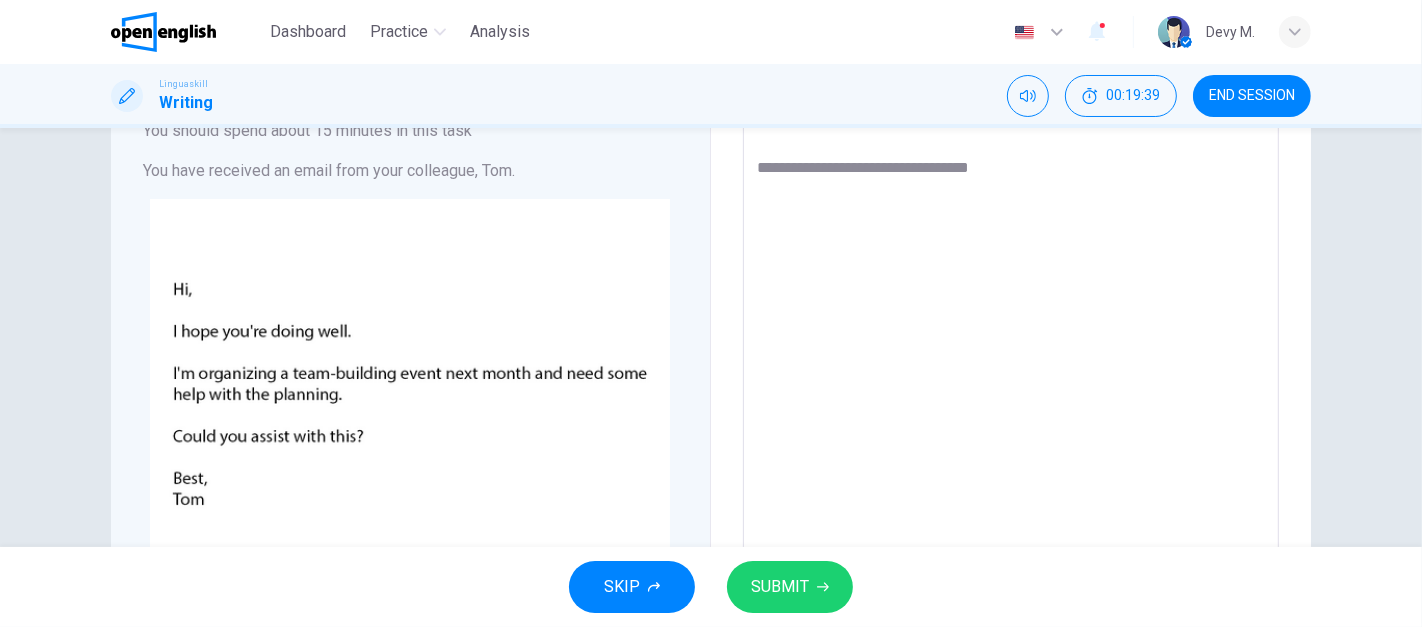 scroll, scrollTop: 142, scrollLeft: 0, axis: vertical 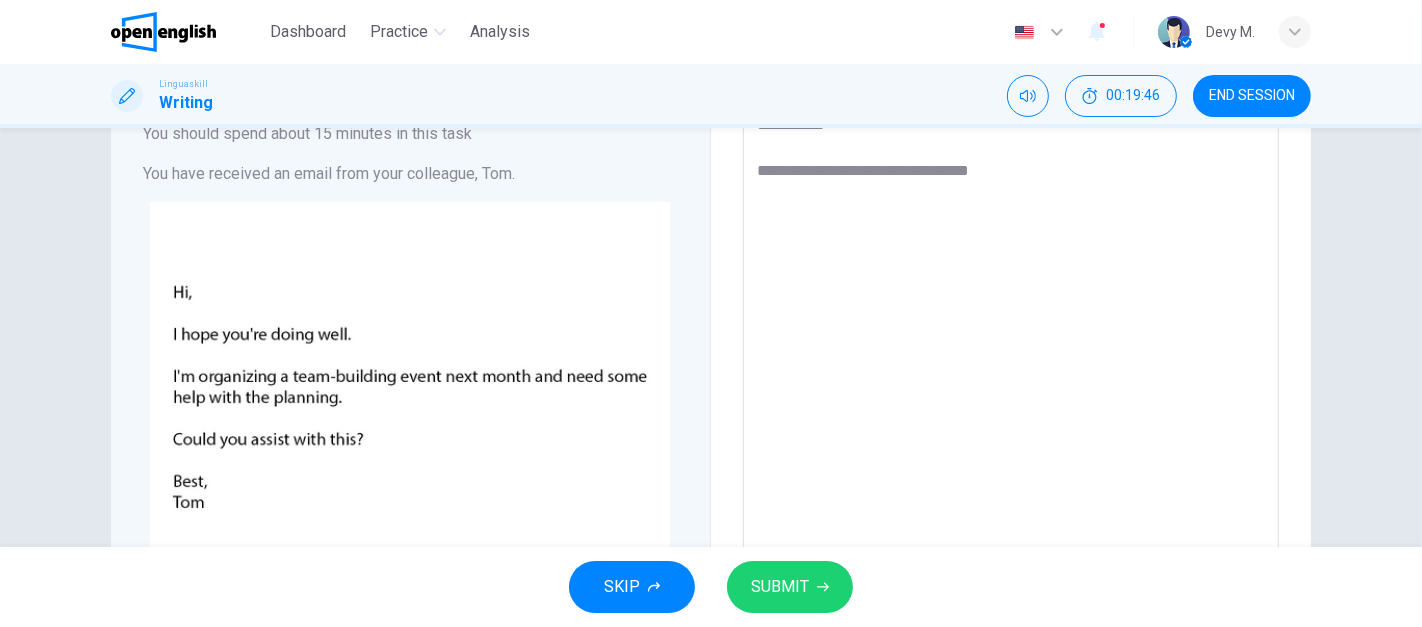 click on "**********" at bounding box center [1011, 481] 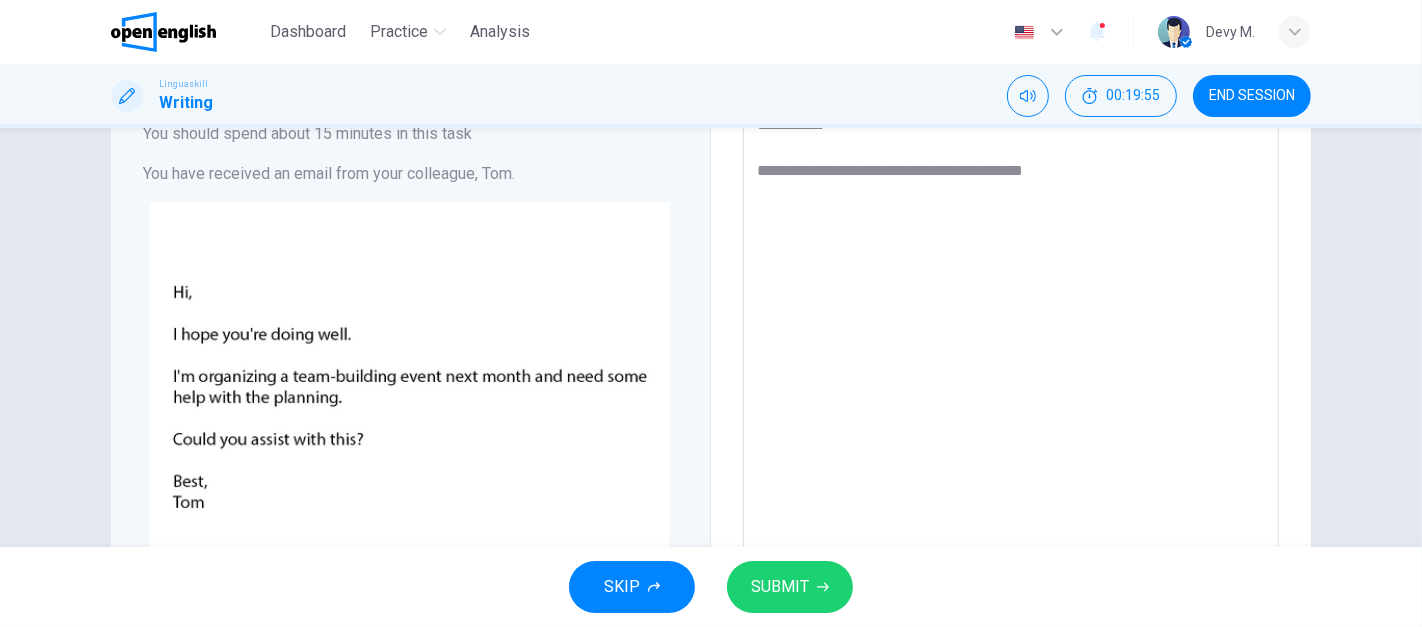 click on "**********" at bounding box center [1011, 481] 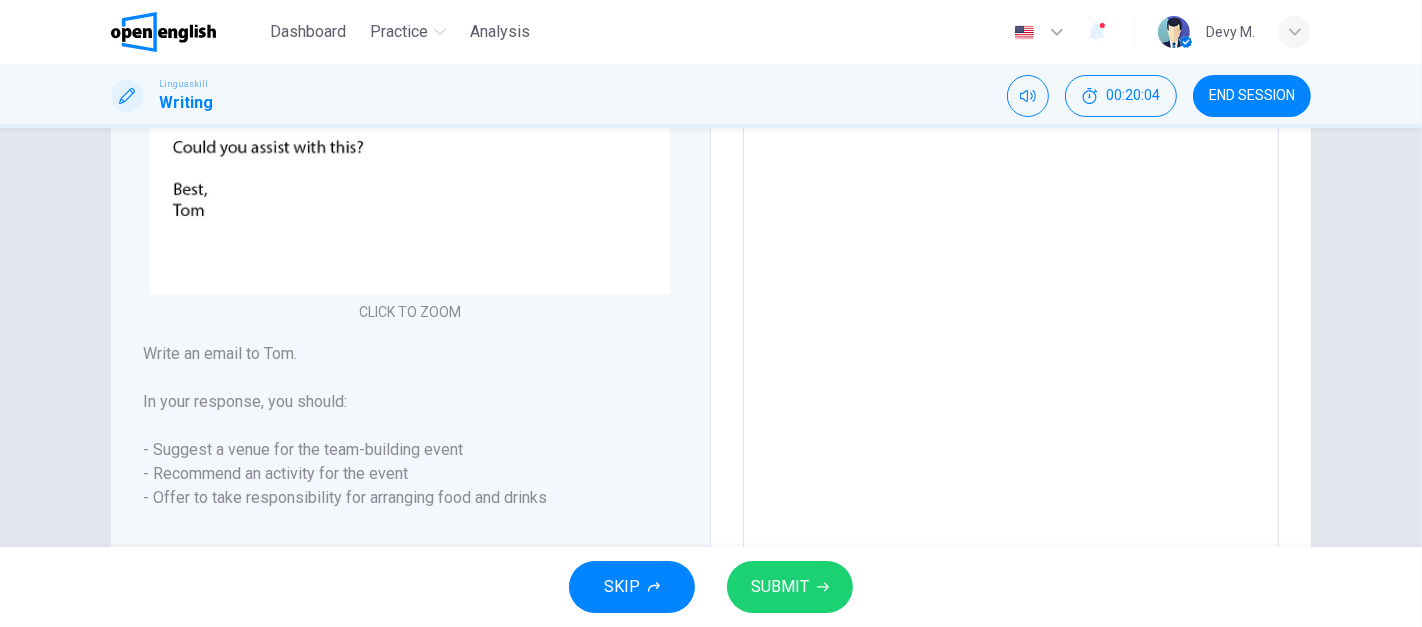 scroll, scrollTop: 419, scrollLeft: 0, axis: vertical 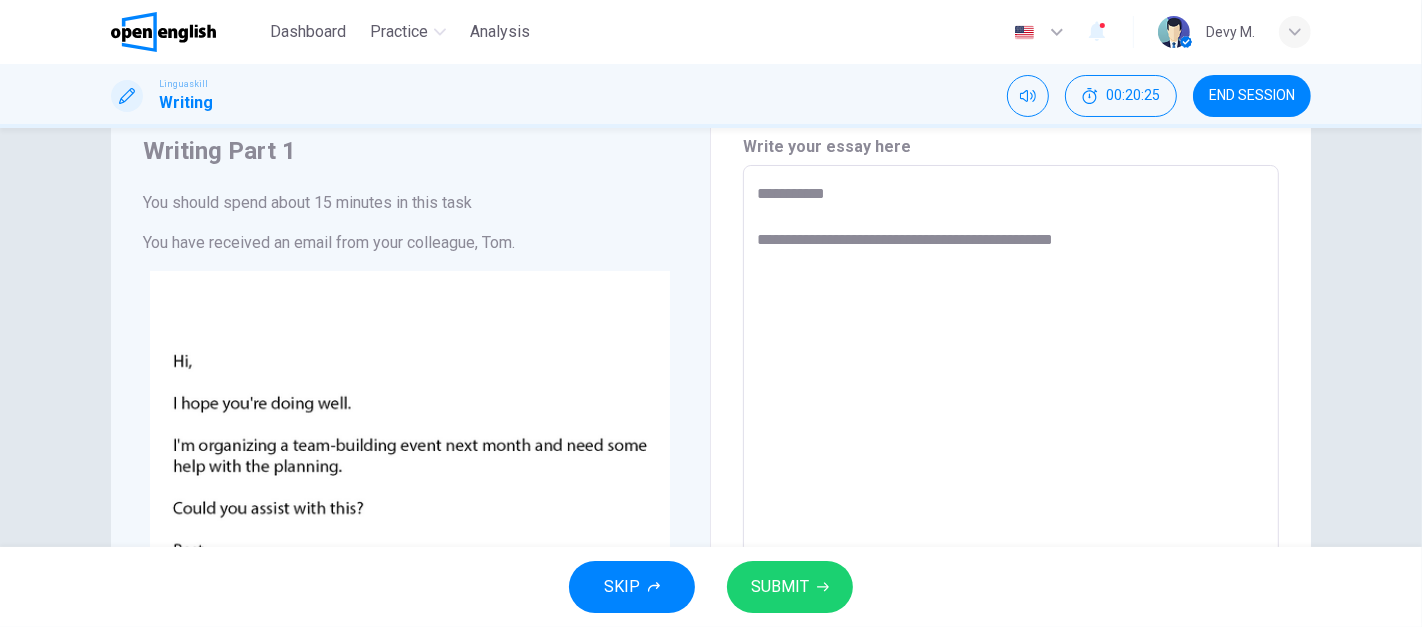 click on "**********" at bounding box center (1011, 550) 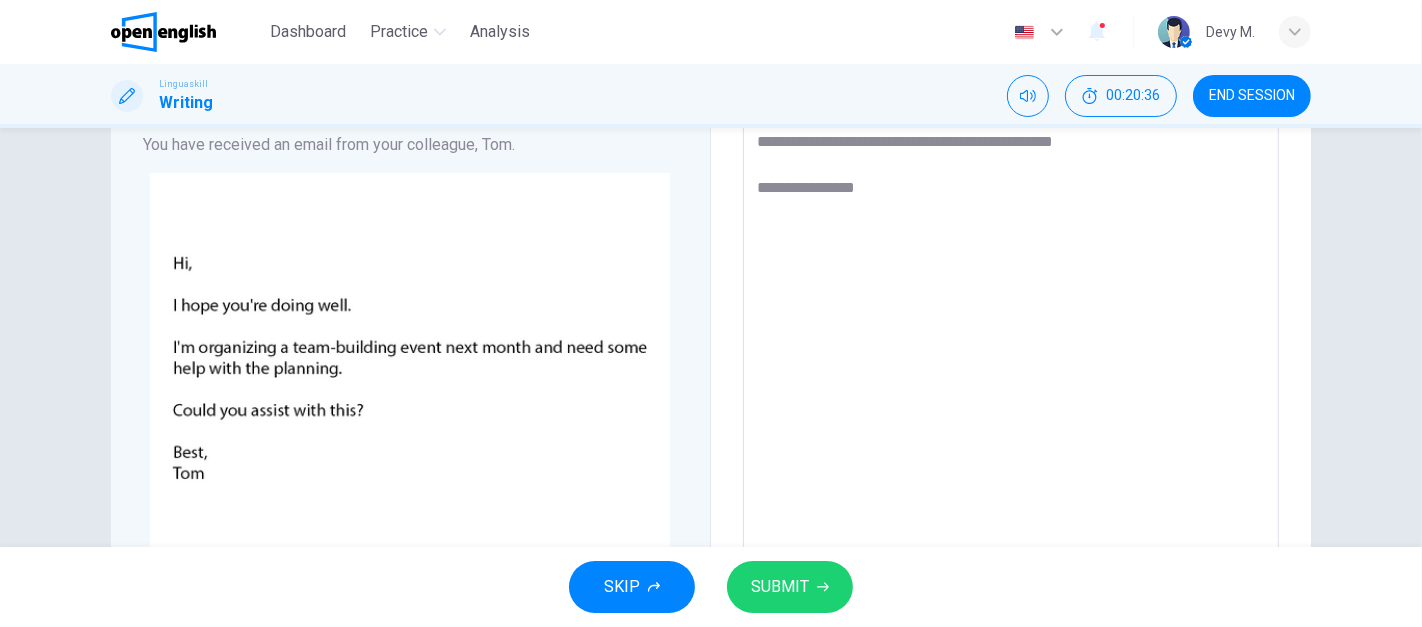 scroll, scrollTop: 145, scrollLeft: 0, axis: vertical 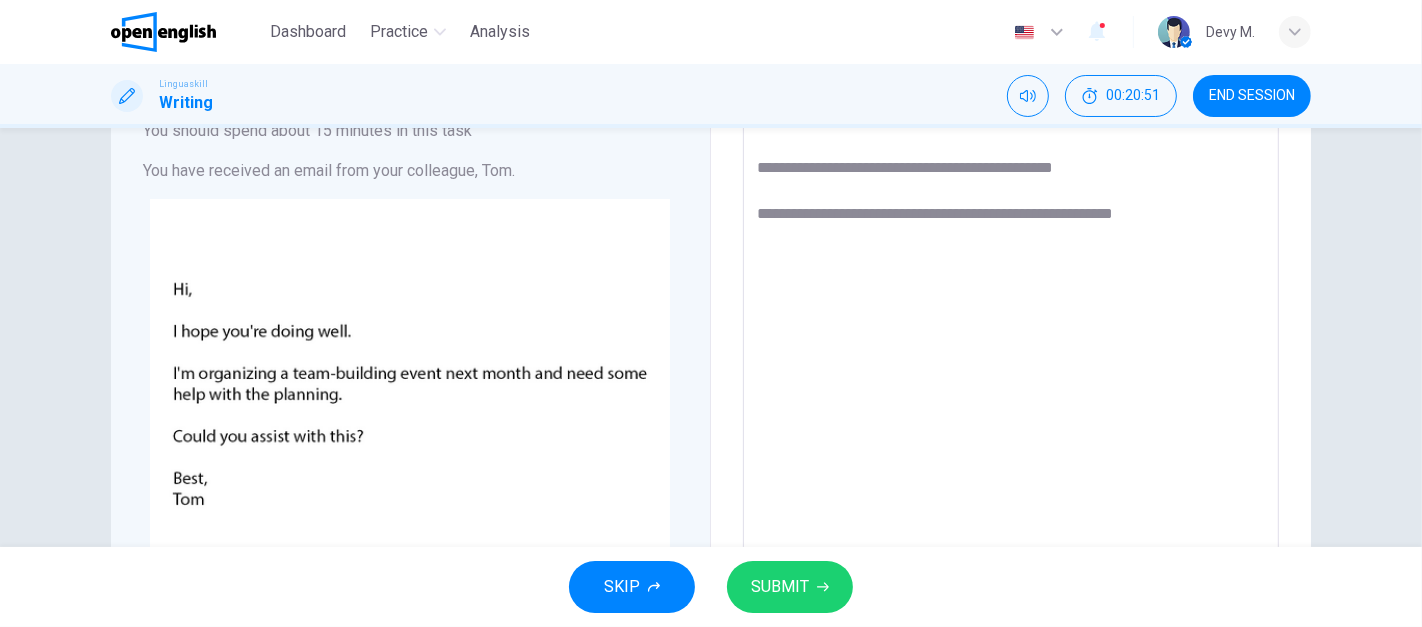 click on "**********" at bounding box center [1011, 478] 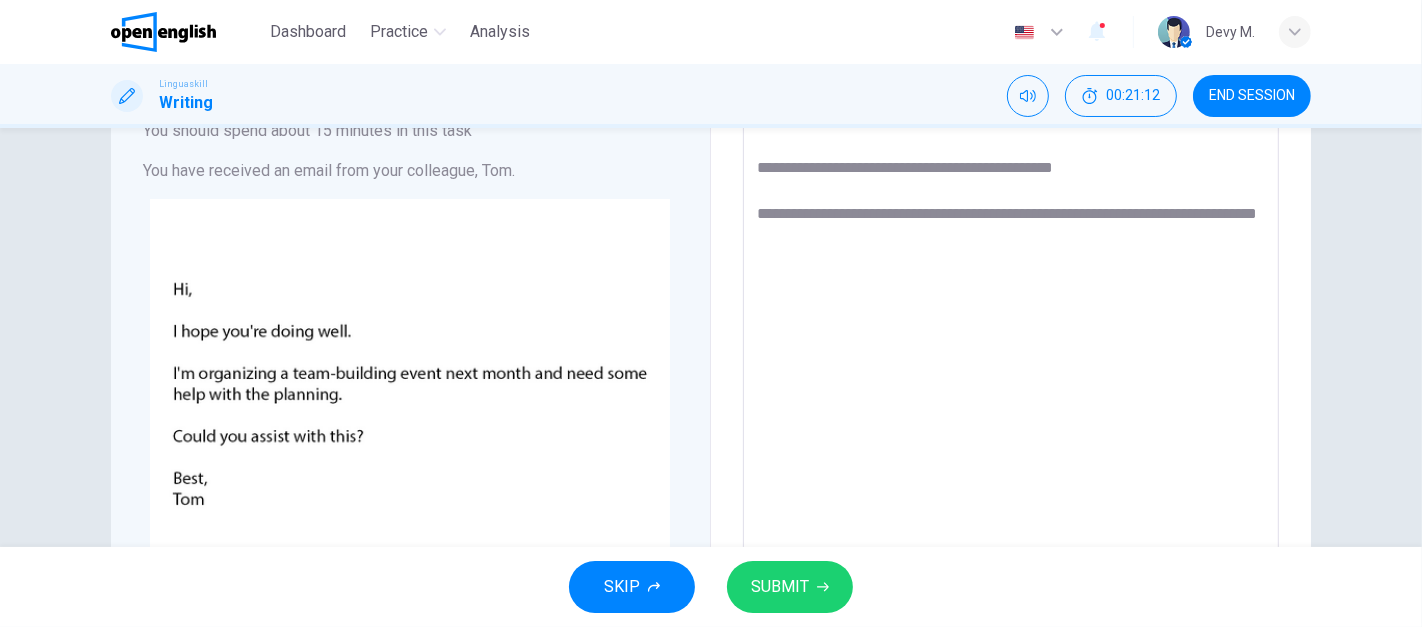 drag, startPoint x: 1082, startPoint y: 210, endPoint x: 1203, endPoint y: 216, distance: 121.14867 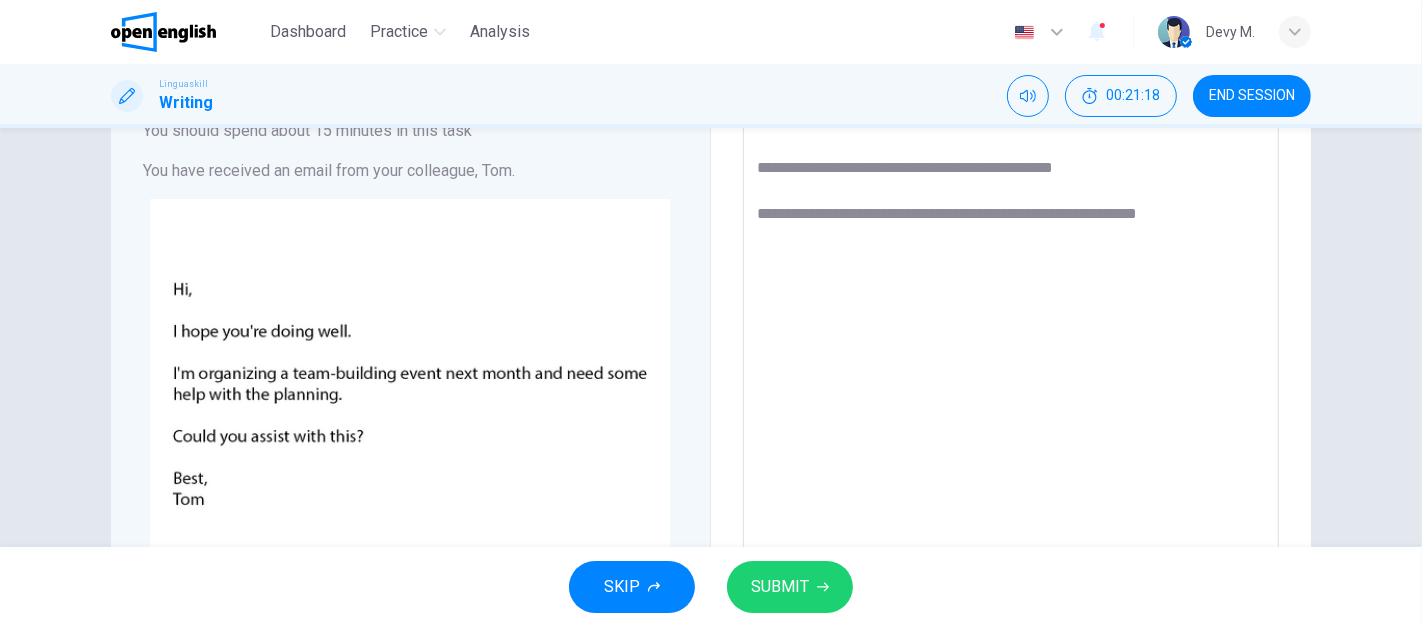 click on "**********" at bounding box center (1011, 478) 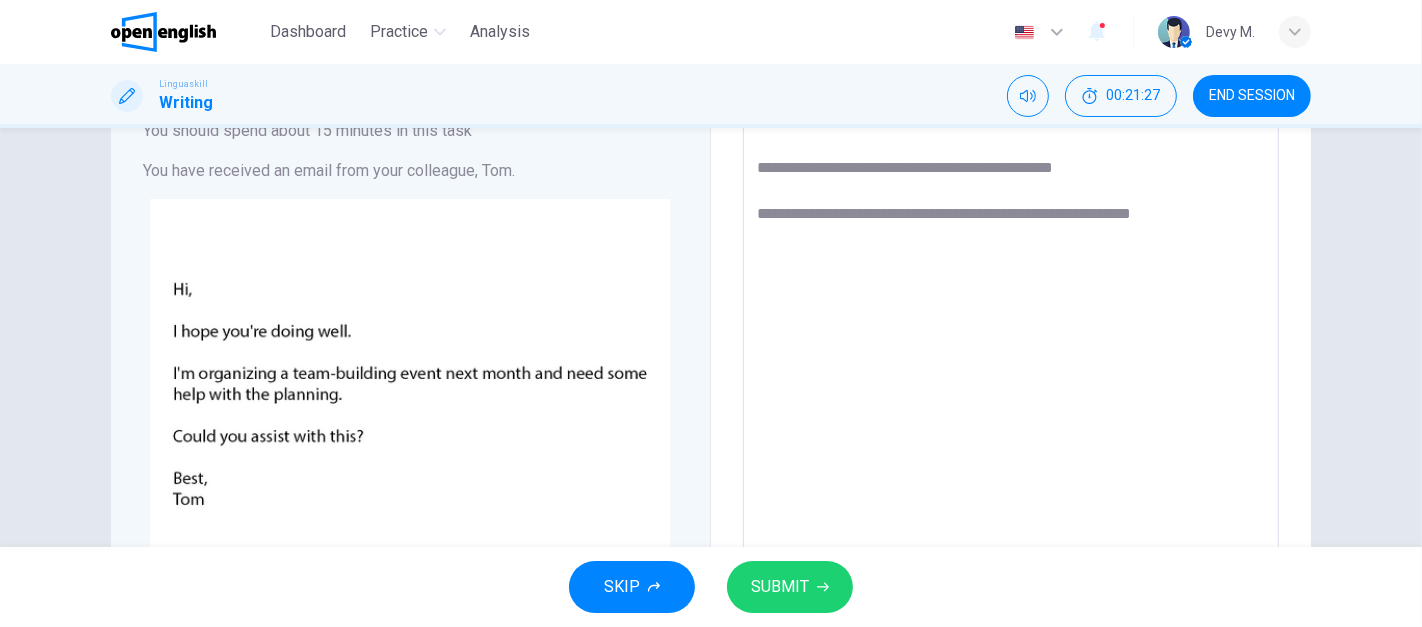 click on "**********" at bounding box center (1011, 478) 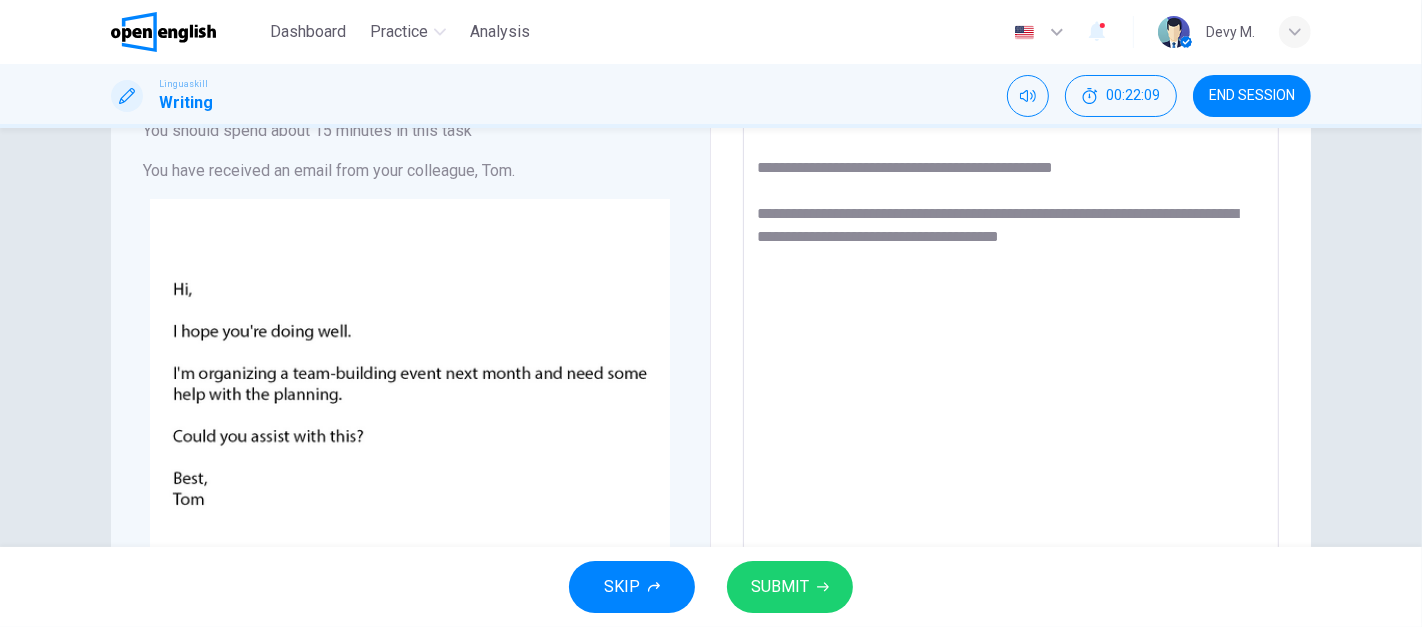 click on "**********" at bounding box center (1011, 478) 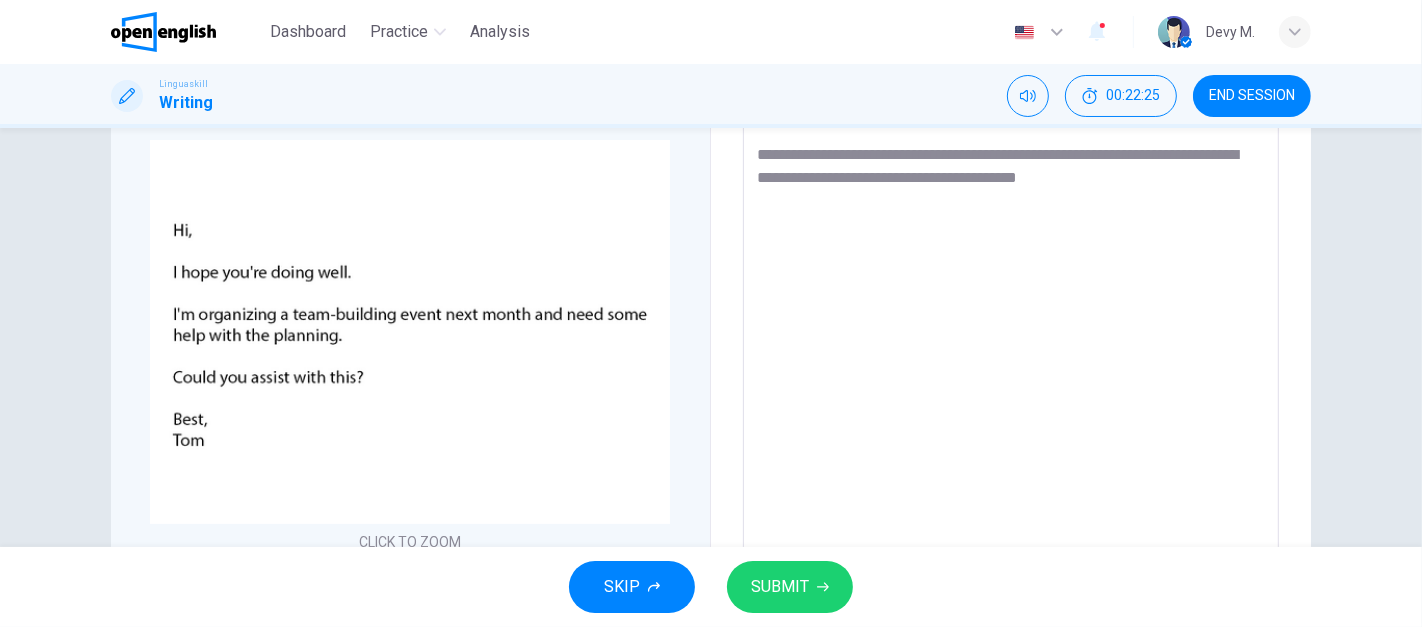 scroll, scrollTop: 194, scrollLeft: 0, axis: vertical 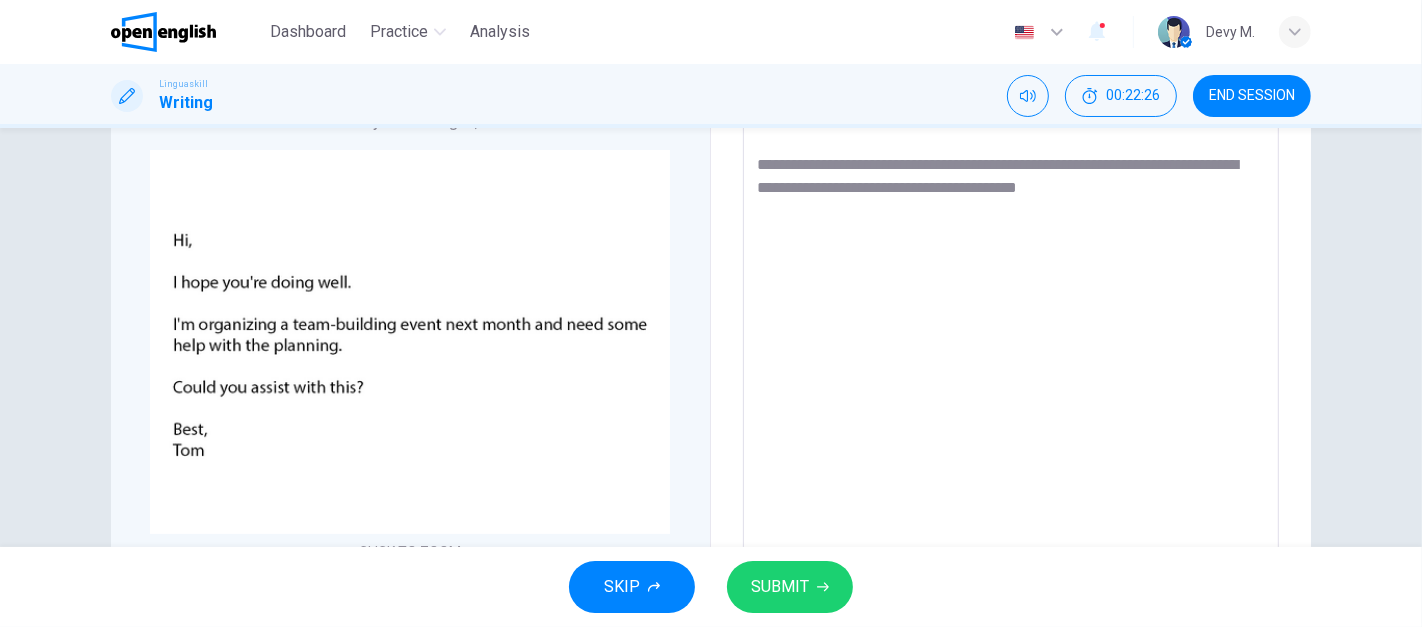 click on "**********" at bounding box center (1011, 429) 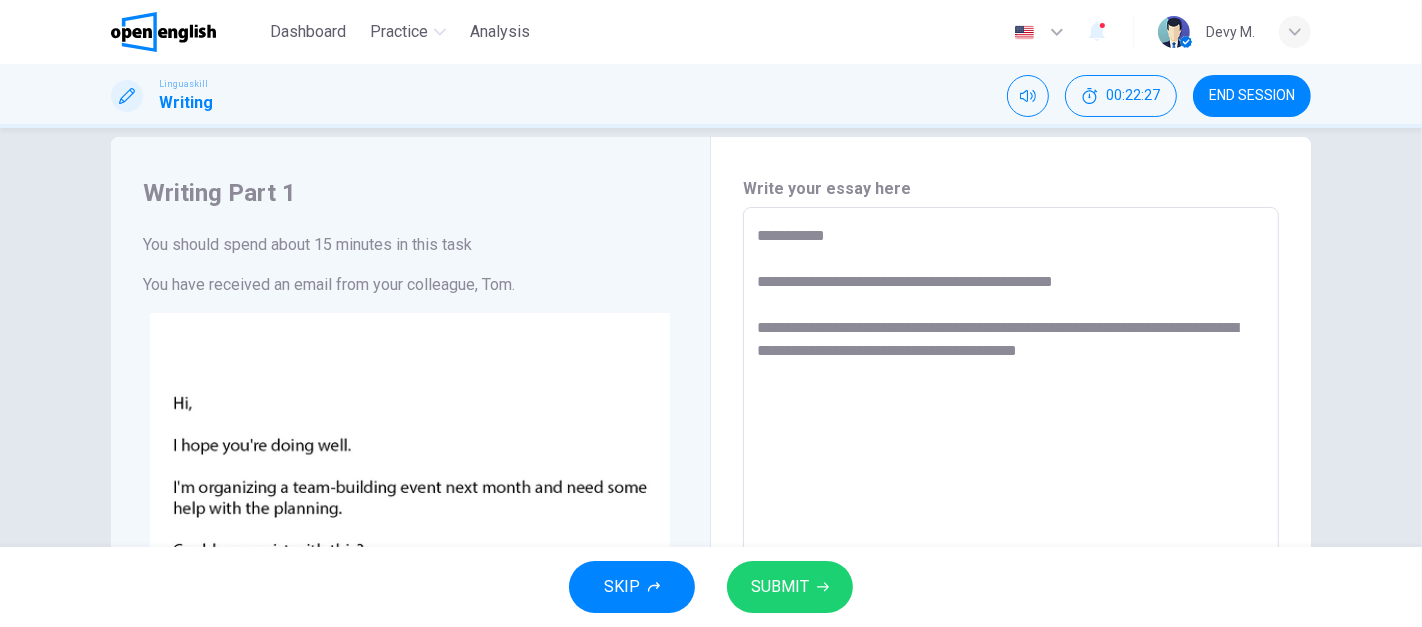 scroll, scrollTop: 28, scrollLeft: 0, axis: vertical 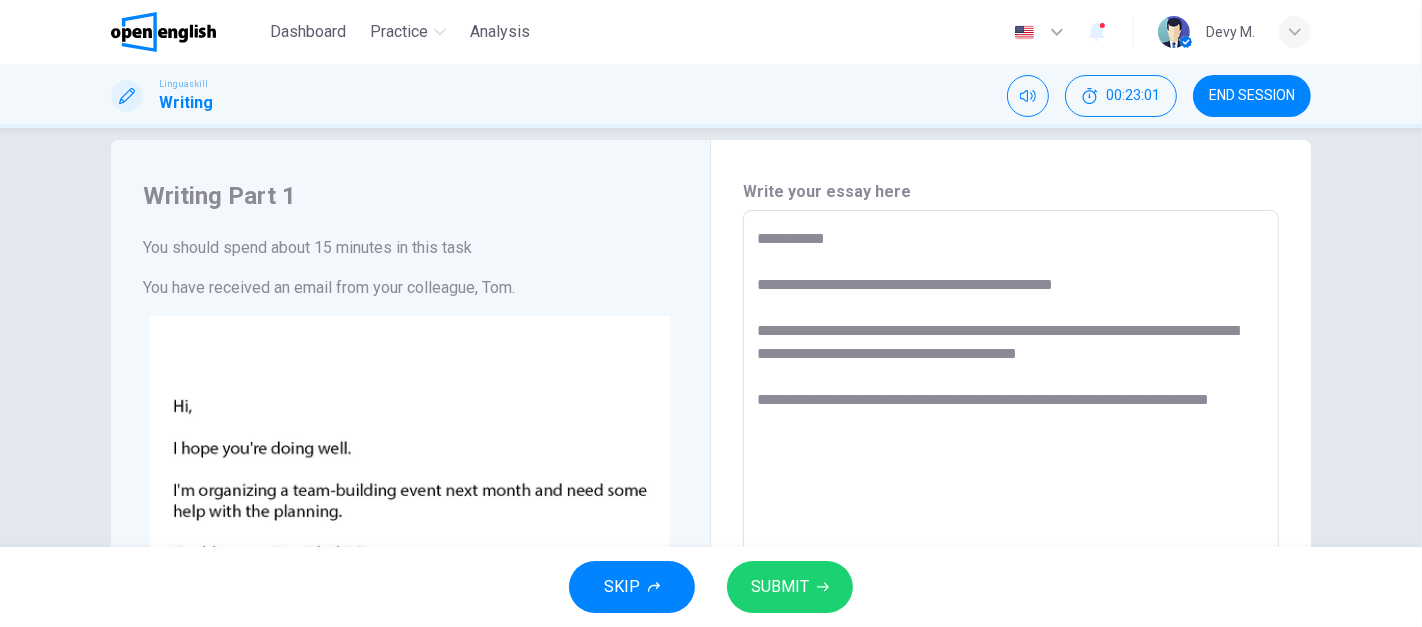 click on "**********" at bounding box center [1011, 595] 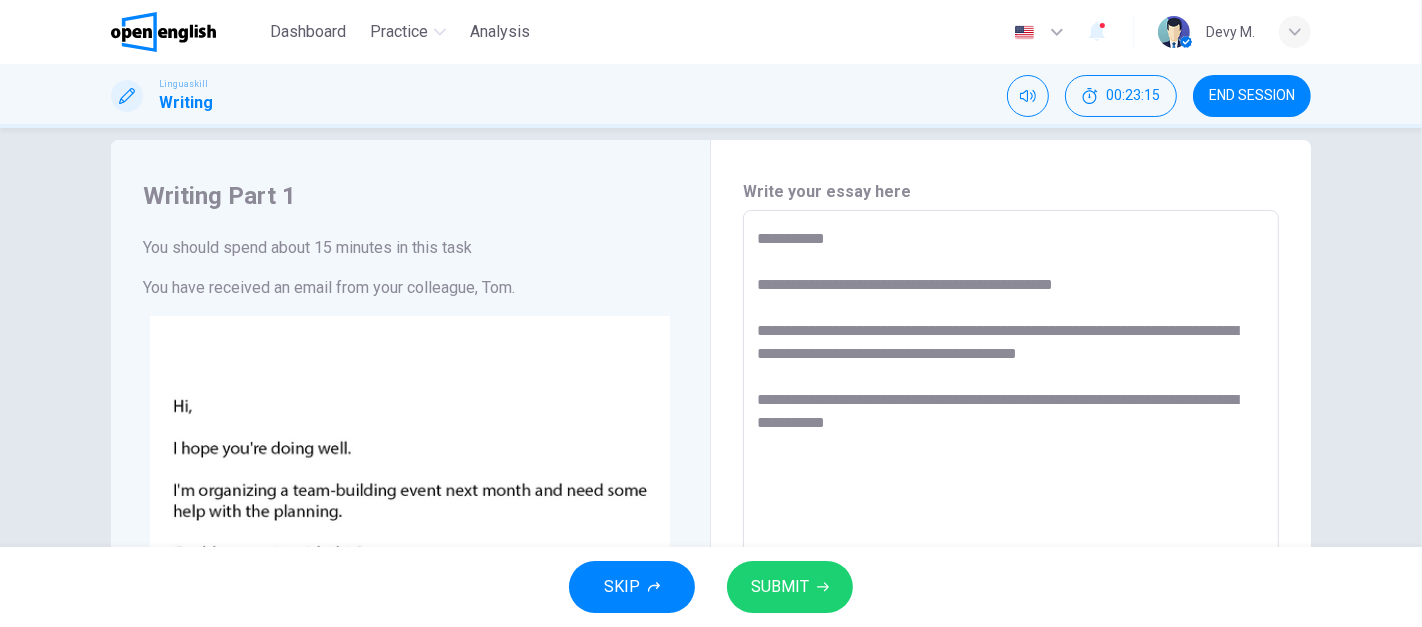 drag, startPoint x: 791, startPoint y: 401, endPoint x: 888, endPoint y: 398, distance: 97.04638 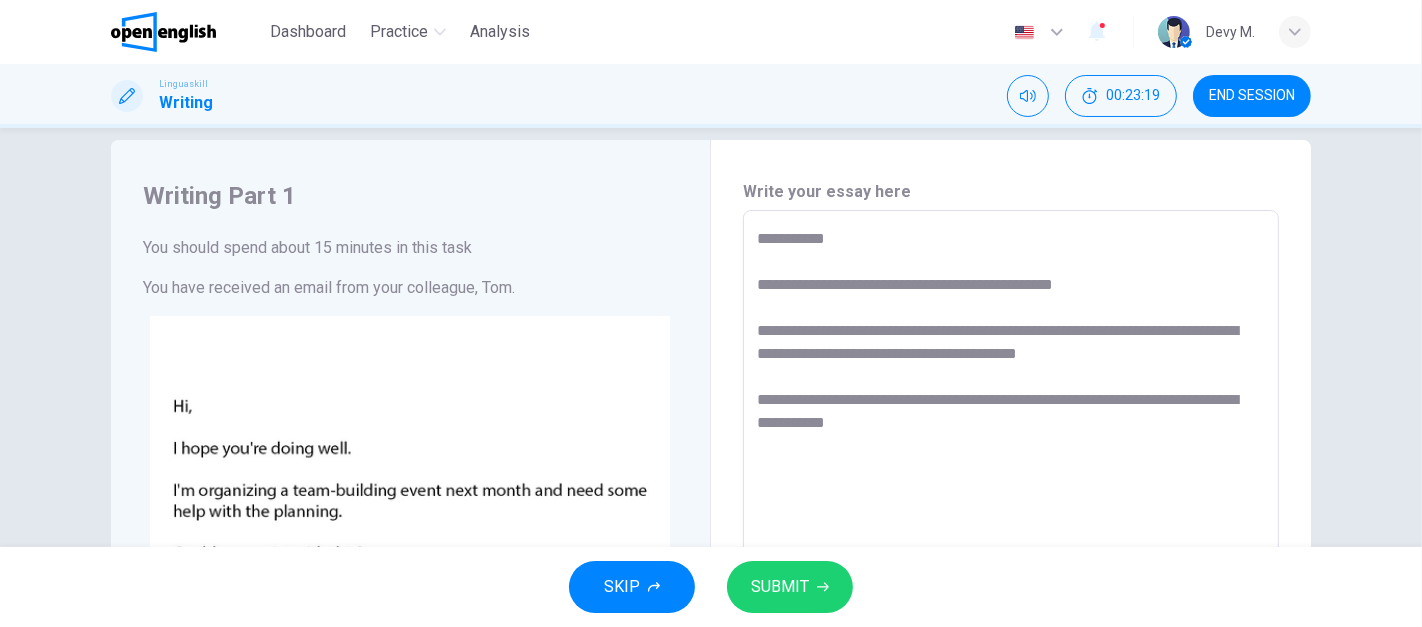 drag, startPoint x: 956, startPoint y: 398, endPoint x: 1061, endPoint y: 395, distance: 105.04285 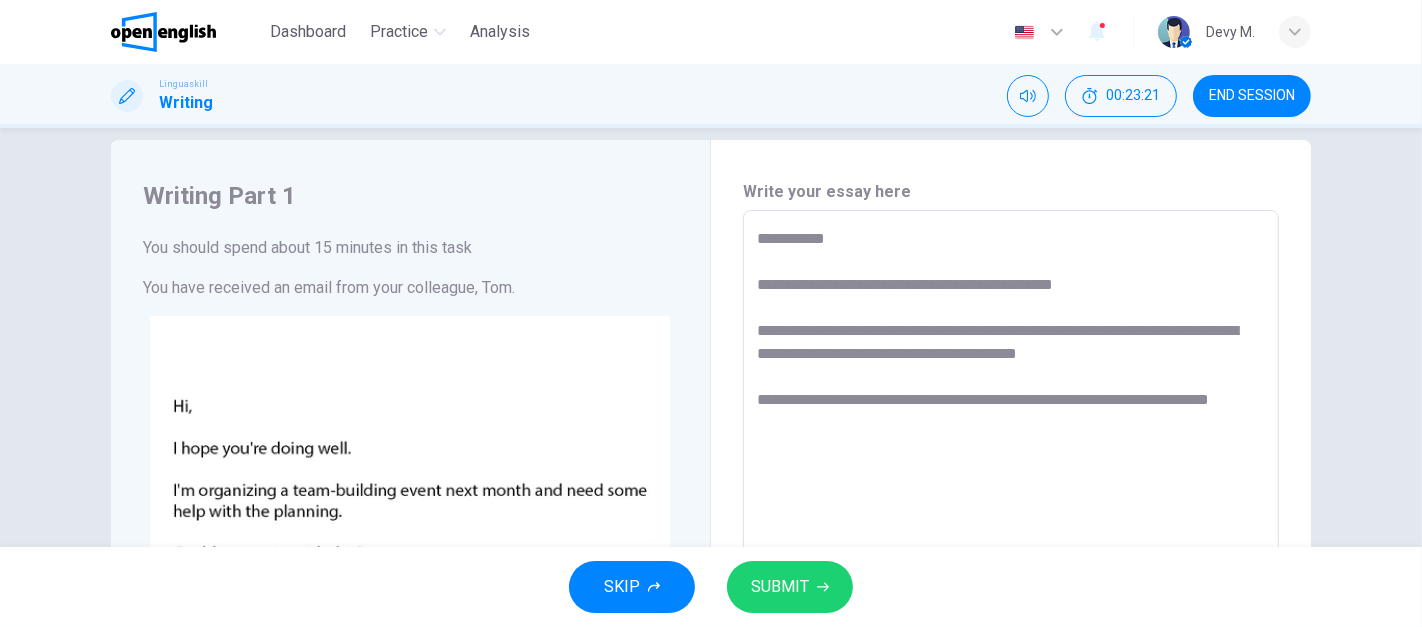 drag, startPoint x: 1014, startPoint y: 400, endPoint x: 1087, endPoint y: 404, distance: 73.109505 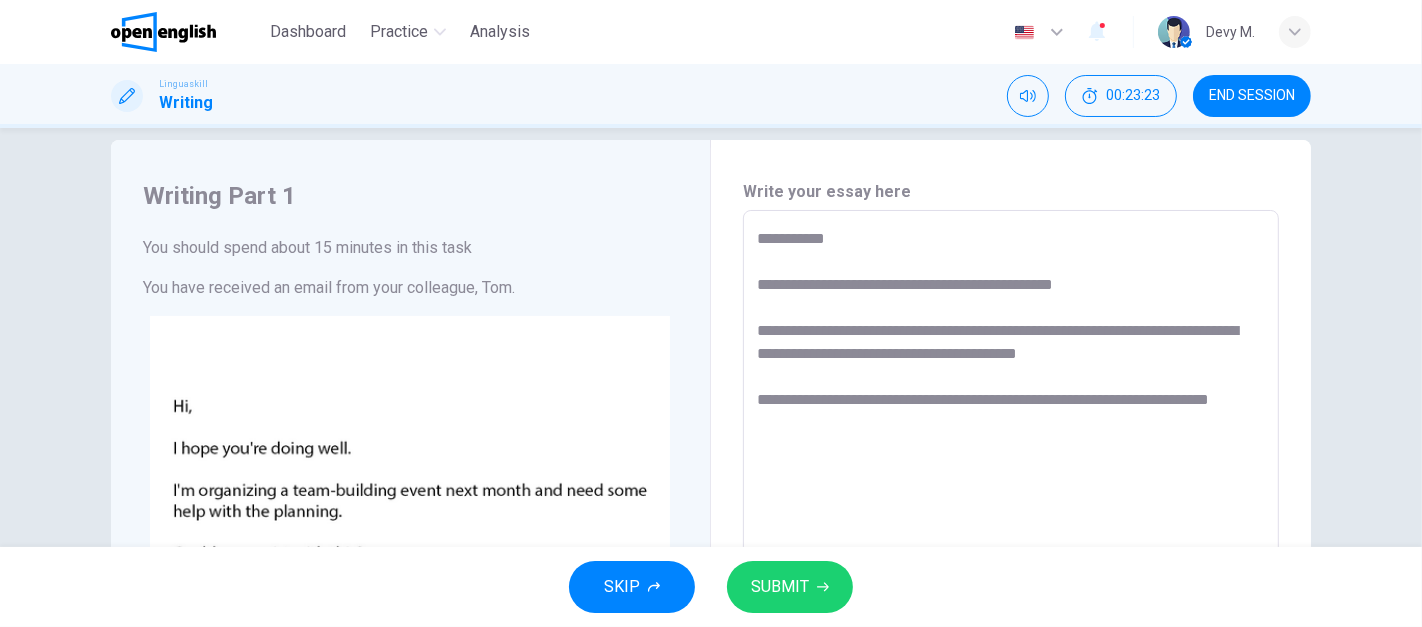 click on "**********" at bounding box center [1011, 595] 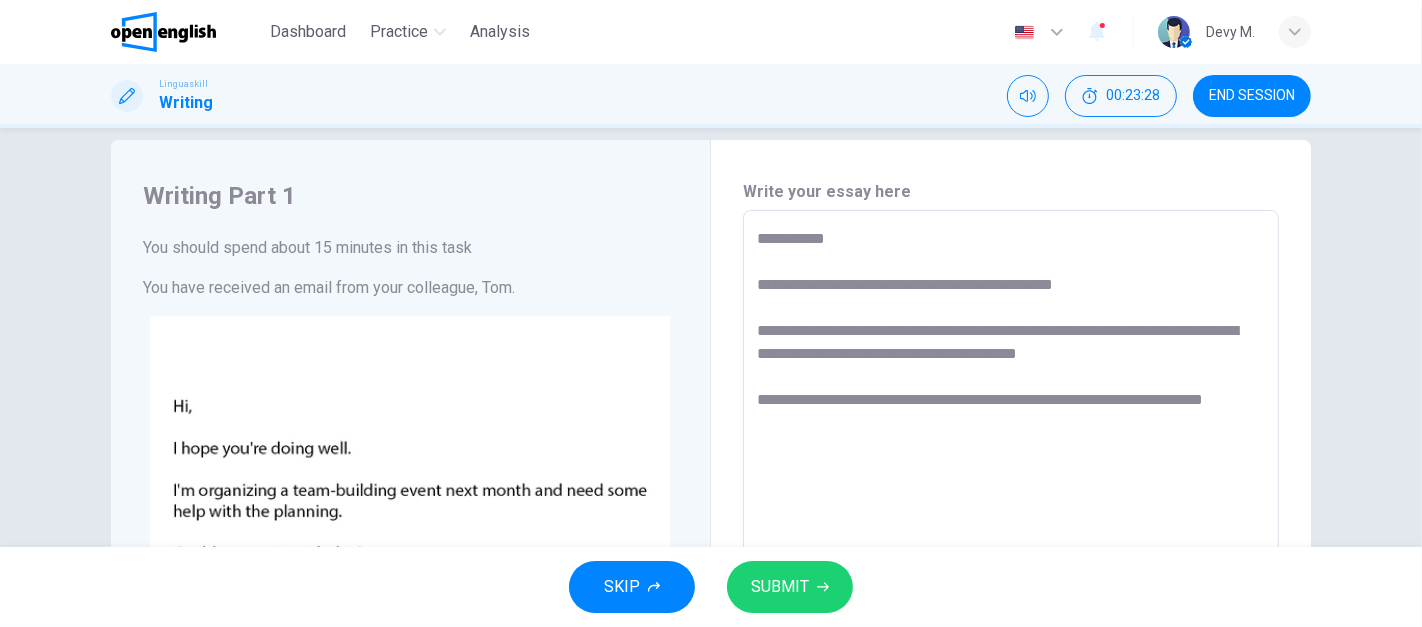 drag, startPoint x: 758, startPoint y: 404, endPoint x: 906, endPoint y: 401, distance: 148.0304 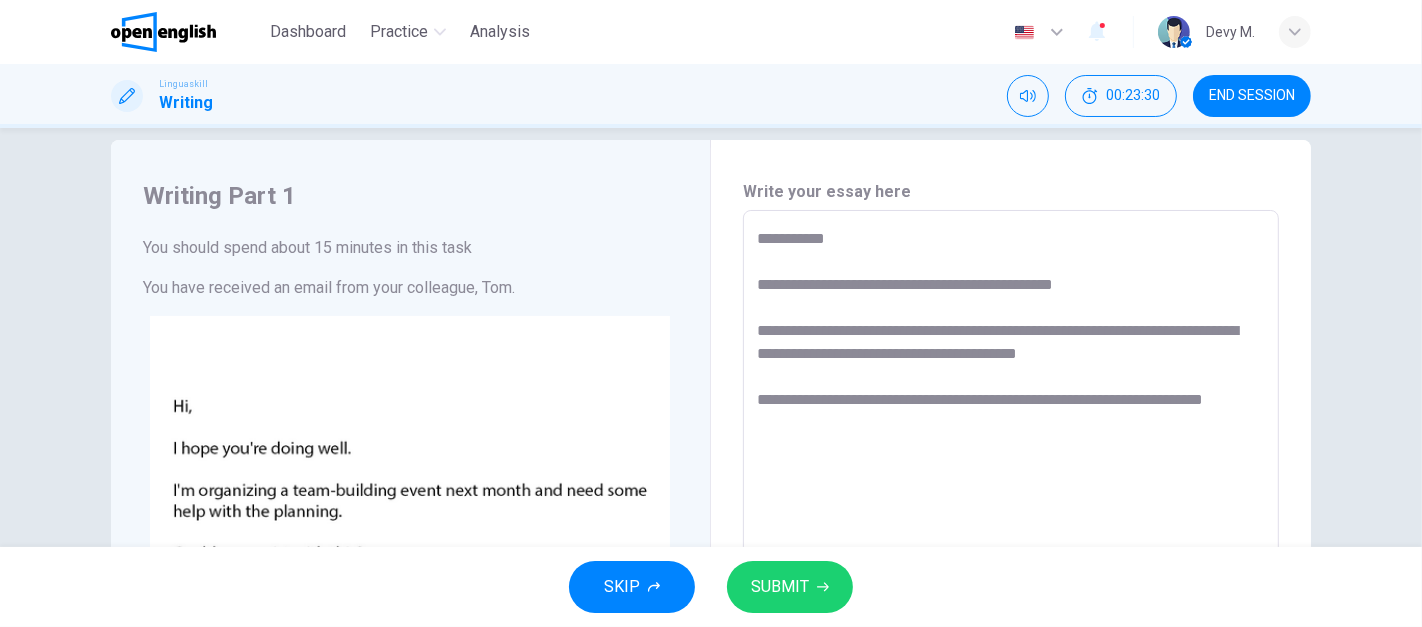click on "**********" at bounding box center [1011, 595] 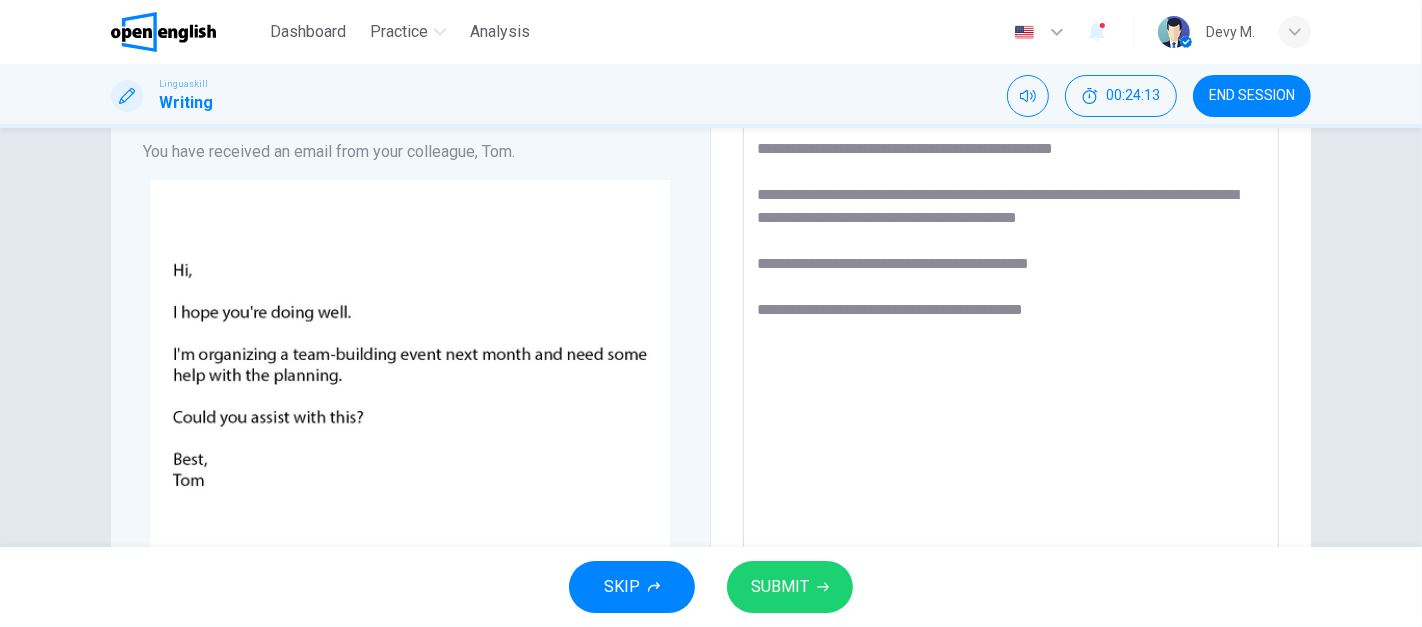 scroll, scrollTop: 151, scrollLeft: 0, axis: vertical 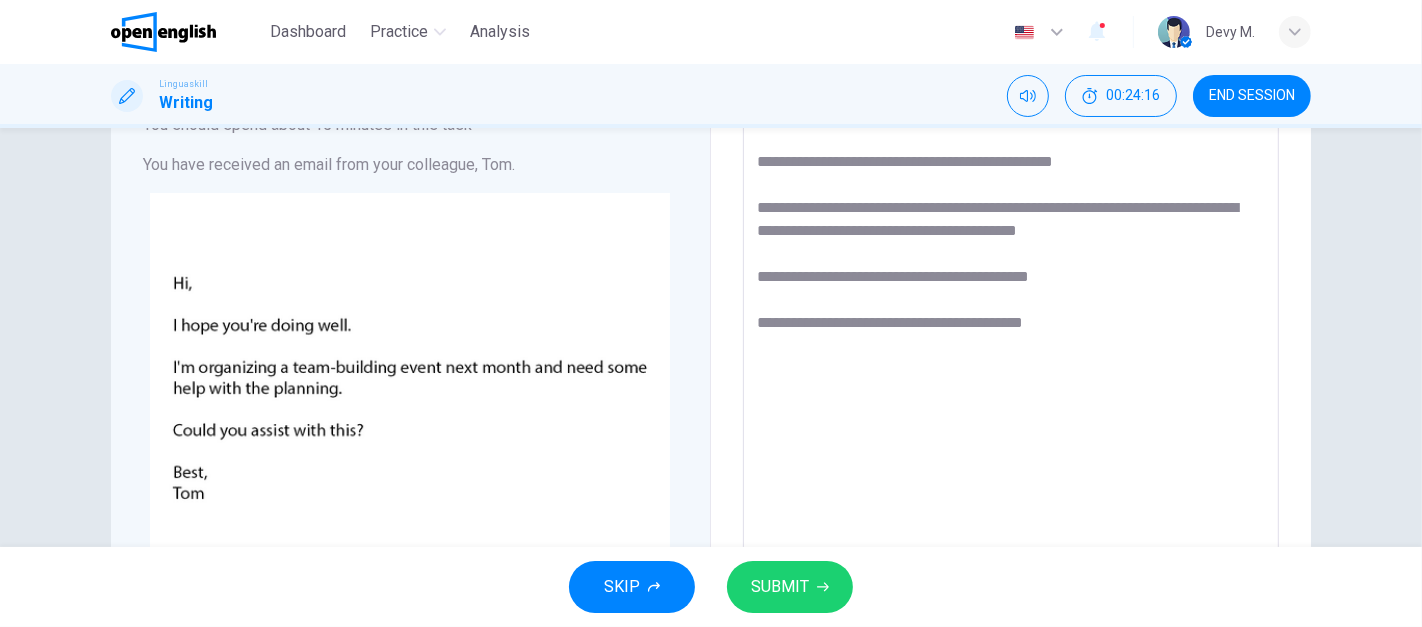 drag, startPoint x: 917, startPoint y: 270, endPoint x: 1076, endPoint y: 267, distance: 159.0283 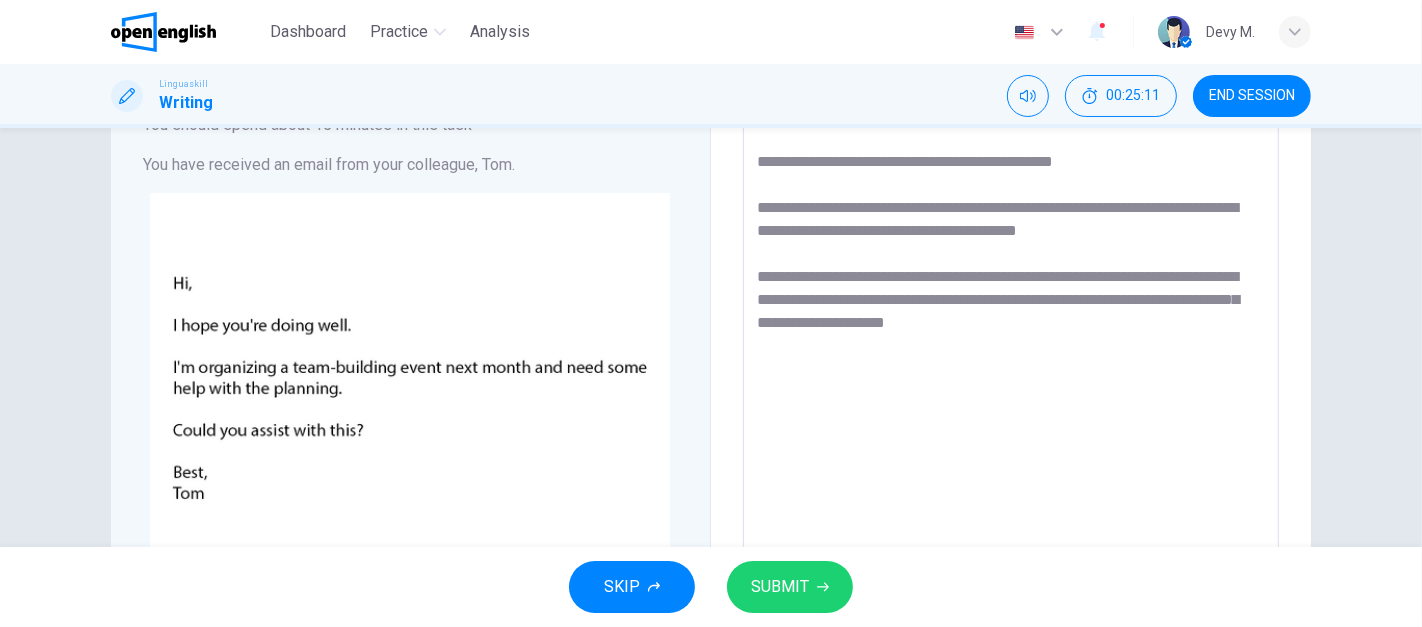 drag, startPoint x: 908, startPoint y: 322, endPoint x: 1070, endPoint y: 312, distance: 162.30835 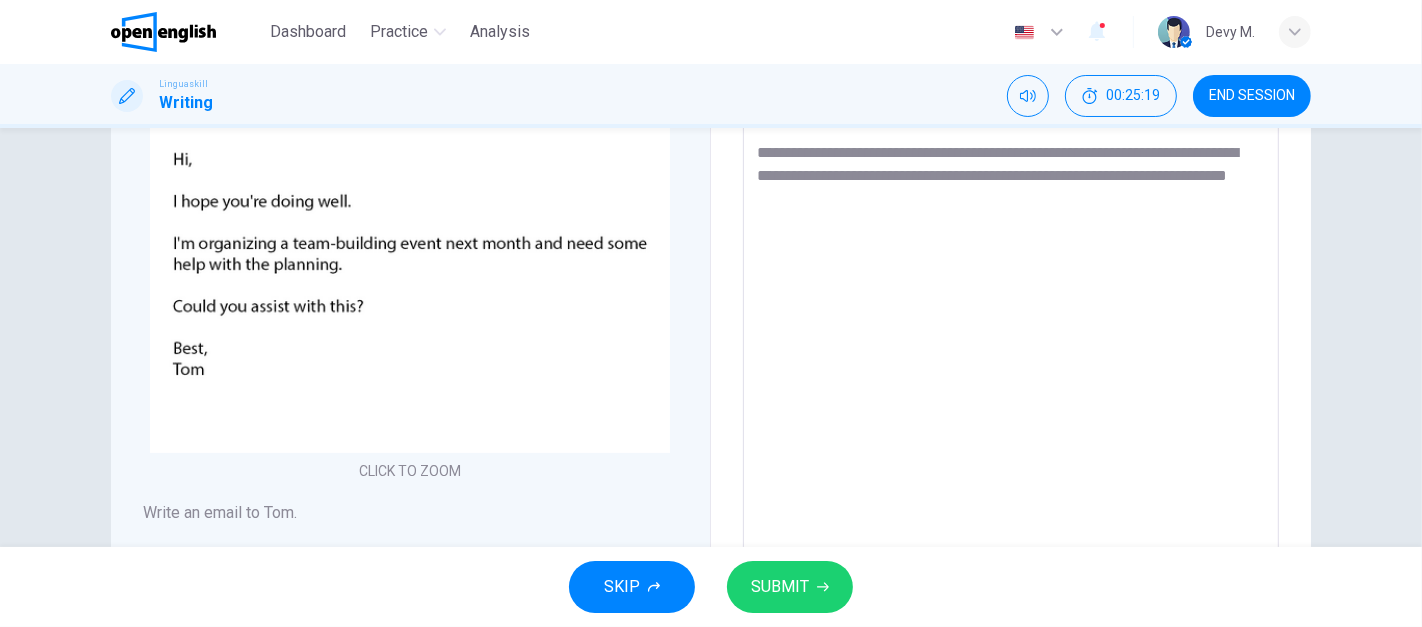 scroll, scrollTop: 294, scrollLeft: 0, axis: vertical 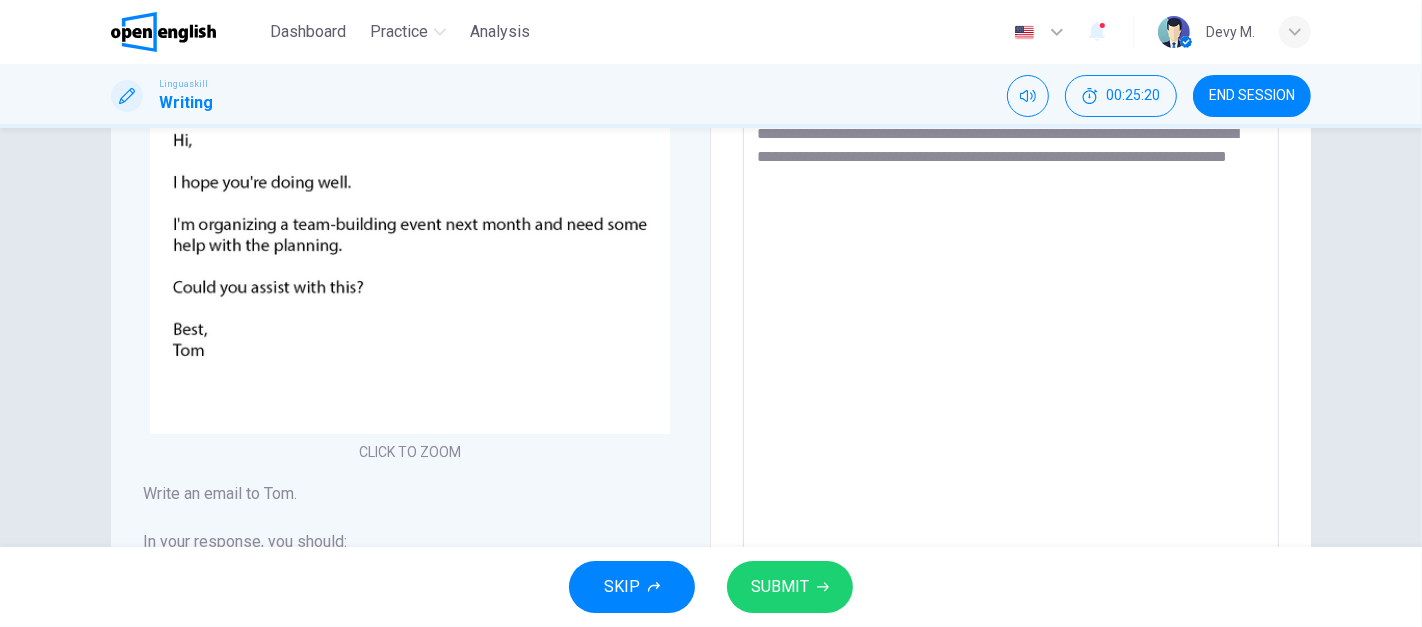 click on "**********" at bounding box center [1011, 329] 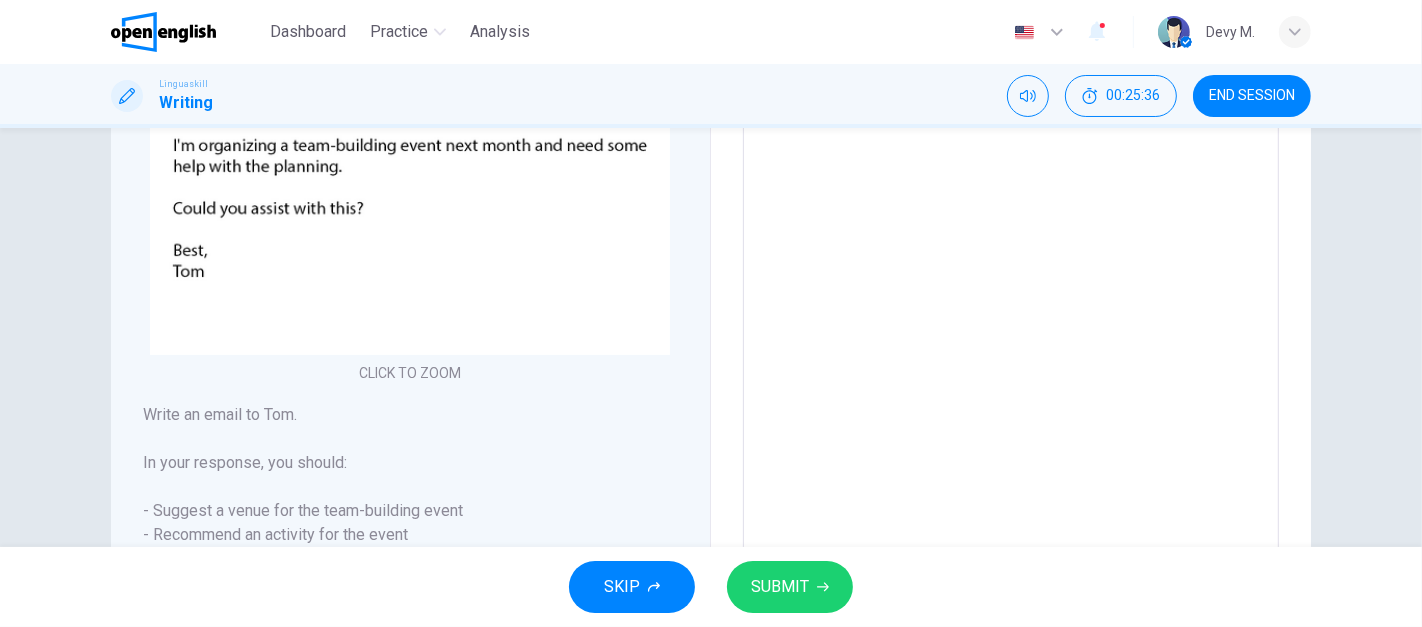 scroll, scrollTop: 383, scrollLeft: 0, axis: vertical 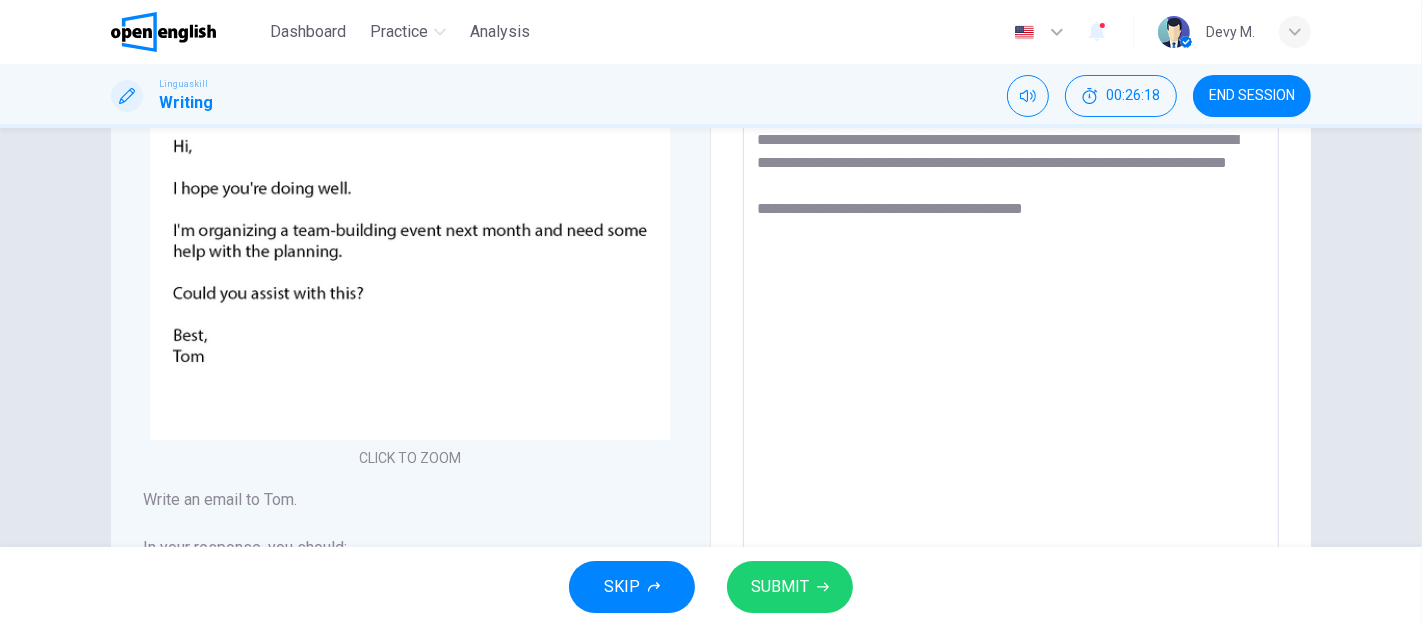 type on "**********" 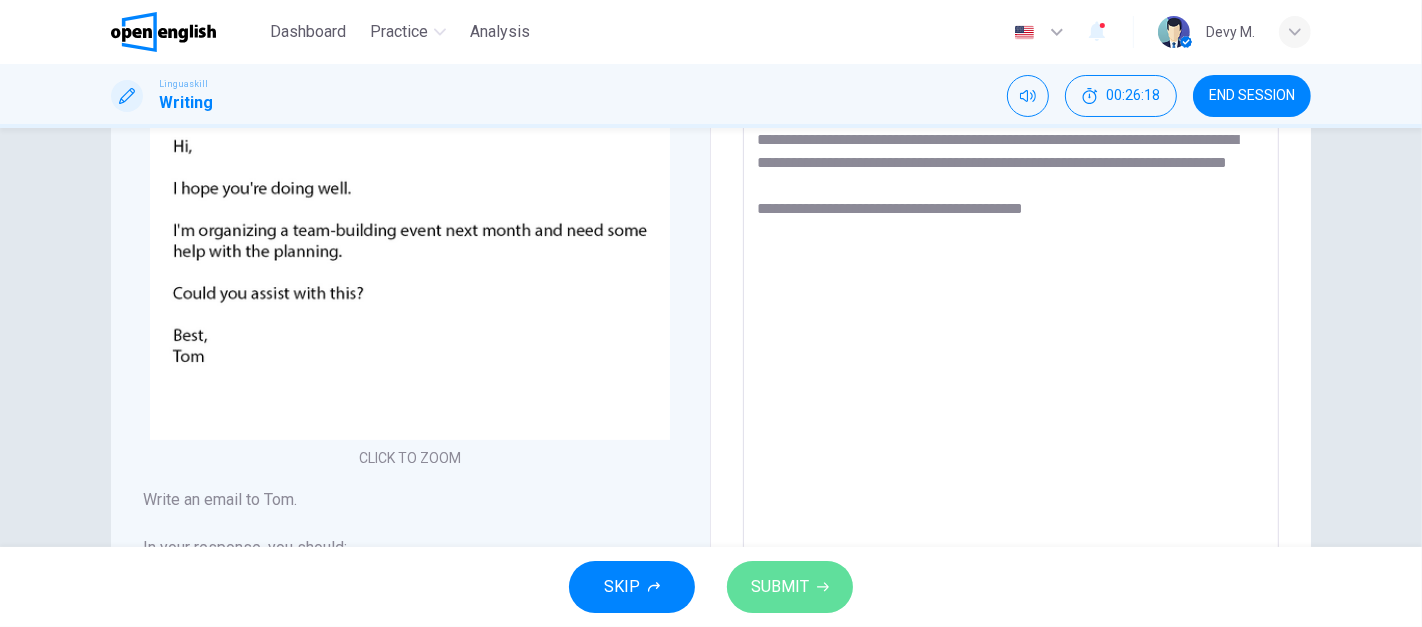 click on "SUBMIT" at bounding box center [780, 587] 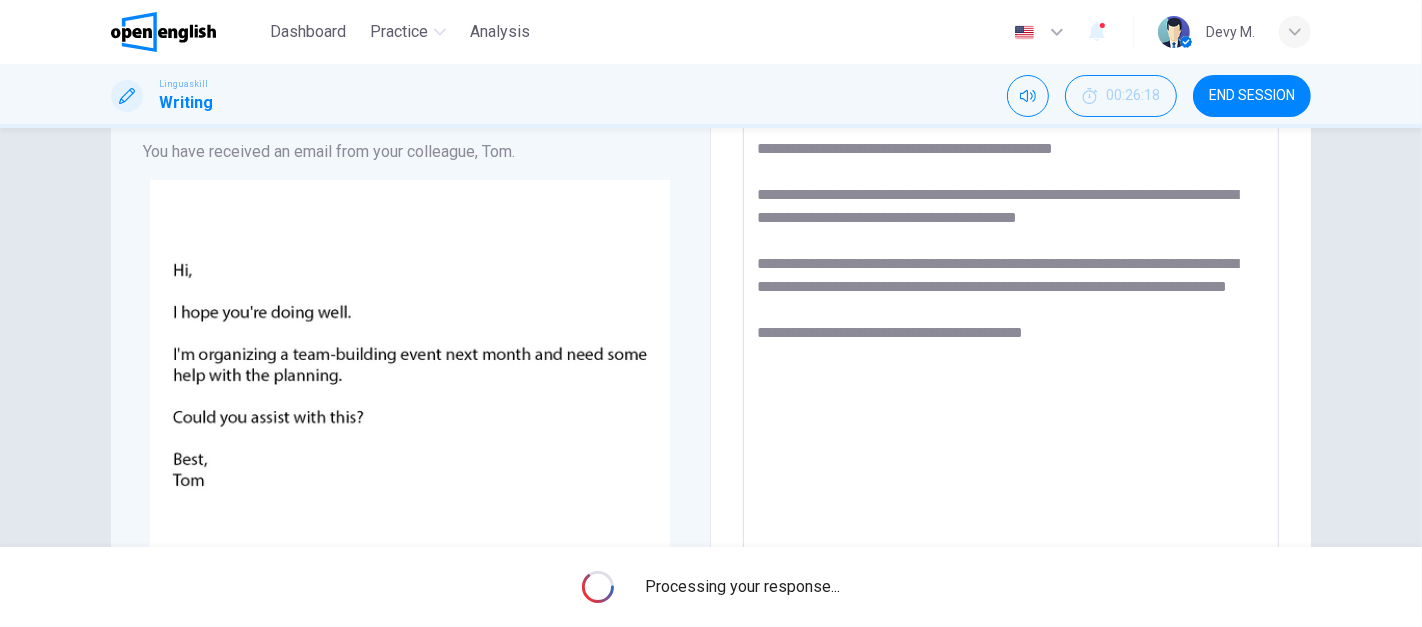 scroll, scrollTop: 162, scrollLeft: 0, axis: vertical 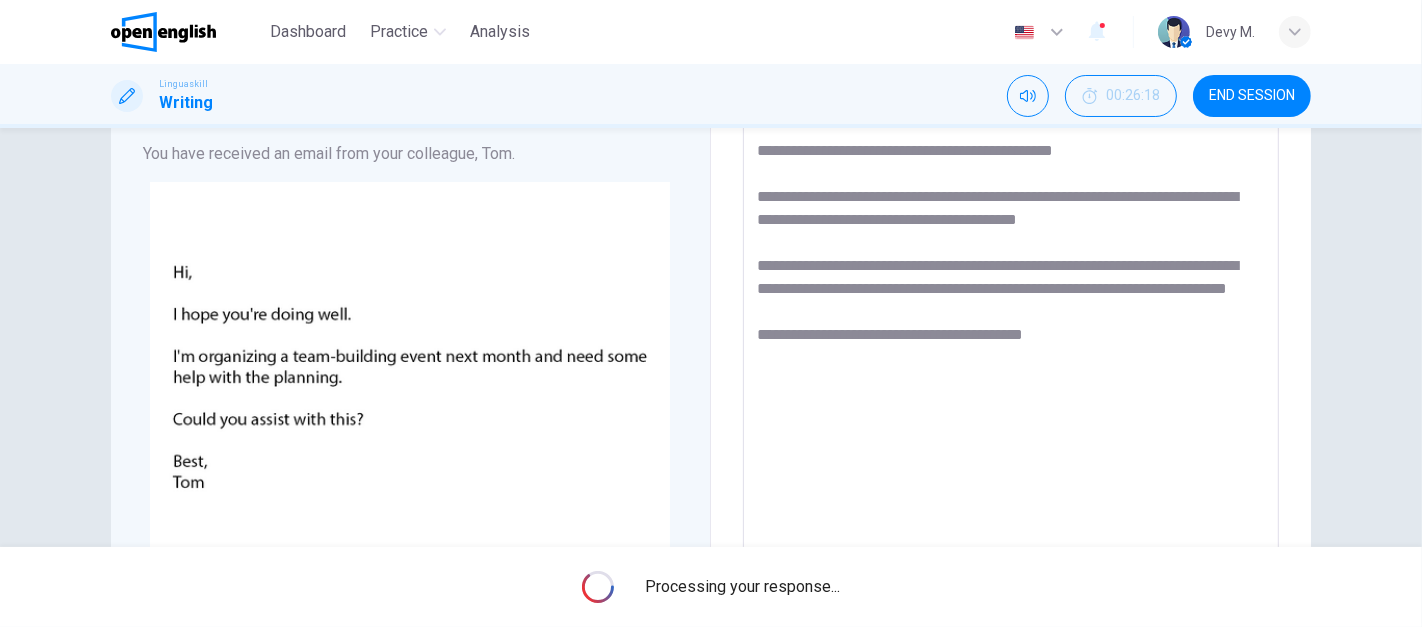 click on "**********" at bounding box center (1011, 461) 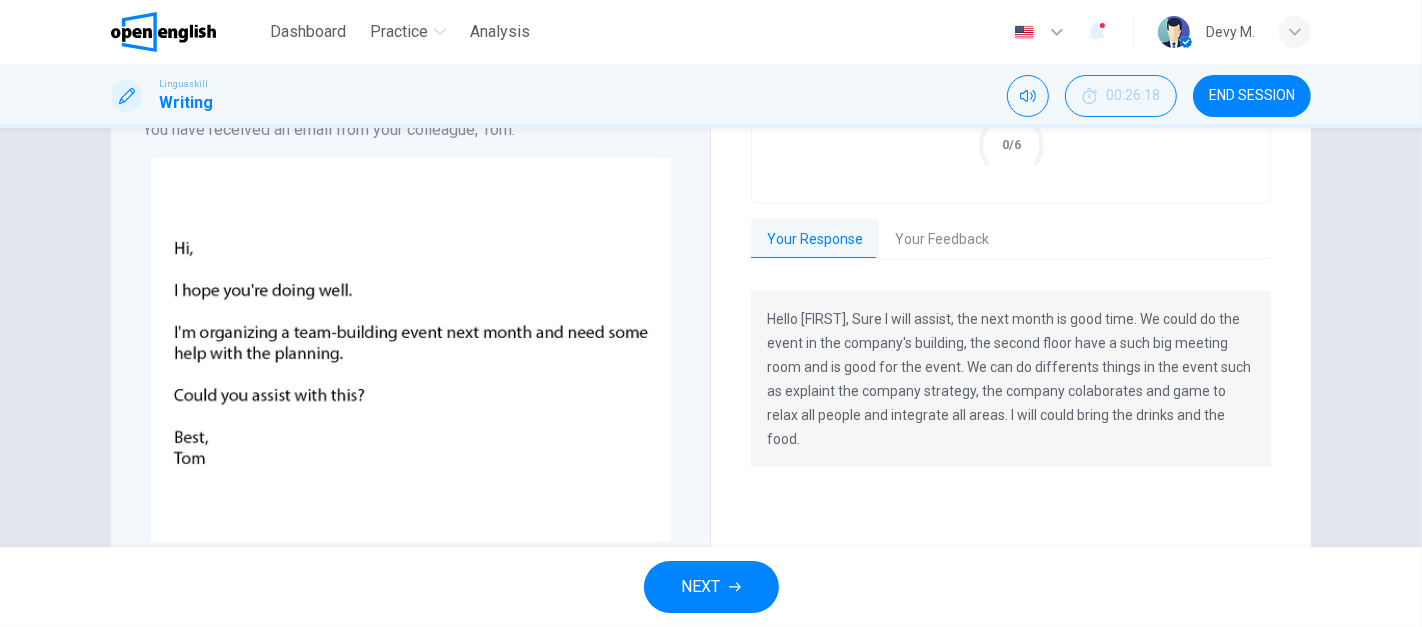 scroll, scrollTop: 188, scrollLeft: 0, axis: vertical 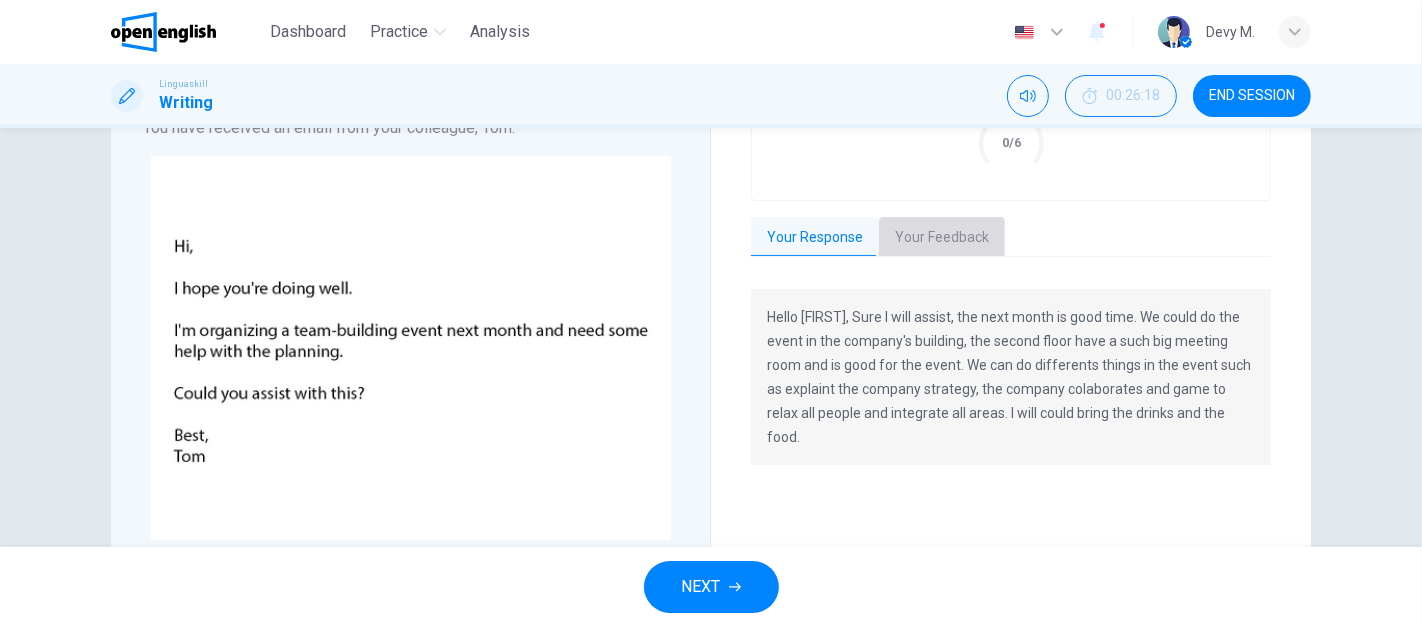 click on "Your Feedback" at bounding box center (942, 238) 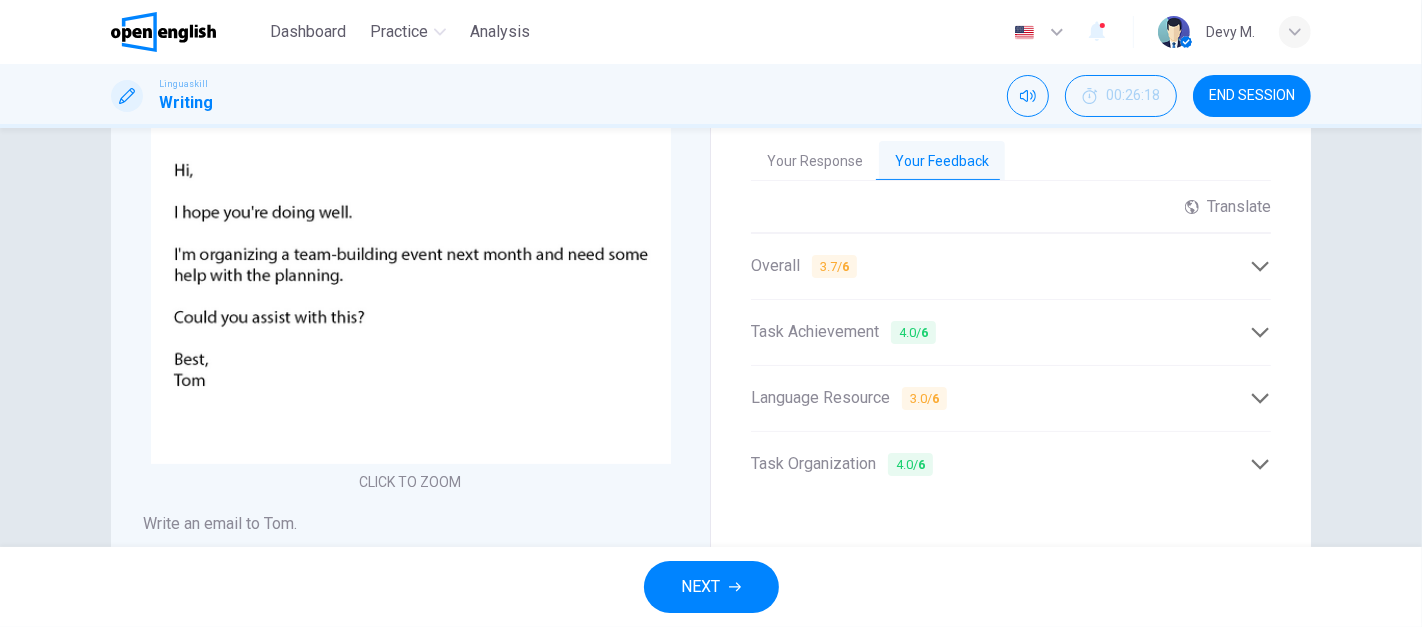 scroll, scrollTop: 268, scrollLeft: 0, axis: vertical 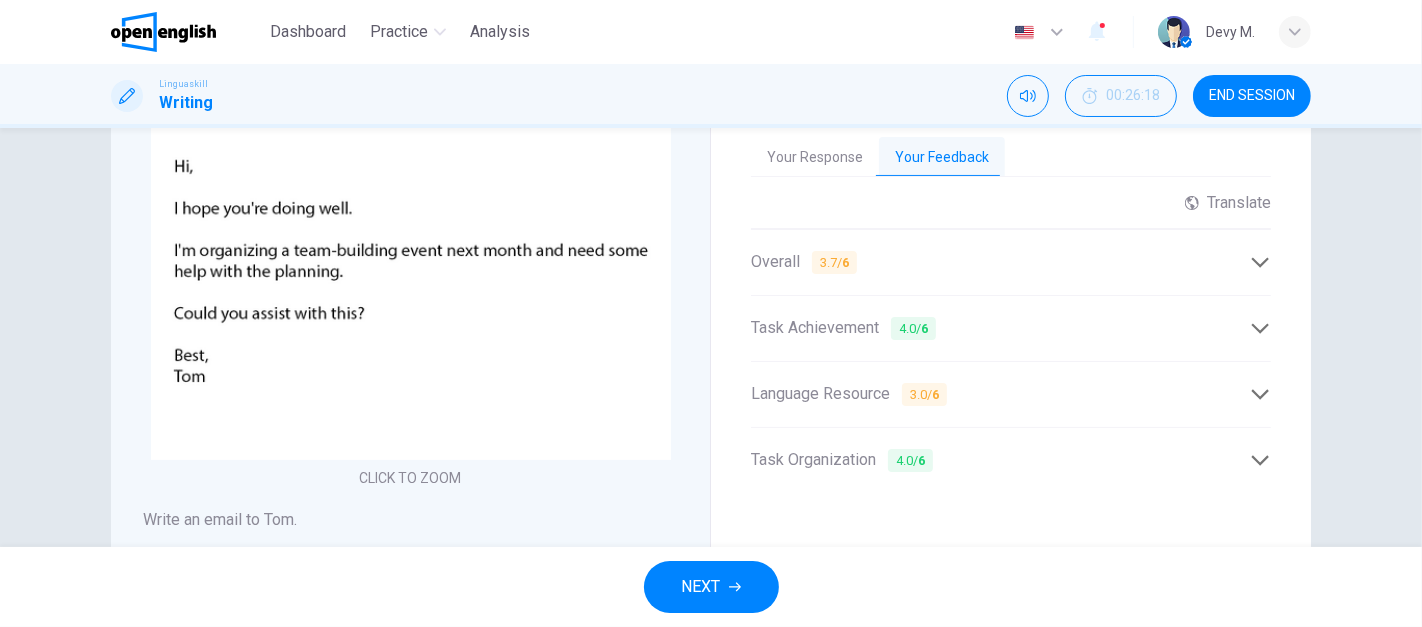 click on "Language Resource   3.0 / 6" at bounding box center (1000, 394) 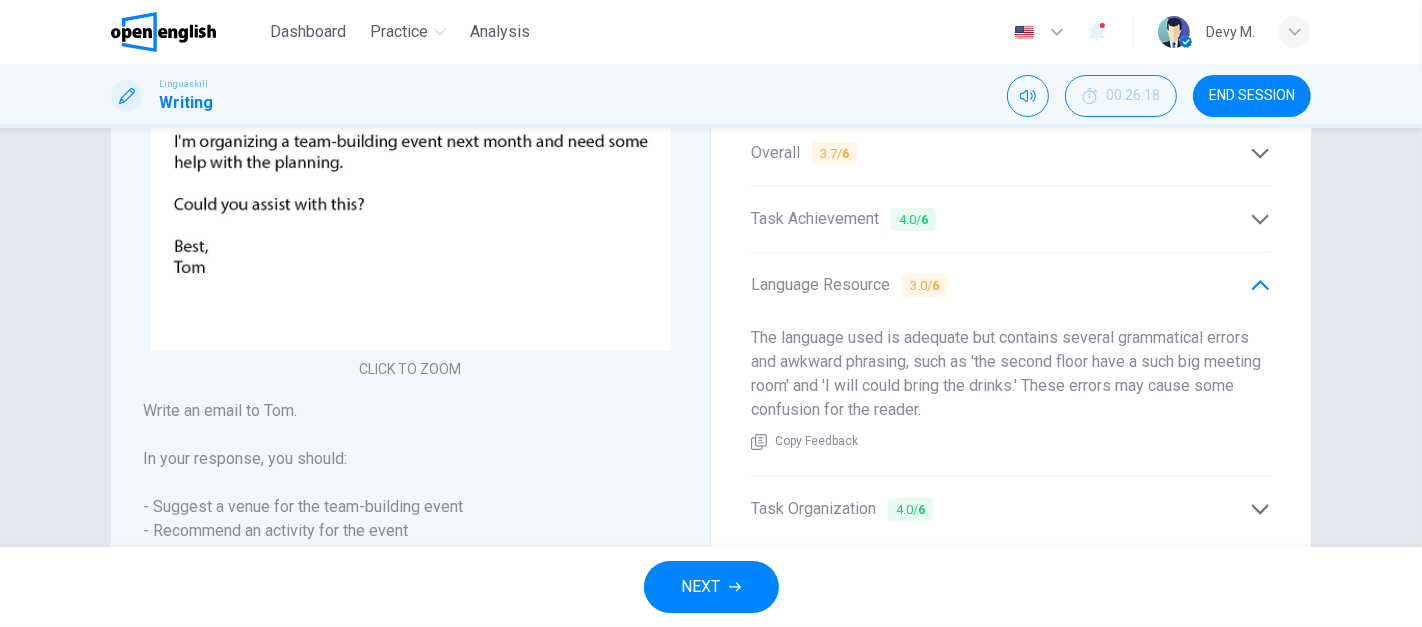 scroll, scrollTop: 379, scrollLeft: 0, axis: vertical 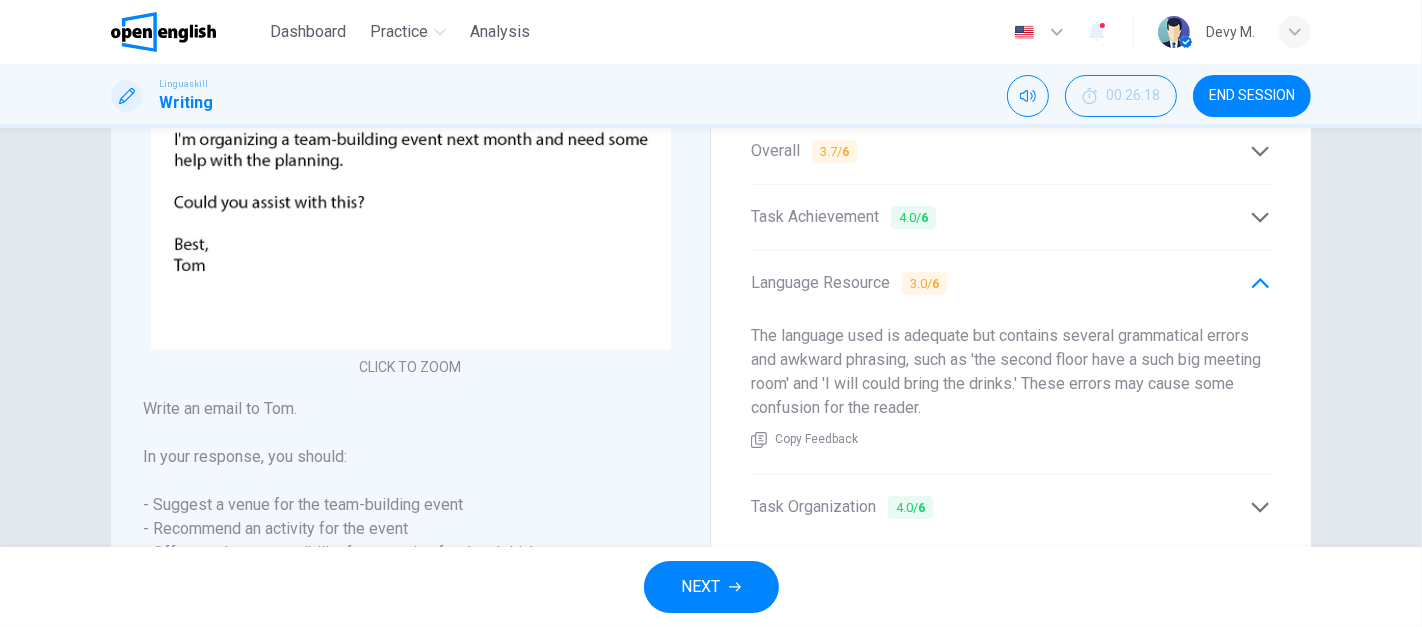 drag, startPoint x: 977, startPoint y: 359, endPoint x: 864, endPoint y: 390, distance: 117.17508 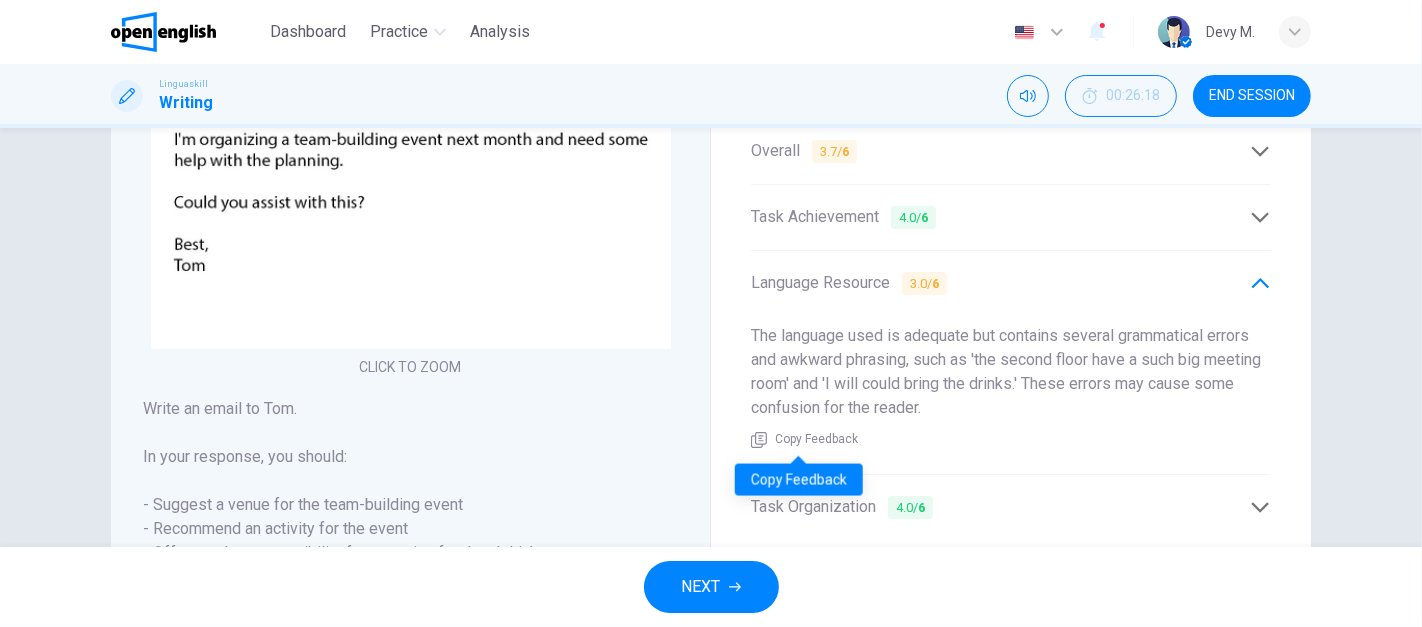 click on "Copy Feedback" at bounding box center (816, 440) 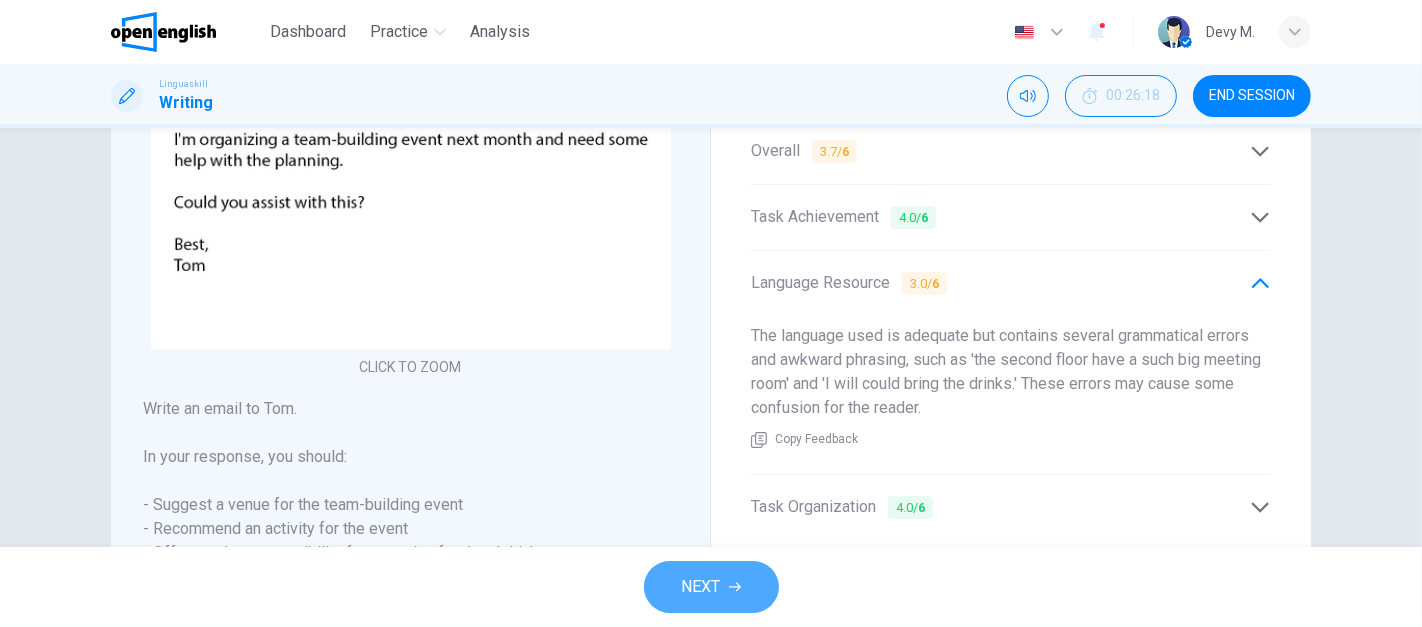 click on "NEXT" at bounding box center [711, 587] 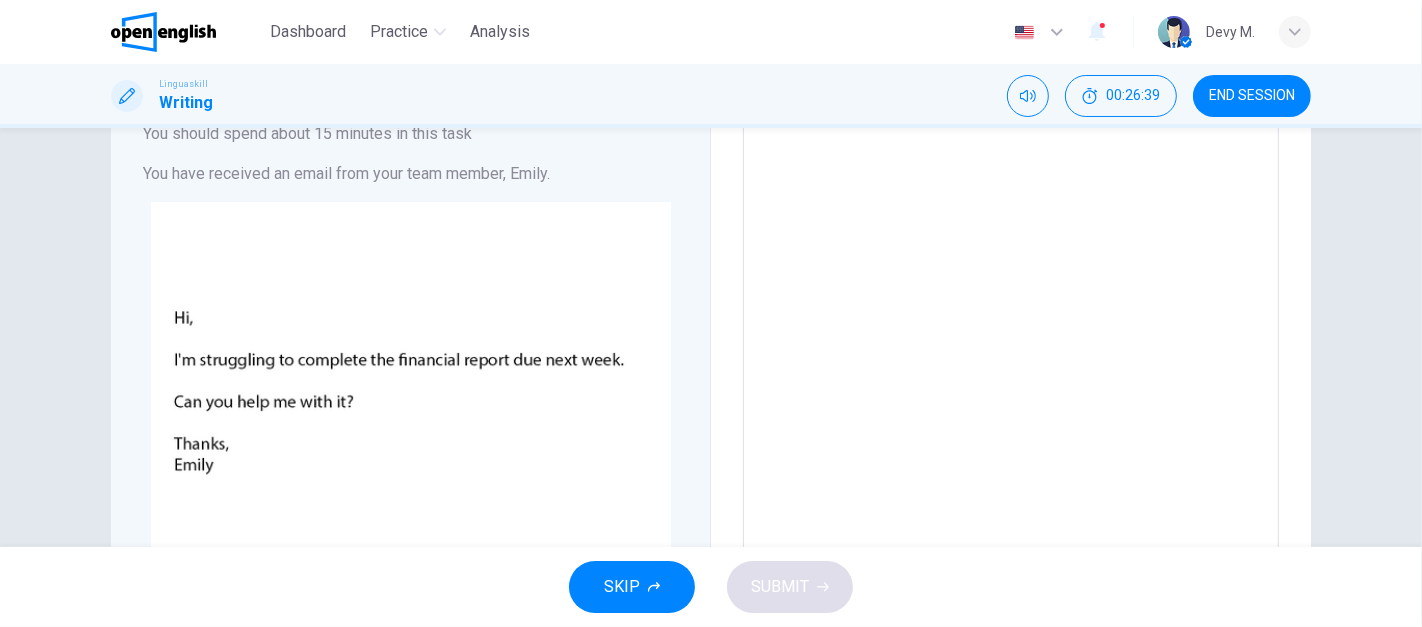 scroll, scrollTop: 106, scrollLeft: 0, axis: vertical 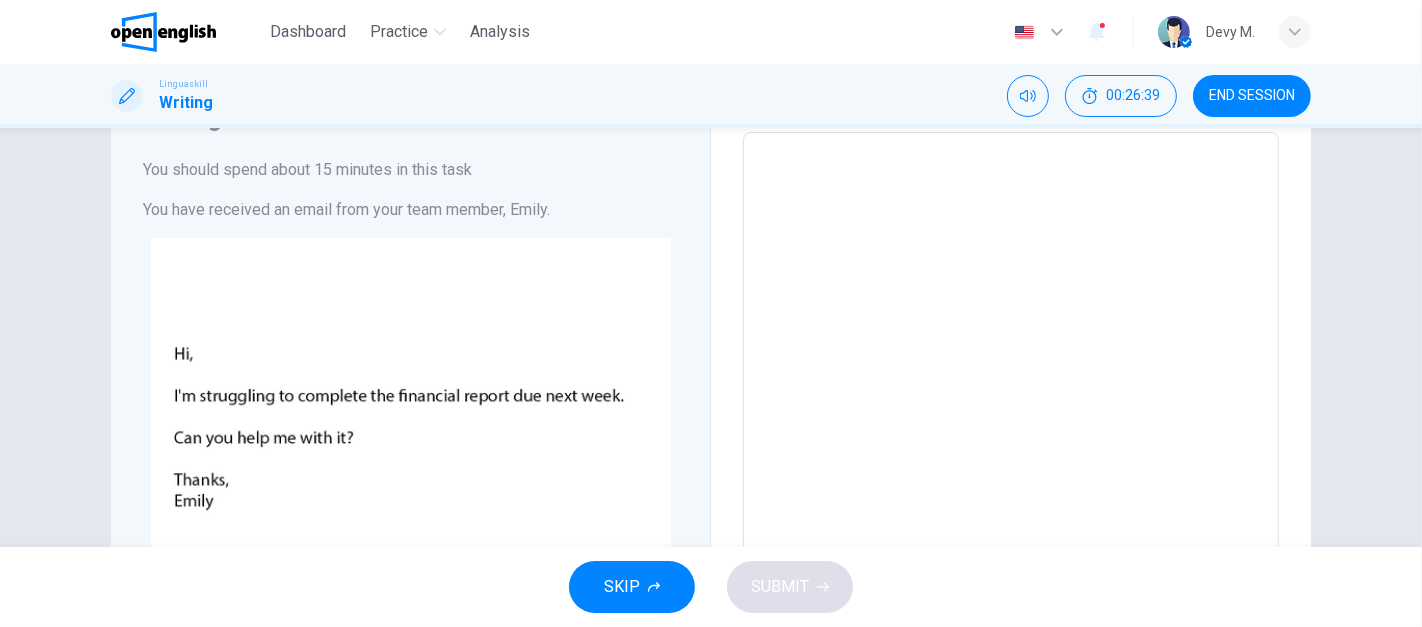 click at bounding box center [1011, 505] 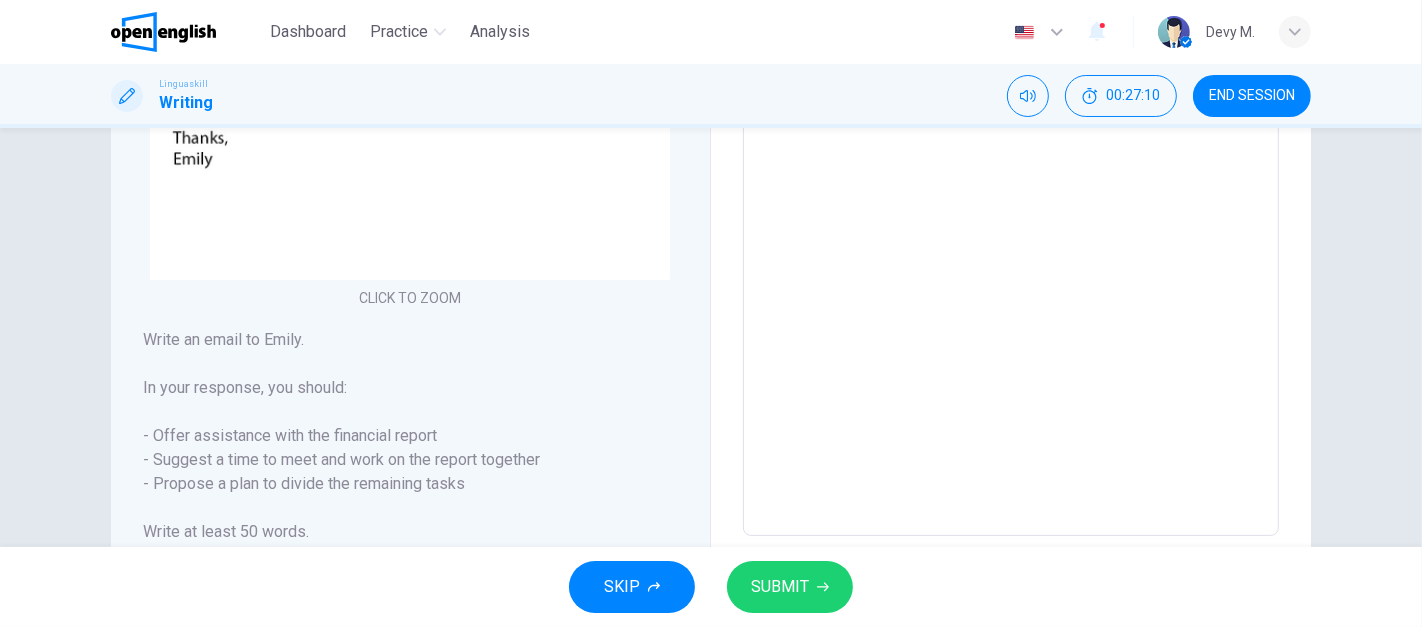 scroll, scrollTop: 450, scrollLeft: 0, axis: vertical 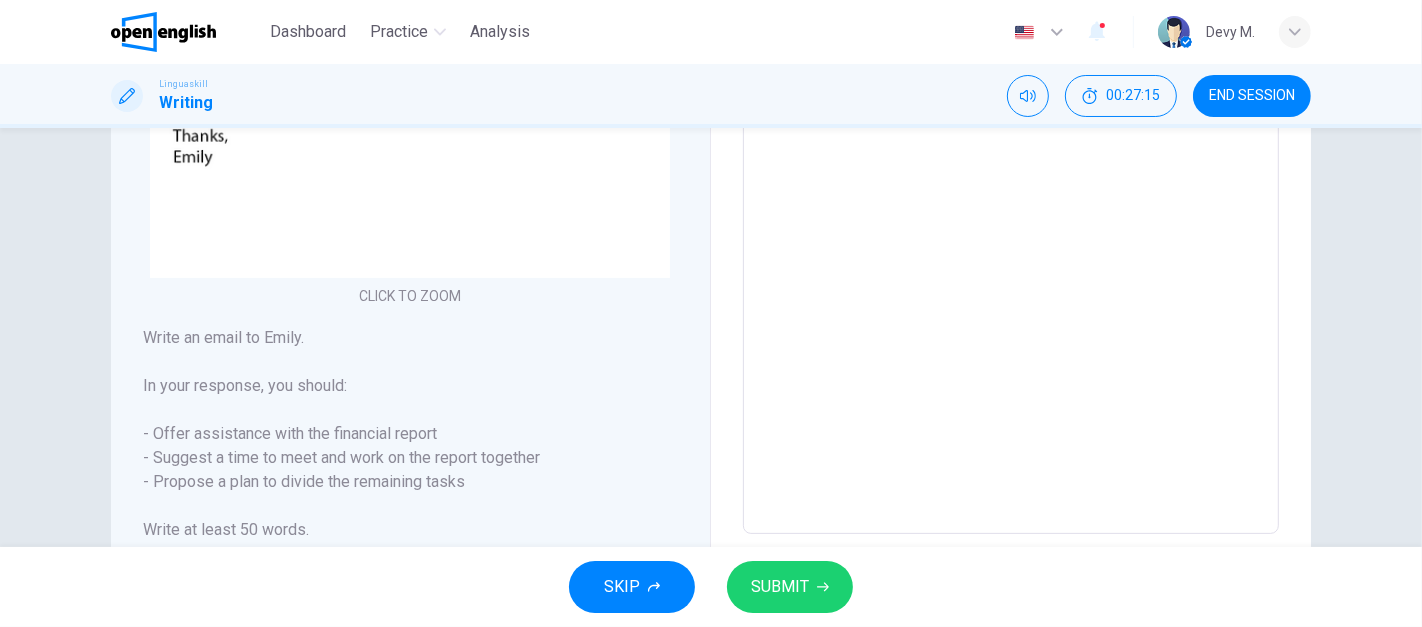 drag, startPoint x: 257, startPoint y: 428, endPoint x: 425, endPoint y: 432, distance: 168.0476 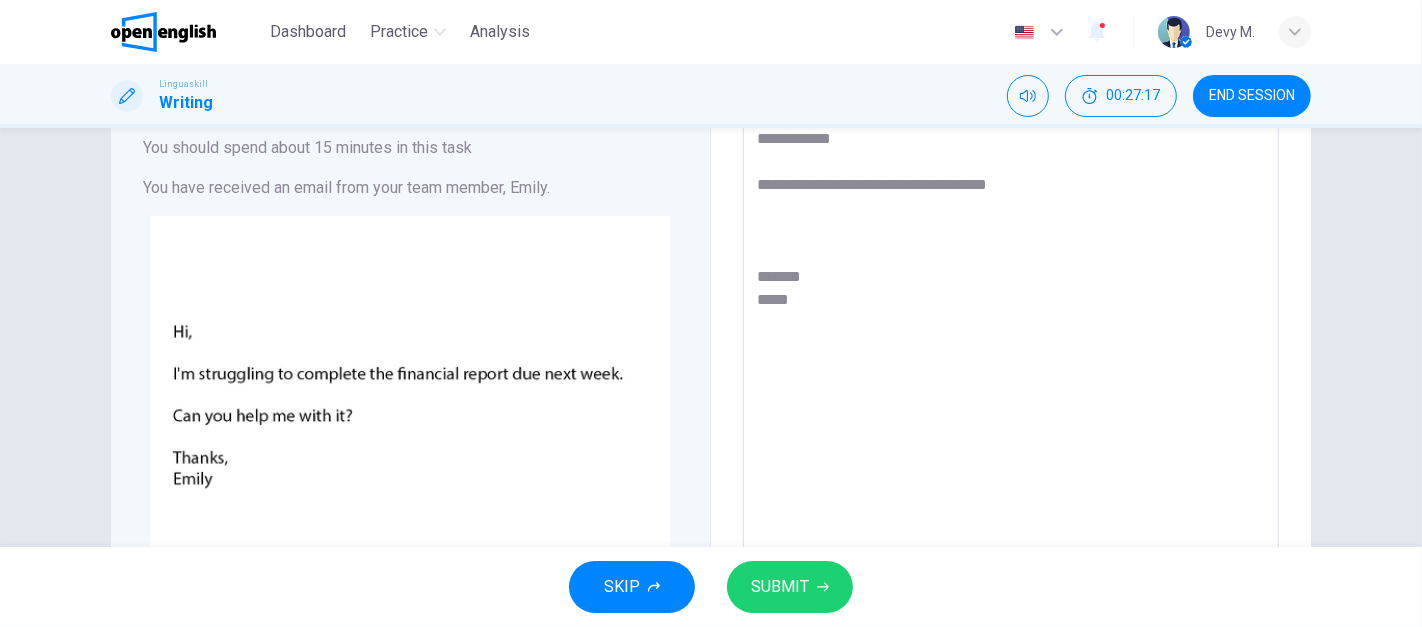 scroll, scrollTop: 0, scrollLeft: 0, axis: both 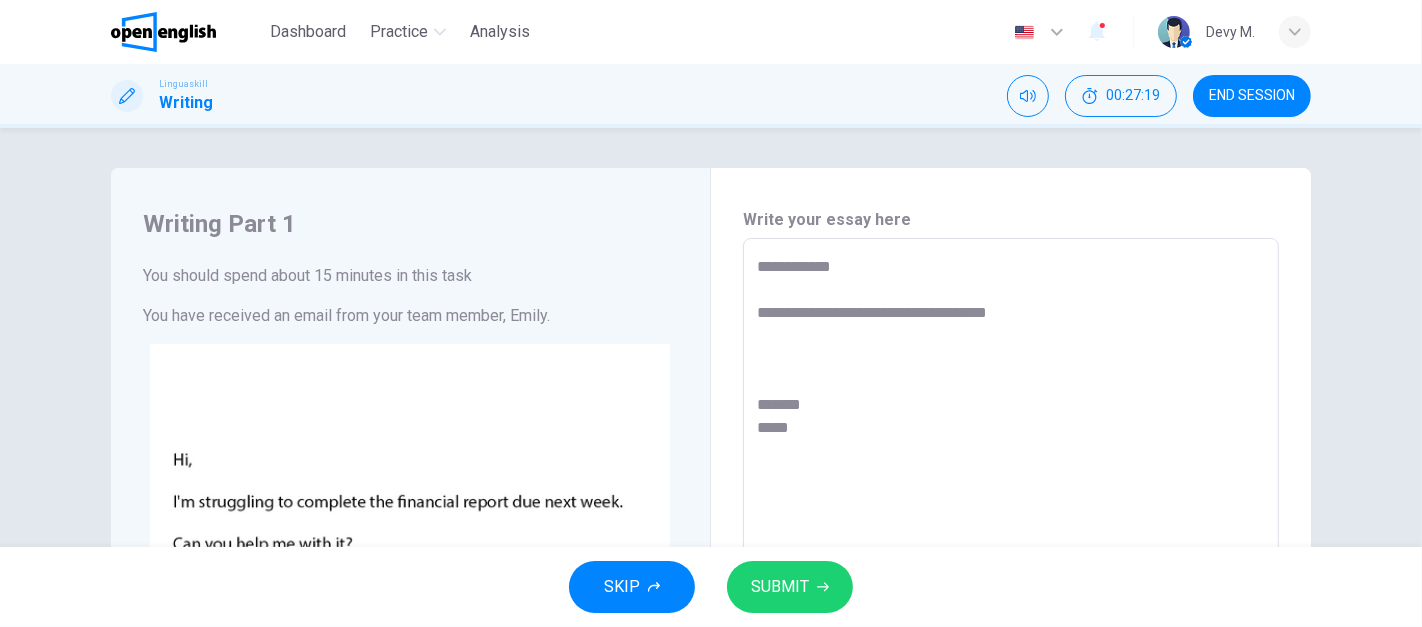 drag, startPoint x: 750, startPoint y: 307, endPoint x: 902, endPoint y: 310, distance: 152.0296 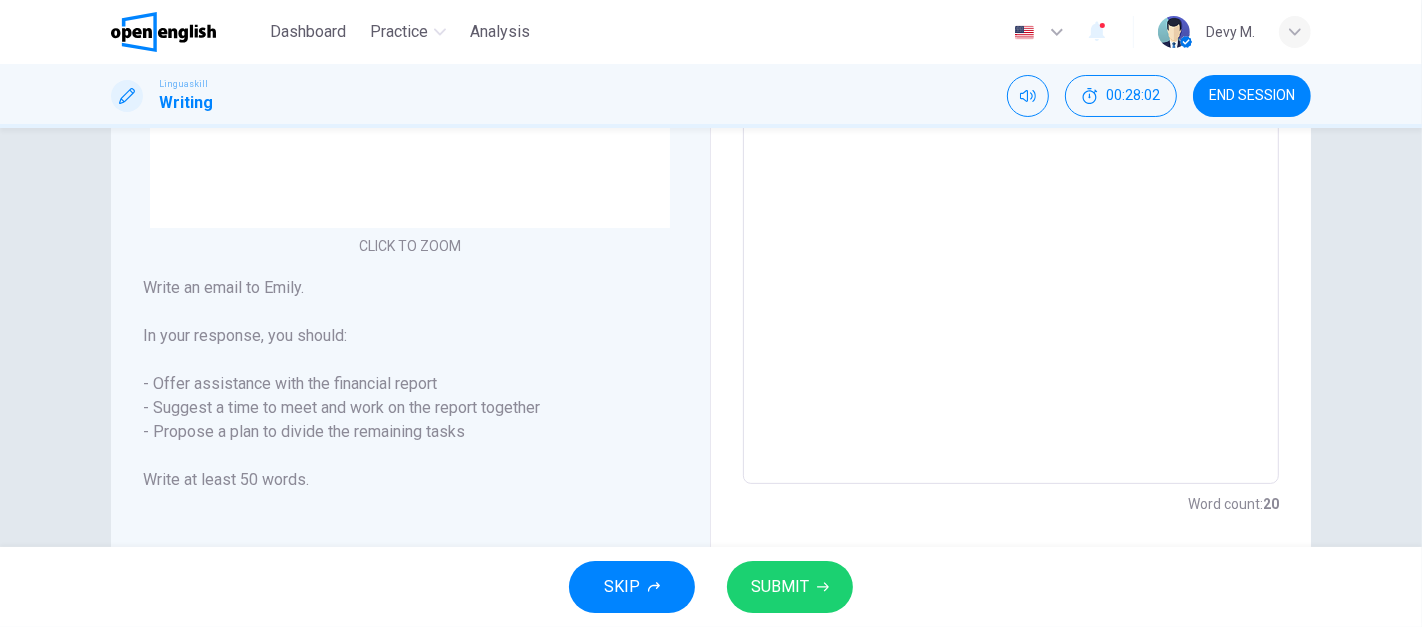 scroll, scrollTop: 500, scrollLeft: 0, axis: vertical 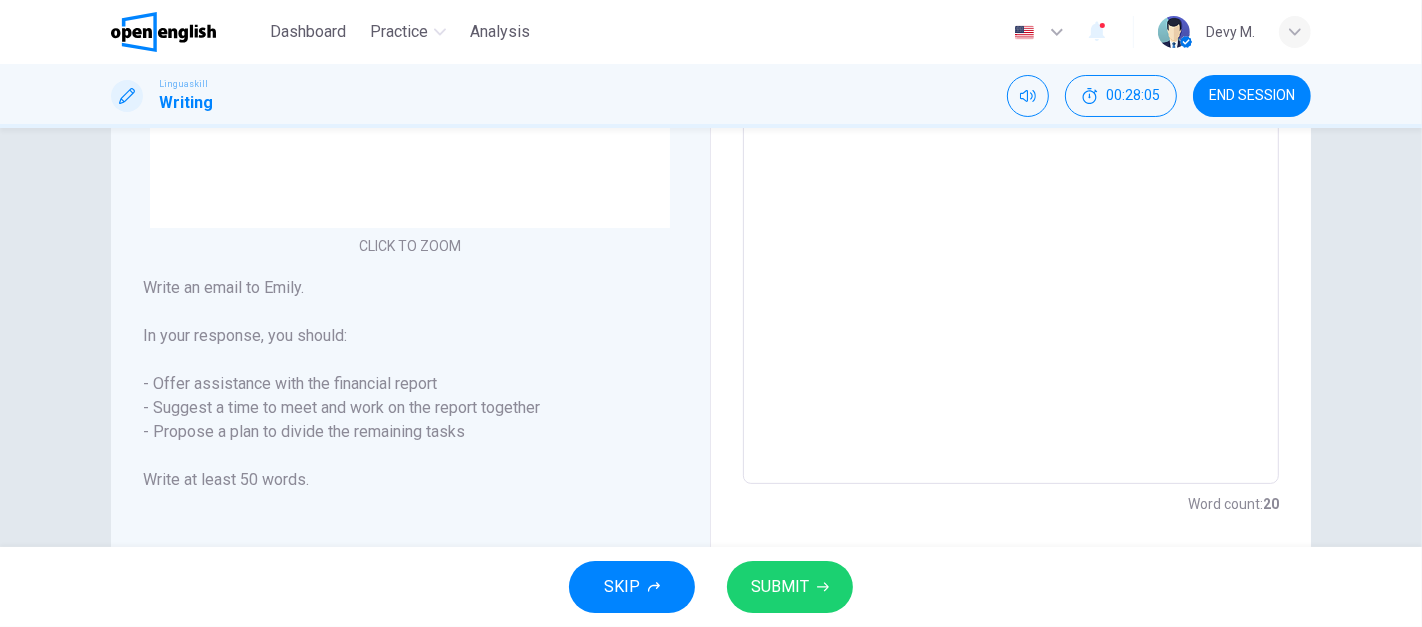 drag, startPoint x: 148, startPoint y: 434, endPoint x: 724, endPoint y: 394, distance: 577.3872 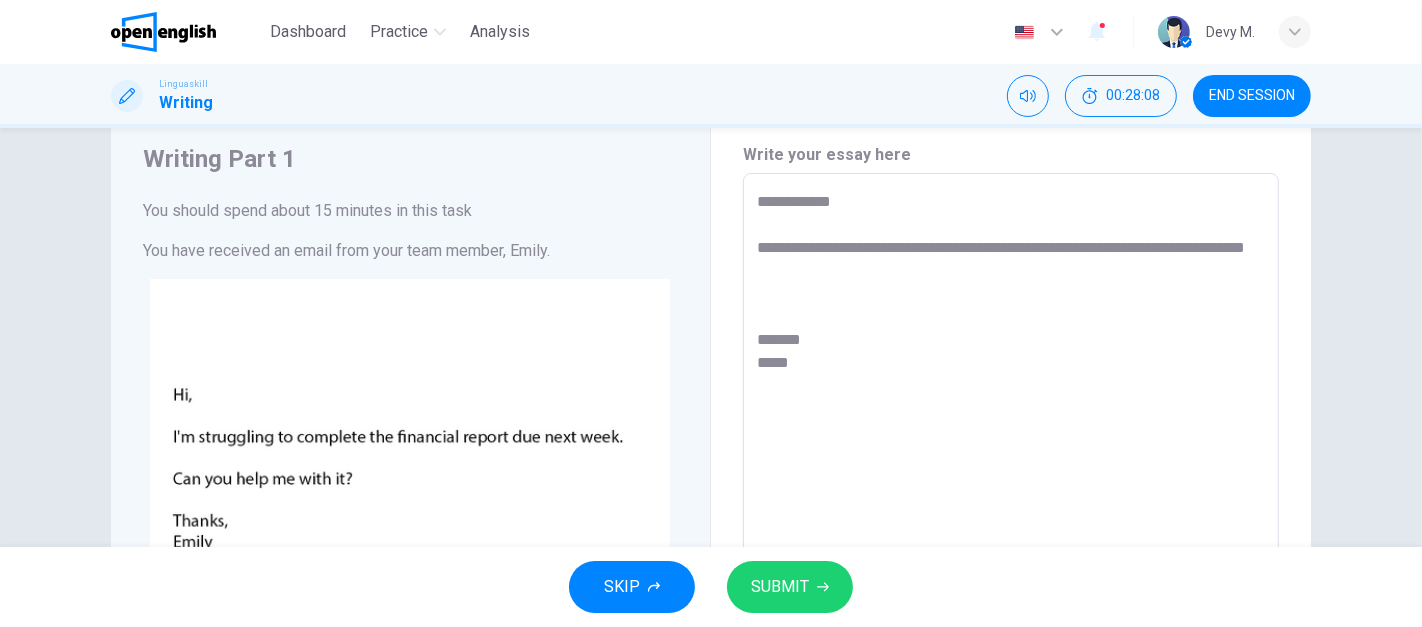 scroll, scrollTop: 57, scrollLeft: 0, axis: vertical 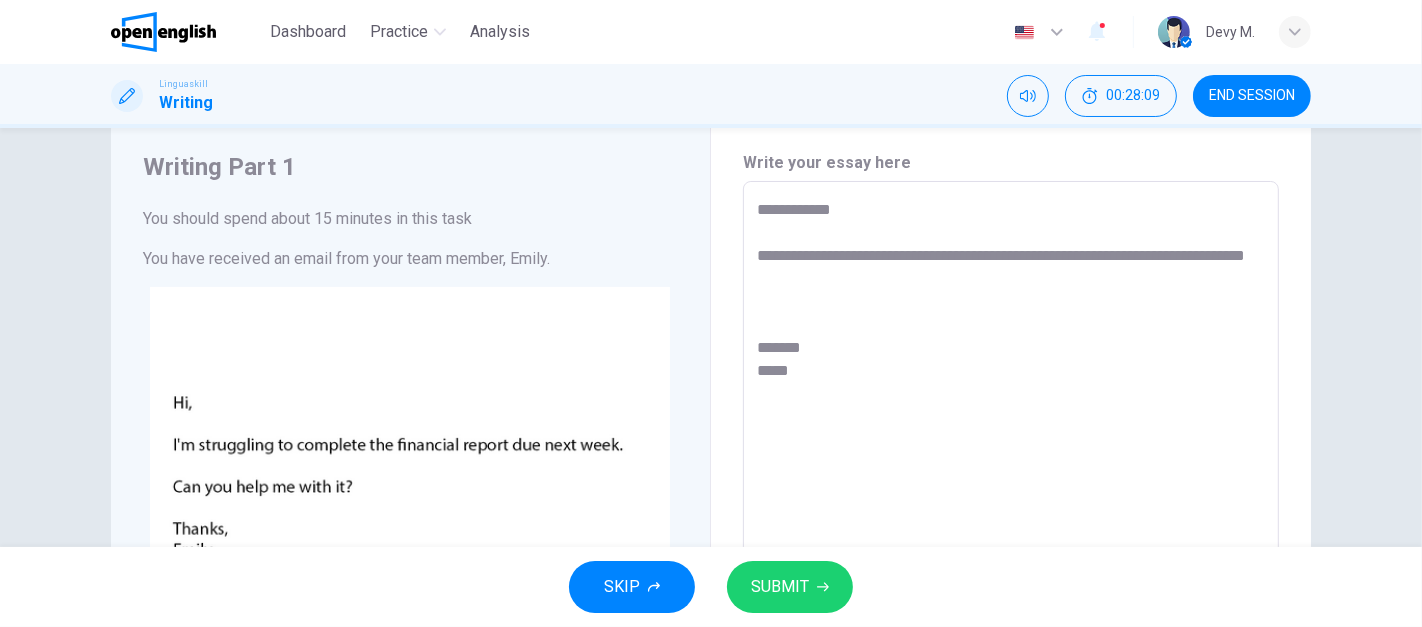 click on "**********" at bounding box center (1011, 554) 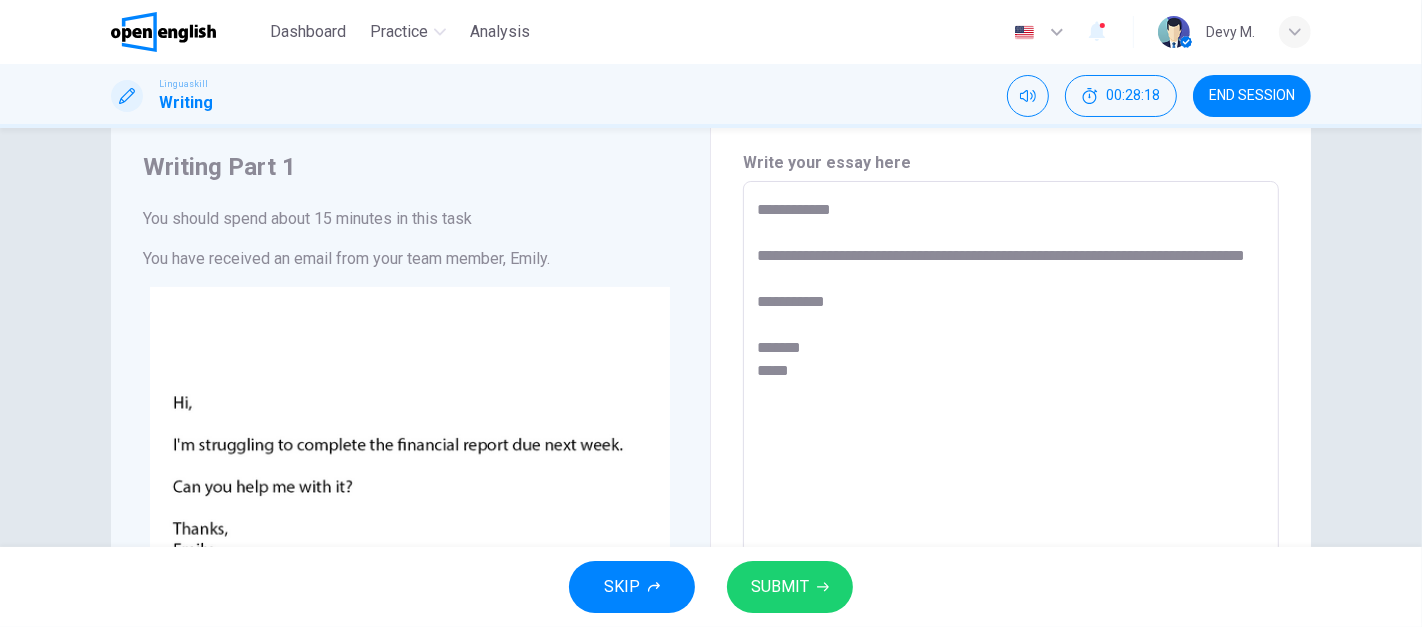 drag, startPoint x: 776, startPoint y: 255, endPoint x: 874, endPoint y: 254, distance: 98.005104 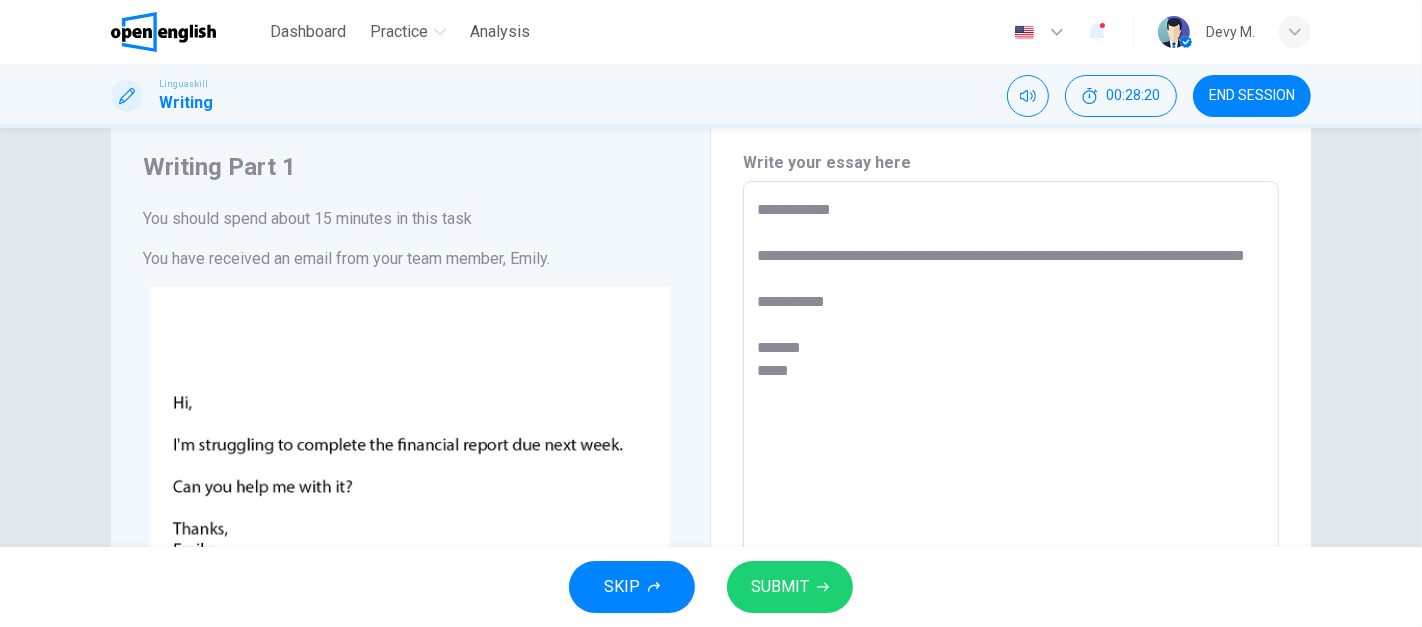 click on "**********" at bounding box center (1011, 554) 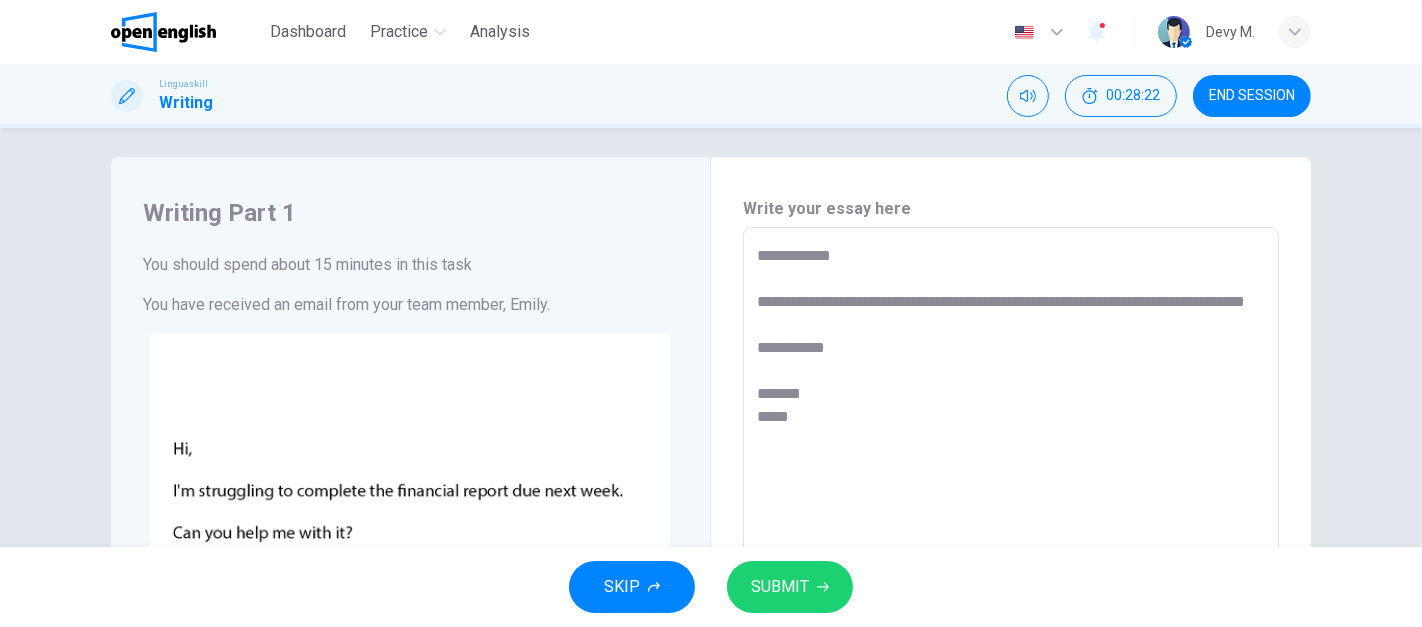 scroll, scrollTop: 0, scrollLeft: 0, axis: both 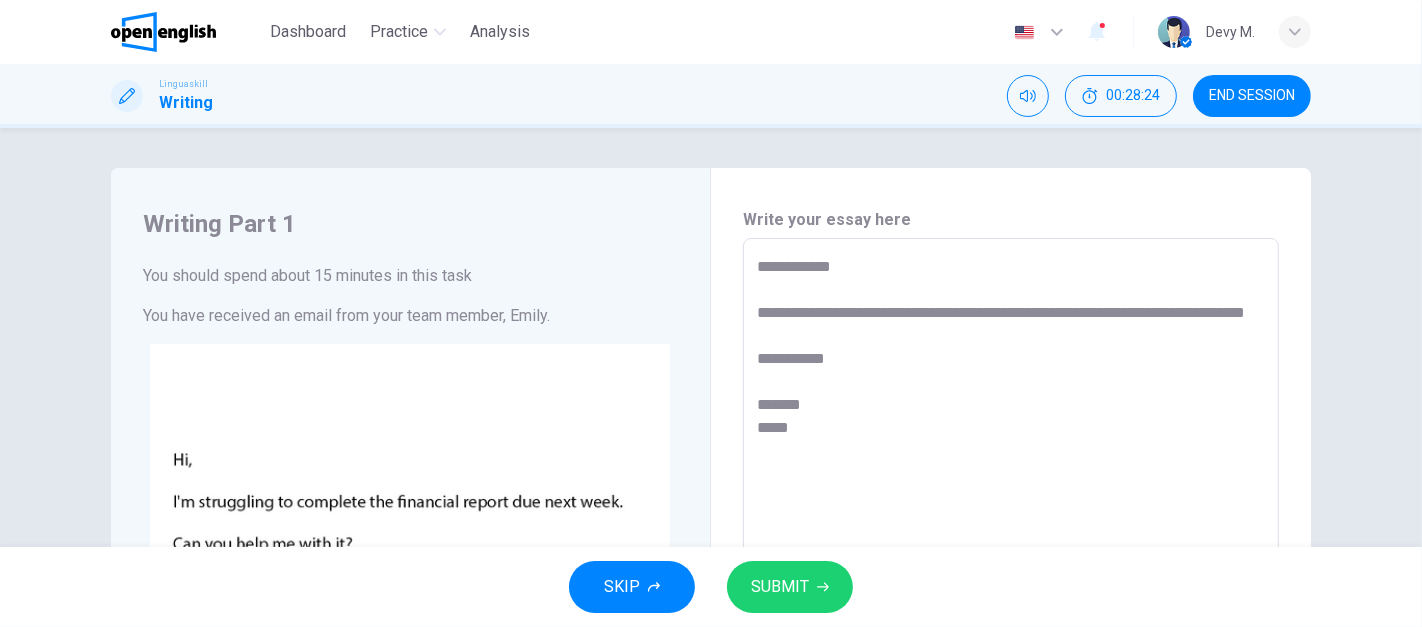 drag, startPoint x: 792, startPoint y: 310, endPoint x: 957, endPoint y: 314, distance: 165.04848 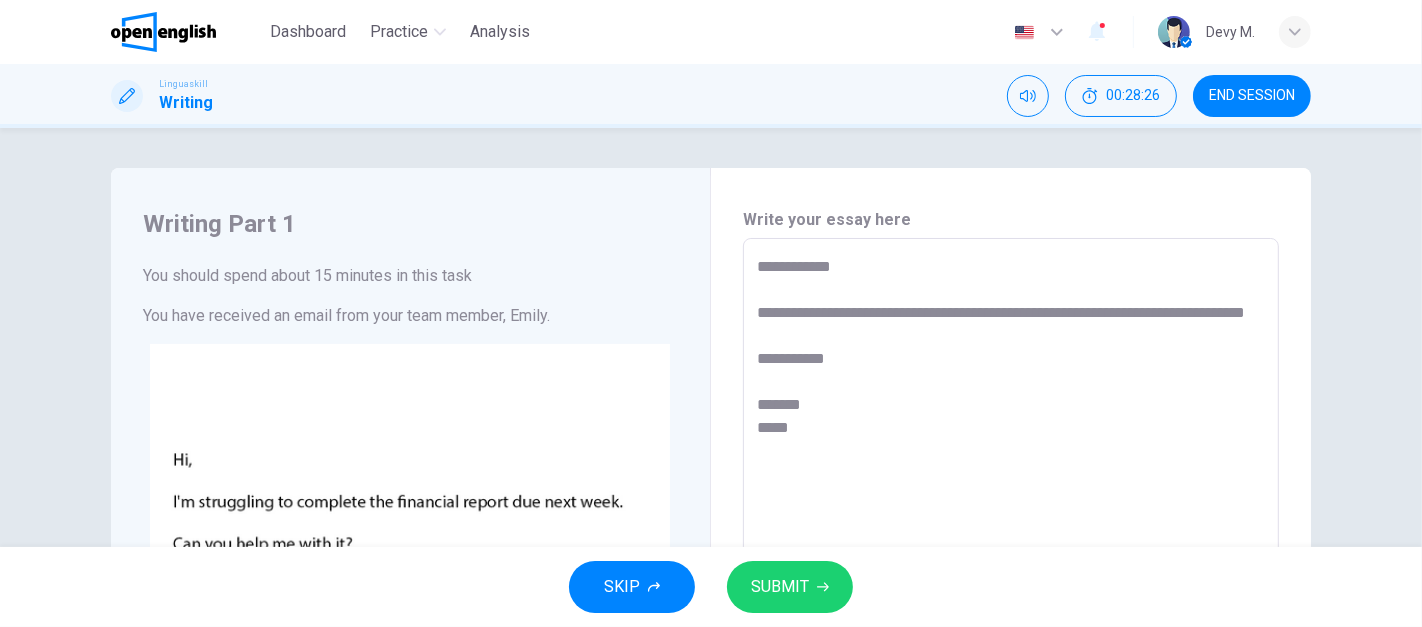 click on "**********" at bounding box center [1011, 611] 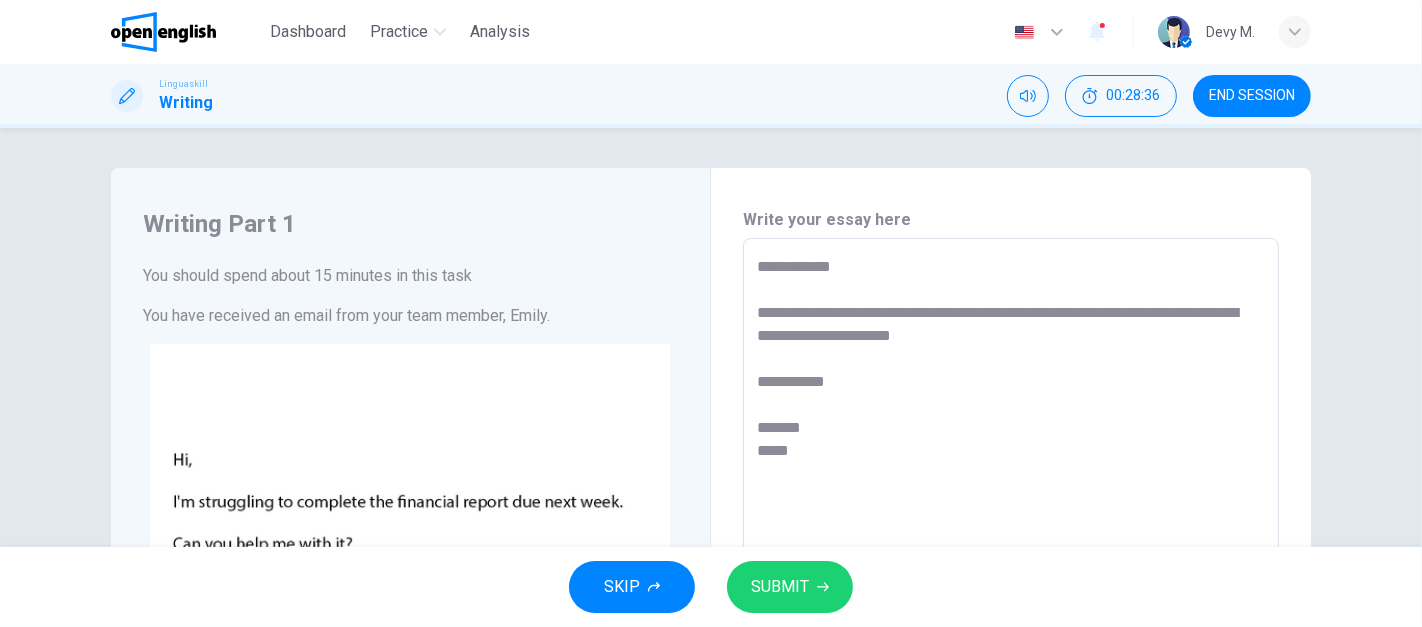 drag, startPoint x: 1162, startPoint y: 312, endPoint x: 1238, endPoint y: 305, distance: 76.321686 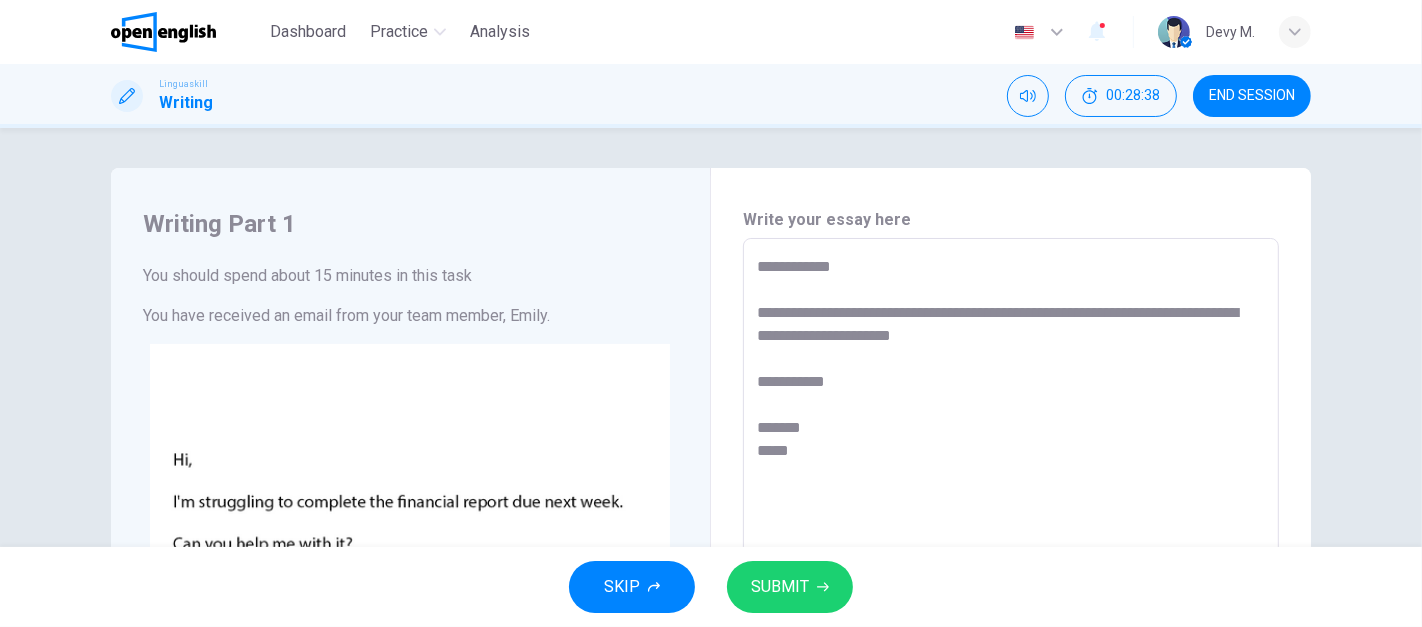 click on "**********" at bounding box center [1011, 611] 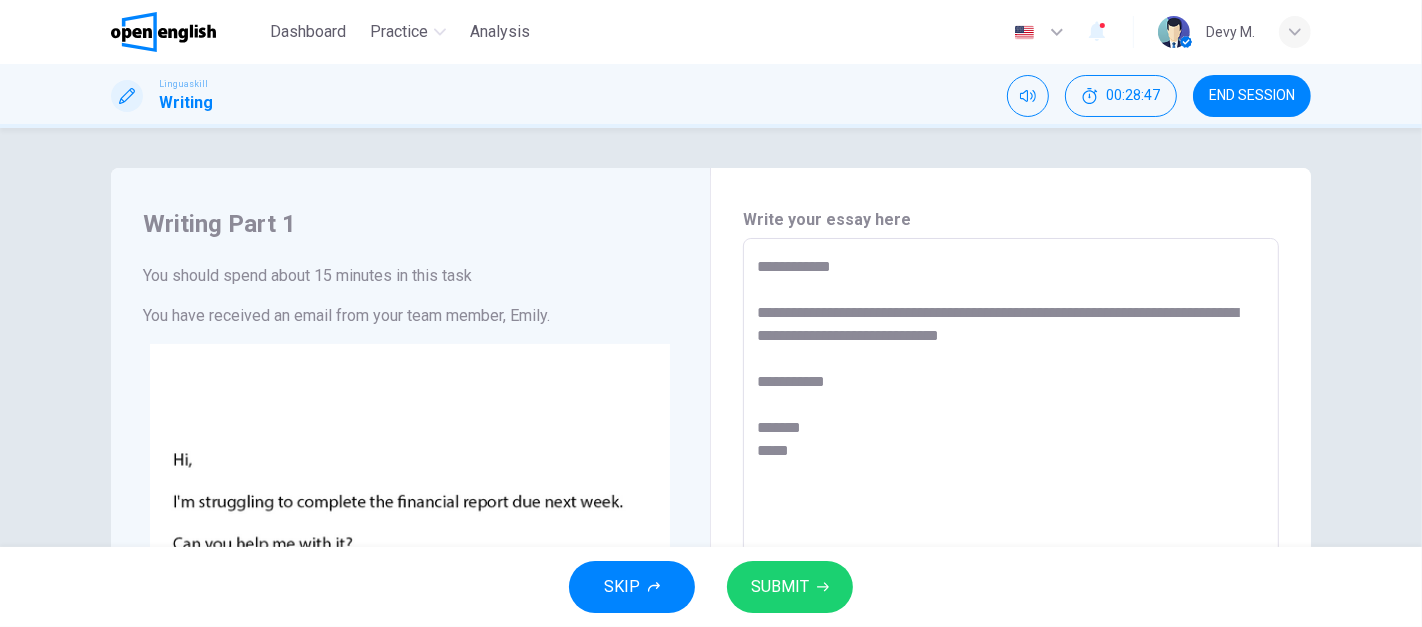 drag, startPoint x: 941, startPoint y: 334, endPoint x: 1025, endPoint y: 333, distance: 84.00595 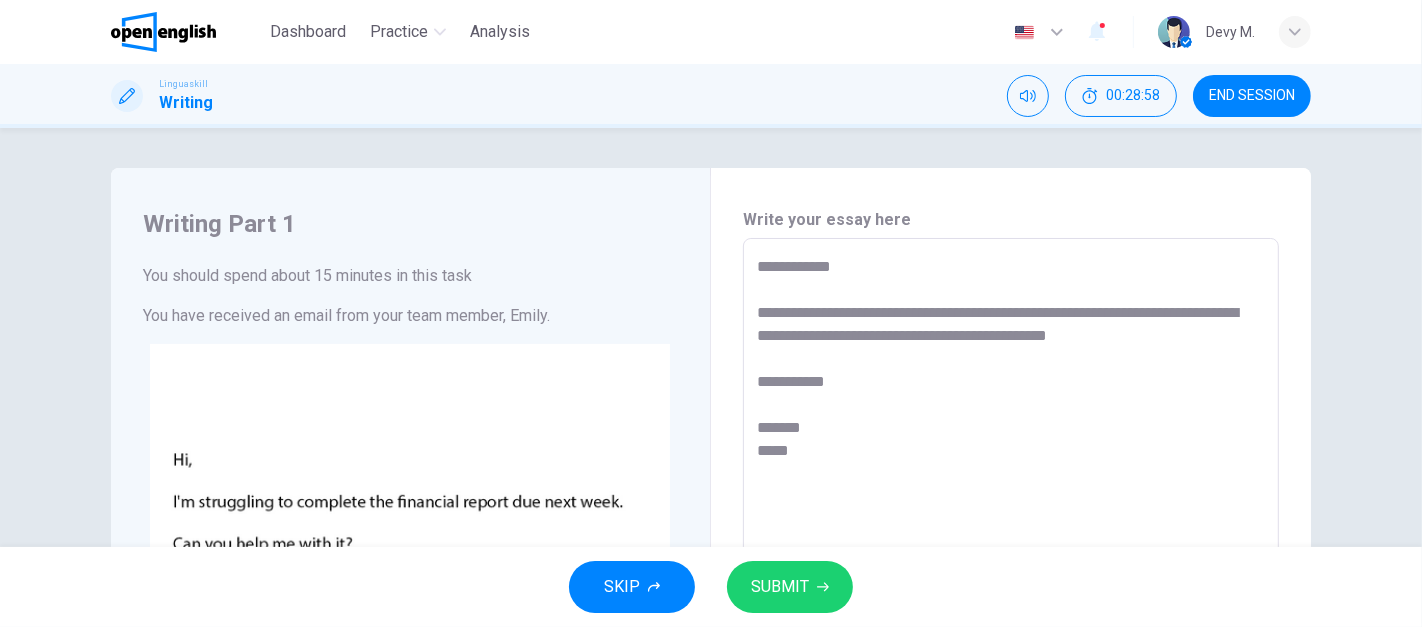 click on "**********" at bounding box center (1011, 611) 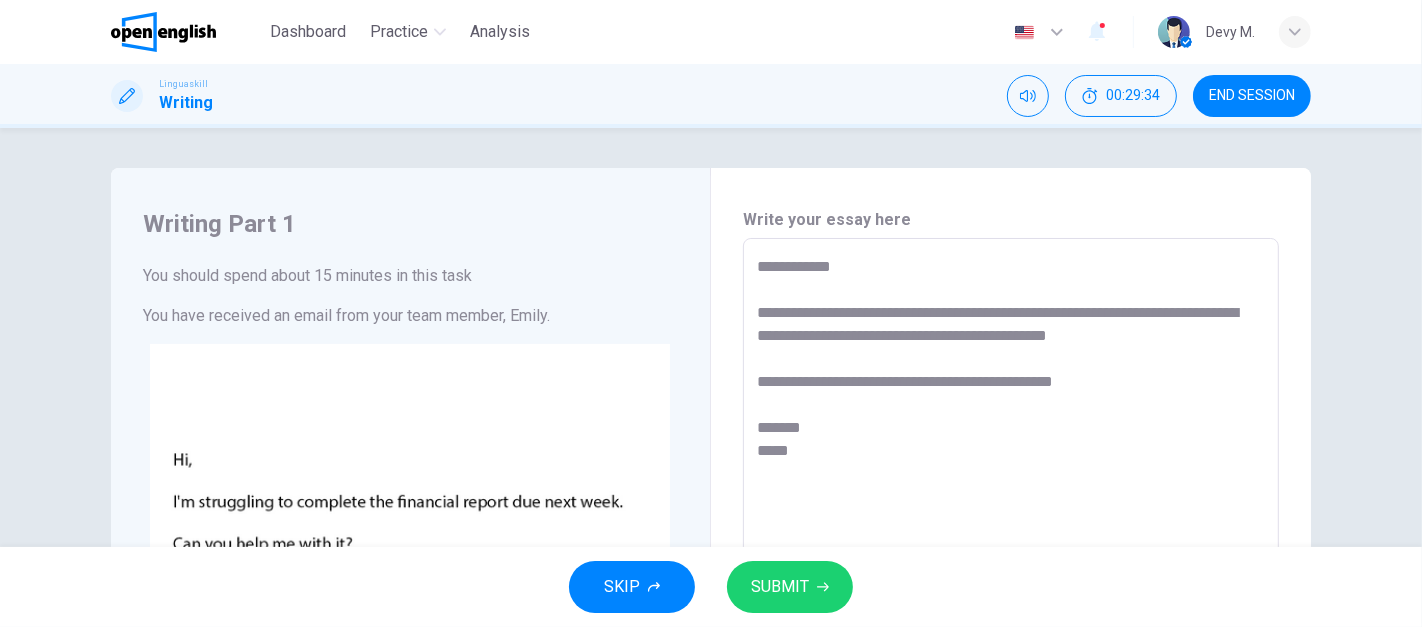 click on "**********" at bounding box center (1011, 611) 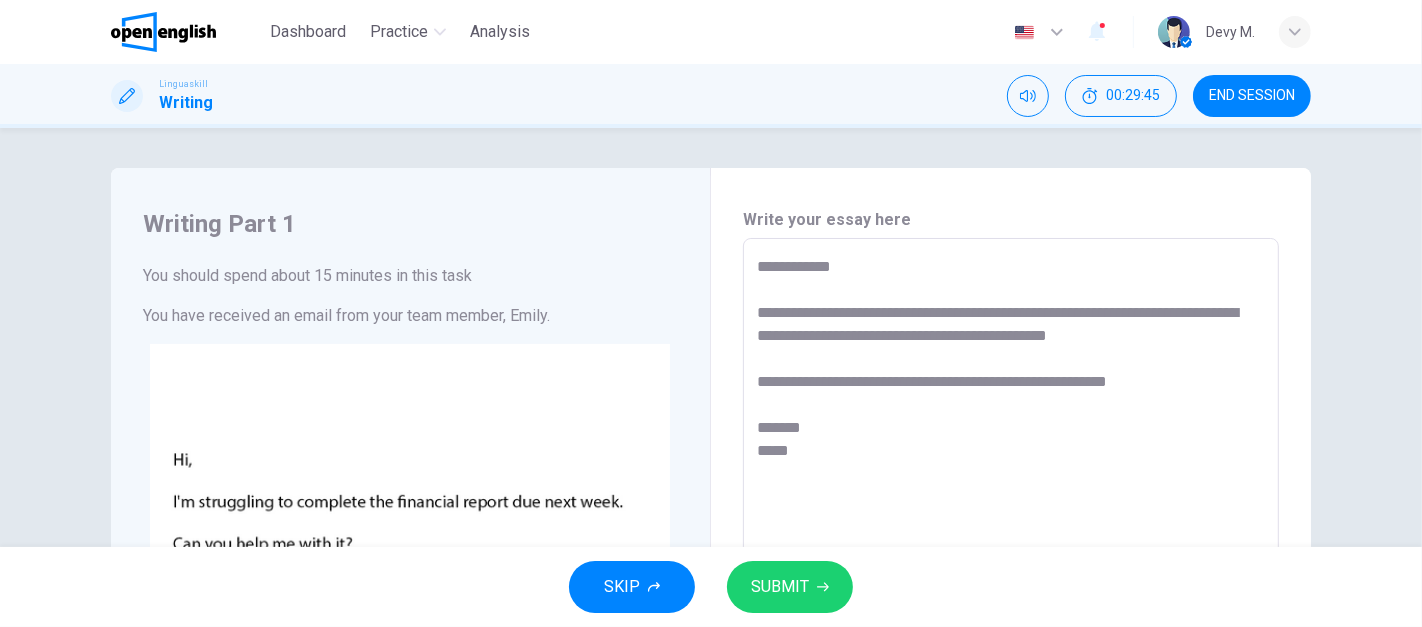 drag, startPoint x: 827, startPoint y: 372, endPoint x: 940, endPoint y: 380, distance: 113.28283 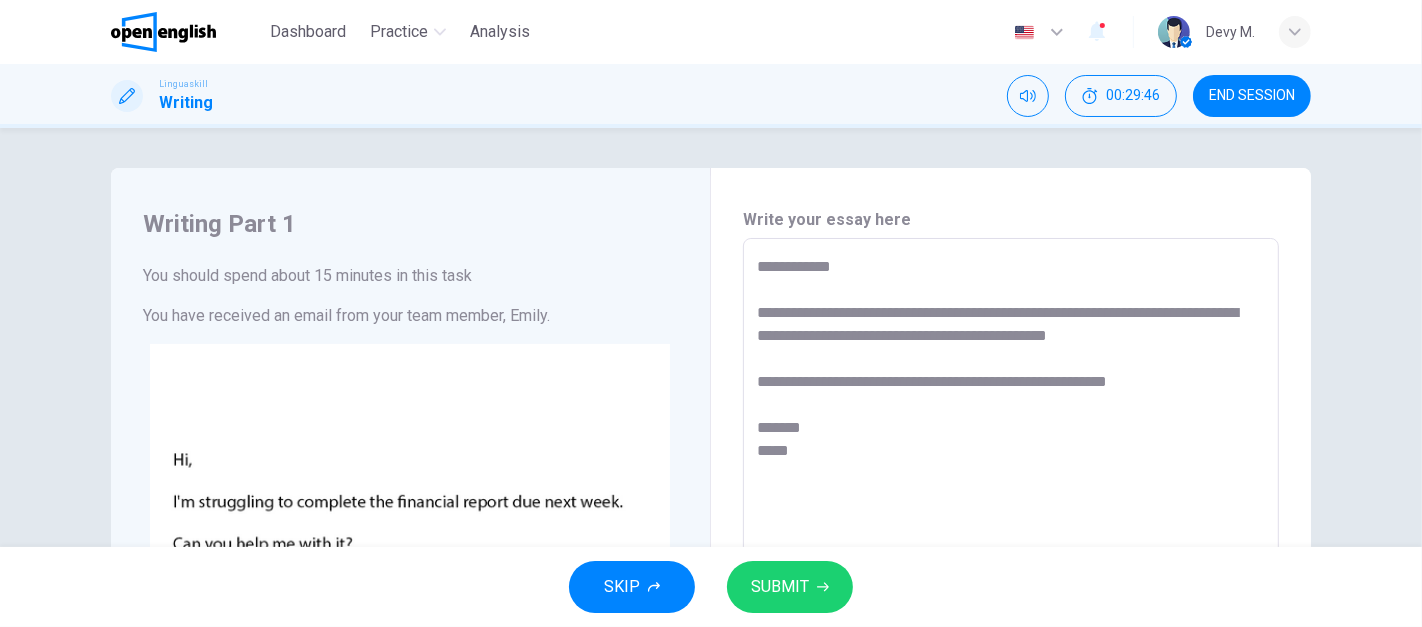 drag, startPoint x: 1026, startPoint y: 378, endPoint x: 1140, endPoint y: 378, distance: 114 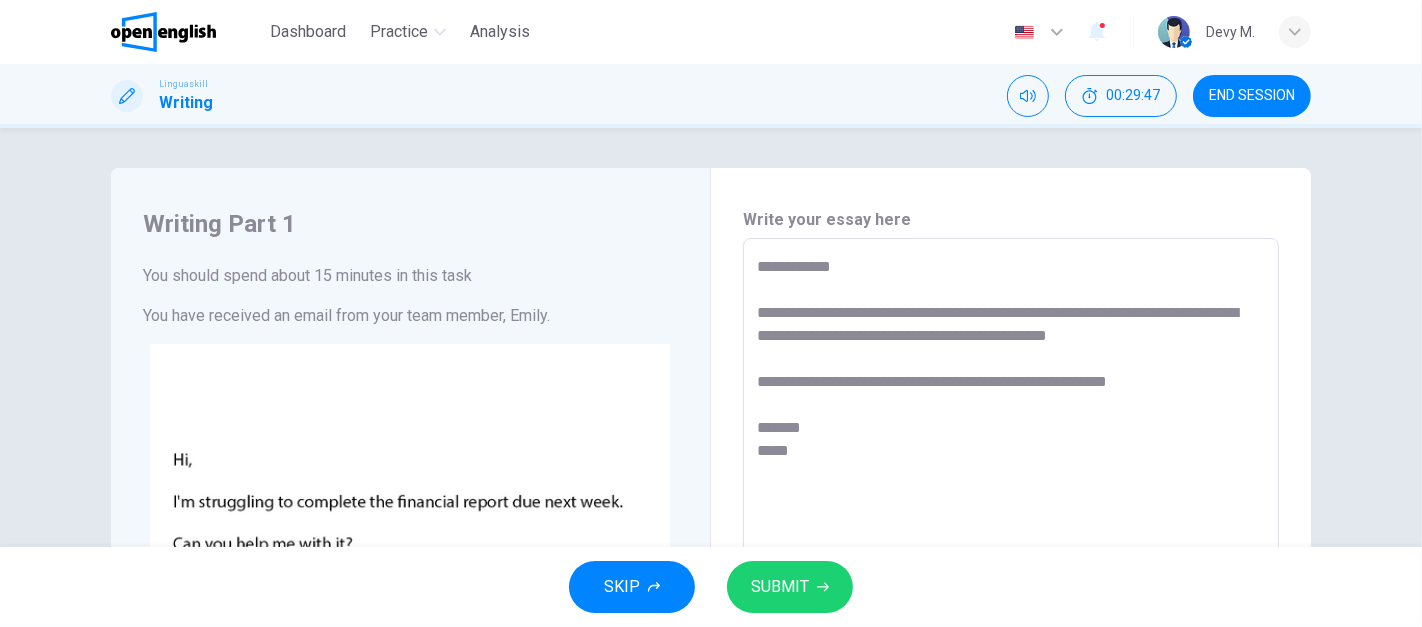 click on "**********" at bounding box center (1011, 611) 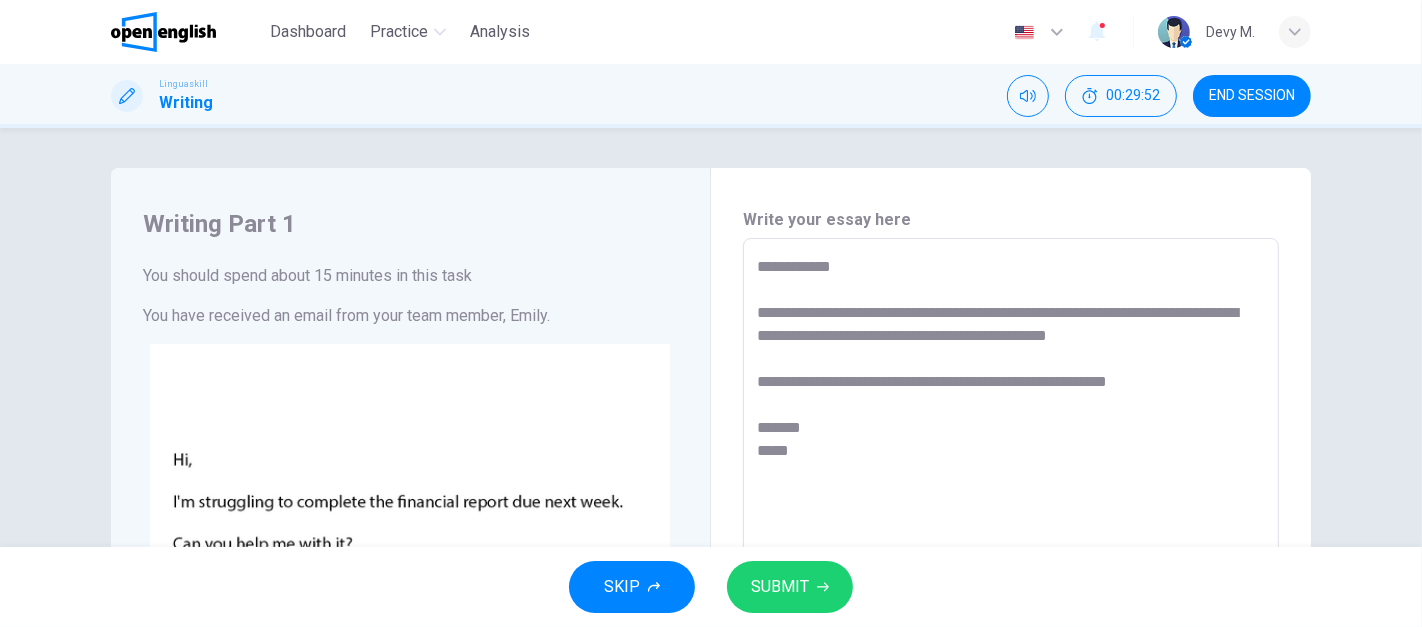 drag, startPoint x: 932, startPoint y: 378, endPoint x: 1015, endPoint y: 374, distance: 83.09633 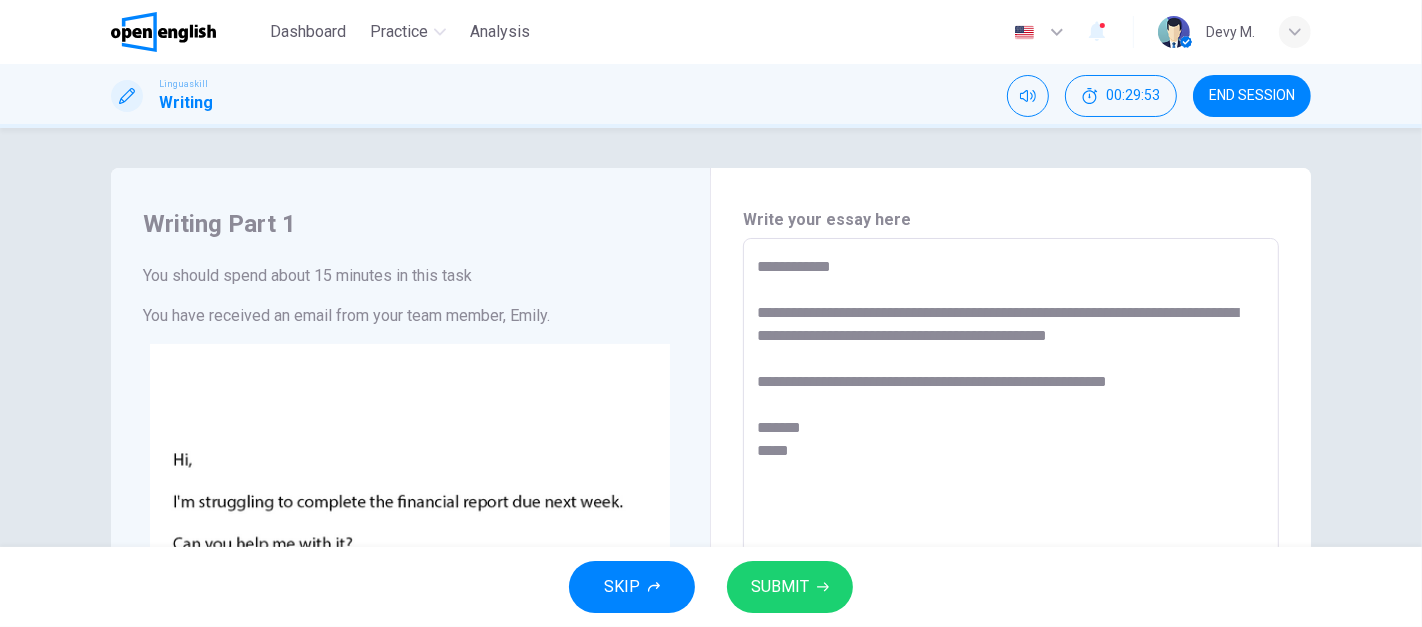 click on "**********" at bounding box center (1011, 611) 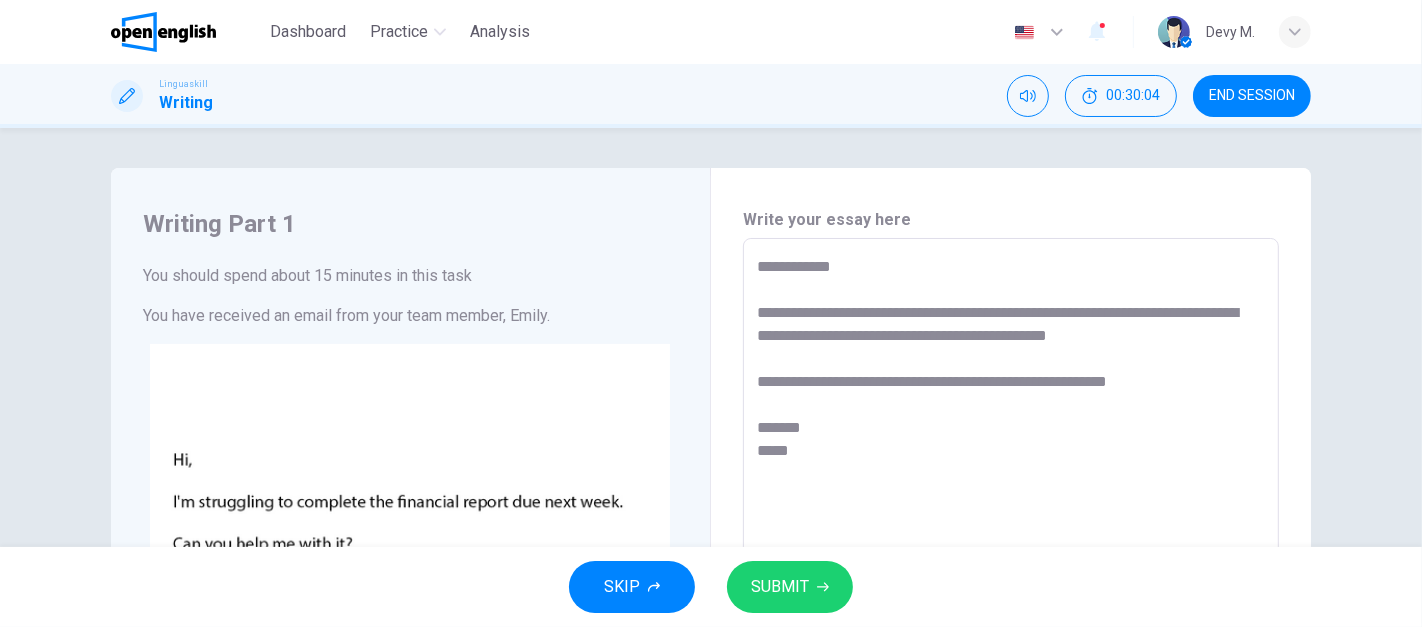 click on "**********" at bounding box center [1011, 611] 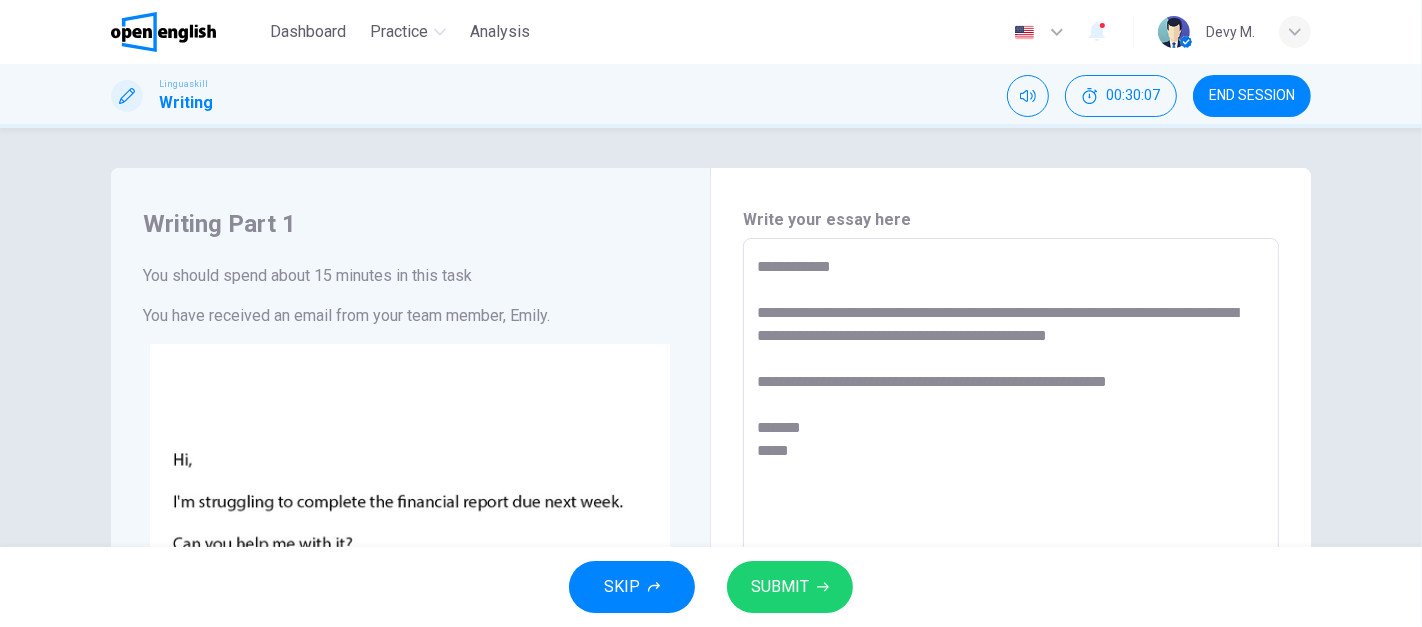 drag, startPoint x: 1019, startPoint y: 381, endPoint x: 1157, endPoint y: 392, distance: 138.43771 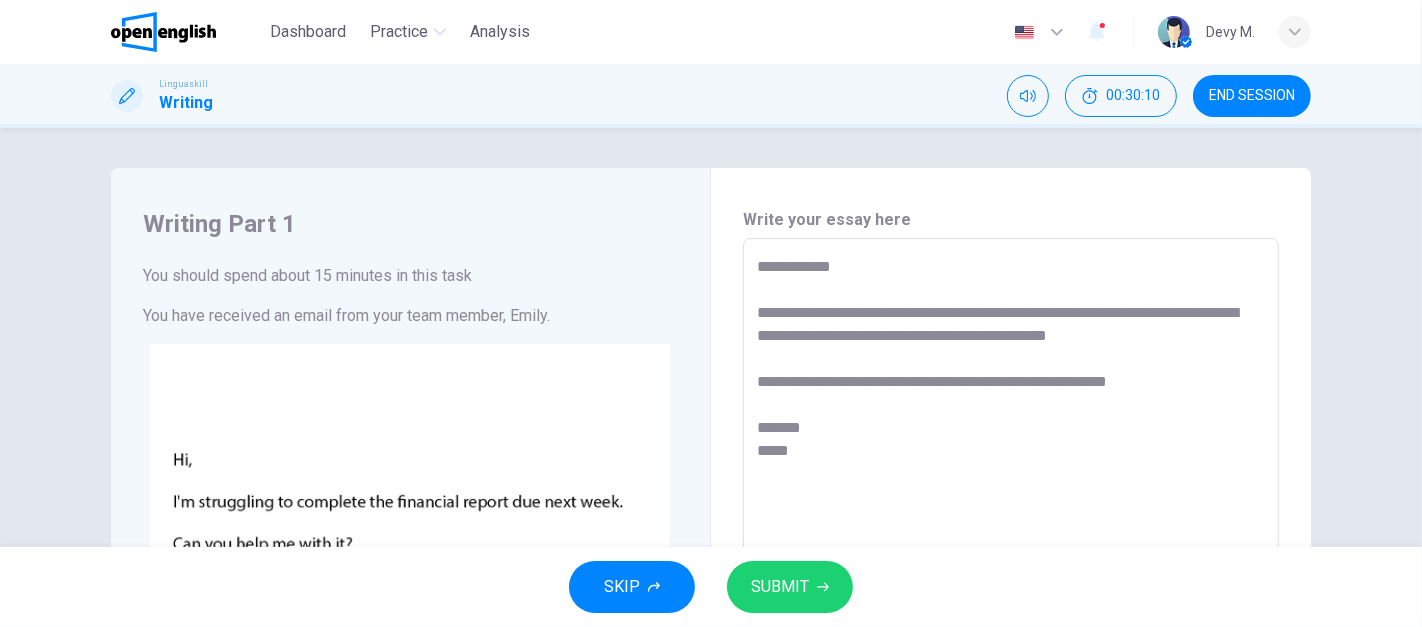 drag, startPoint x: 822, startPoint y: 378, endPoint x: 975, endPoint y: 381, distance: 153.0294 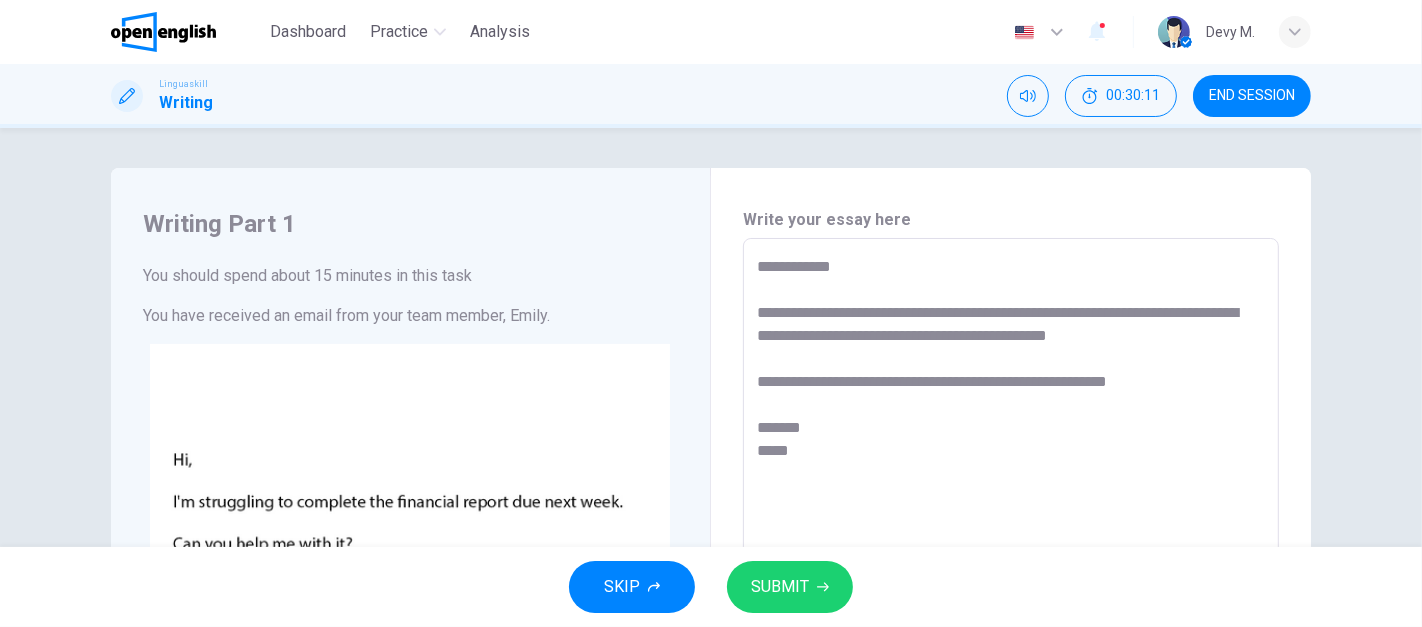 click on "**********" at bounding box center (1011, 611) 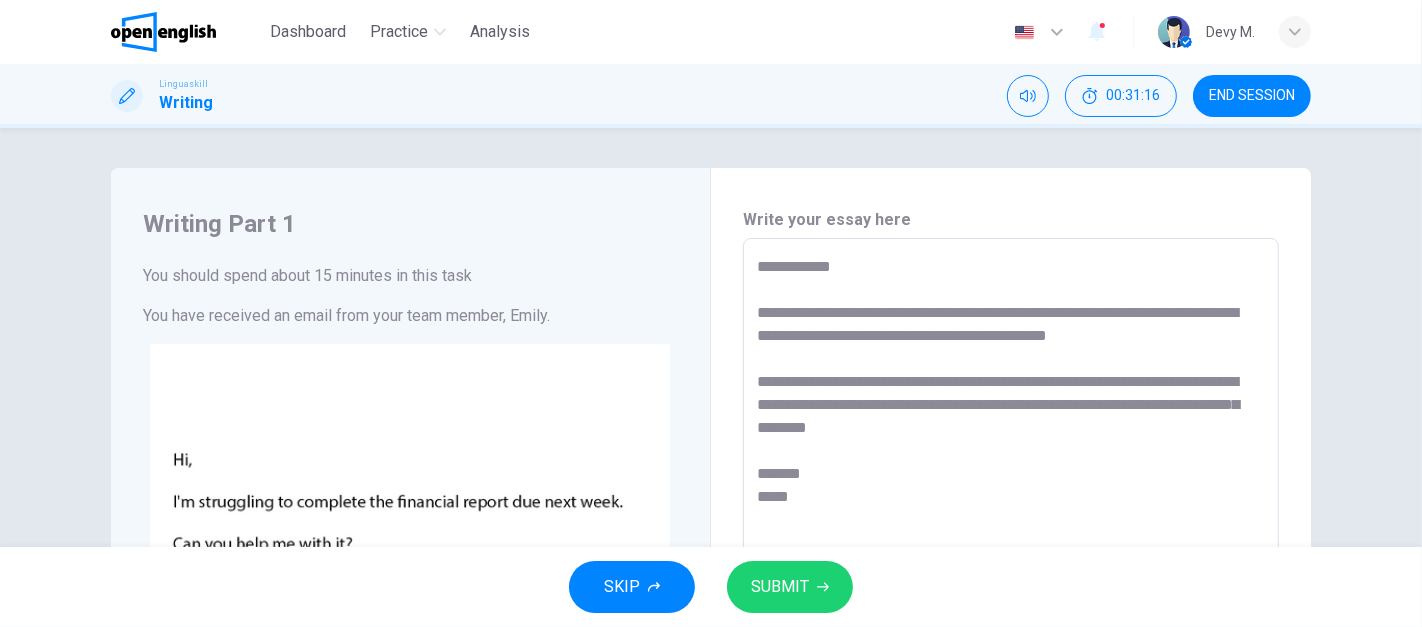 click on "**********" at bounding box center [1011, 611] 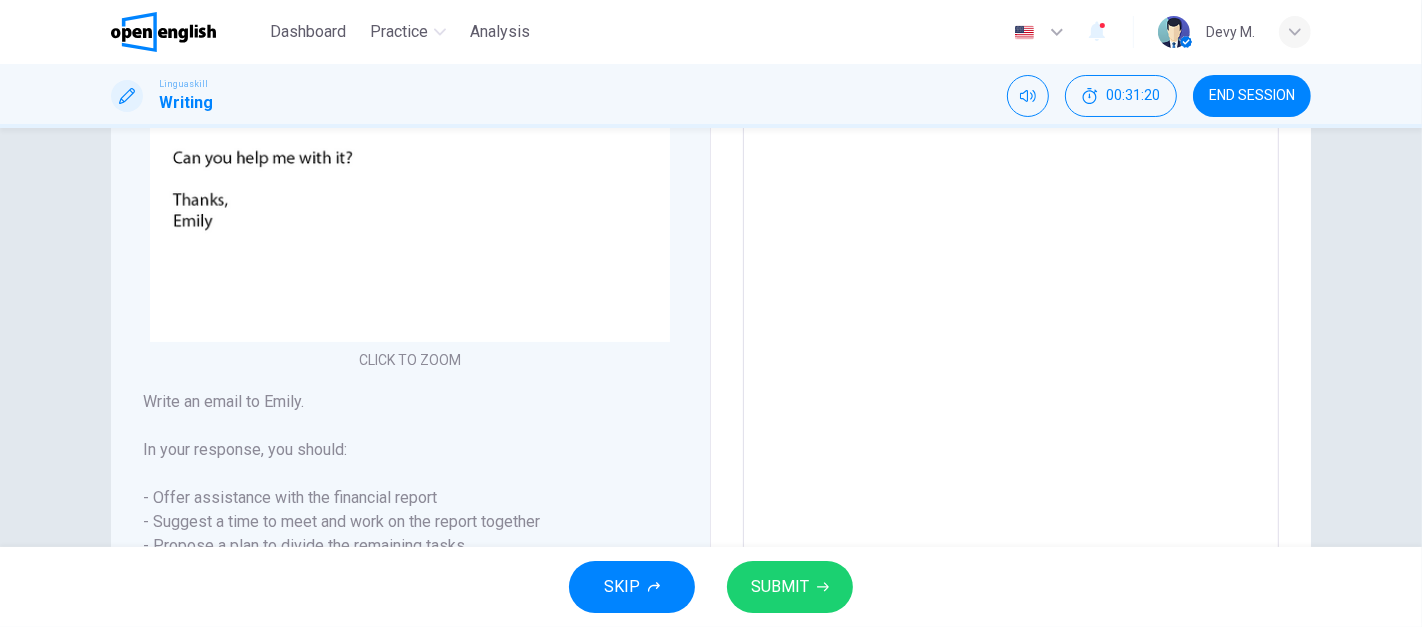 scroll, scrollTop: 549, scrollLeft: 0, axis: vertical 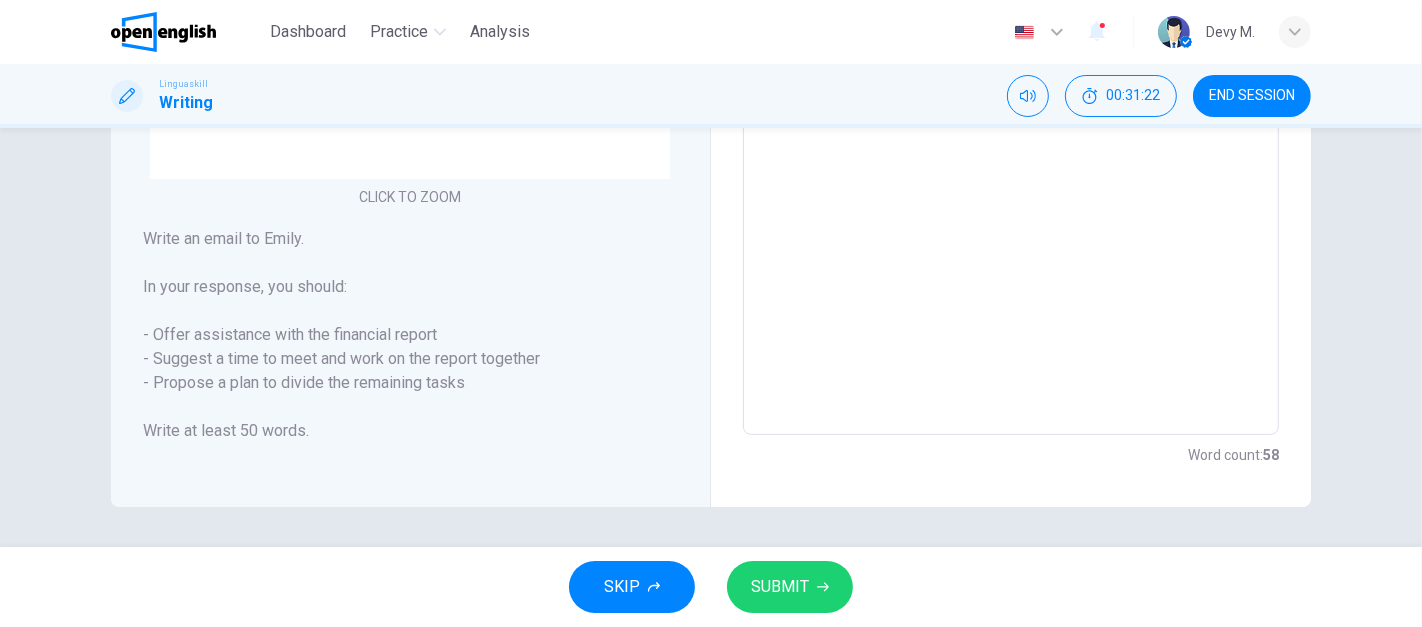 type on "**********" 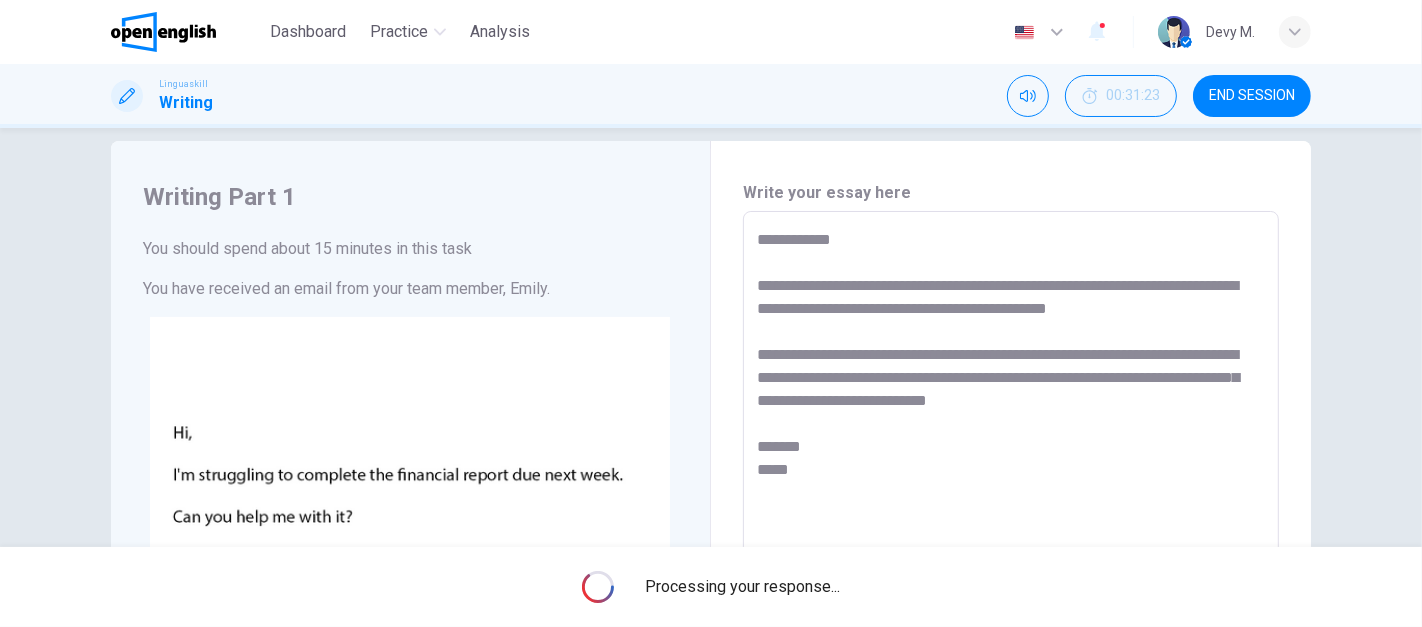 scroll, scrollTop: 22, scrollLeft: 0, axis: vertical 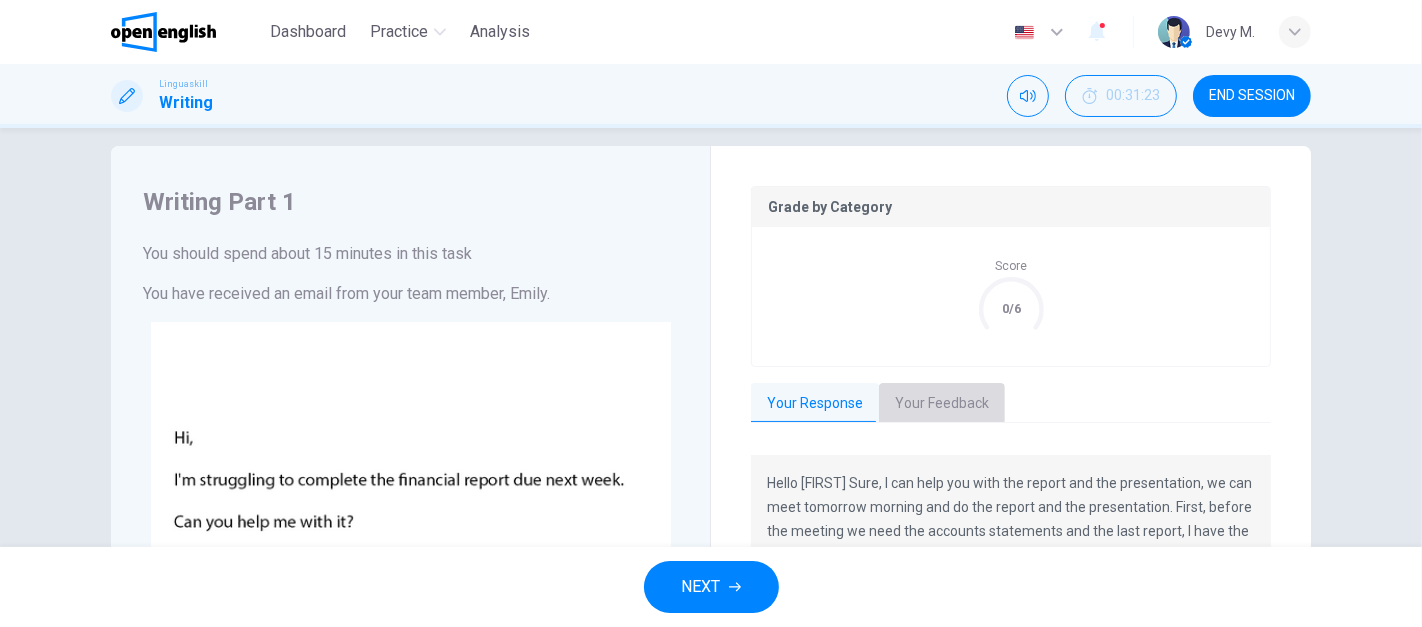click on "Your Feedback" at bounding box center (942, 404) 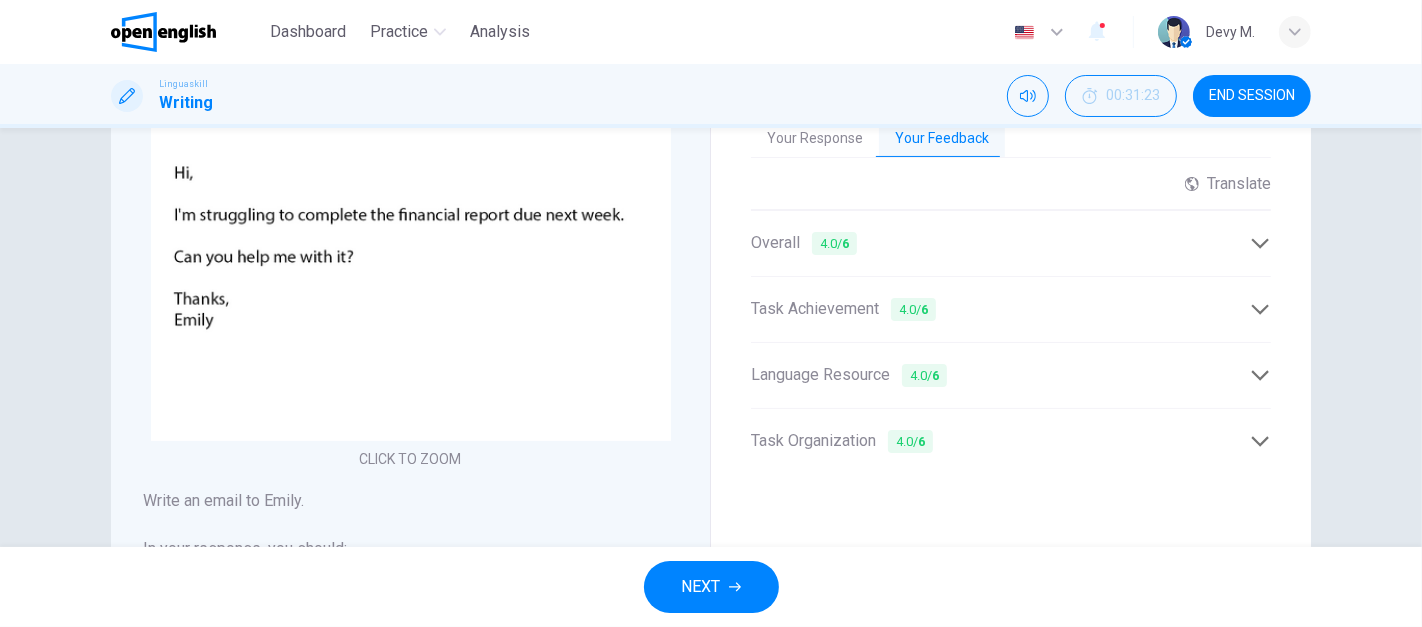 scroll, scrollTop: 325, scrollLeft: 0, axis: vertical 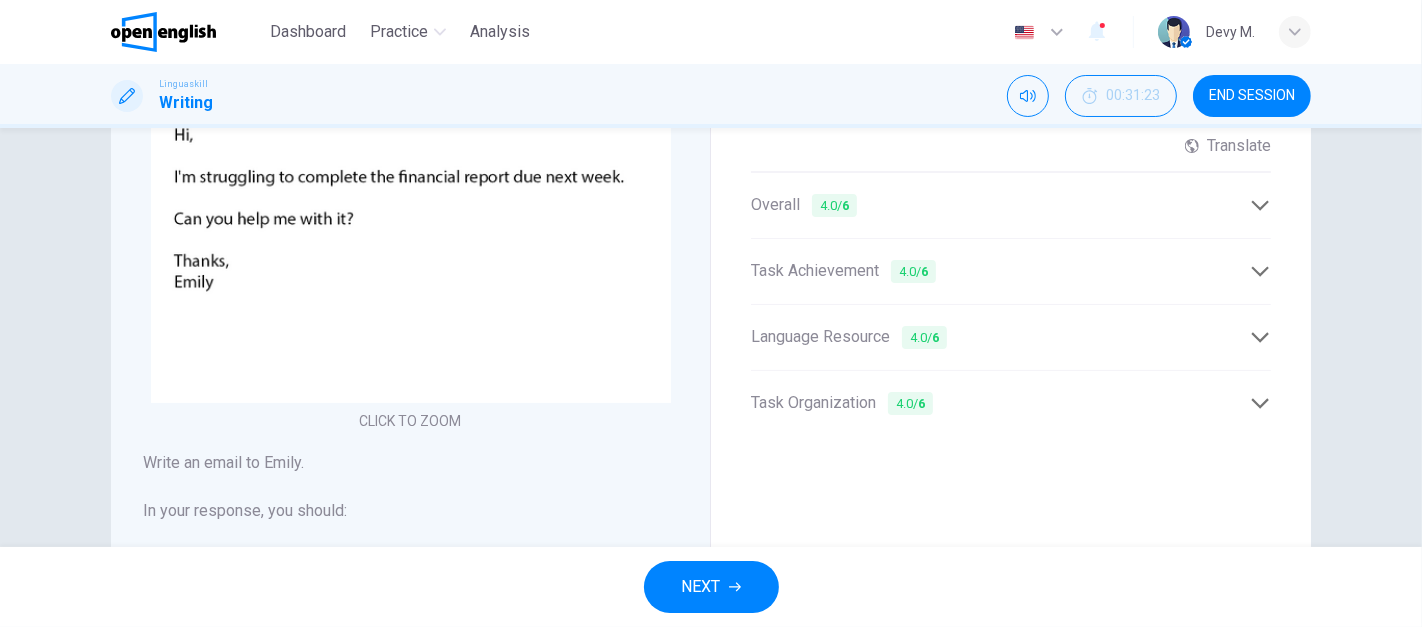 click on "Language Resource   4.0 / 6" at bounding box center (1000, 337) 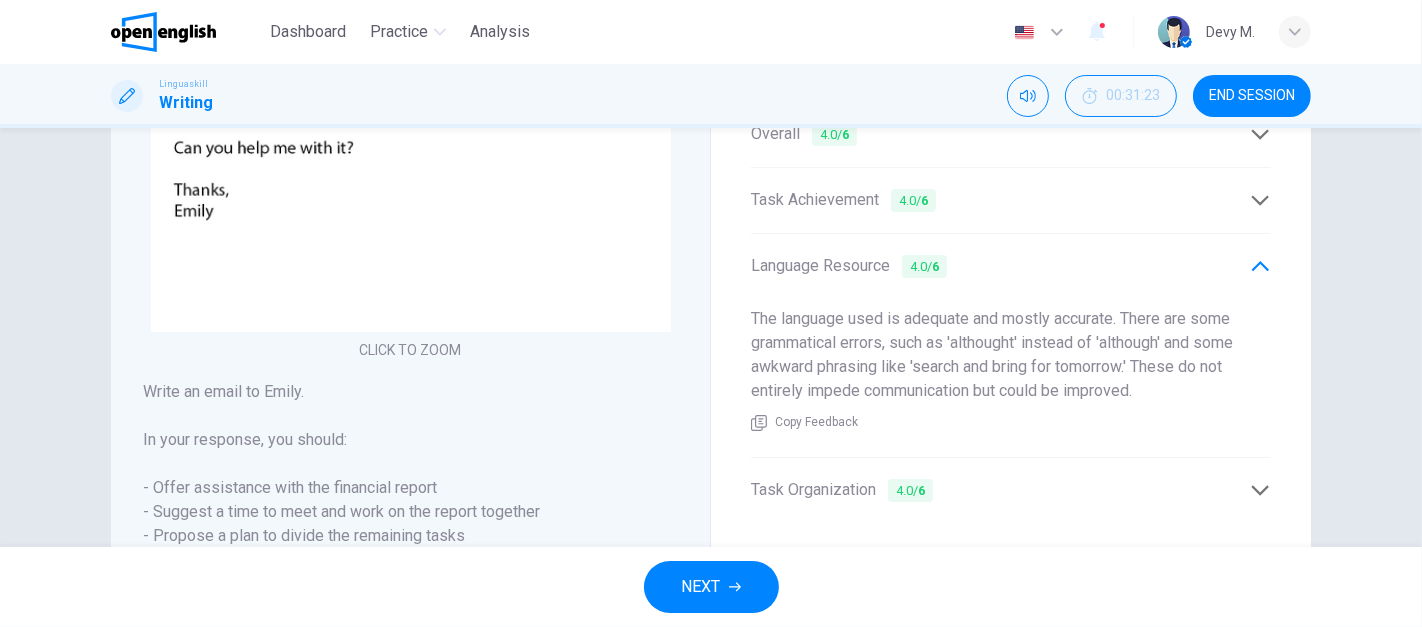 scroll, scrollTop: 402, scrollLeft: 0, axis: vertical 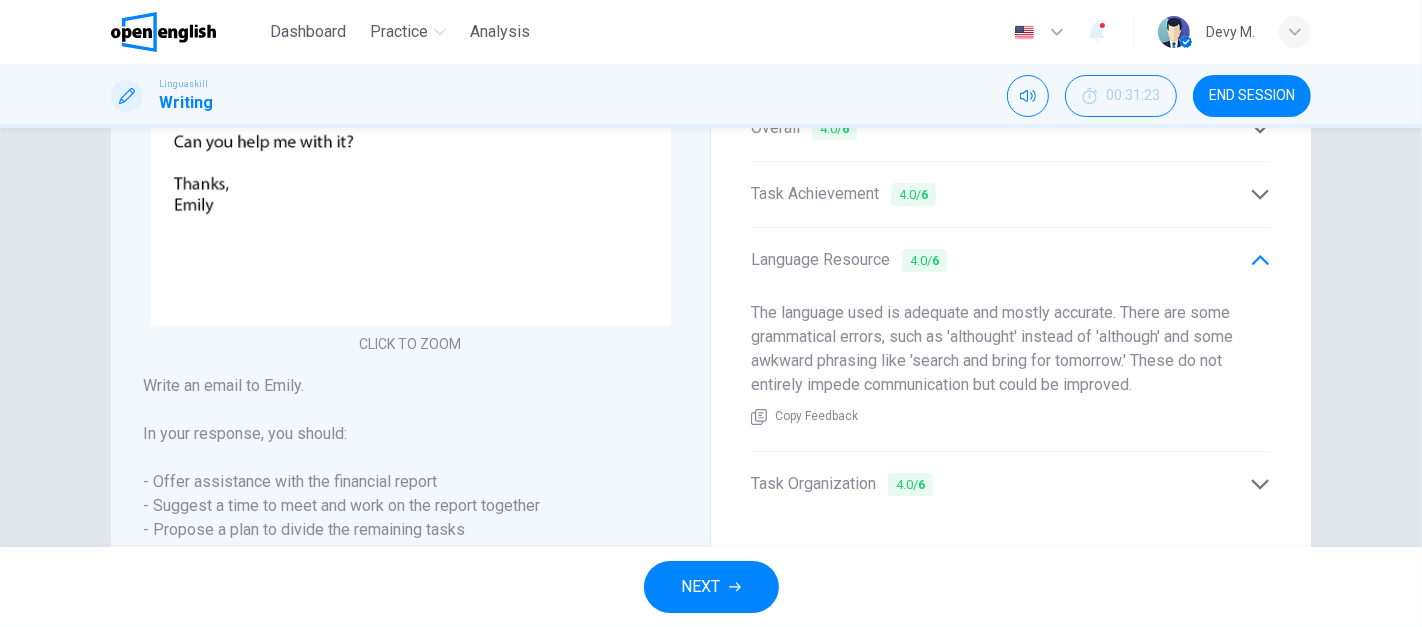 click on "Language Resource   4.0 / 6" at bounding box center [1000, 260] 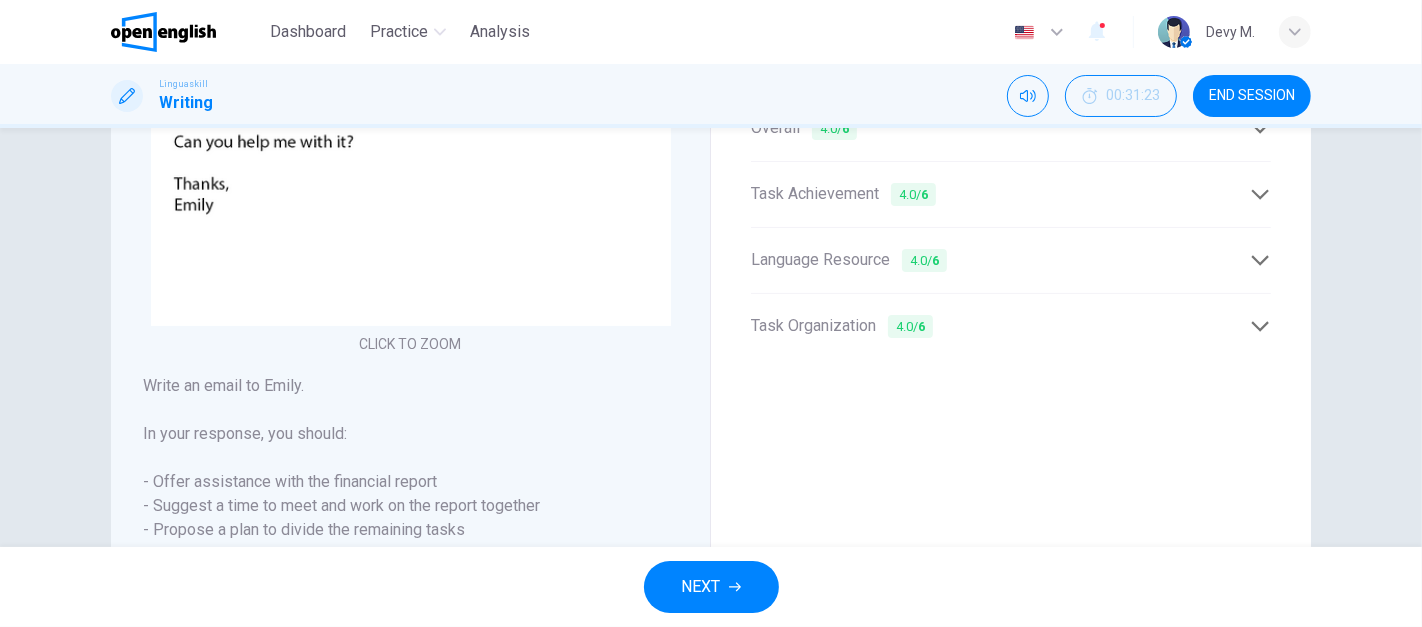 click on "Task Organization   4.0 / 6" at bounding box center (1011, 326) 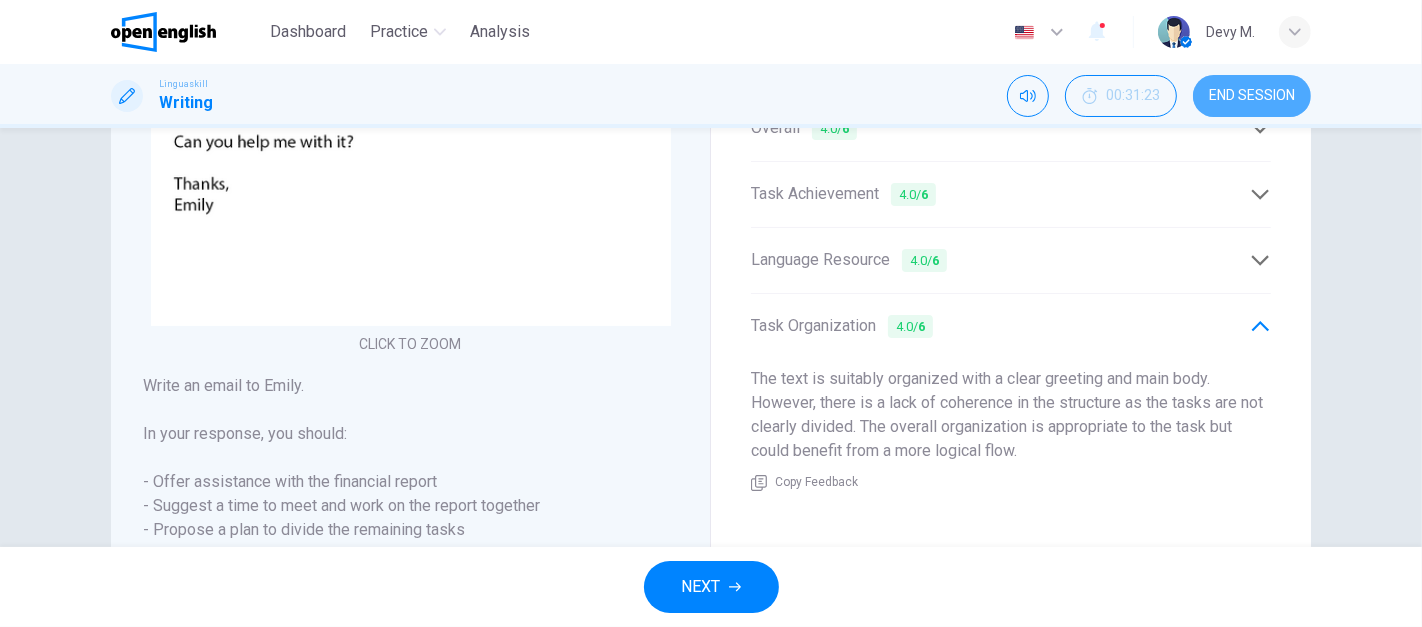 click on "END SESSION" at bounding box center [1252, 96] 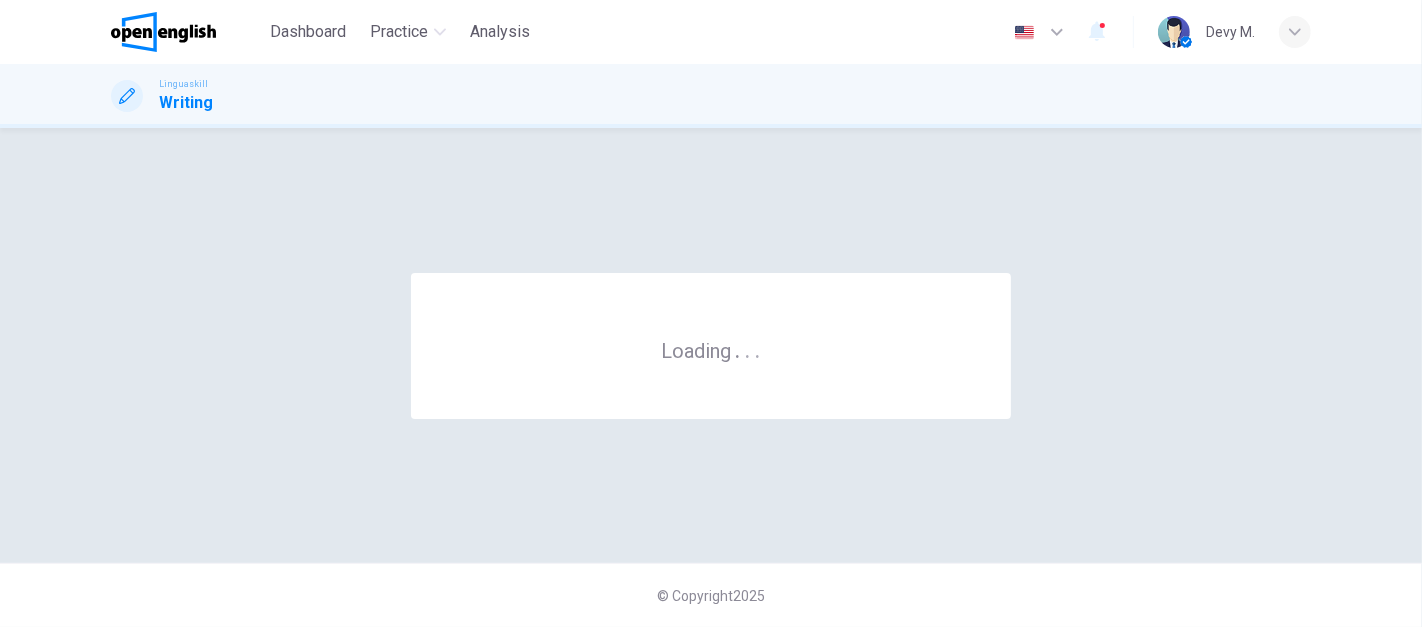 scroll, scrollTop: 0, scrollLeft: 0, axis: both 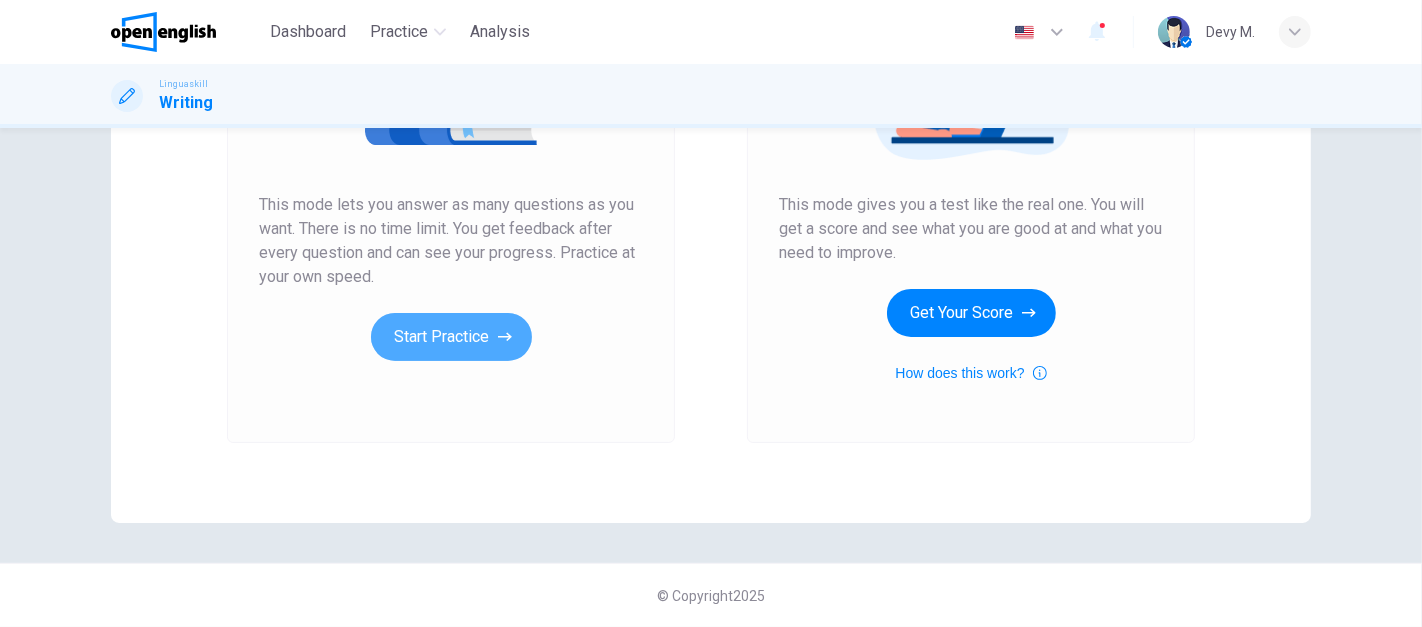 click on "Start Practice" at bounding box center (451, 337) 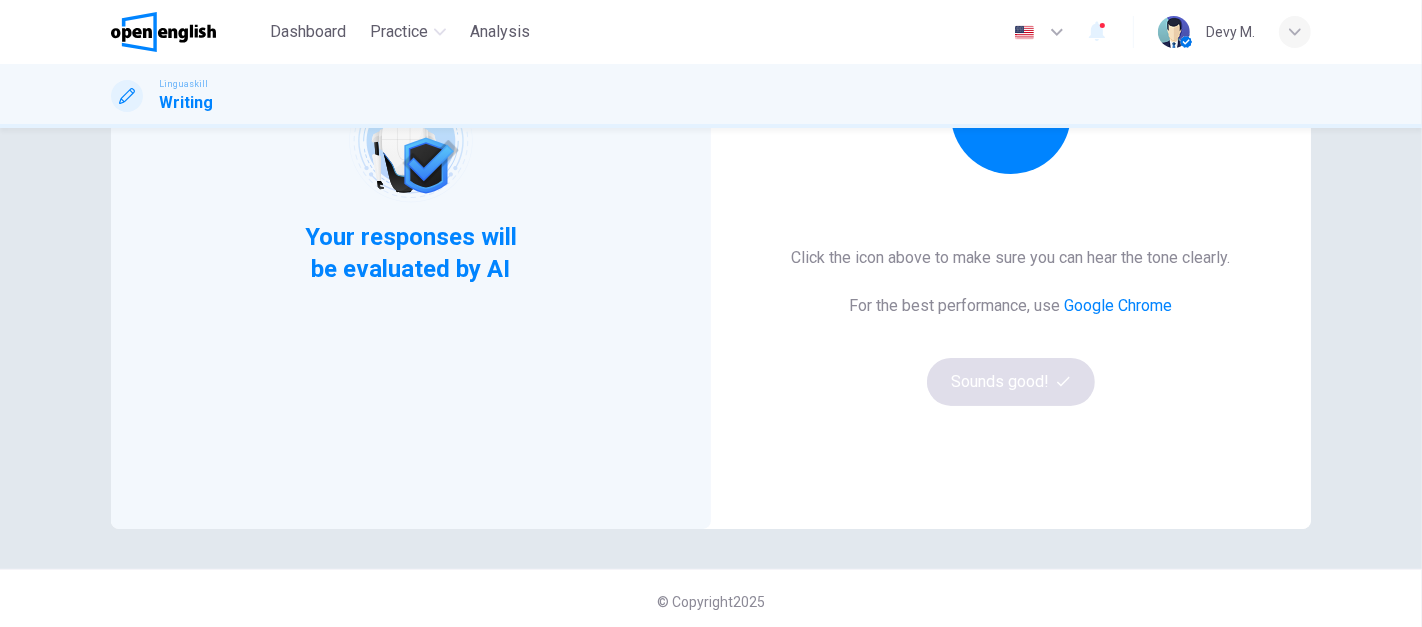 scroll, scrollTop: 335, scrollLeft: 0, axis: vertical 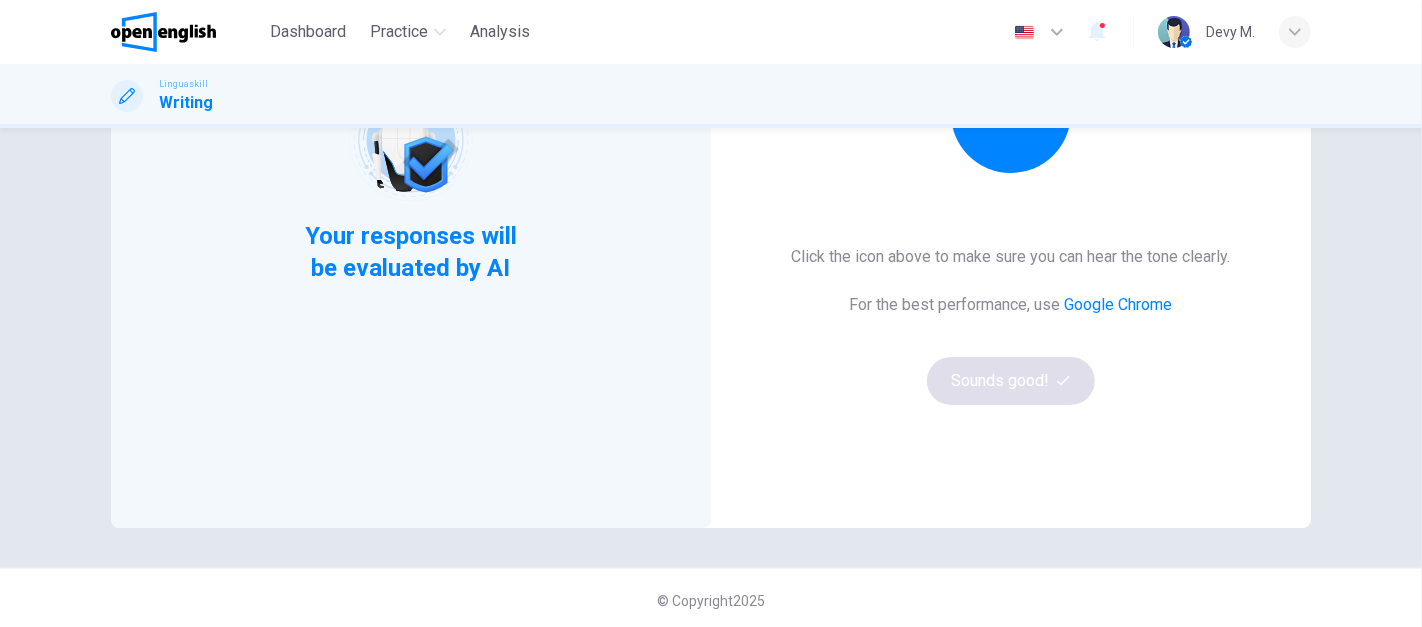 click on "Linguaskill Writing" at bounding box center [711, 96] 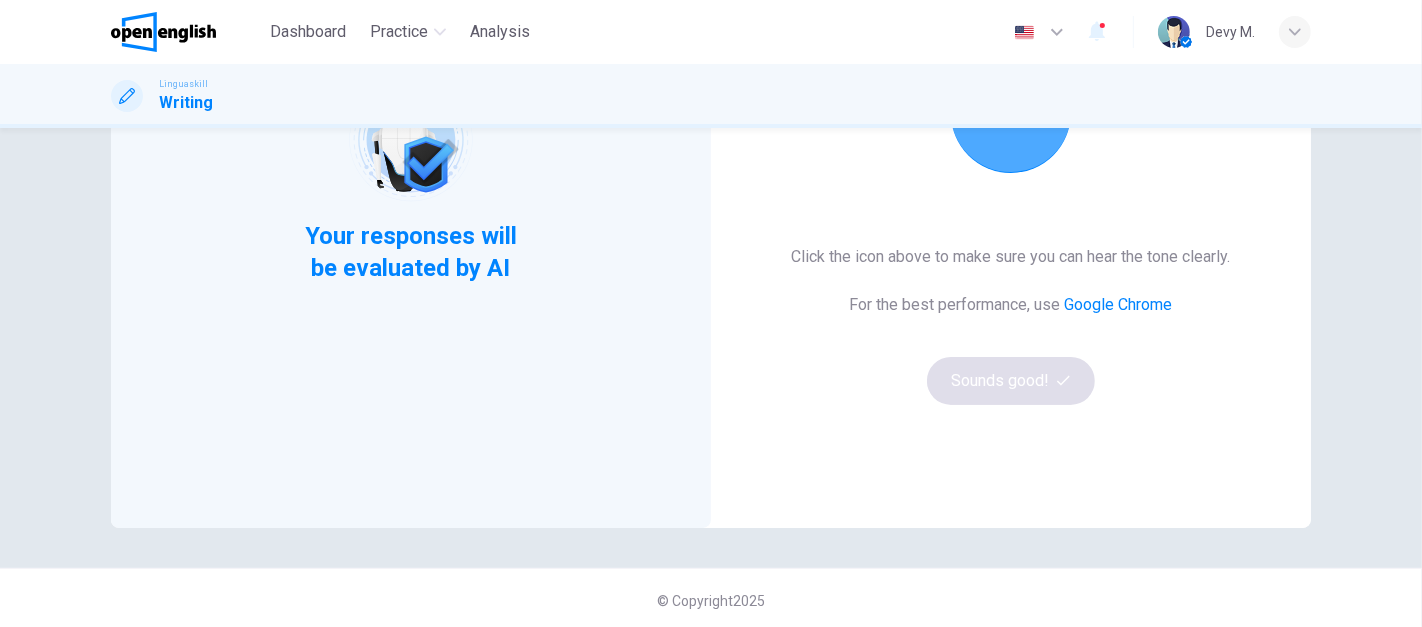 click at bounding box center (1011, 113) 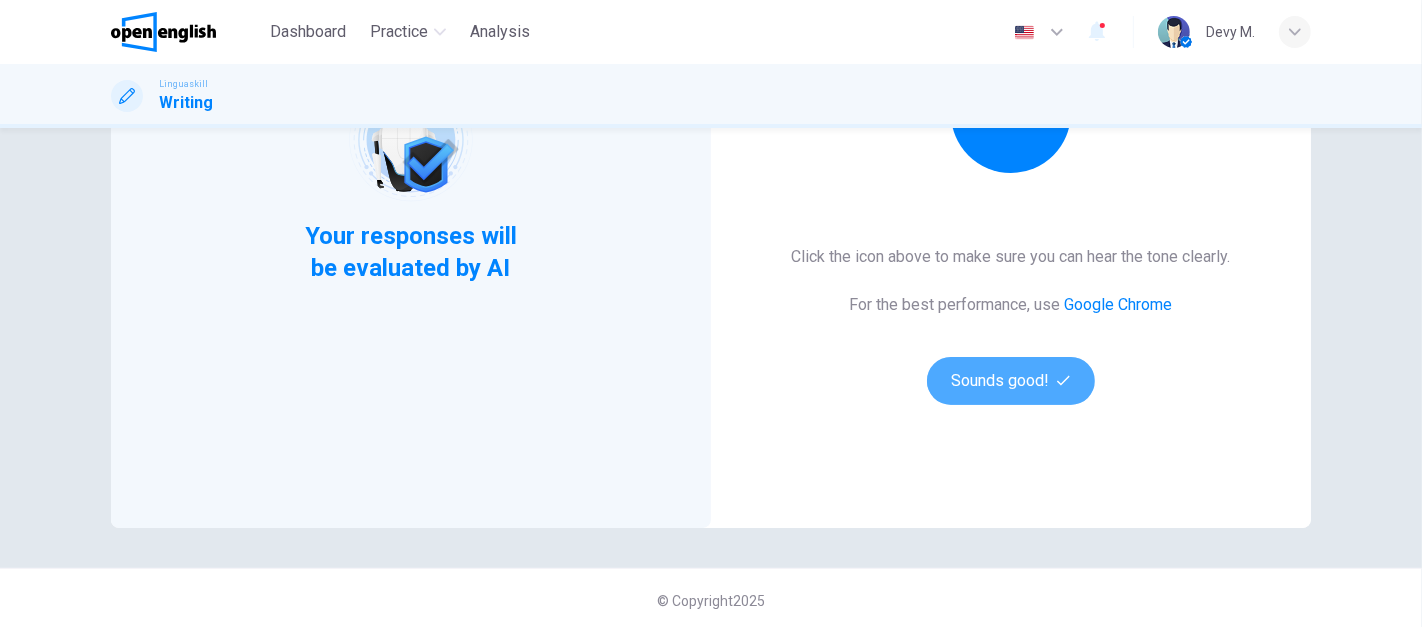 click on "Sounds good!" at bounding box center [1011, 381] 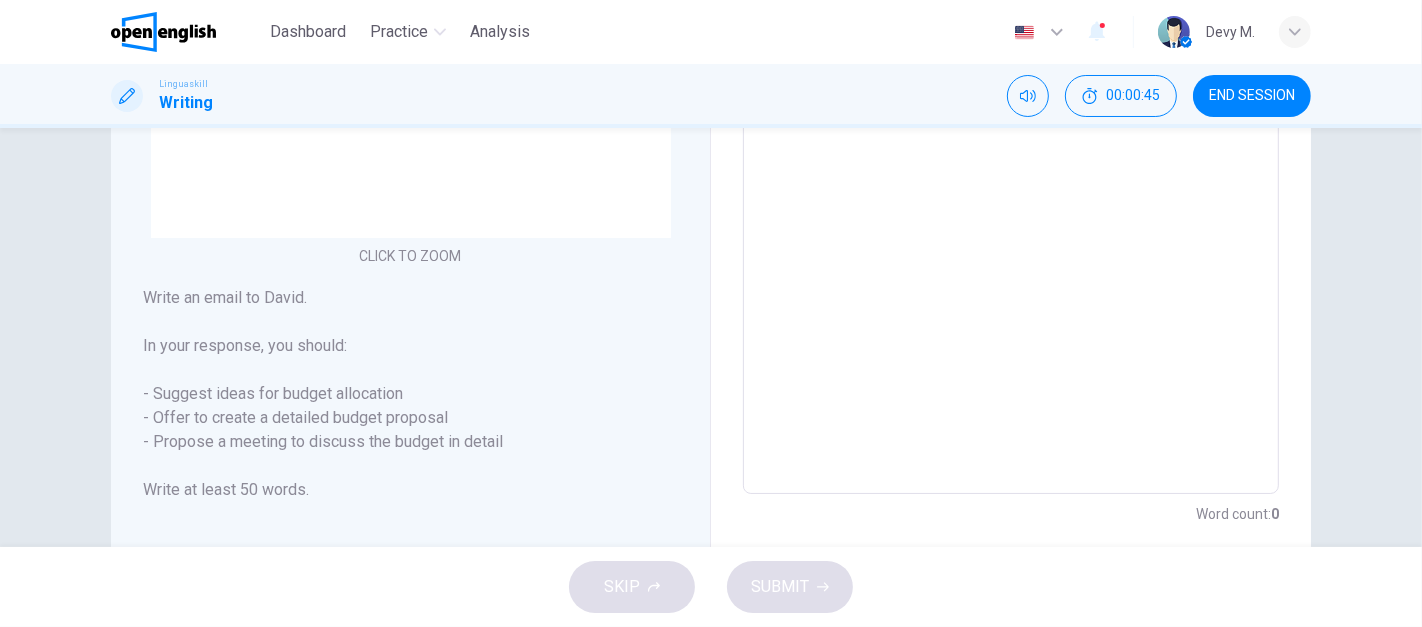 scroll, scrollTop: 495, scrollLeft: 0, axis: vertical 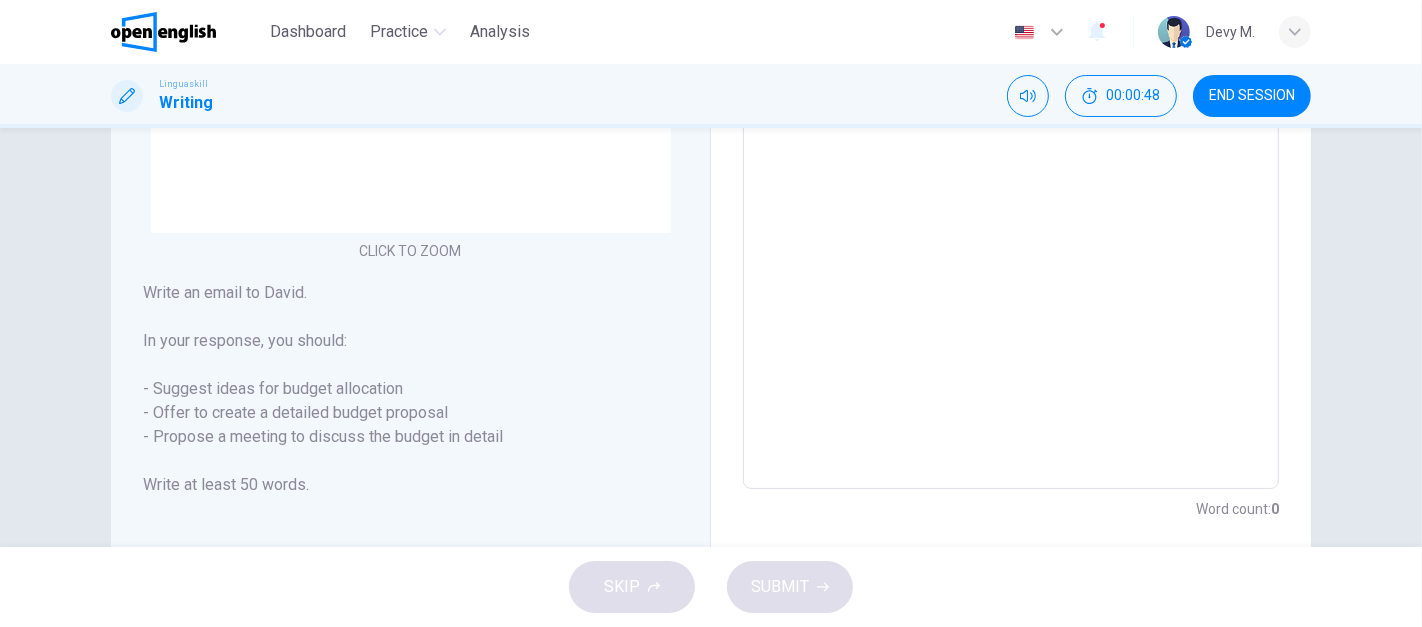 drag, startPoint x: 176, startPoint y: 394, endPoint x: 379, endPoint y: 386, distance: 203.15758 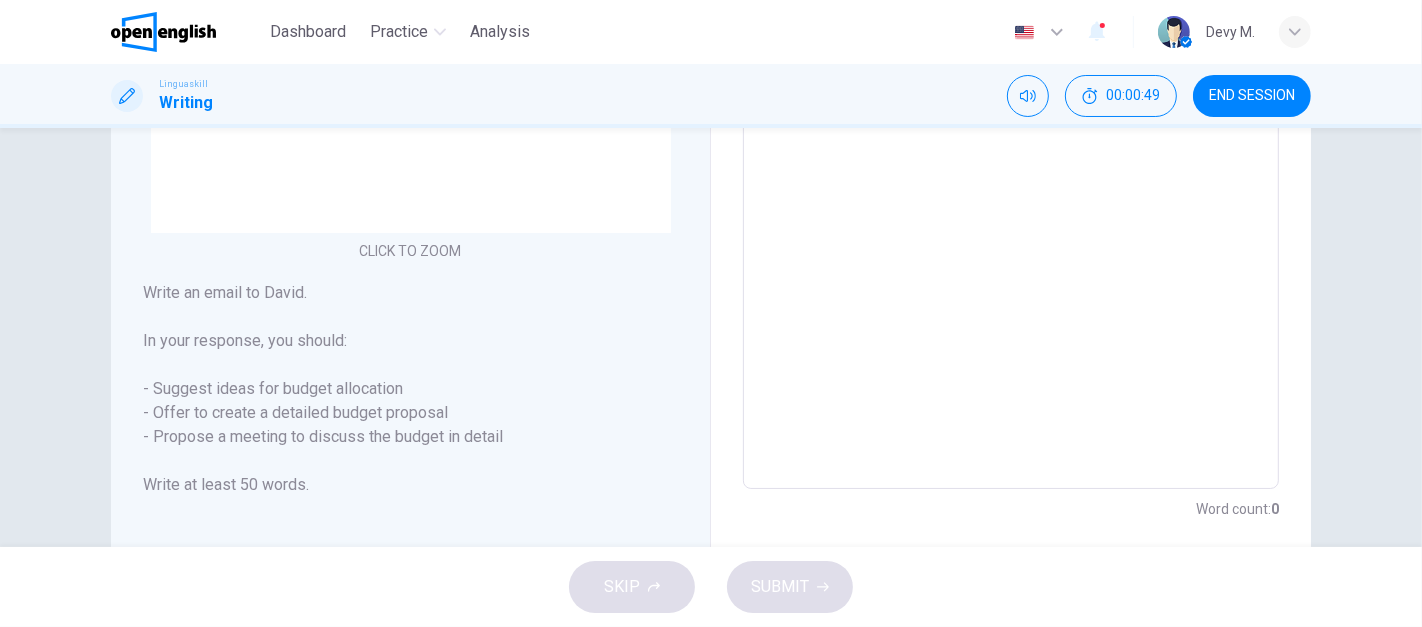 click at bounding box center [1011, 116] 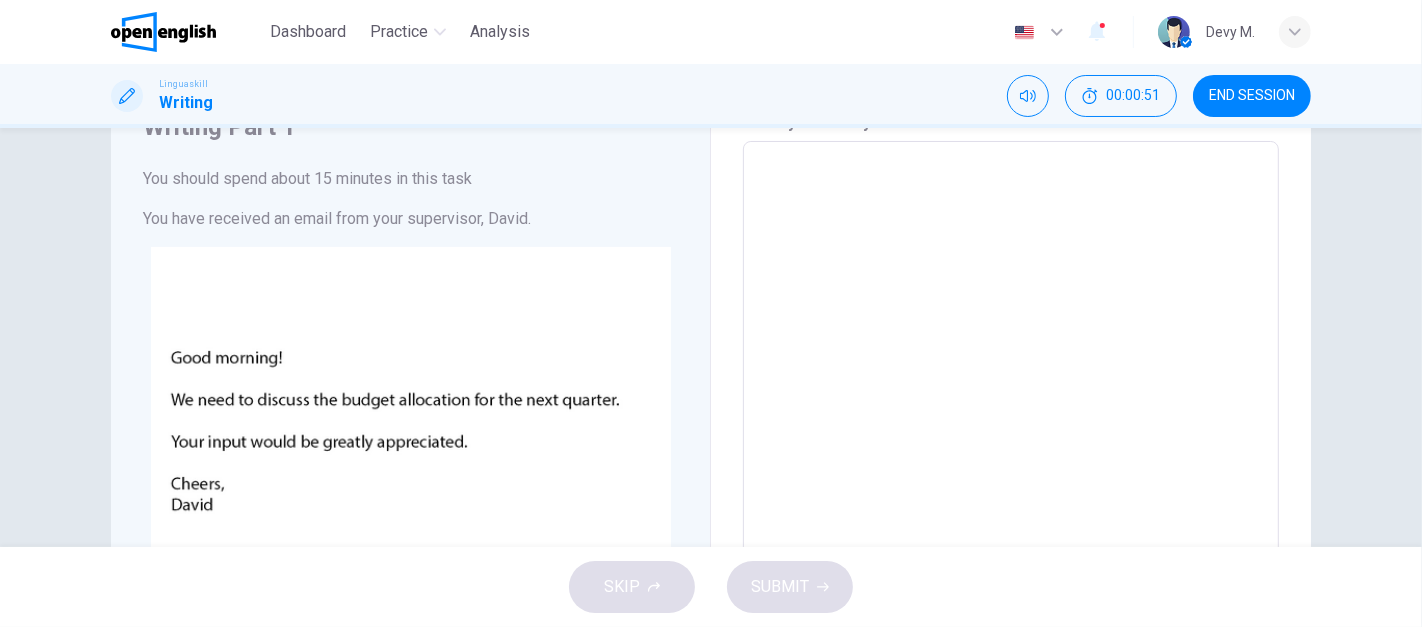 scroll, scrollTop: 83, scrollLeft: 0, axis: vertical 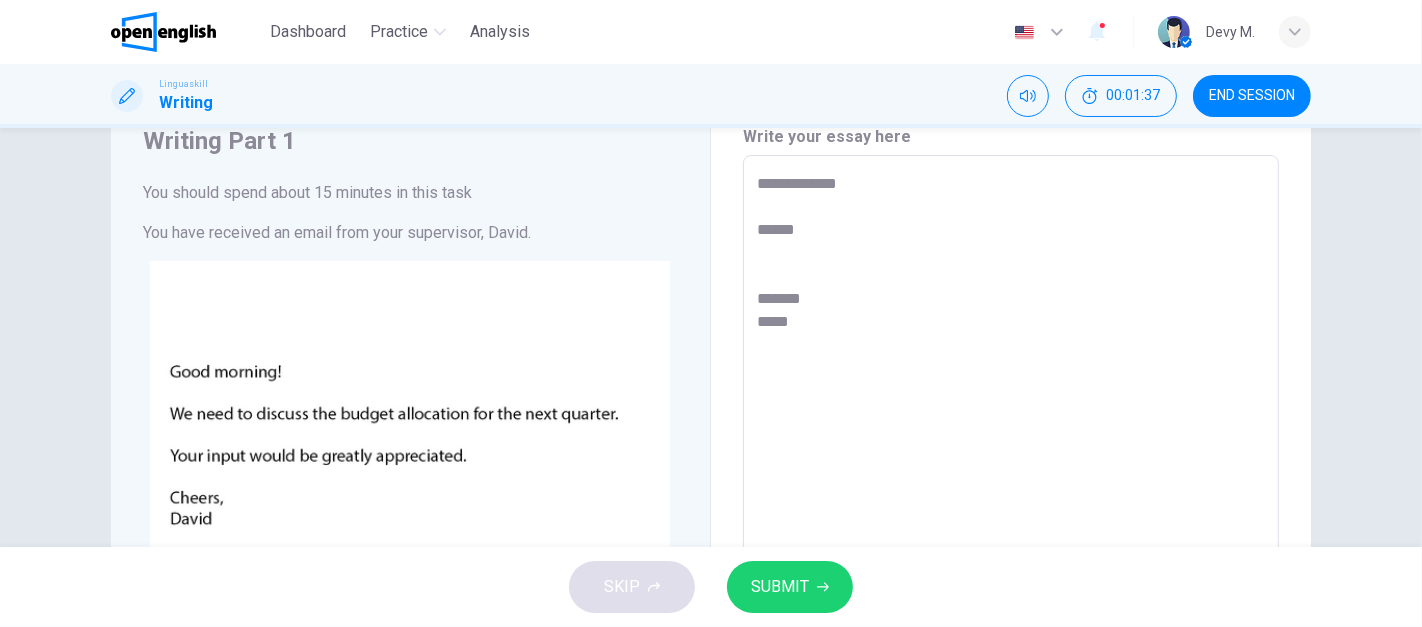 click on "**********" at bounding box center [1011, 528] 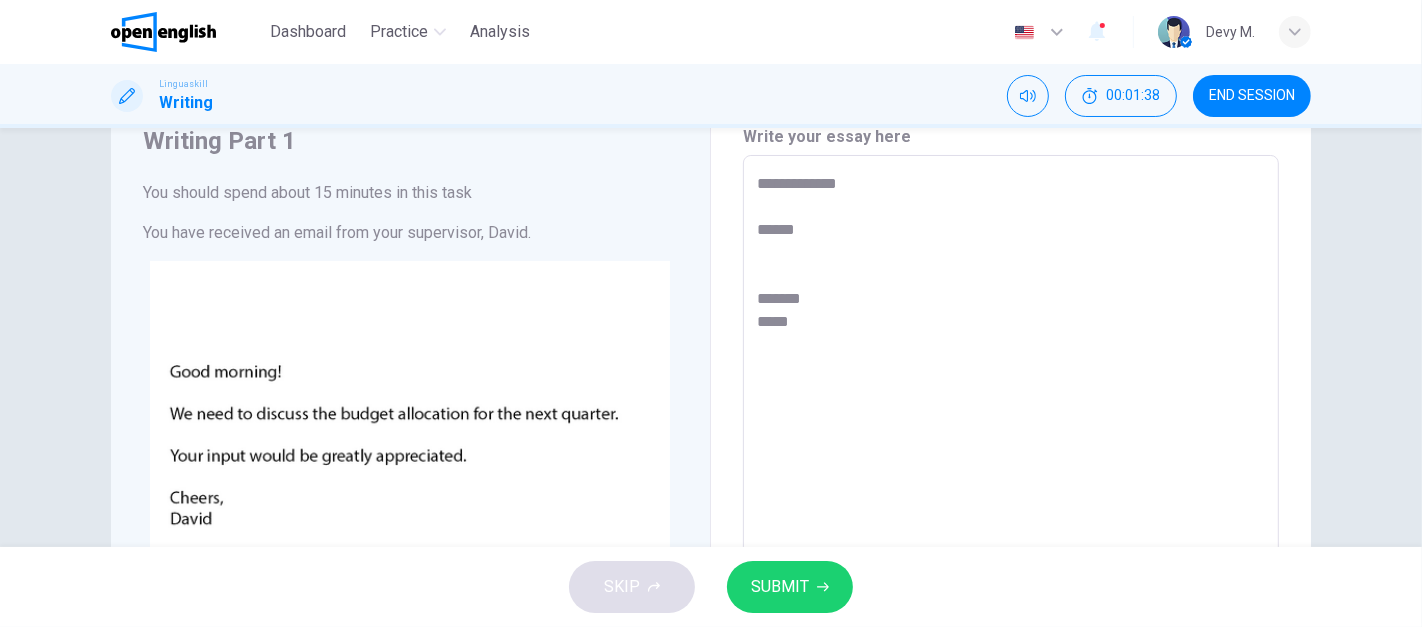 click on "**********" at bounding box center [1011, 528] 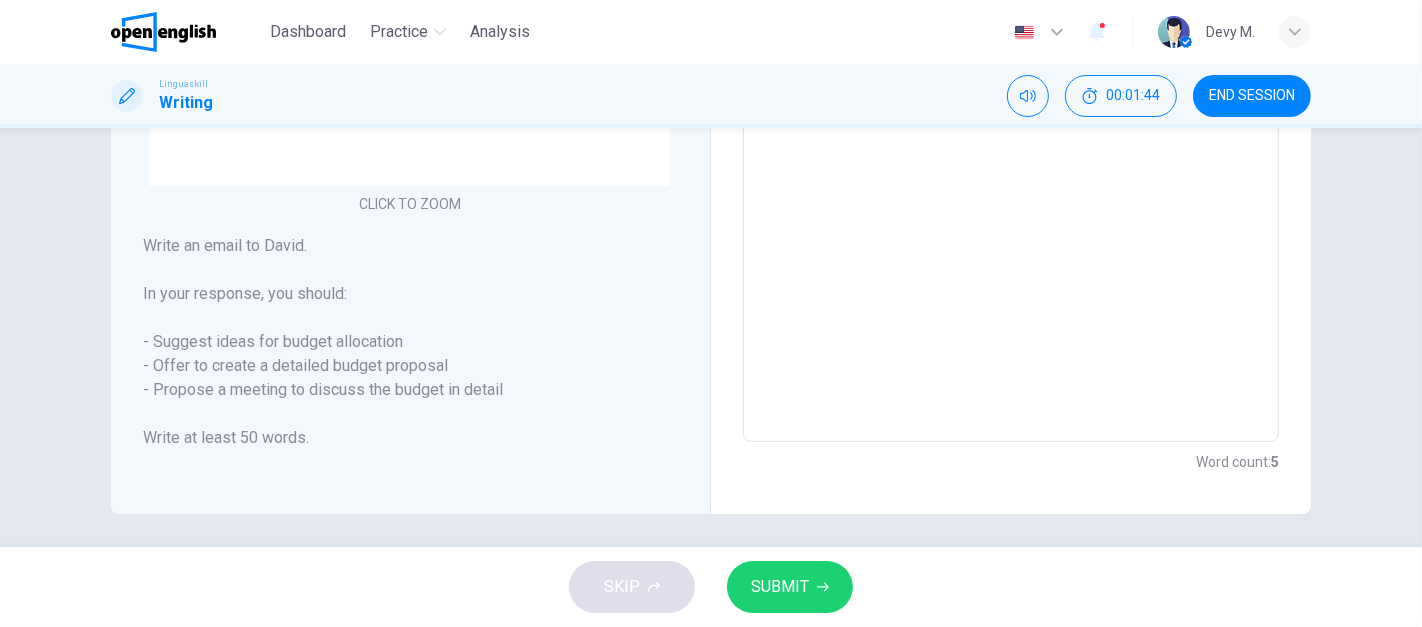 scroll, scrollTop: 543, scrollLeft: 0, axis: vertical 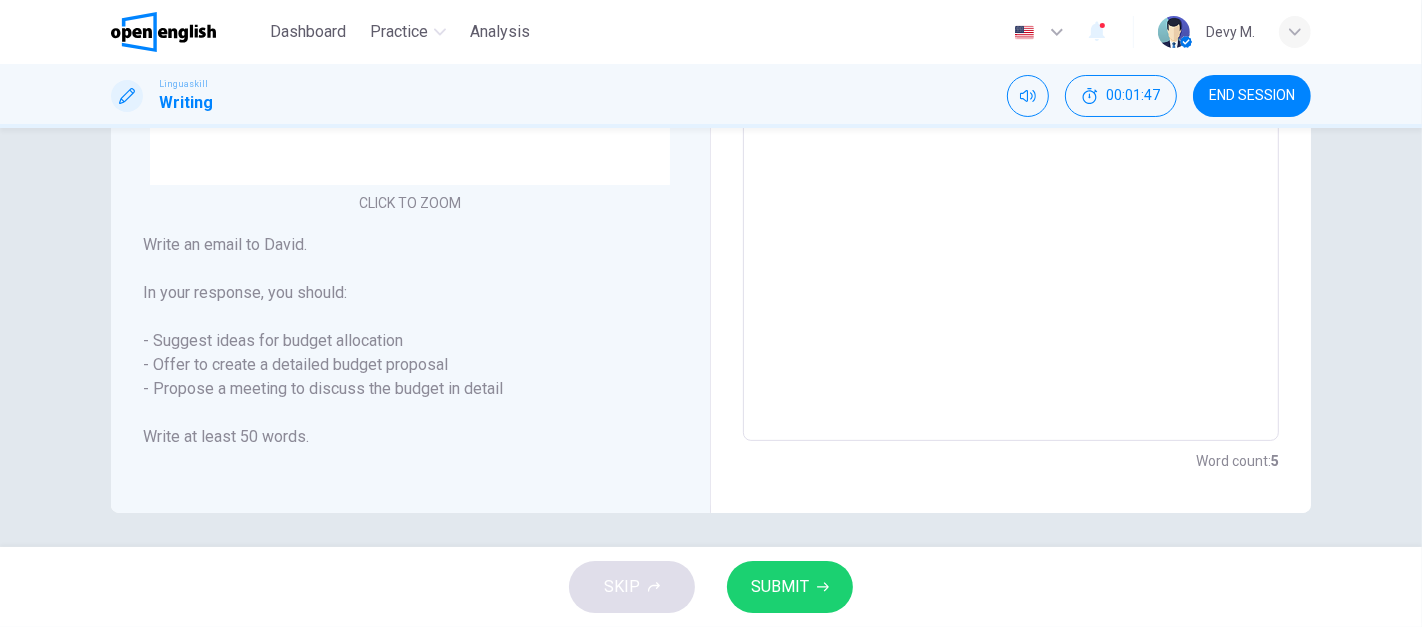 drag, startPoint x: 212, startPoint y: 341, endPoint x: 397, endPoint y: 335, distance: 185.09727 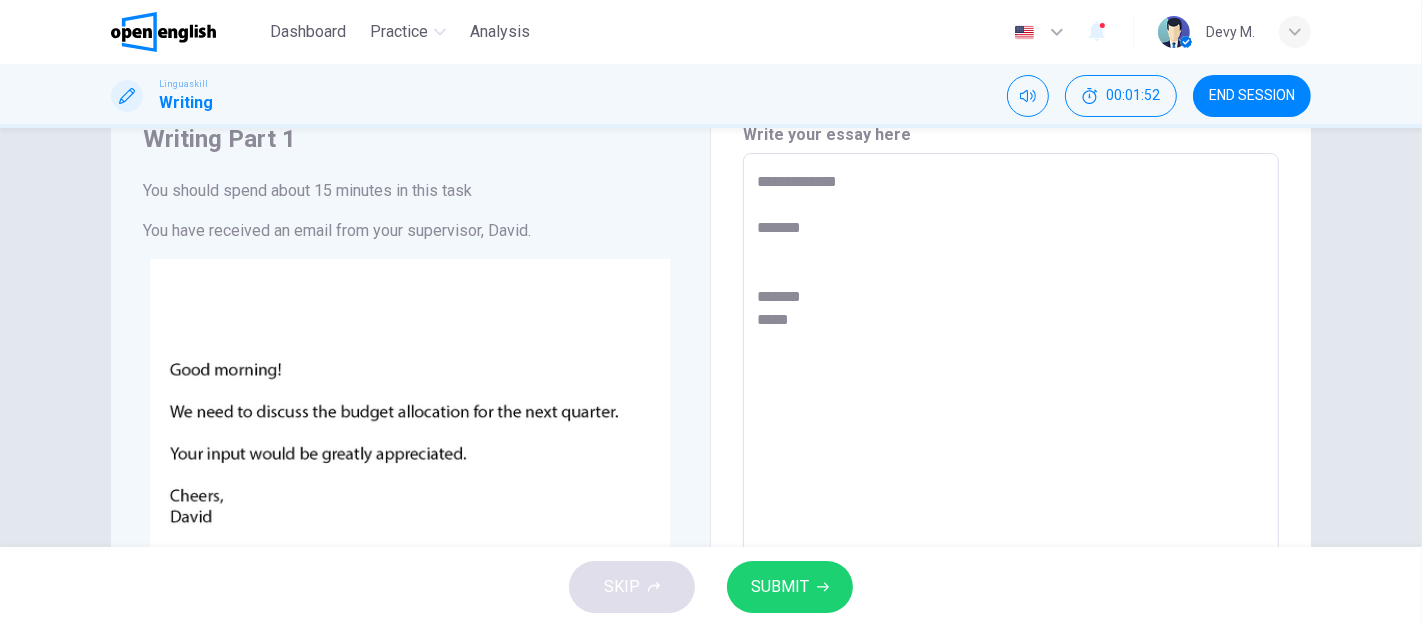 scroll, scrollTop: 77, scrollLeft: 0, axis: vertical 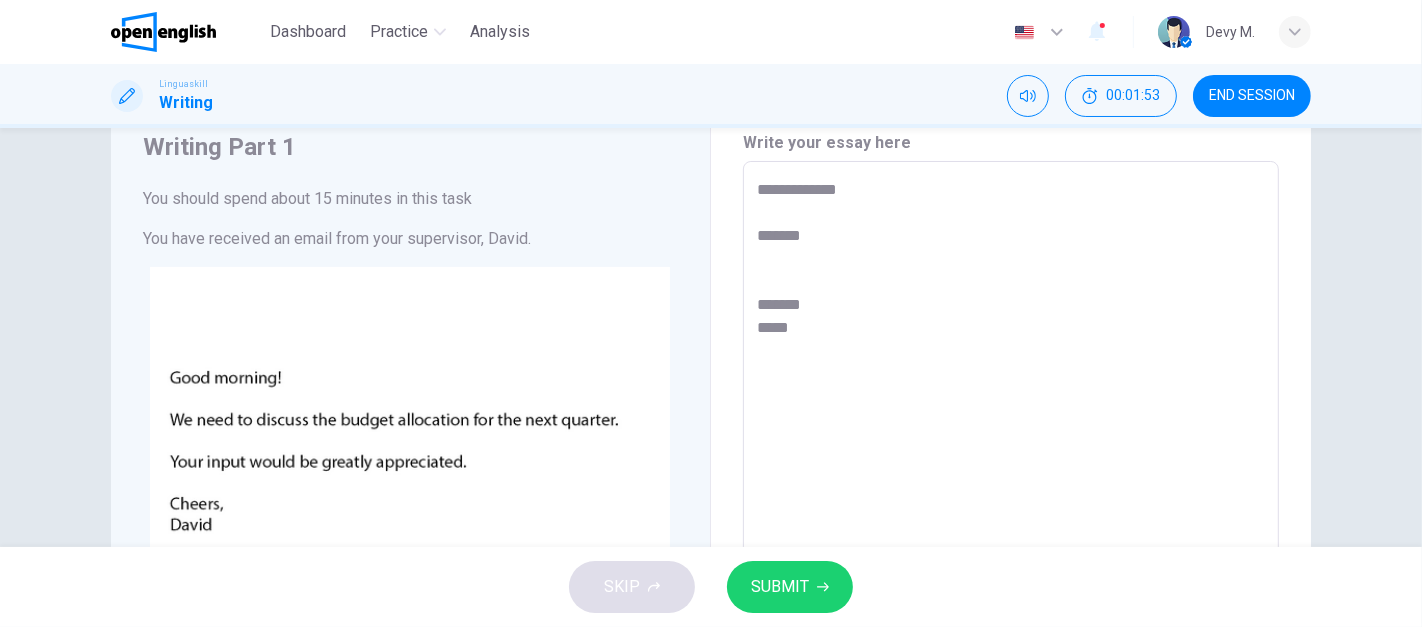 click on "**********" at bounding box center (1011, 534) 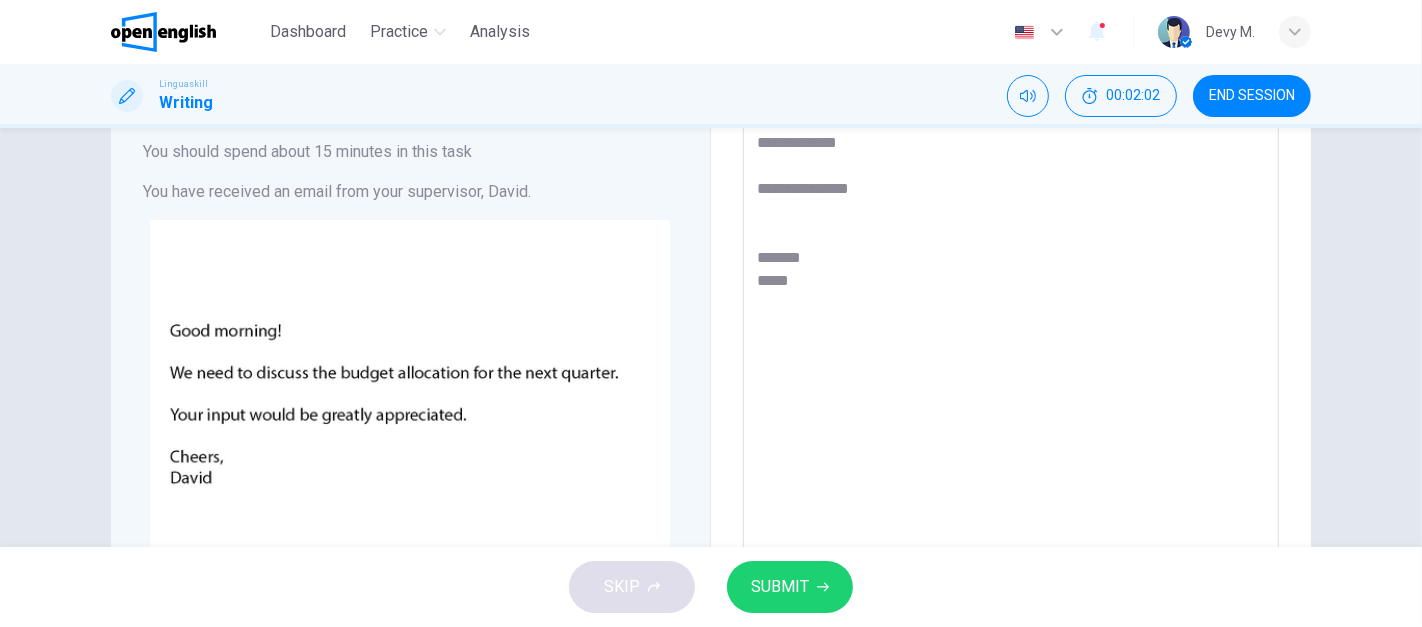 scroll, scrollTop: 43, scrollLeft: 0, axis: vertical 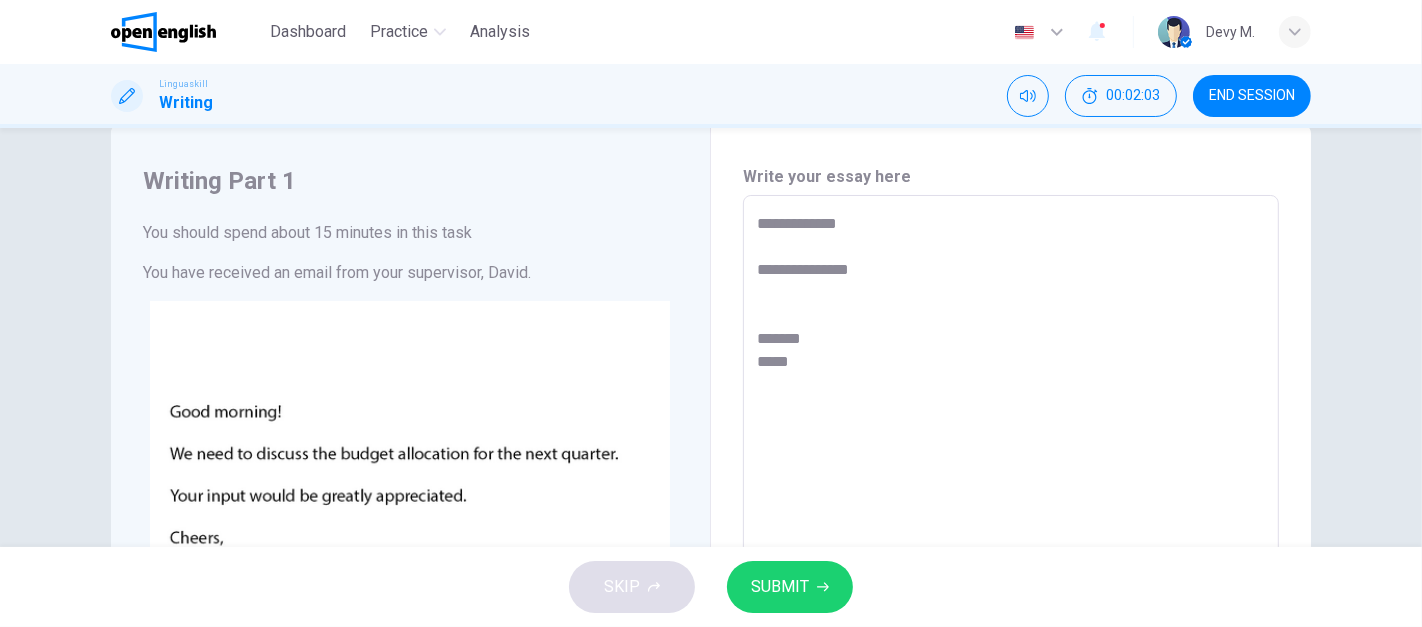 click on "**********" at bounding box center [1011, 568] 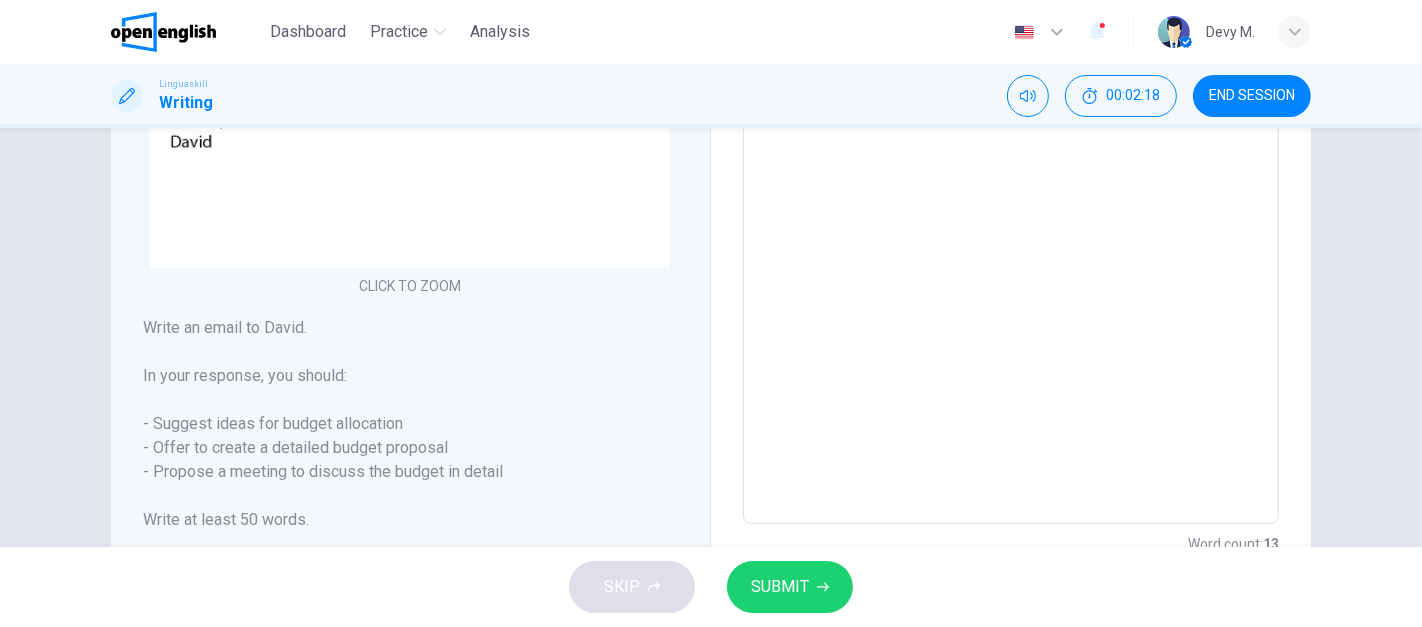 scroll, scrollTop: 549, scrollLeft: 0, axis: vertical 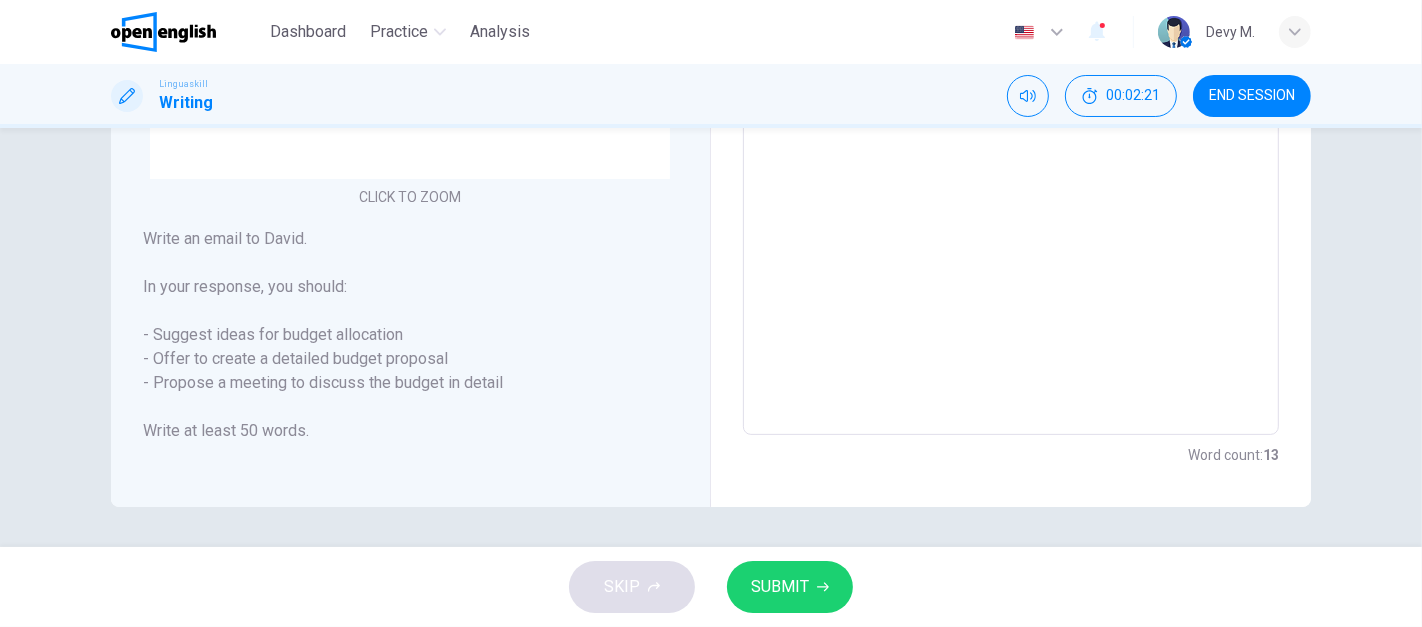 drag, startPoint x: 260, startPoint y: 352, endPoint x: 344, endPoint y: 358, distance: 84.21401 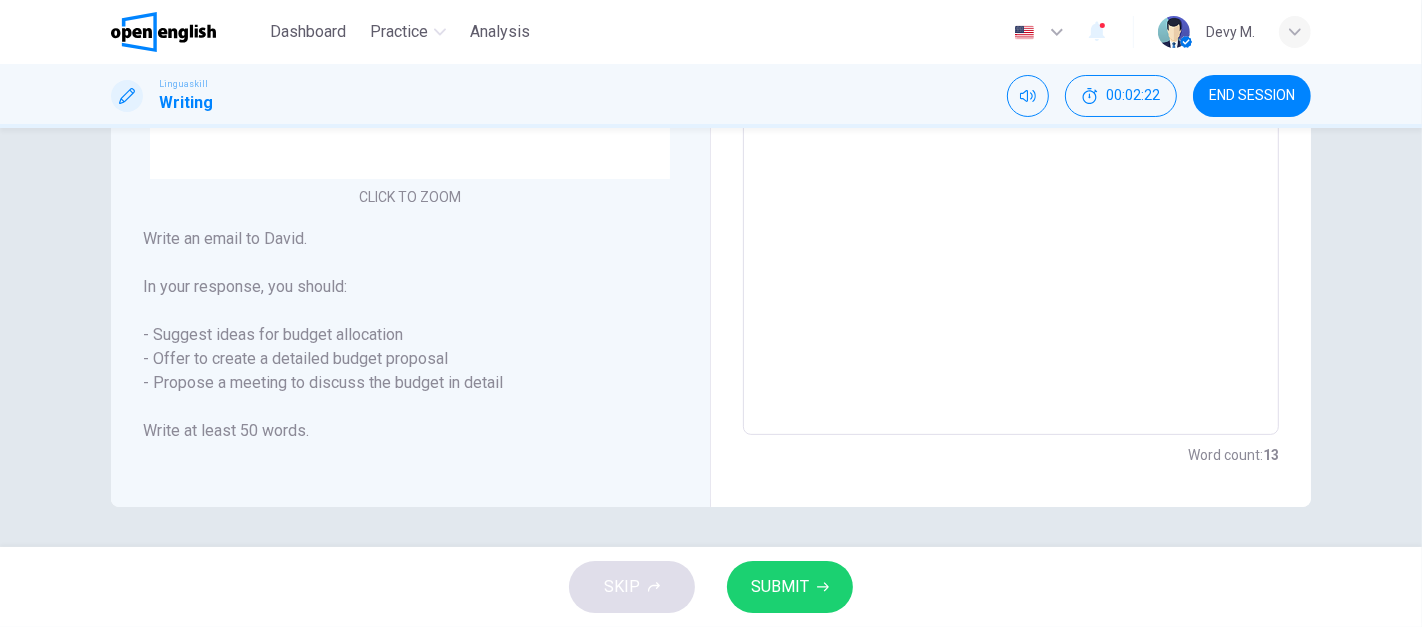 scroll, scrollTop: 0, scrollLeft: 0, axis: both 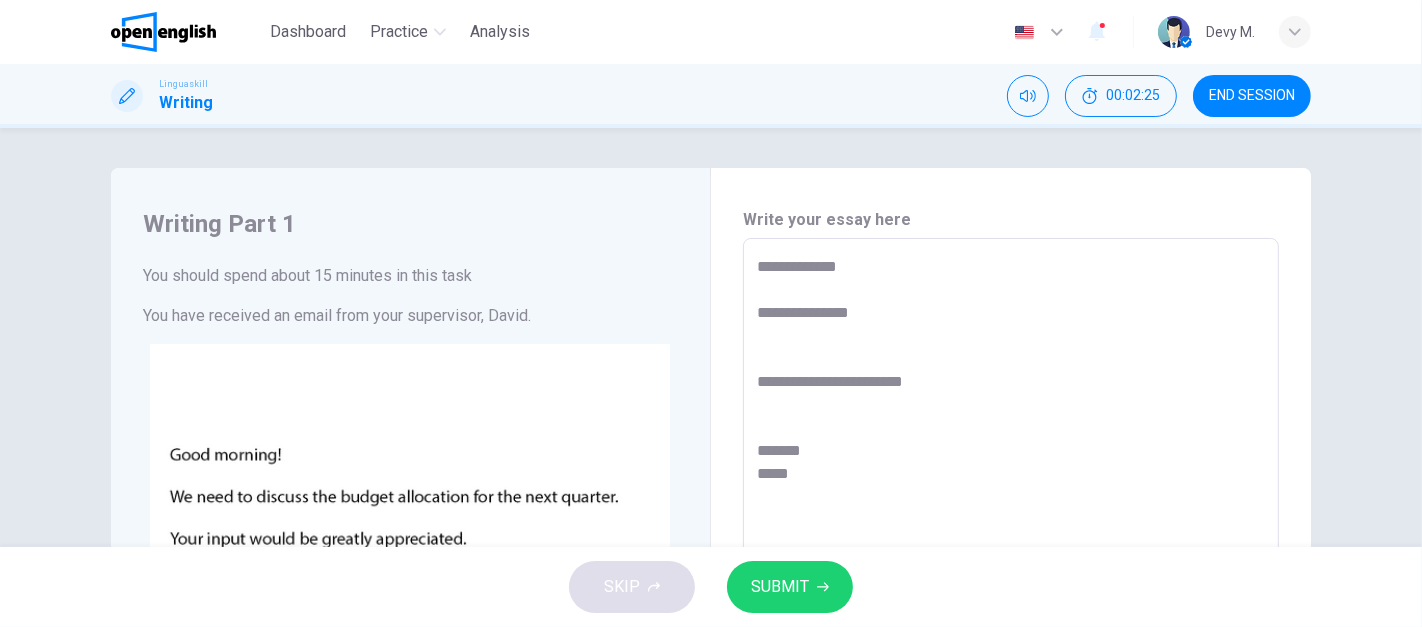 click on "**********" at bounding box center [1011, 611] 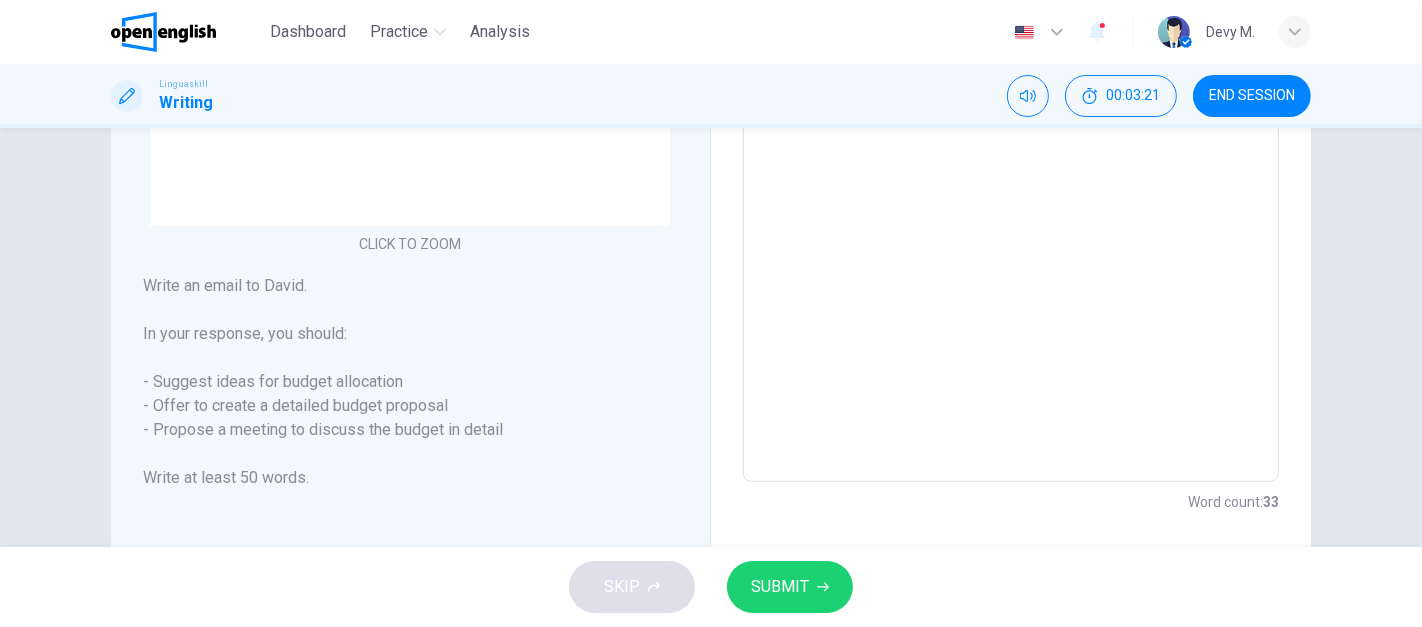 scroll, scrollTop: 519, scrollLeft: 0, axis: vertical 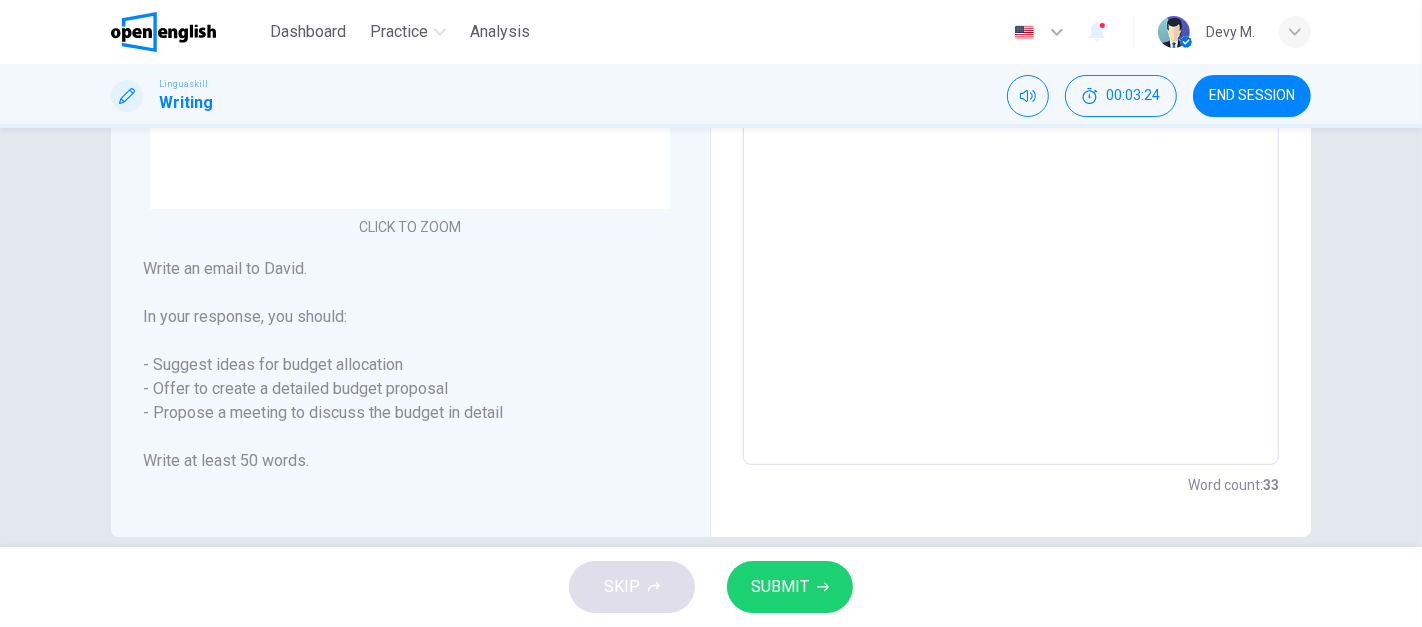 drag, startPoint x: 179, startPoint y: 410, endPoint x: 301, endPoint y: 416, distance: 122.14745 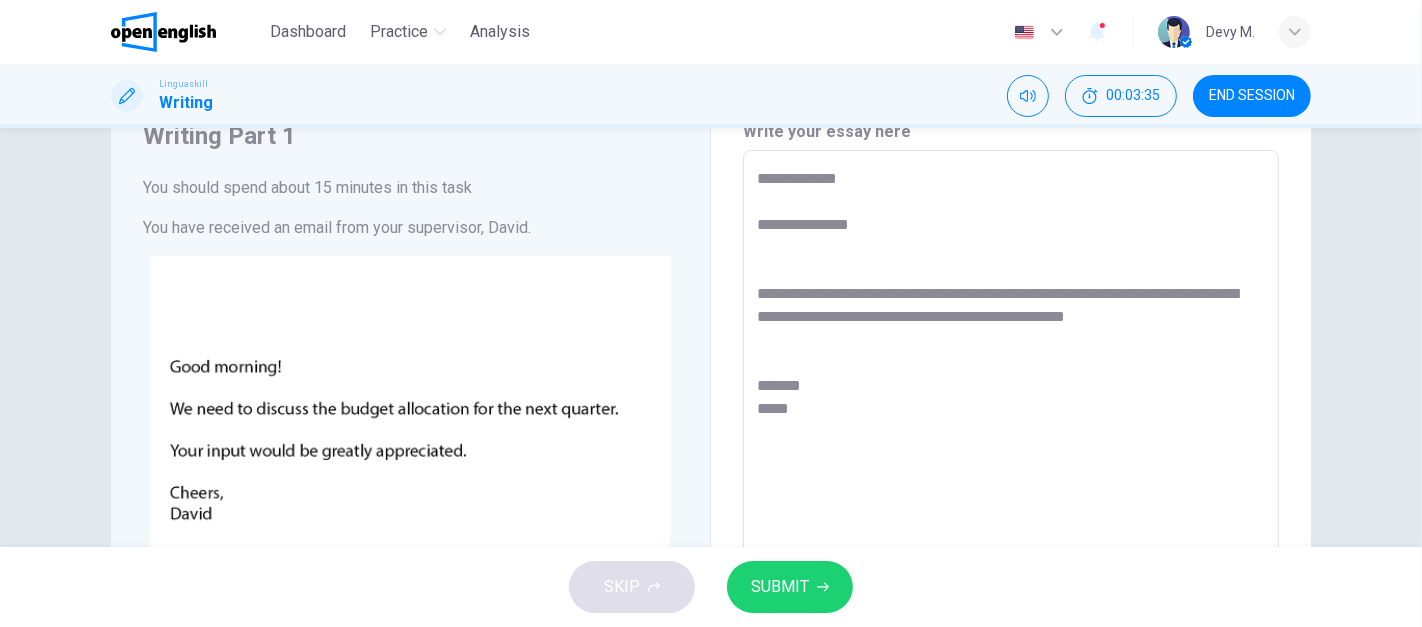 scroll, scrollTop: 84, scrollLeft: 0, axis: vertical 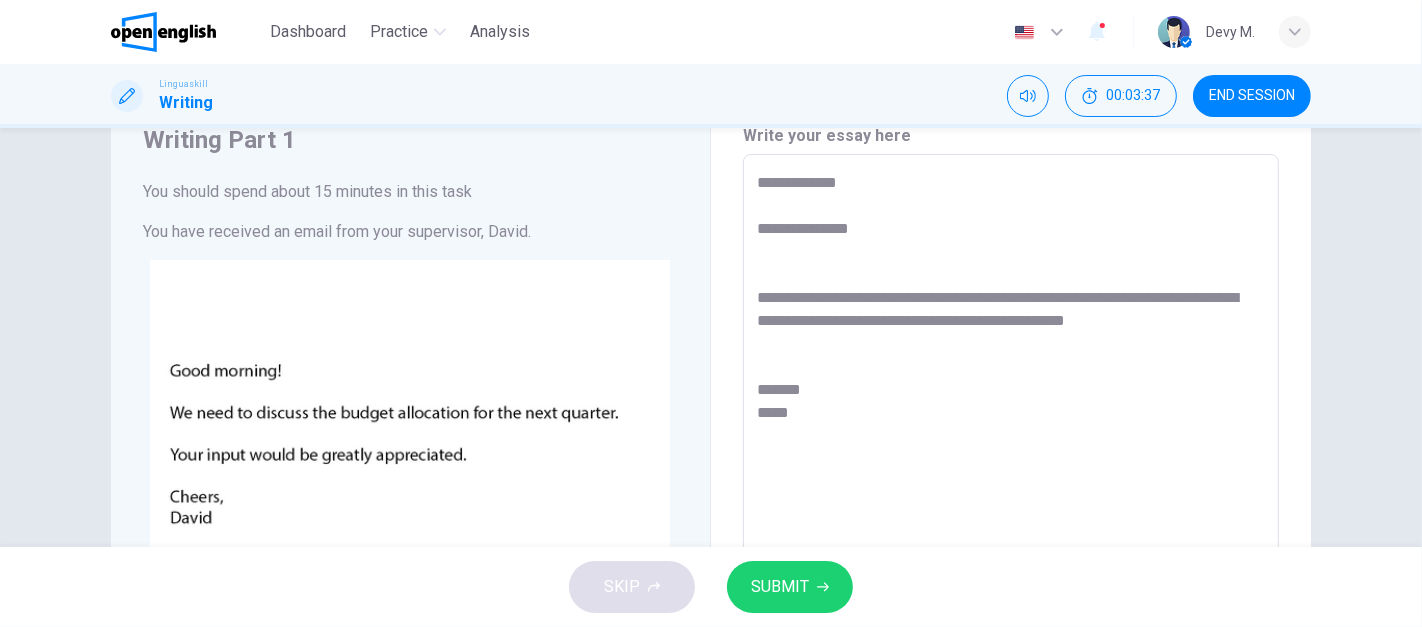 drag, startPoint x: 750, startPoint y: 282, endPoint x: 901, endPoint y: 297, distance: 151.74321 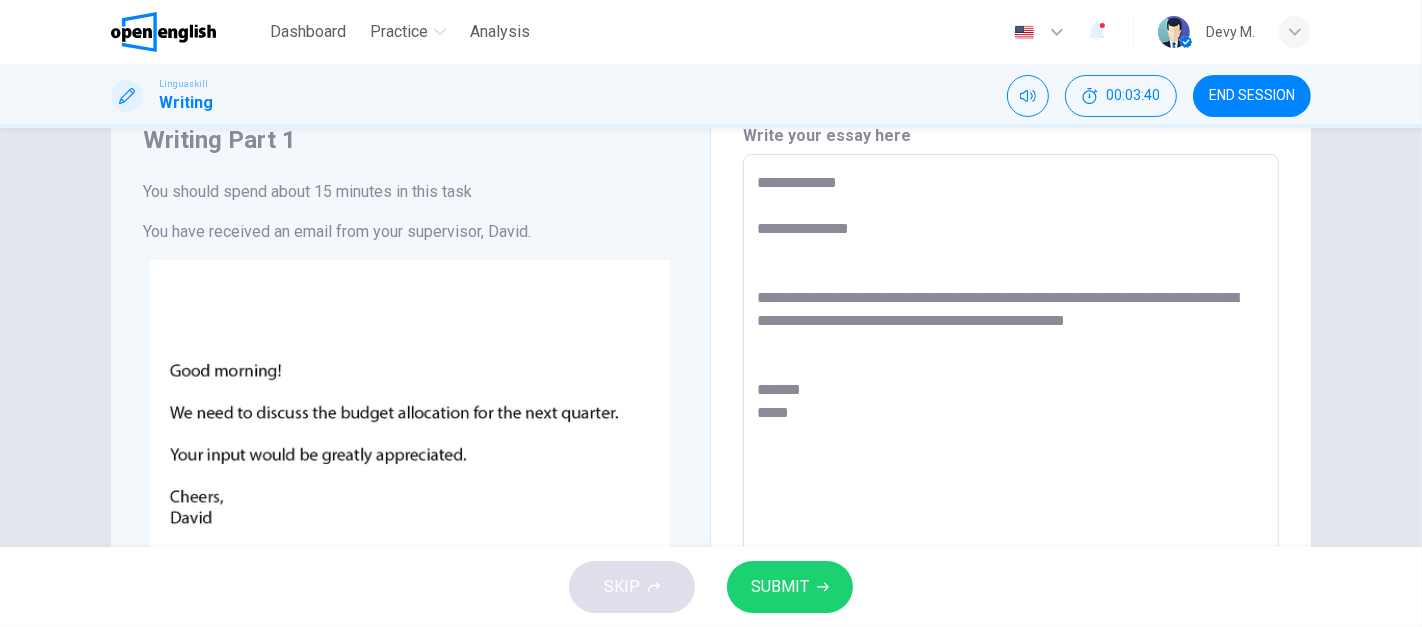 click on "**********" at bounding box center [1011, 527] 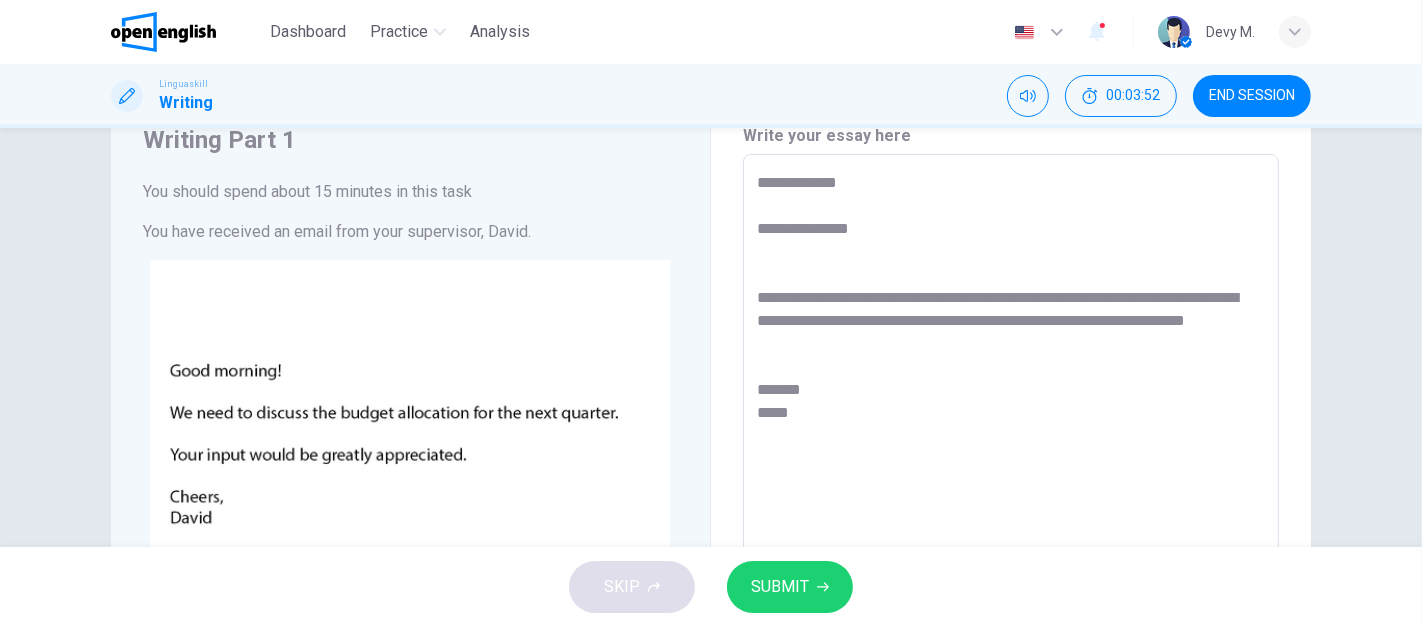 drag, startPoint x: 853, startPoint y: 318, endPoint x: 836, endPoint y: 315, distance: 17.262676 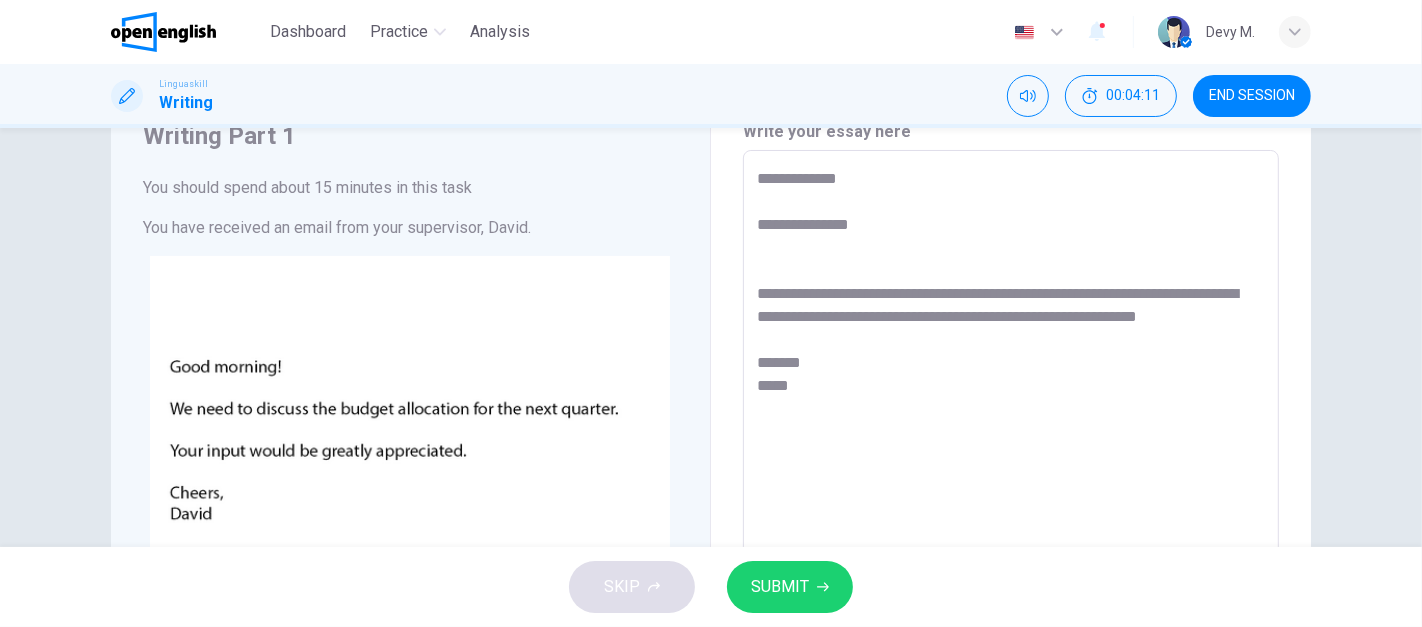 scroll, scrollTop: 0, scrollLeft: 0, axis: both 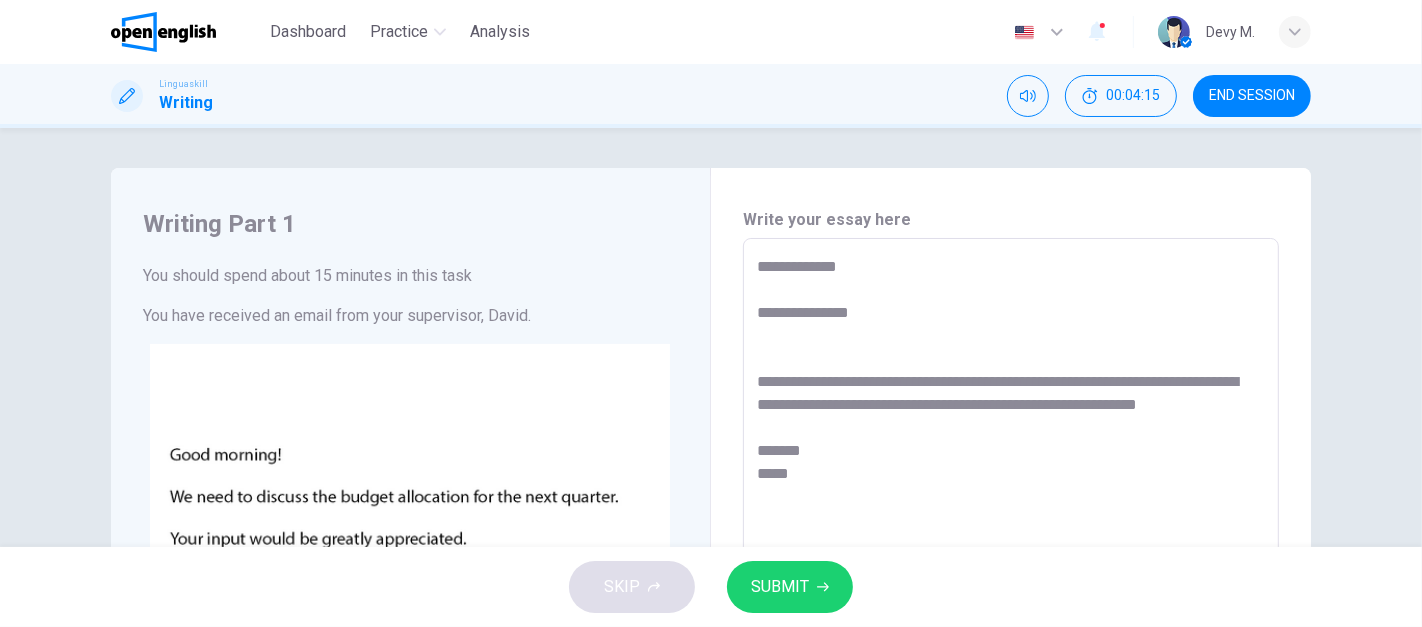 drag, startPoint x: 801, startPoint y: 305, endPoint x: 837, endPoint y: 308, distance: 36.124783 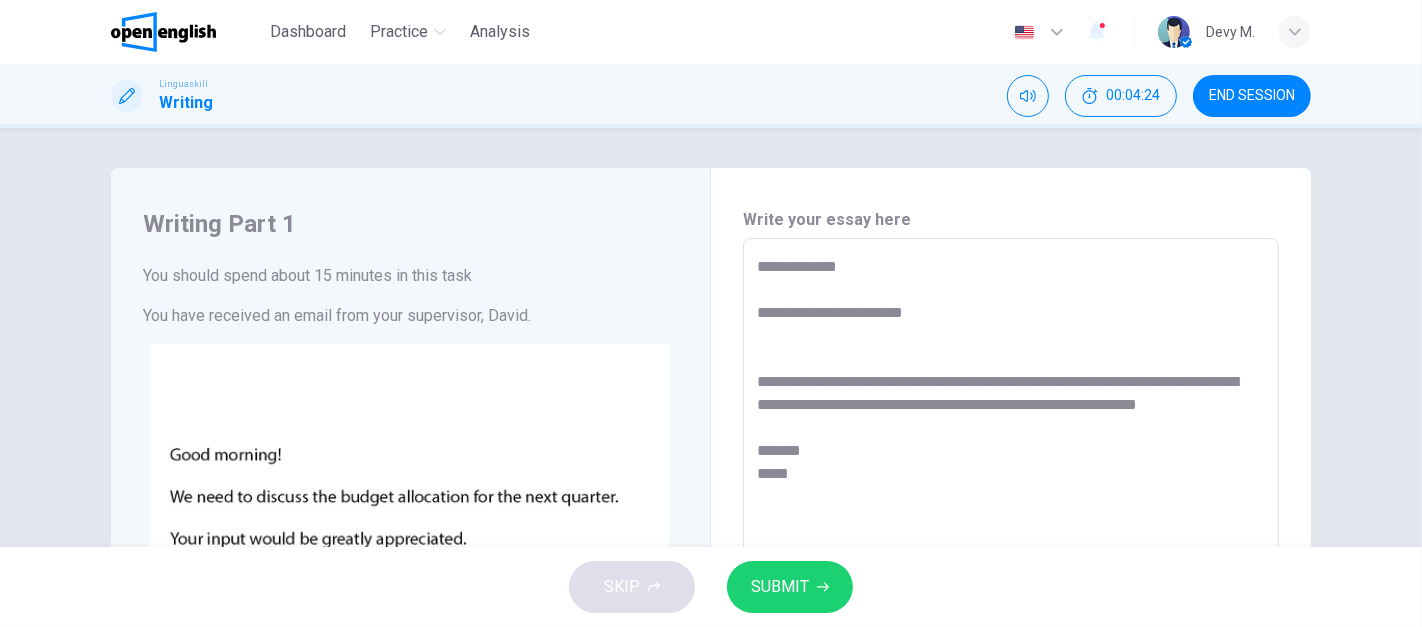 click on "**********" at bounding box center (1011, 611) 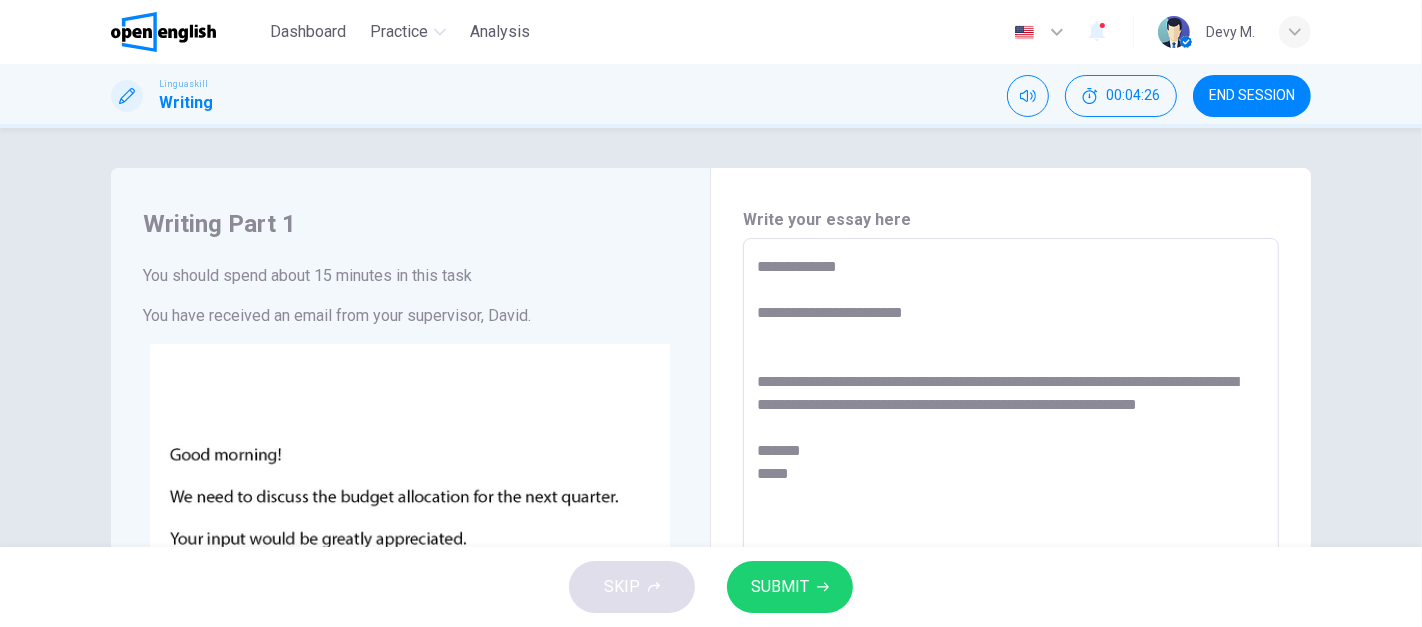 click on "**********" at bounding box center (1011, 611) 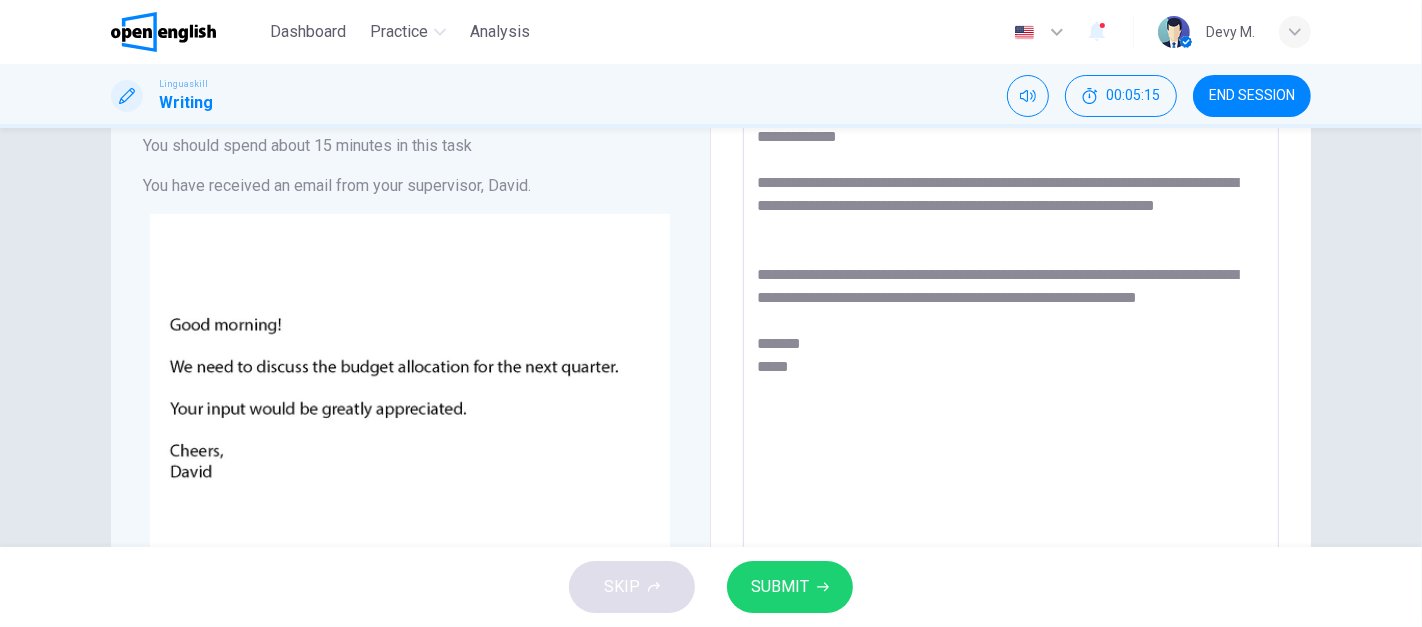 scroll, scrollTop: 131, scrollLeft: 0, axis: vertical 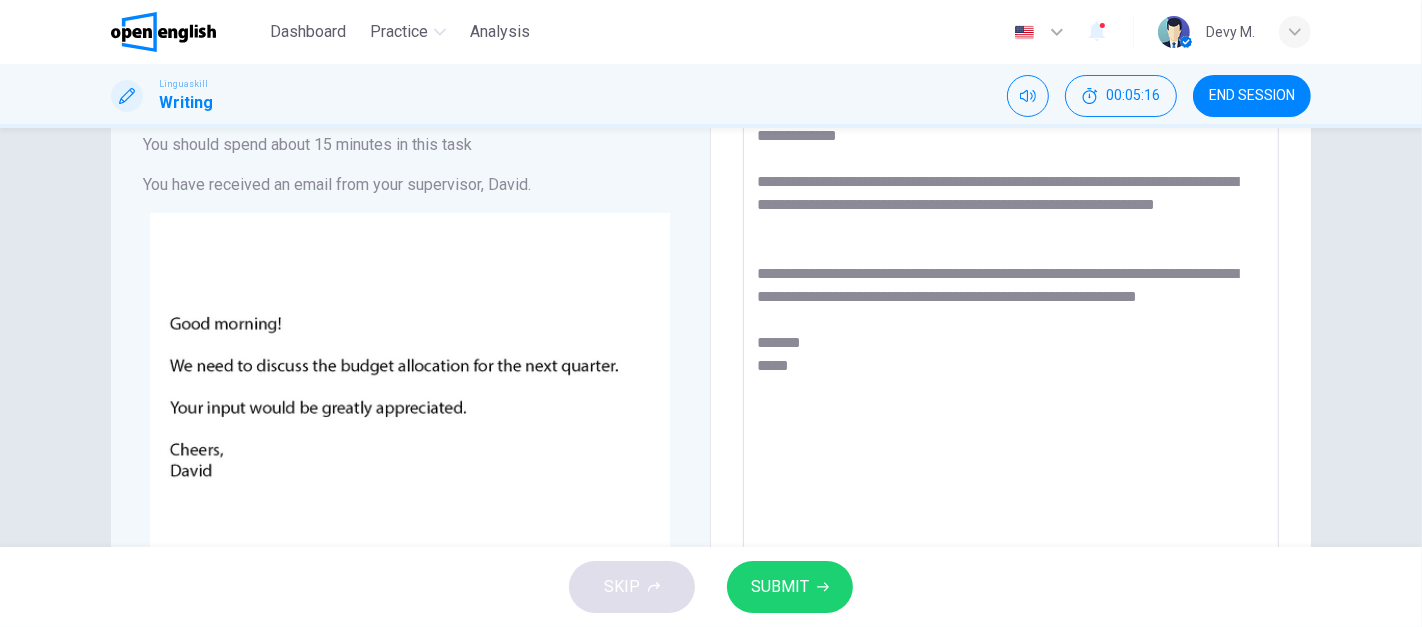type on "**********" 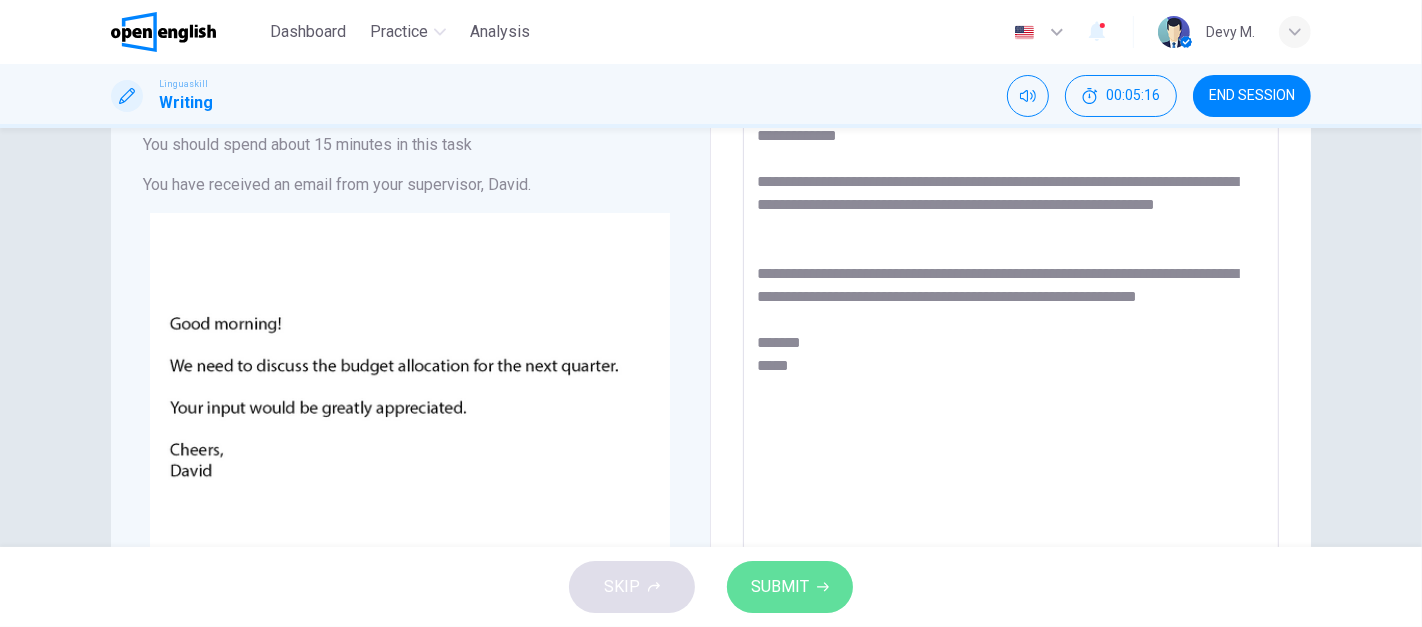 click on "SUBMIT" at bounding box center [780, 587] 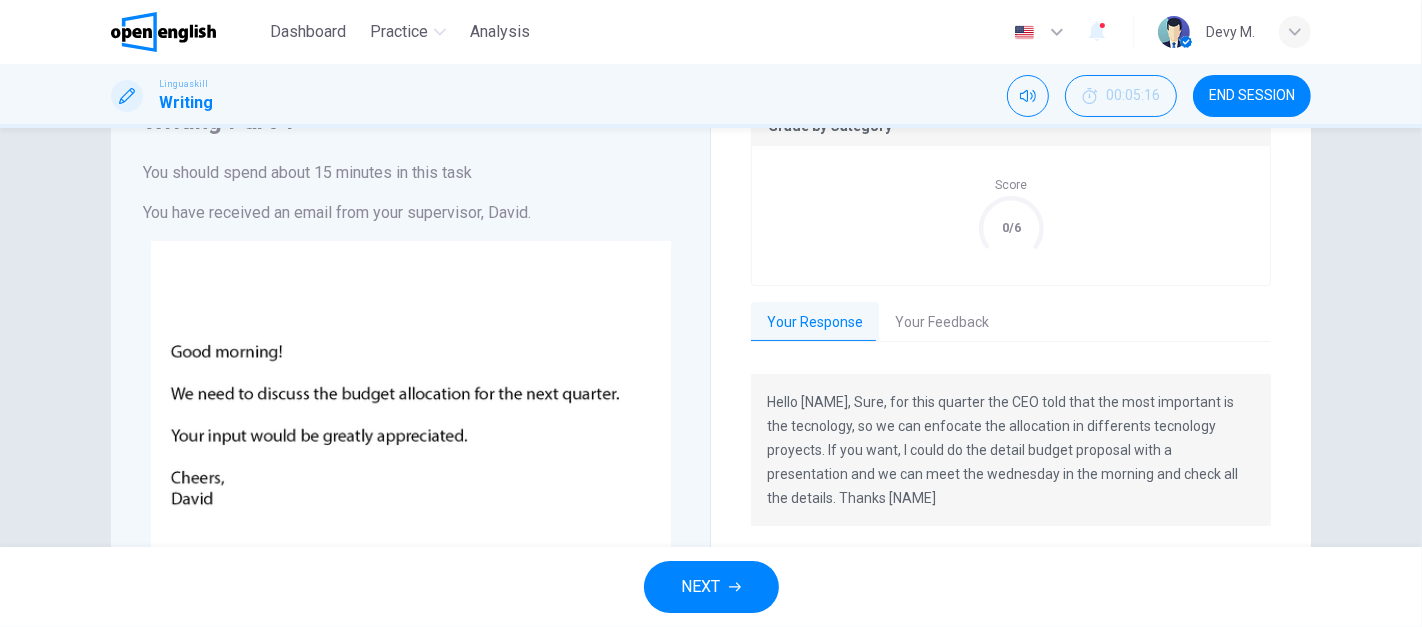 scroll, scrollTop: 97, scrollLeft: 0, axis: vertical 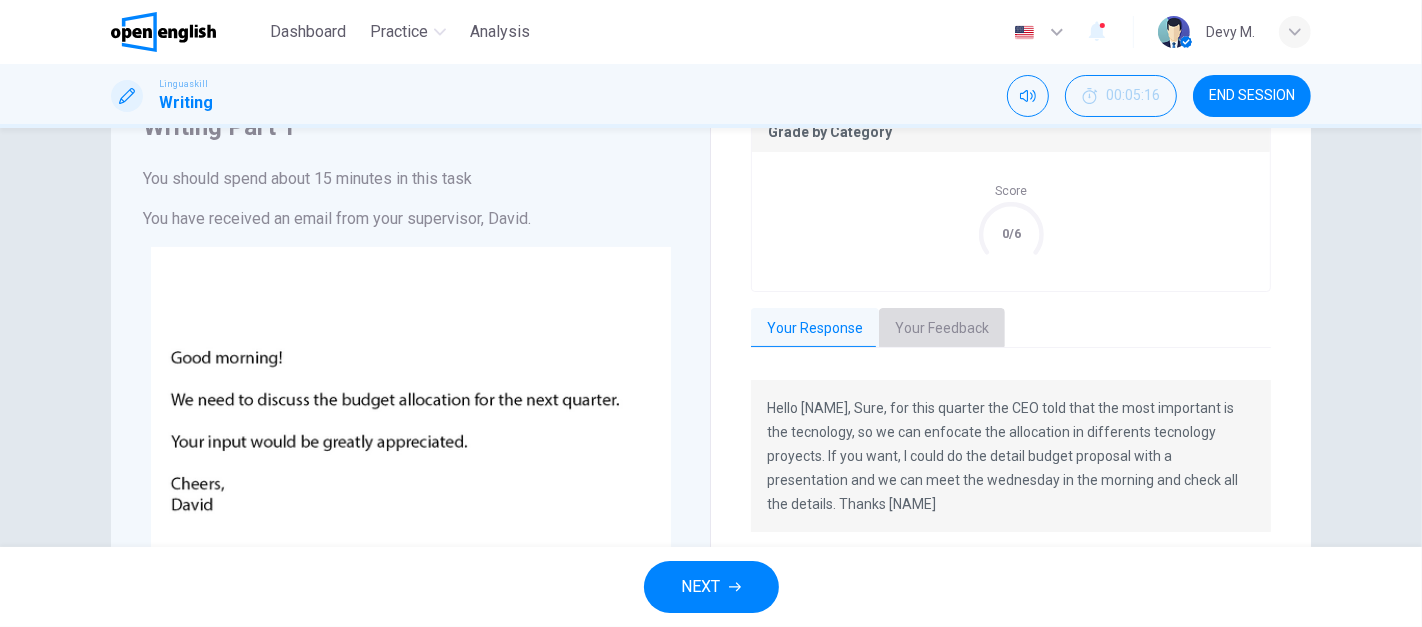 click on "Your Feedback" at bounding box center (942, 329) 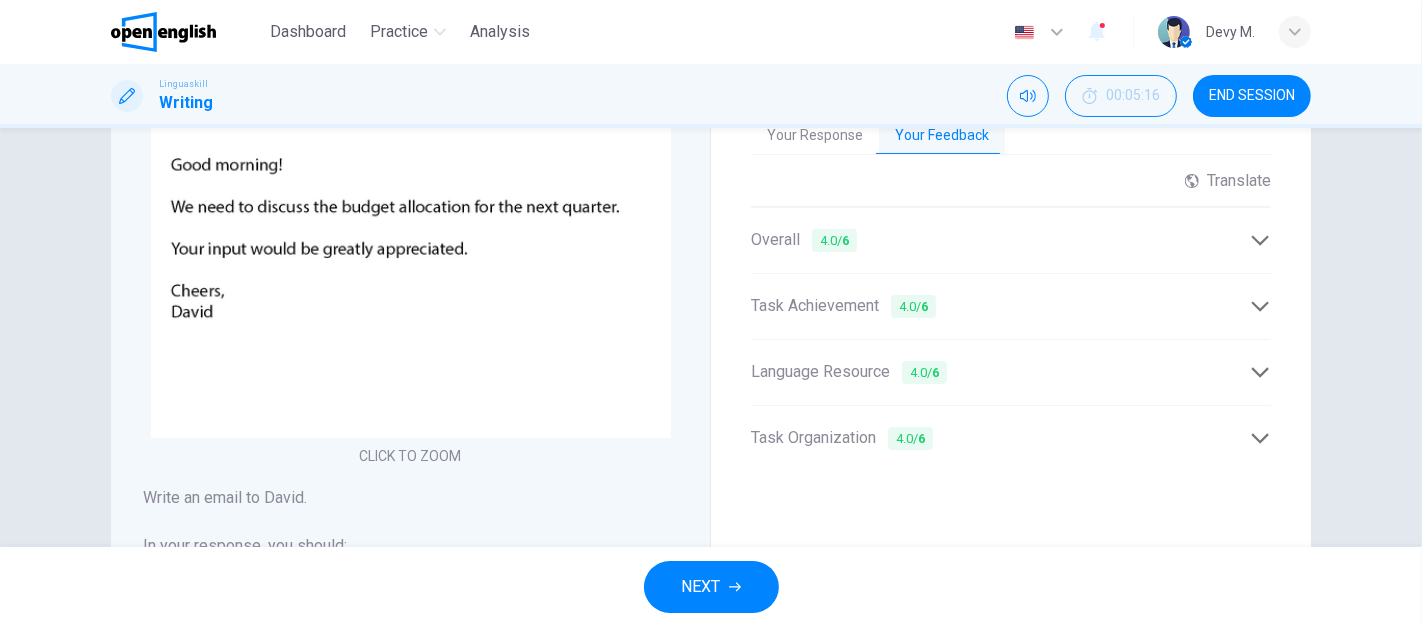 scroll, scrollTop: 297, scrollLeft: 0, axis: vertical 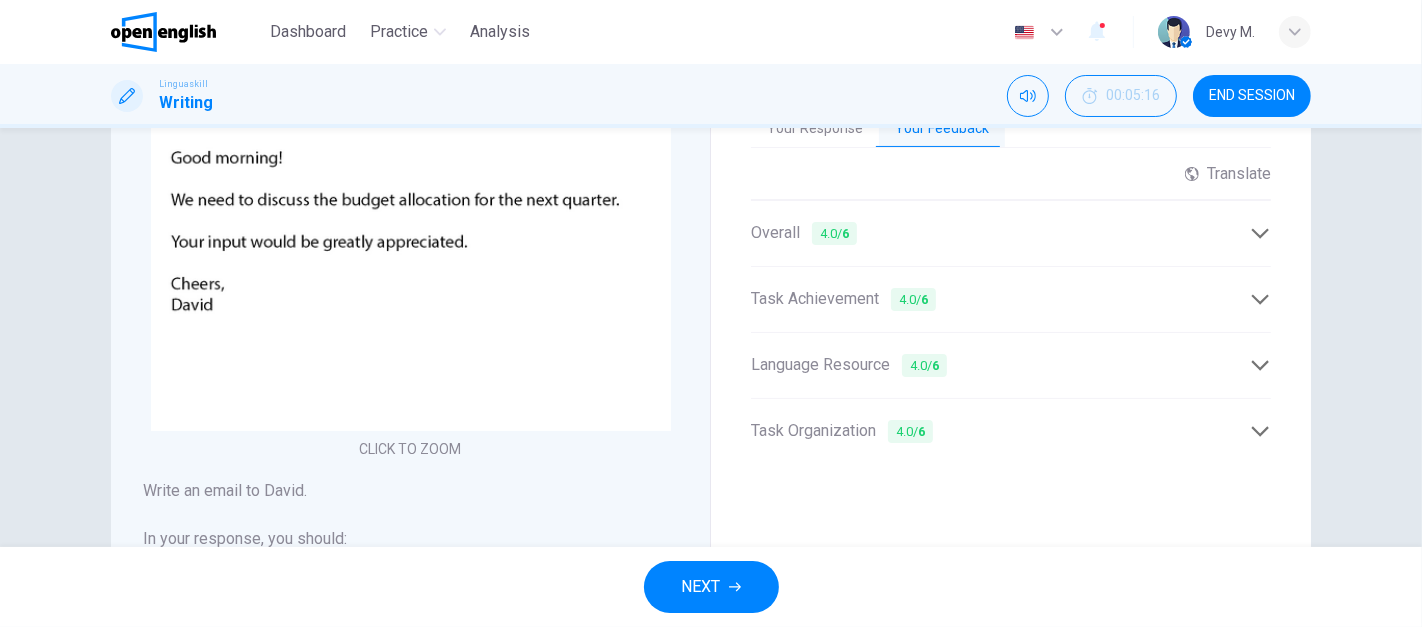 click on "Task Achievement   4.0 / 6" at bounding box center (1011, 299) 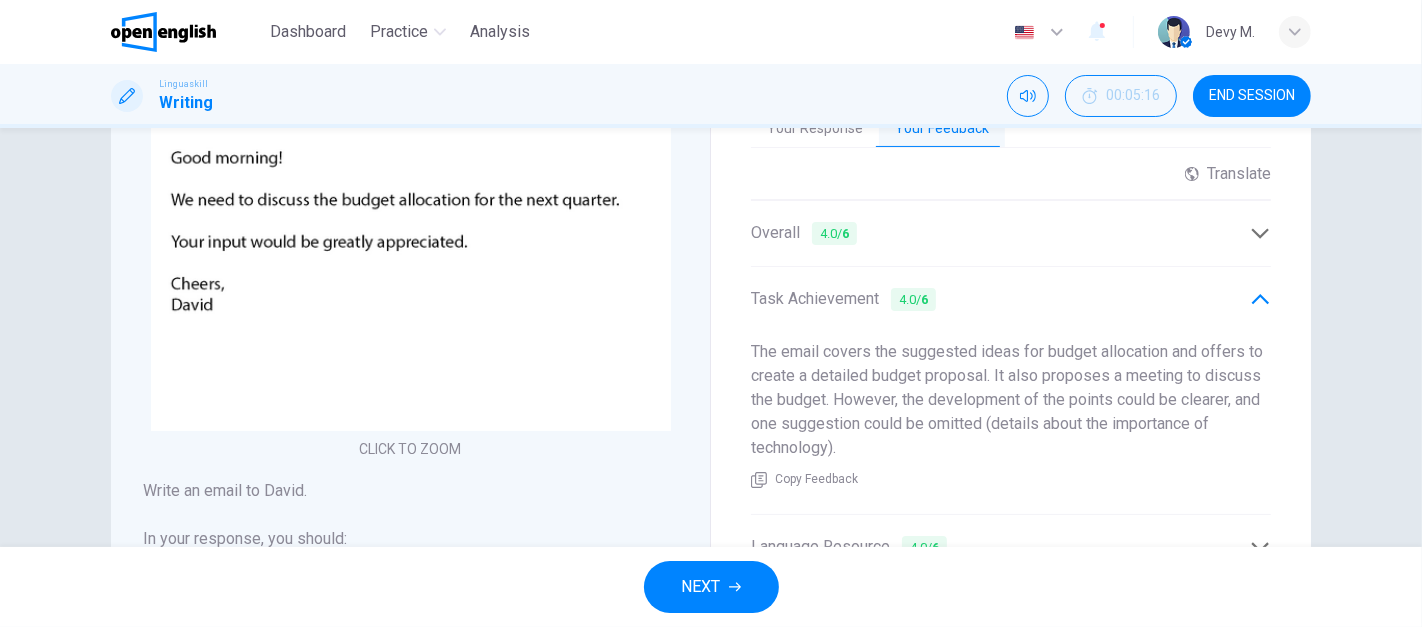 click on "Task Achievement   4.0 / 6" at bounding box center (1000, 299) 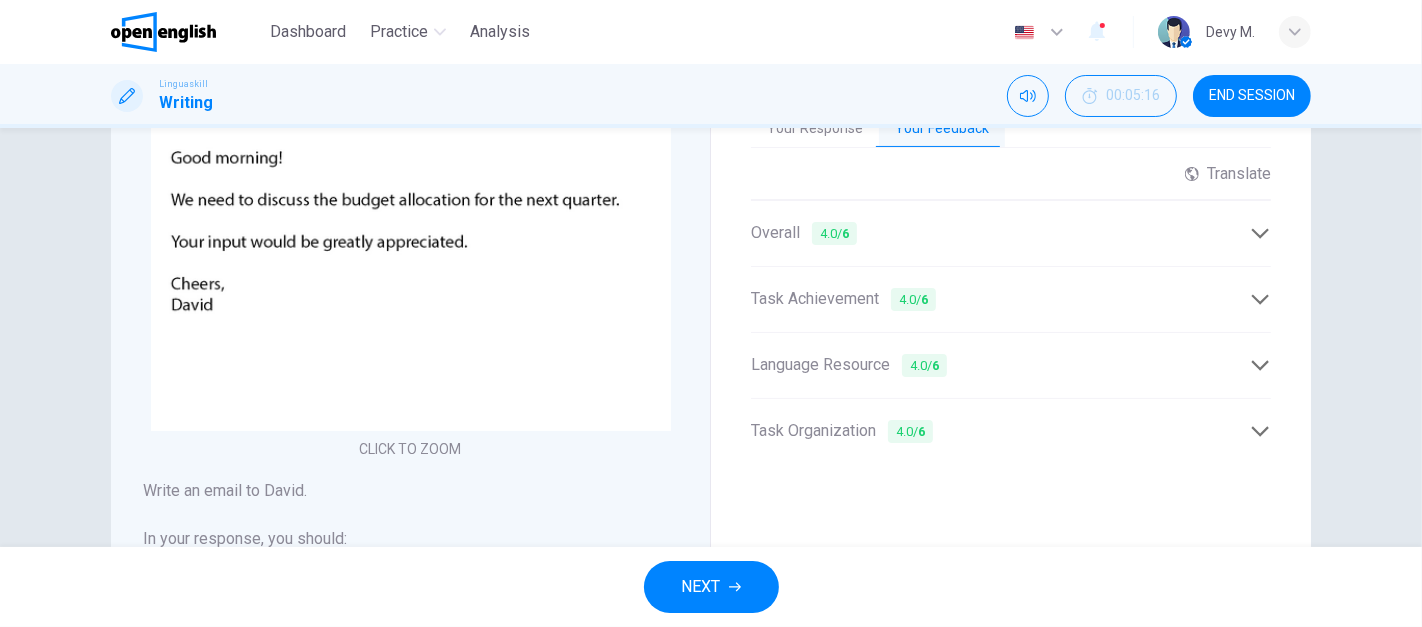 click on "Task Achievement   4.0 / 6" at bounding box center [1000, 299] 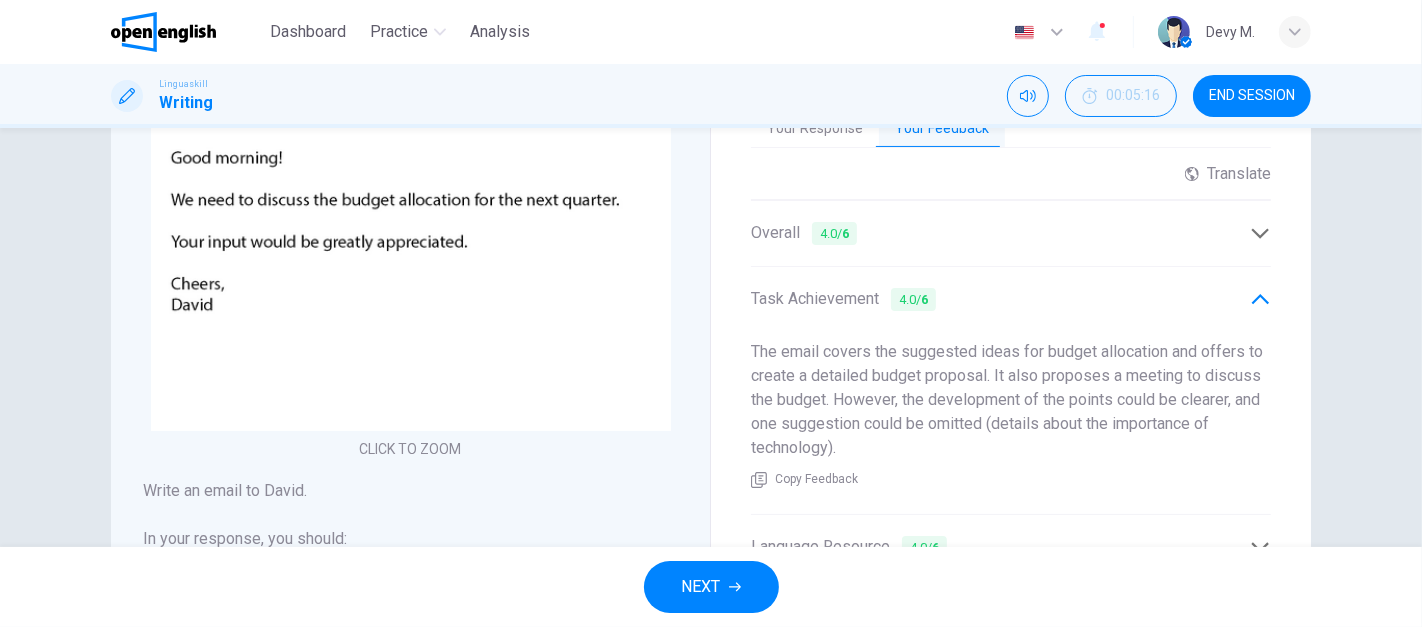 drag, startPoint x: 999, startPoint y: 425, endPoint x: 1014, endPoint y: 435, distance: 18.027756 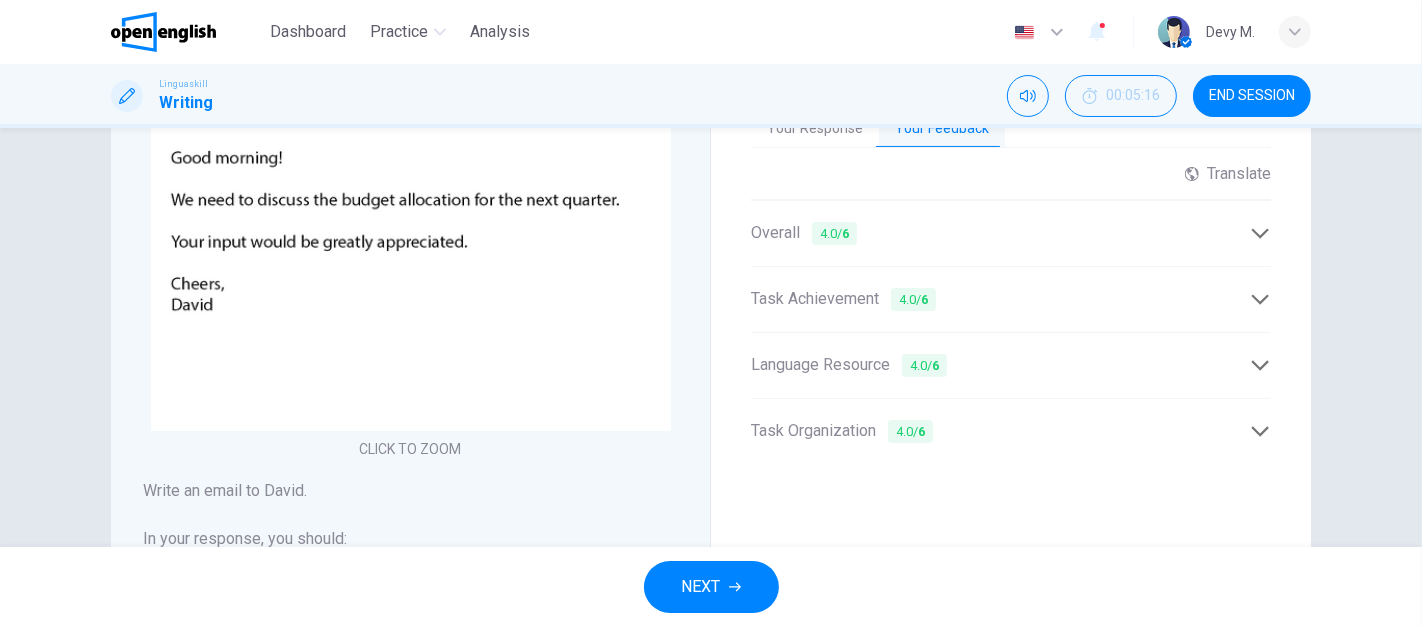 click on "4.0 / 6" at bounding box center (924, 365) 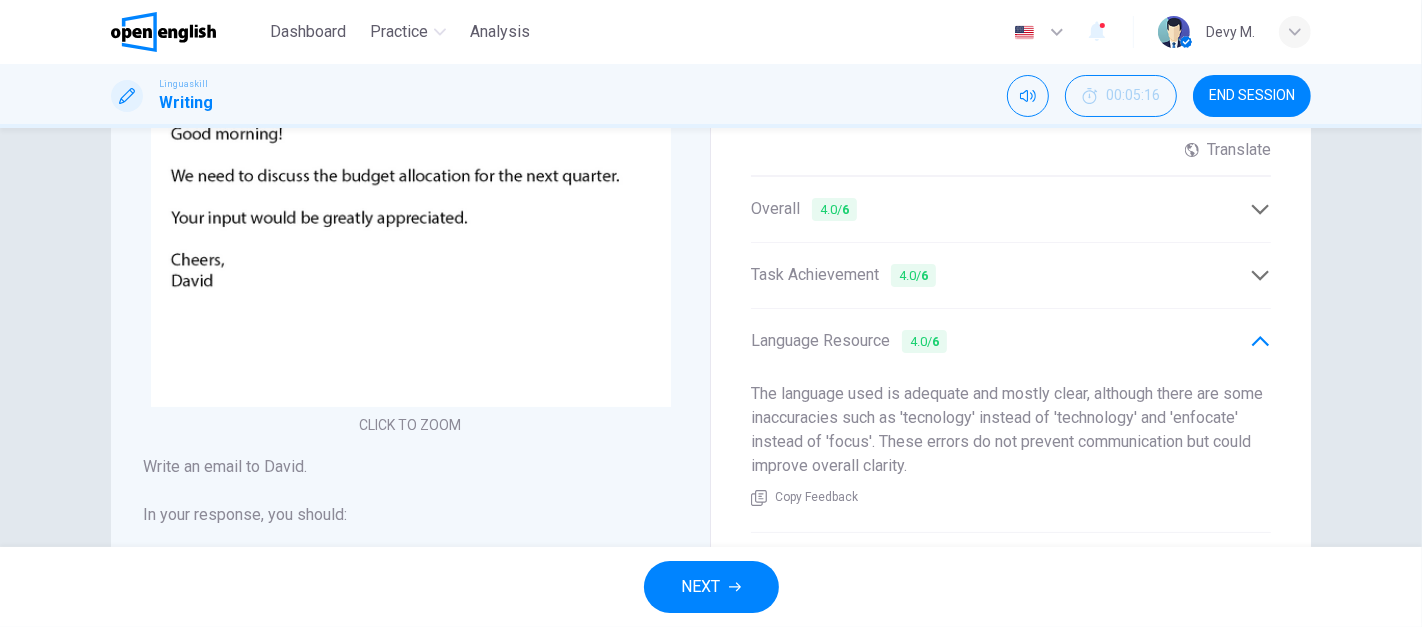 scroll, scrollTop: 326, scrollLeft: 0, axis: vertical 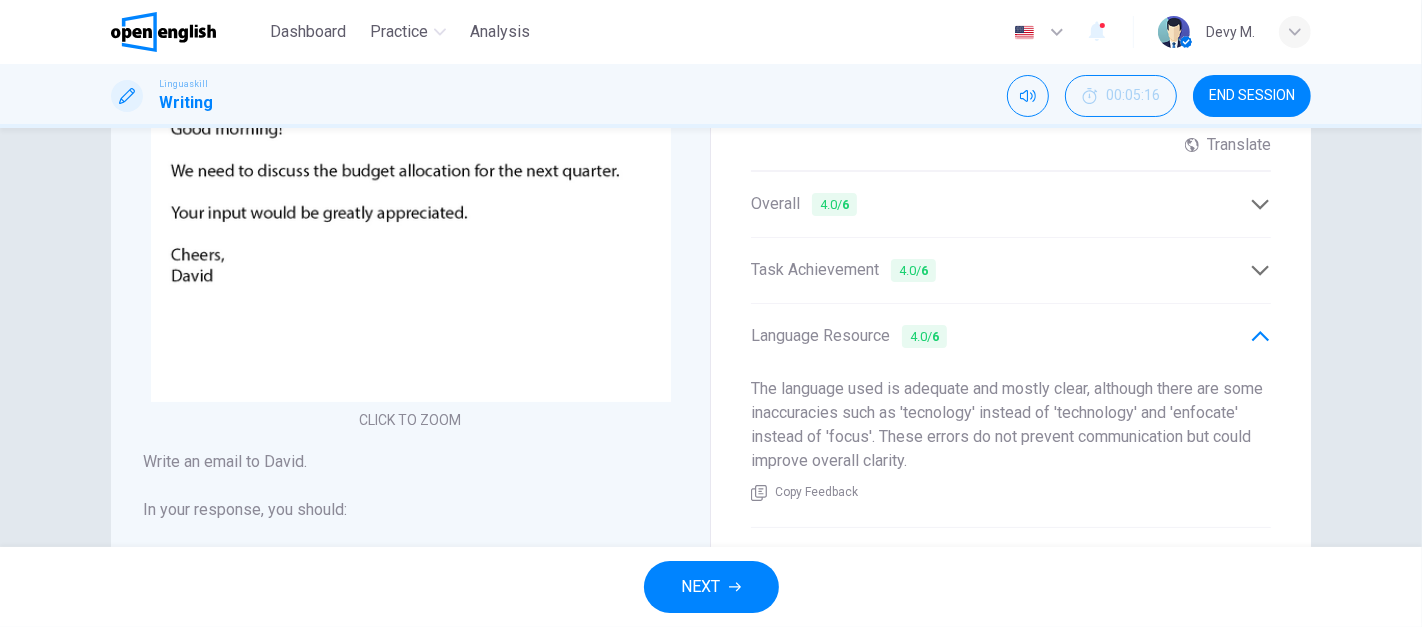click on "Task Achievement   4.0 / 6" at bounding box center [1011, 270] 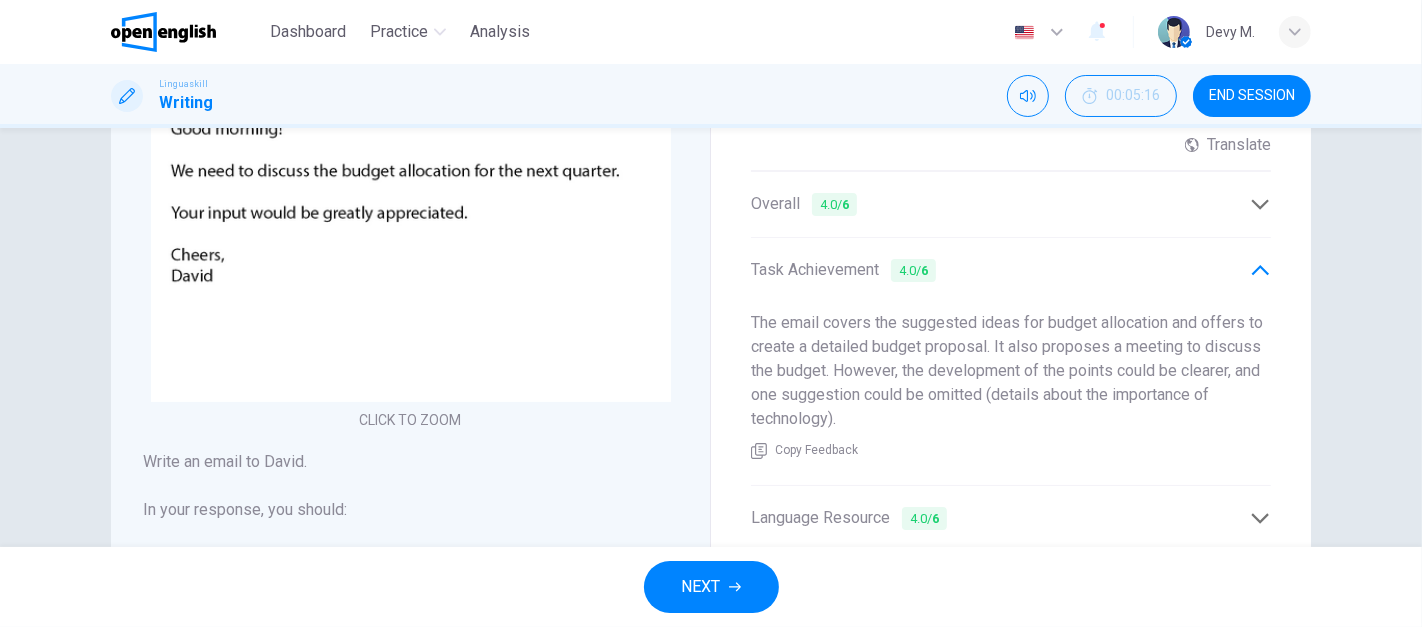 click on "The email covers the suggested ideas for budget allocation and offers to create a detailed budget proposal. It also proposes a meeting to discuss the budget. However, the development of the points could be clearer, and one suggestion could be omitted (details about the importance of technology).   Copy Feedback" at bounding box center [1011, 386] 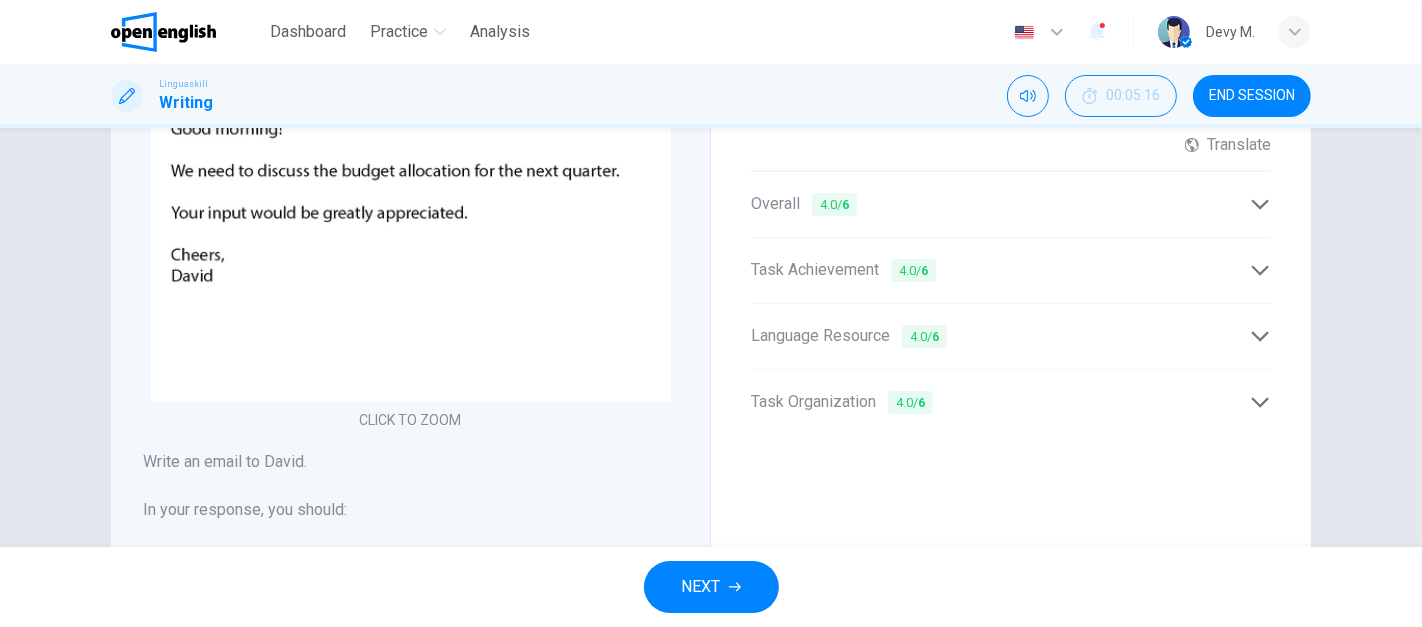 click on "Task Organization   4.0 / 6" at bounding box center [1000, 402] 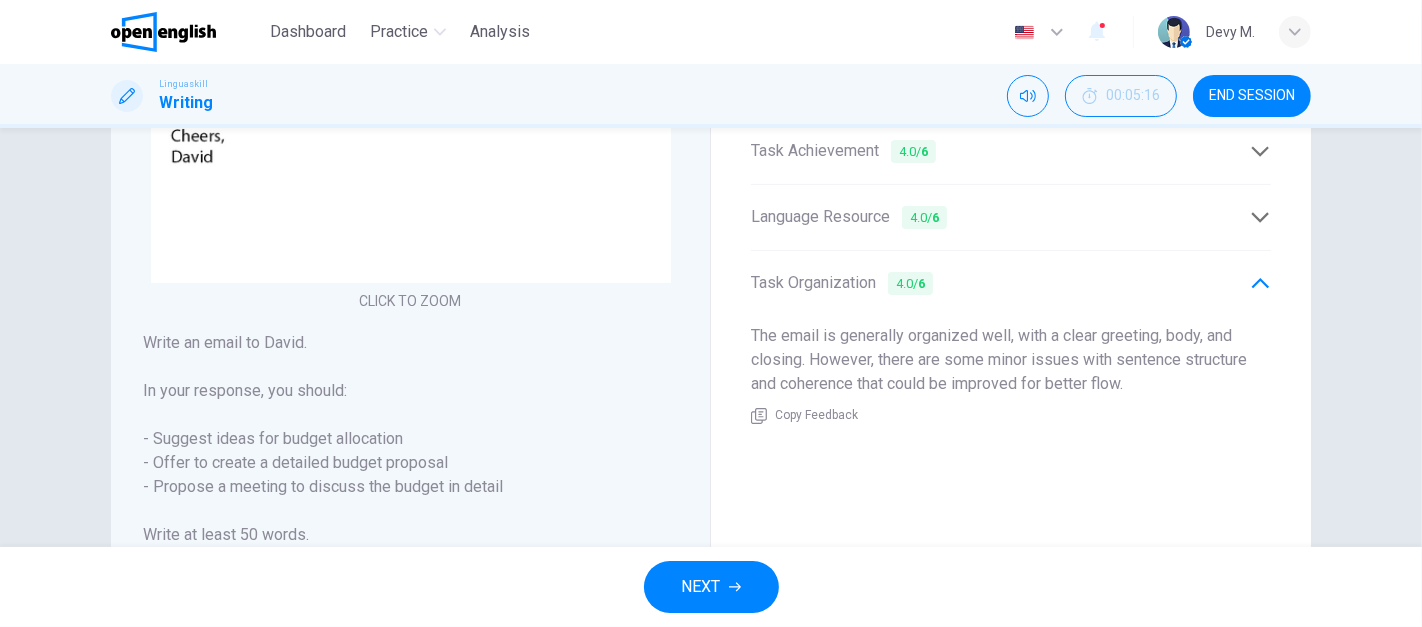 scroll, scrollTop: 462, scrollLeft: 0, axis: vertical 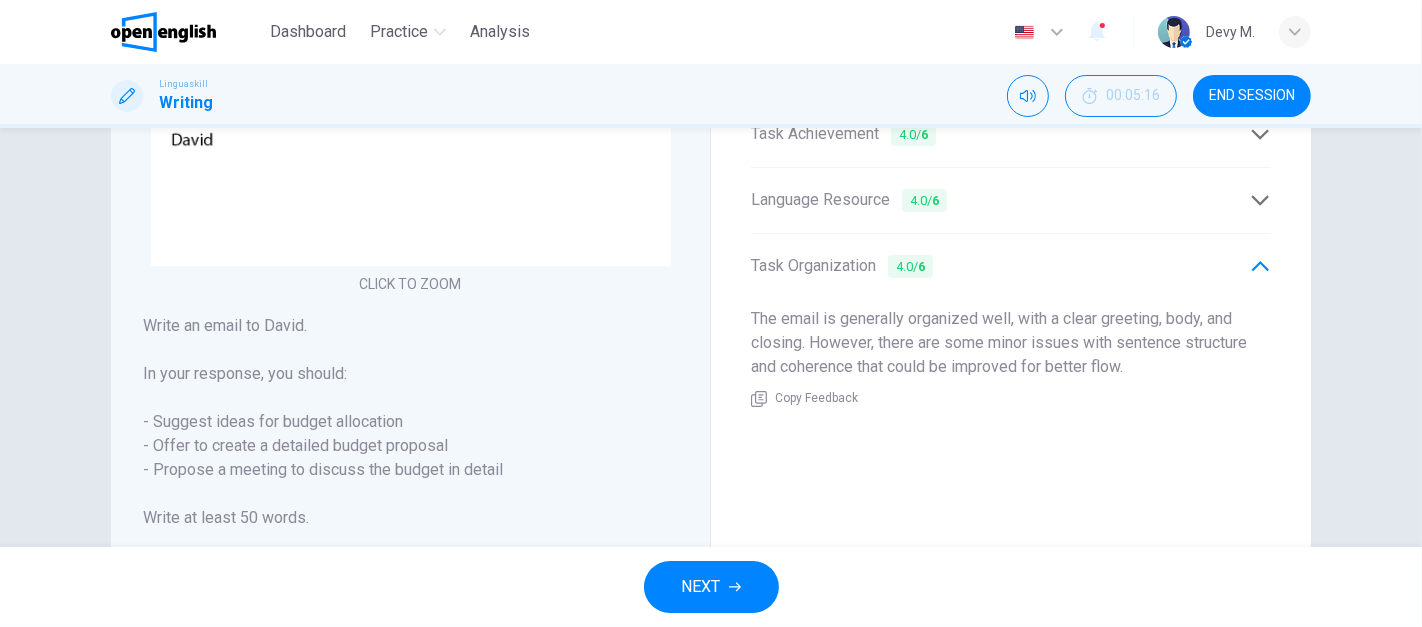 click on "NEXT" at bounding box center (701, 587) 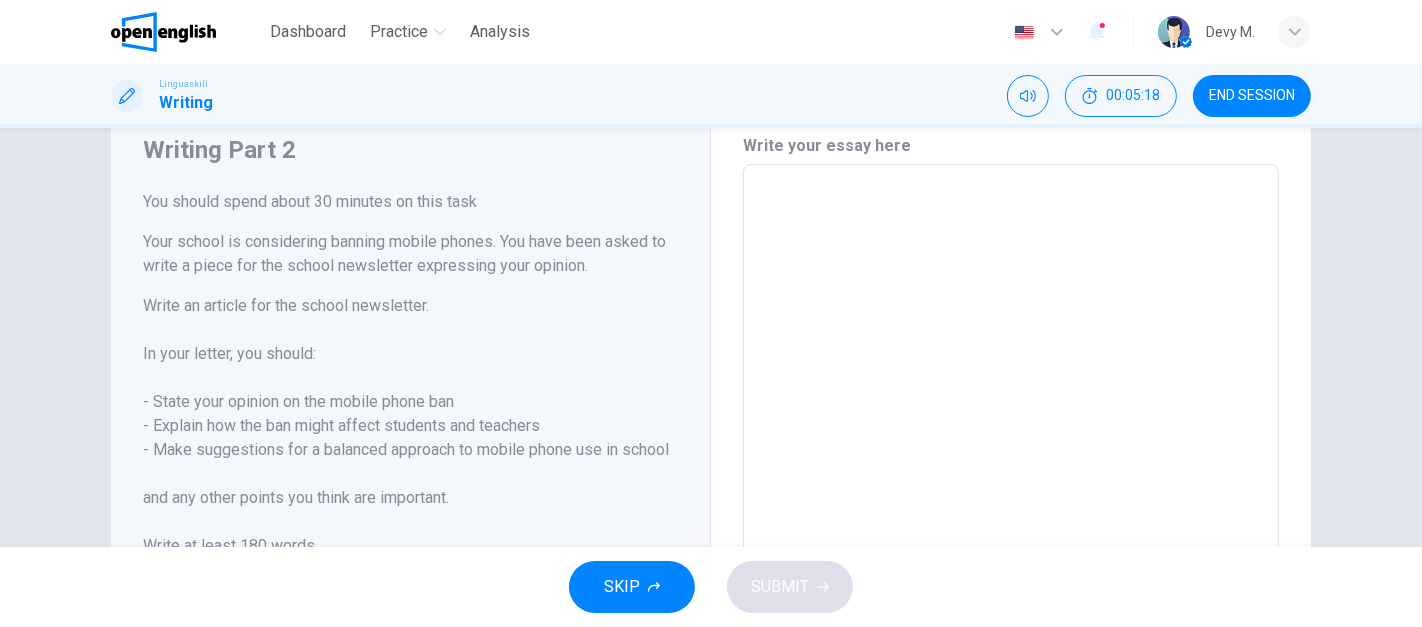 scroll, scrollTop: 65, scrollLeft: 0, axis: vertical 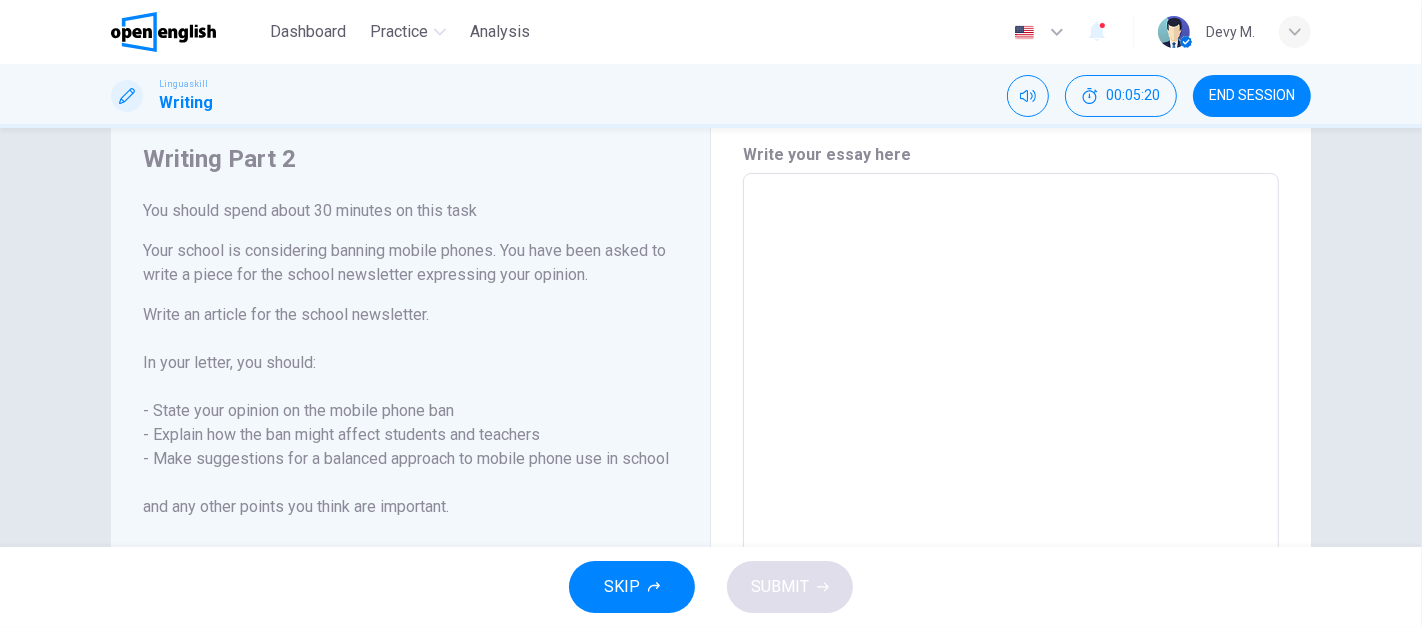 drag, startPoint x: 182, startPoint y: 256, endPoint x: 292, endPoint y: 394, distance: 176.47662 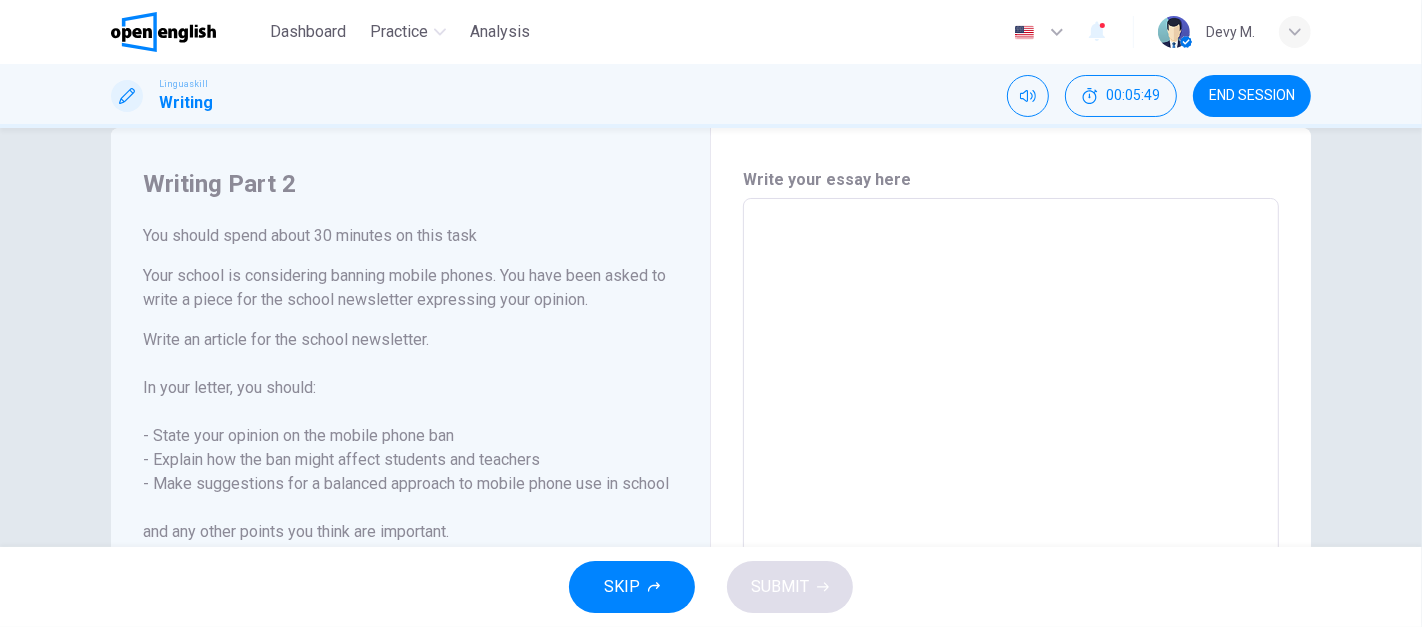 scroll, scrollTop: 39, scrollLeft: 0, axis: vertical 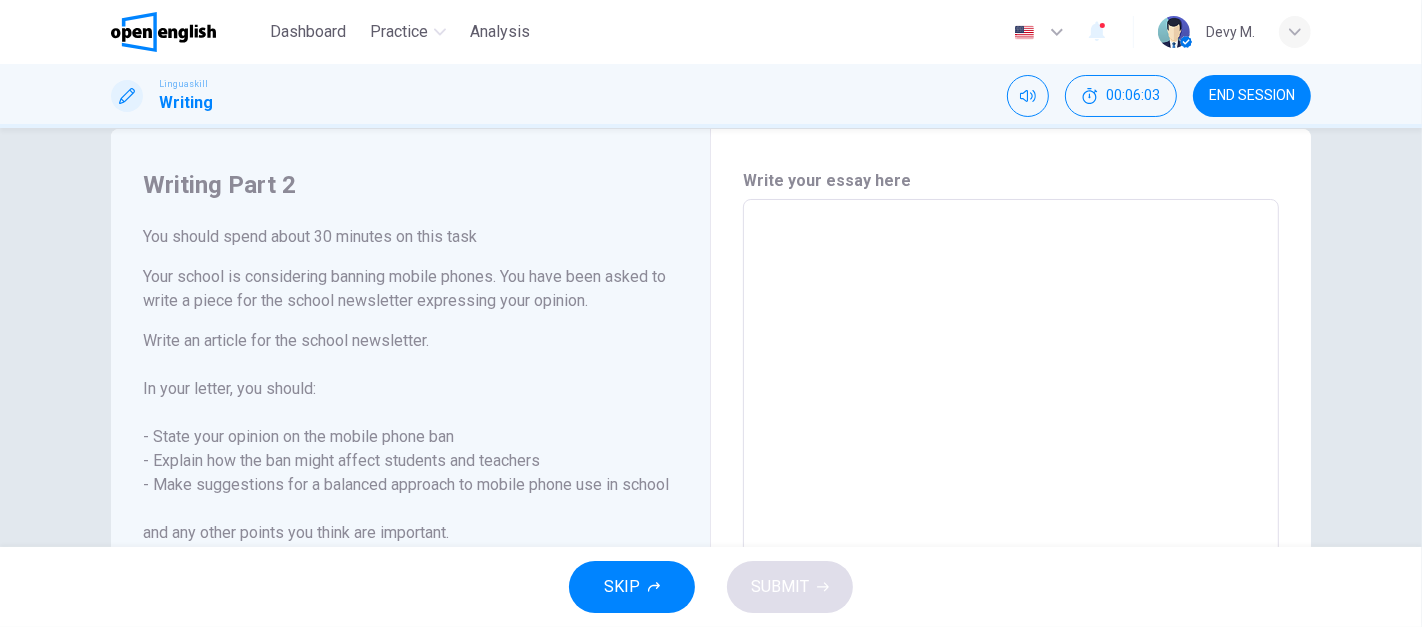 click at bounding box center [1011, 476] 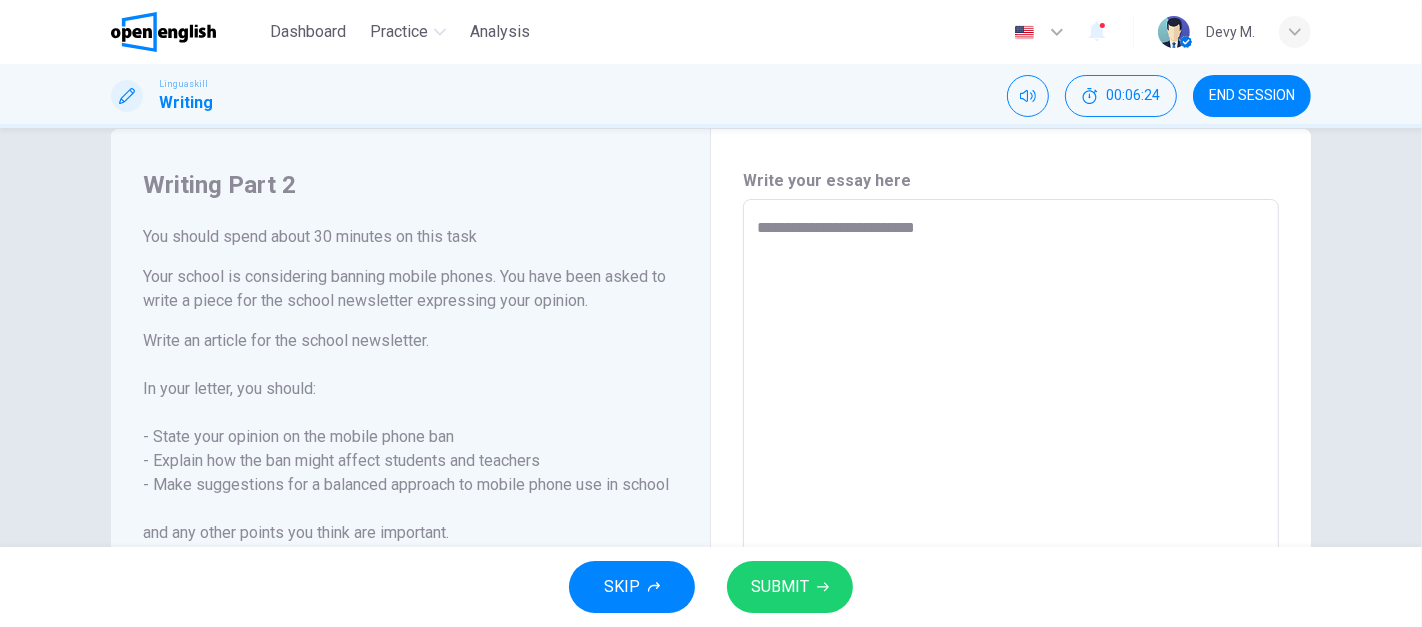 click on "**********" at bounding box center [1011, 476] 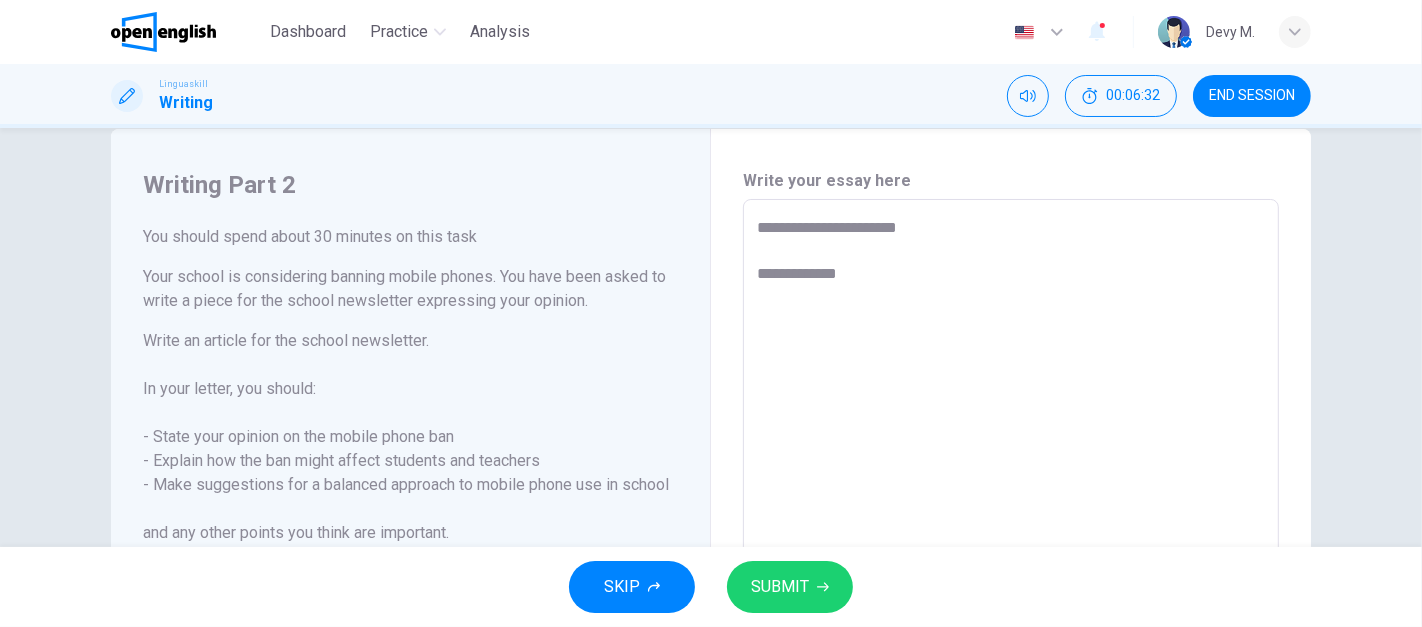 drag, startPoint x: 503, startPoint y: 290, endPoint x: 592, endPoint y: 264, distance: 92.72001 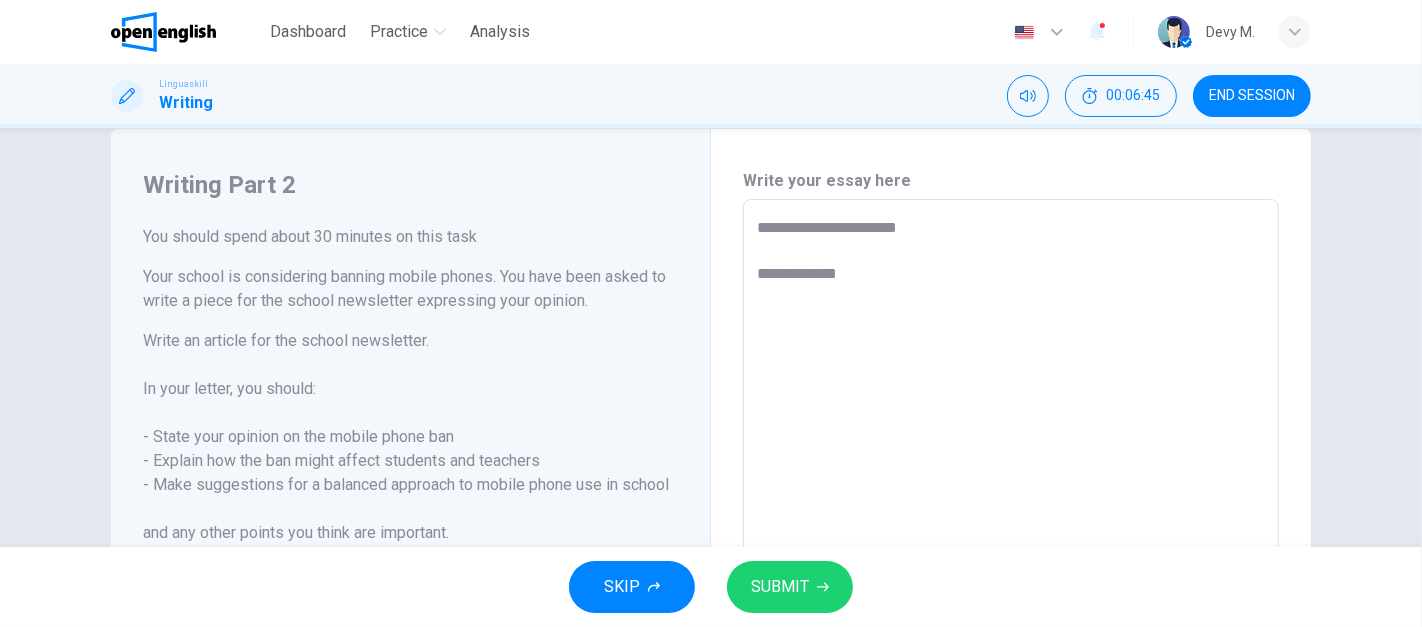 drag, startPoint x: 147, startPoint y: 444, endPoint x: 442, endPoint y: 430, distance: 295.33203 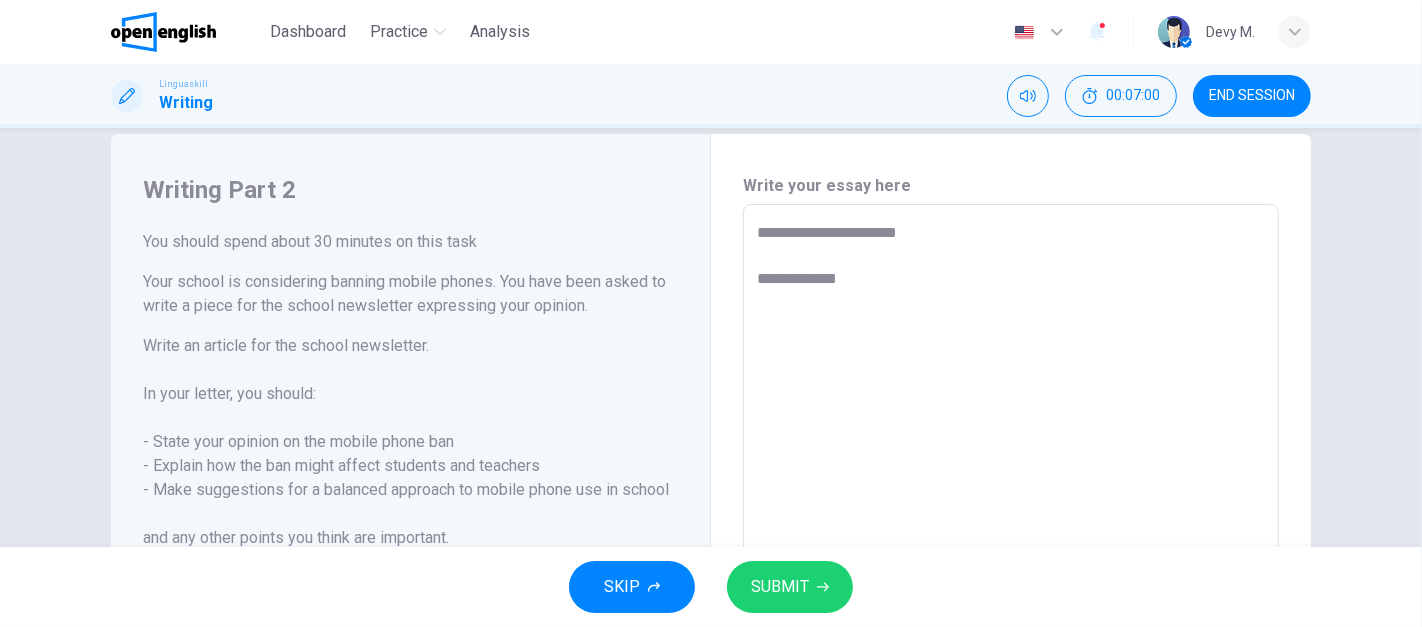 scroll, scrollTop: 33, scrollLeft: 0, axis: vertical 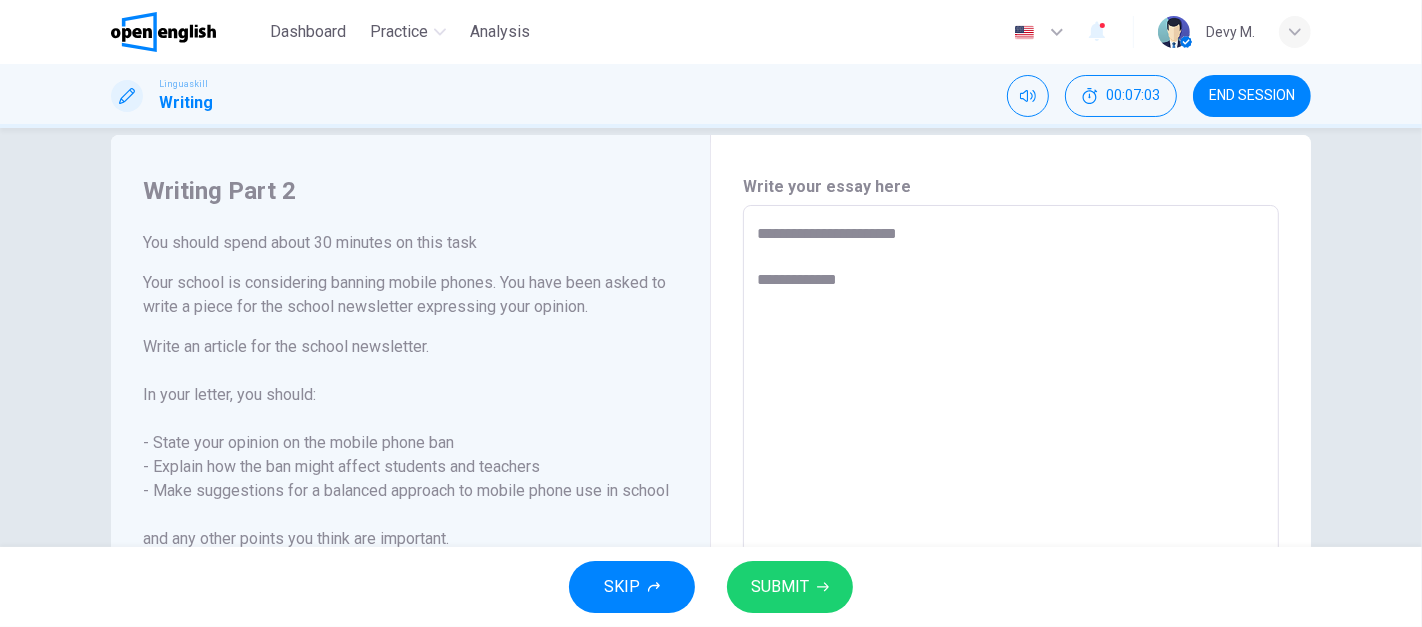 click on "**********" at bounding box center [1011, 482] 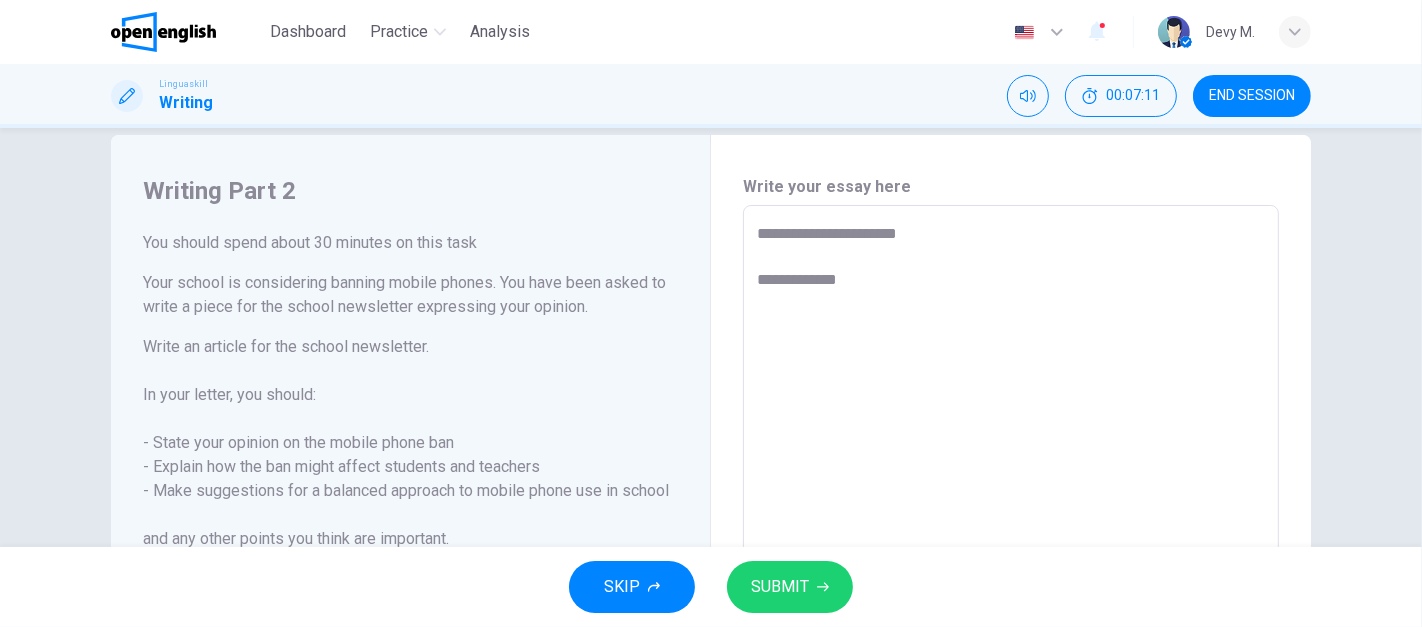 click on "**********" at bounding box center (1011, 482) 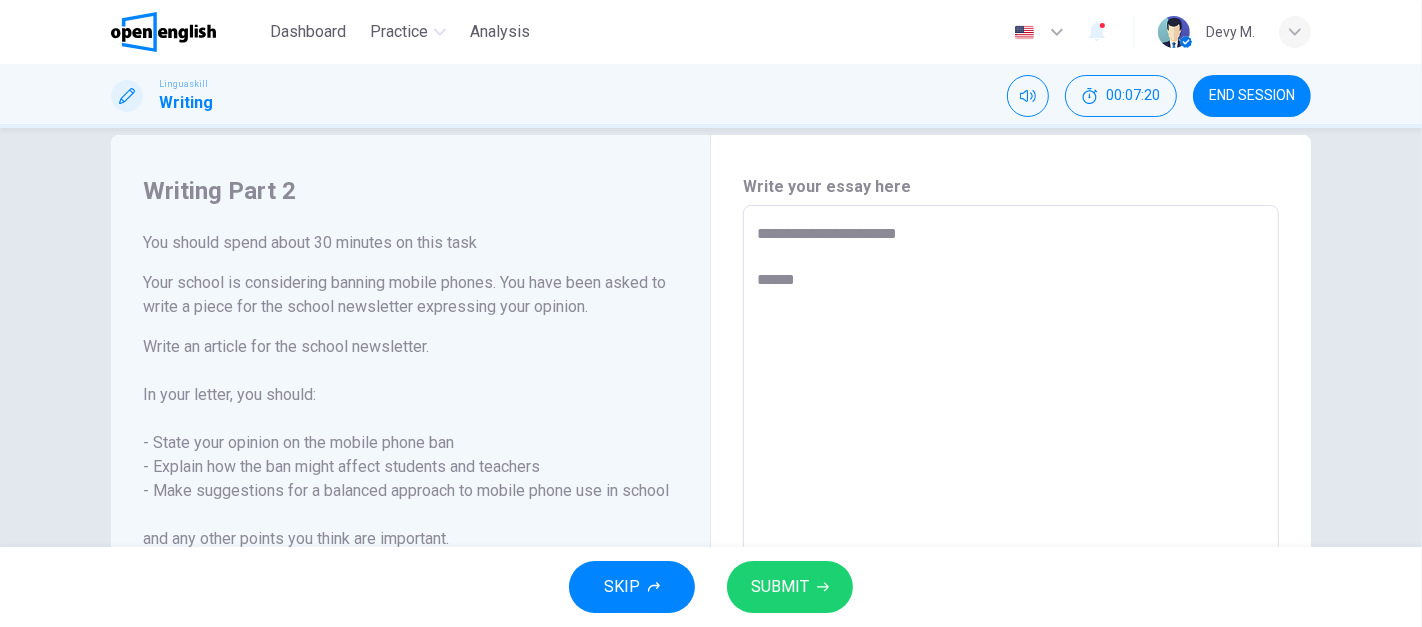click on "**********" at bounding box center [1011, 482] 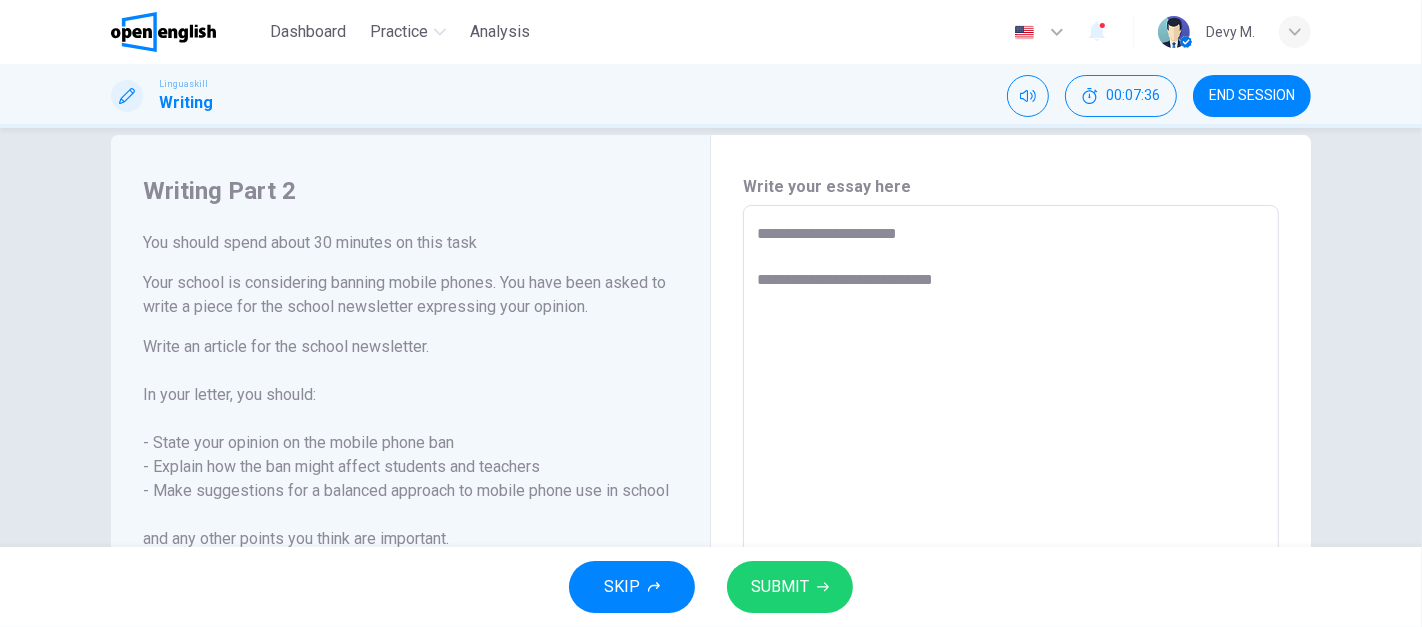 drag, startPoint x: 863, startPoint y: 277, endPoint x: 850, endPoint y: 277, distance: 13 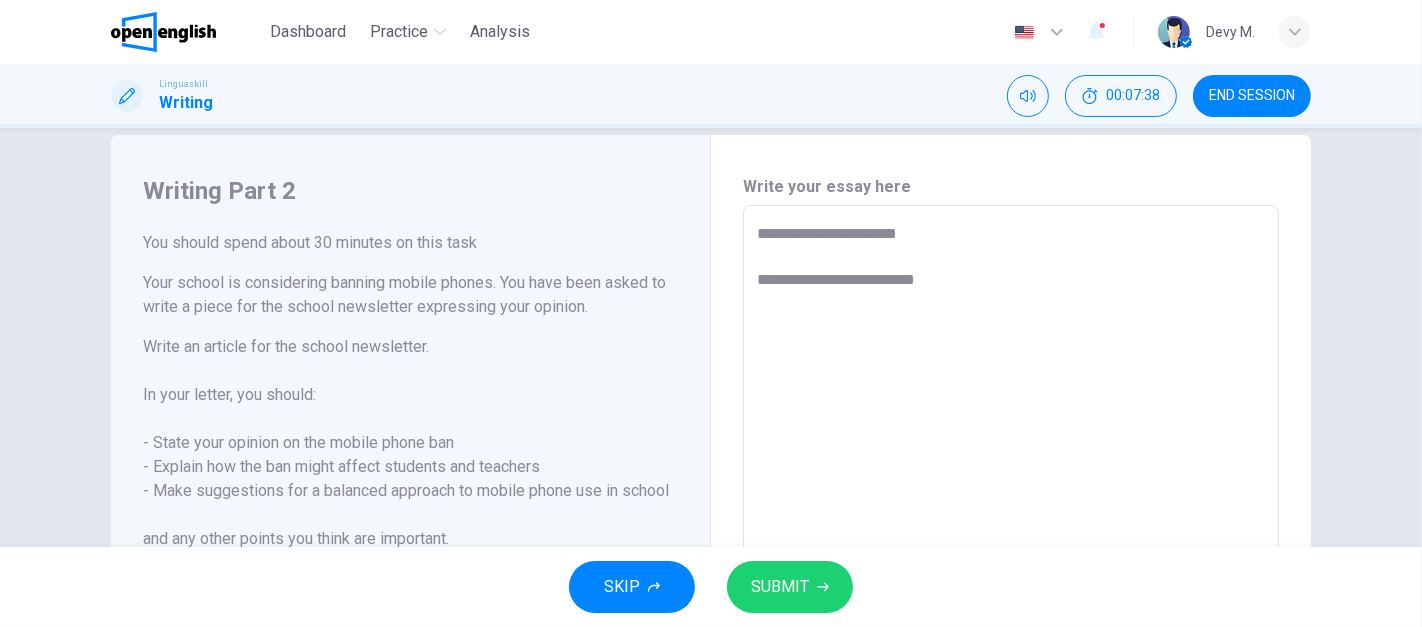 click on "**********" at bounding box center [1011, 482] 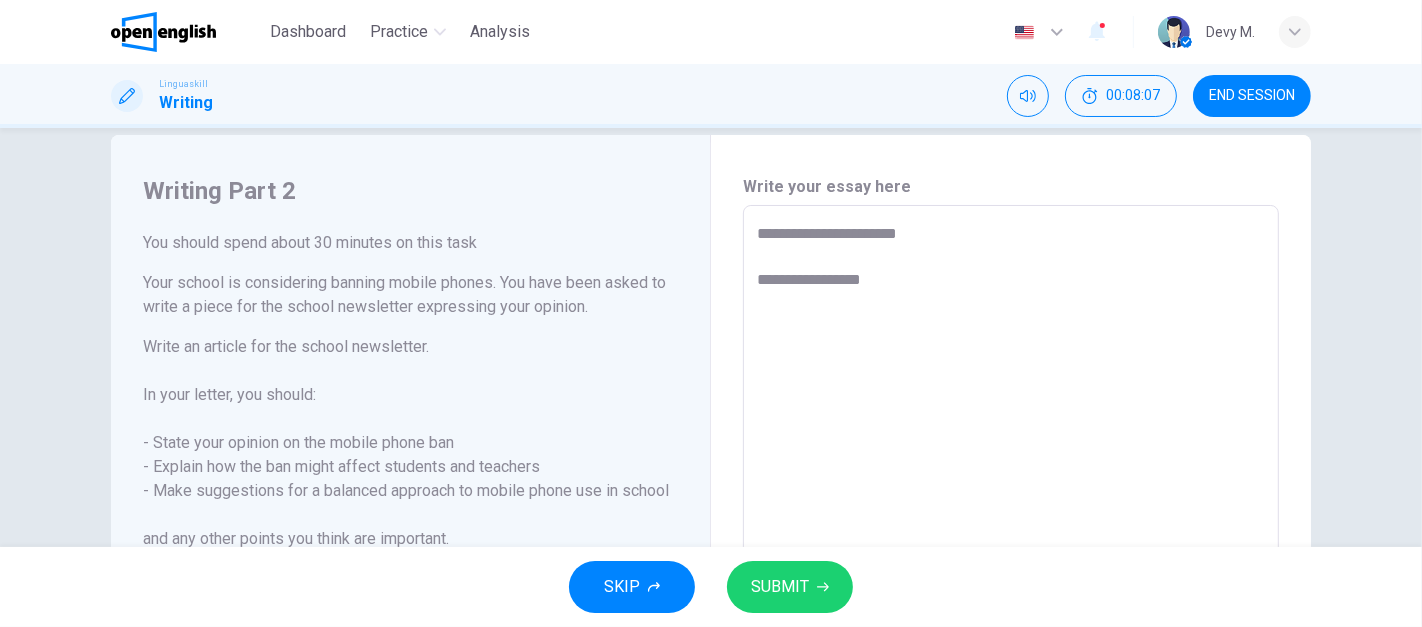 click on "**********" at bounding box center [1011, 482] 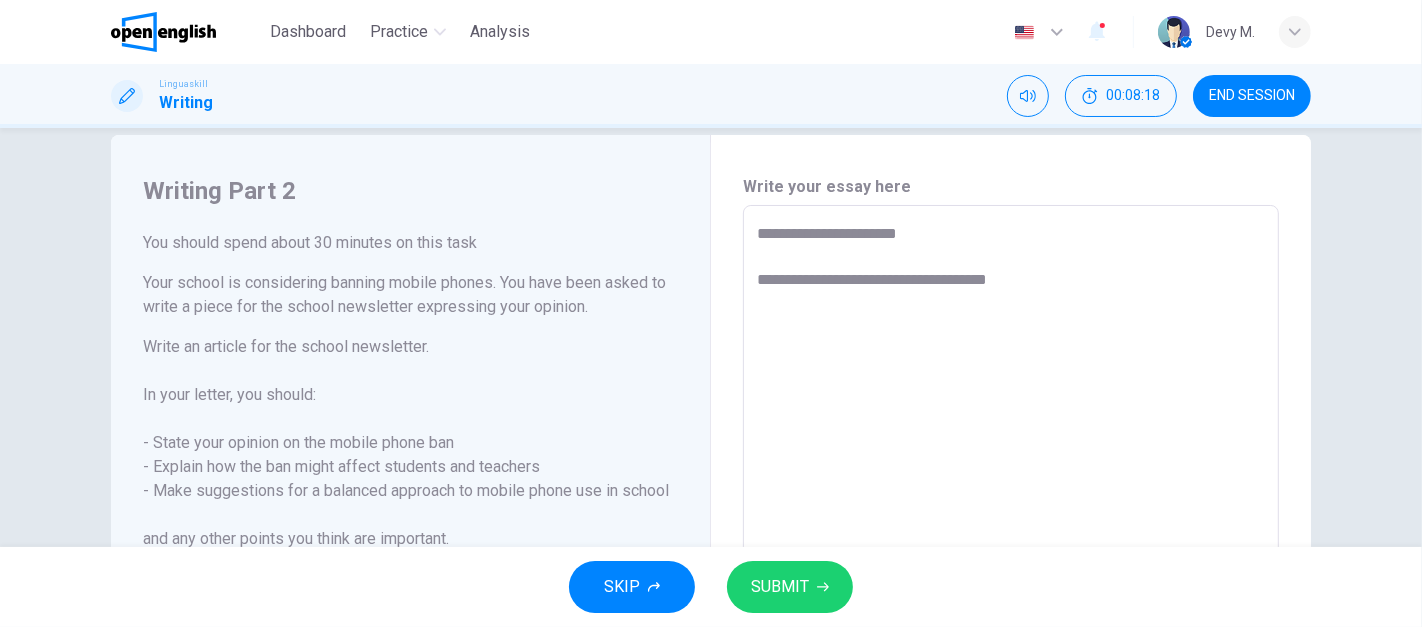 click on "**********" at bounding box center (1011, 482) 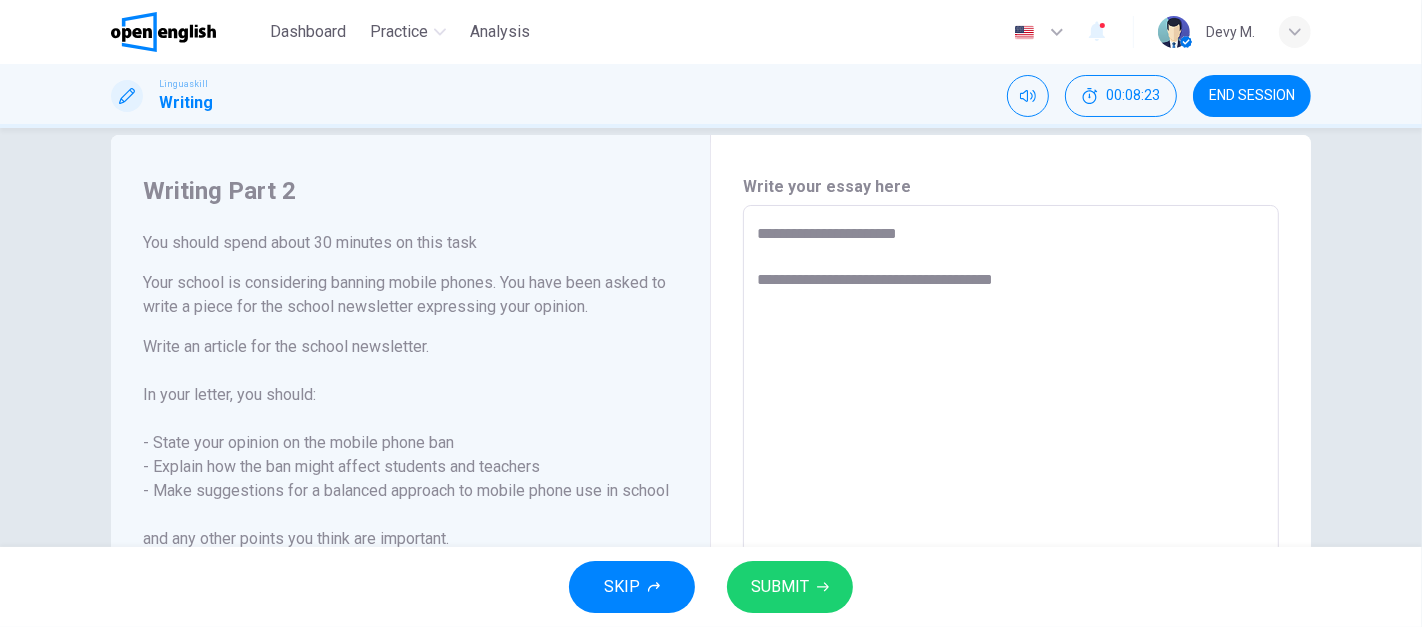 click on "**********" at bounding box center [1011, 482] 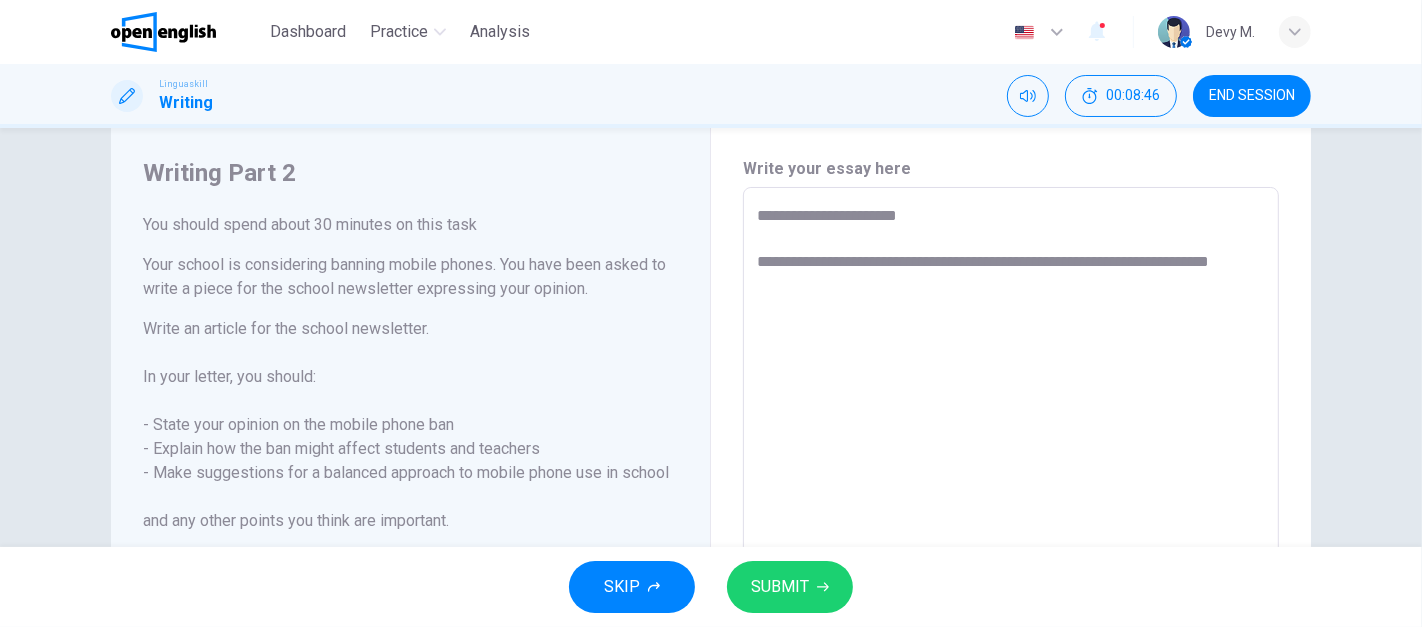 scroll, scrollTop: 51, scrollLeft: 0, axis: vertical 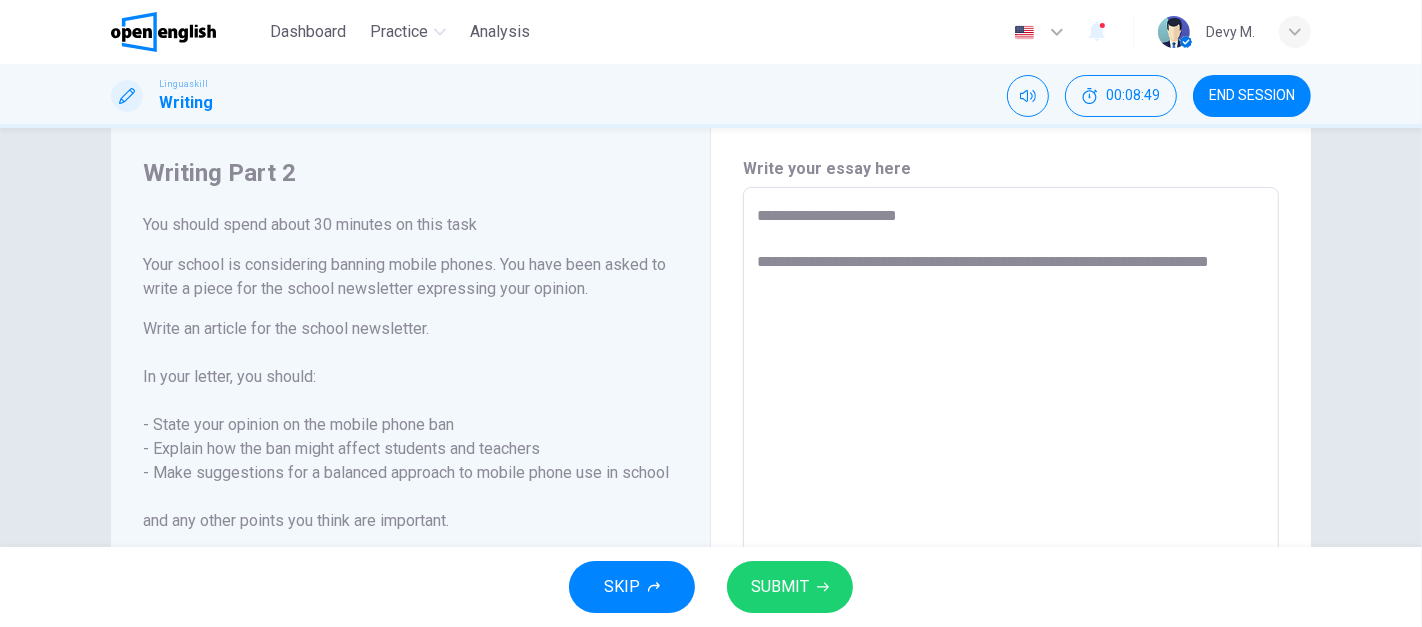 drag, startPoint x: 840, startPoint y: 264, endPoint x: 940, endPoint y: 253, distance: 100.60318 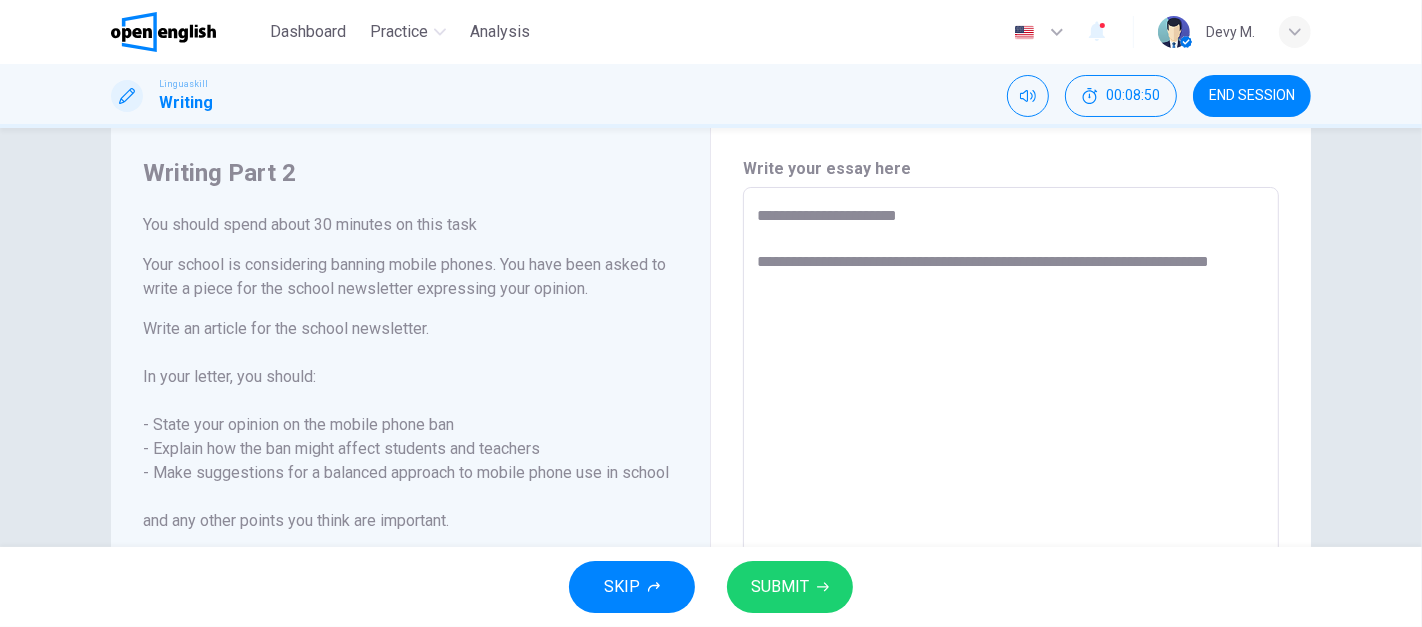 click on "**********" at bounding box center (1011, 464) 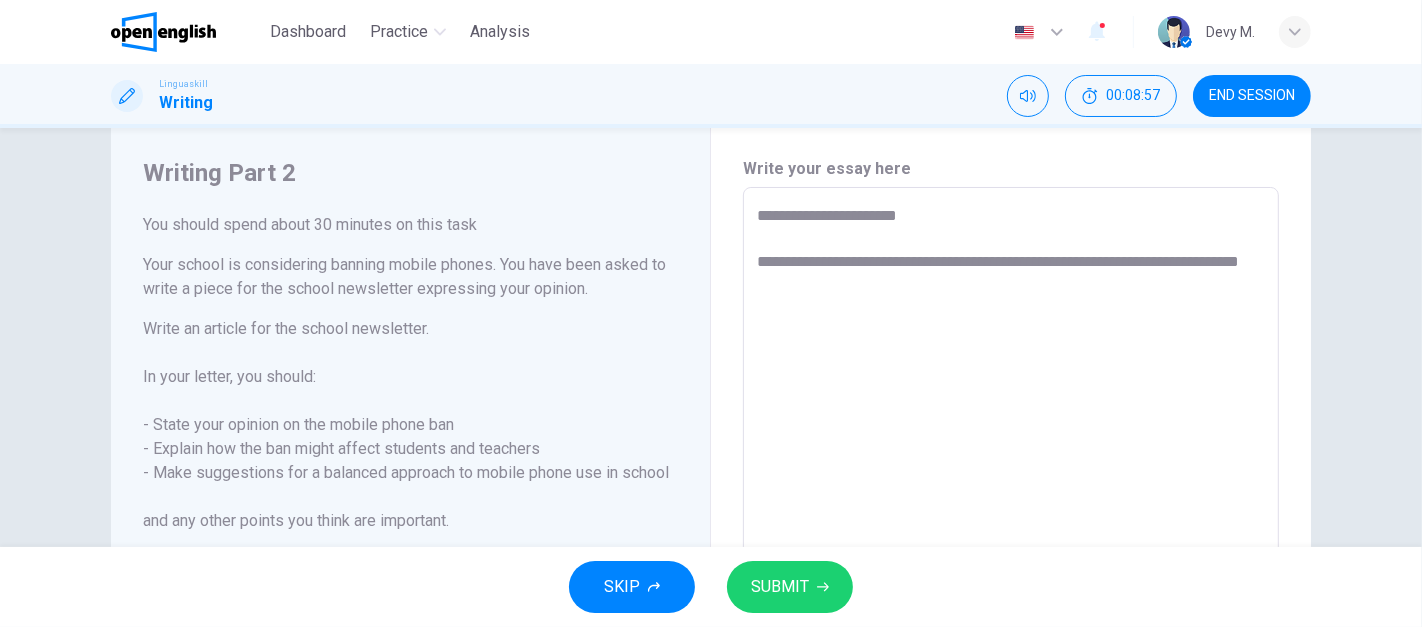 drag, startPoint x: 746, startPoint y: 257, endPoint x: 1154, endPoint y: 261, distance: 408.0196 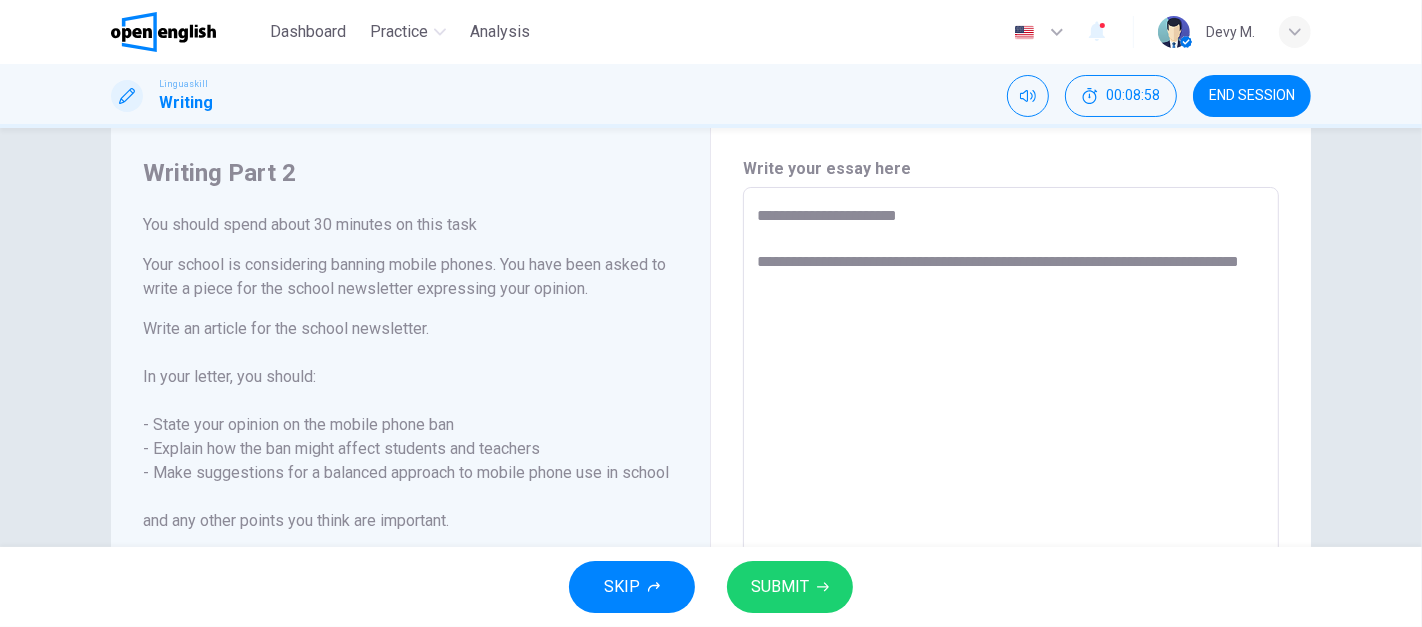 drag, startPoint x: 1154, startPoint y: 261, endPoint x: 740, endPoint y: 268, distance: 414.05917 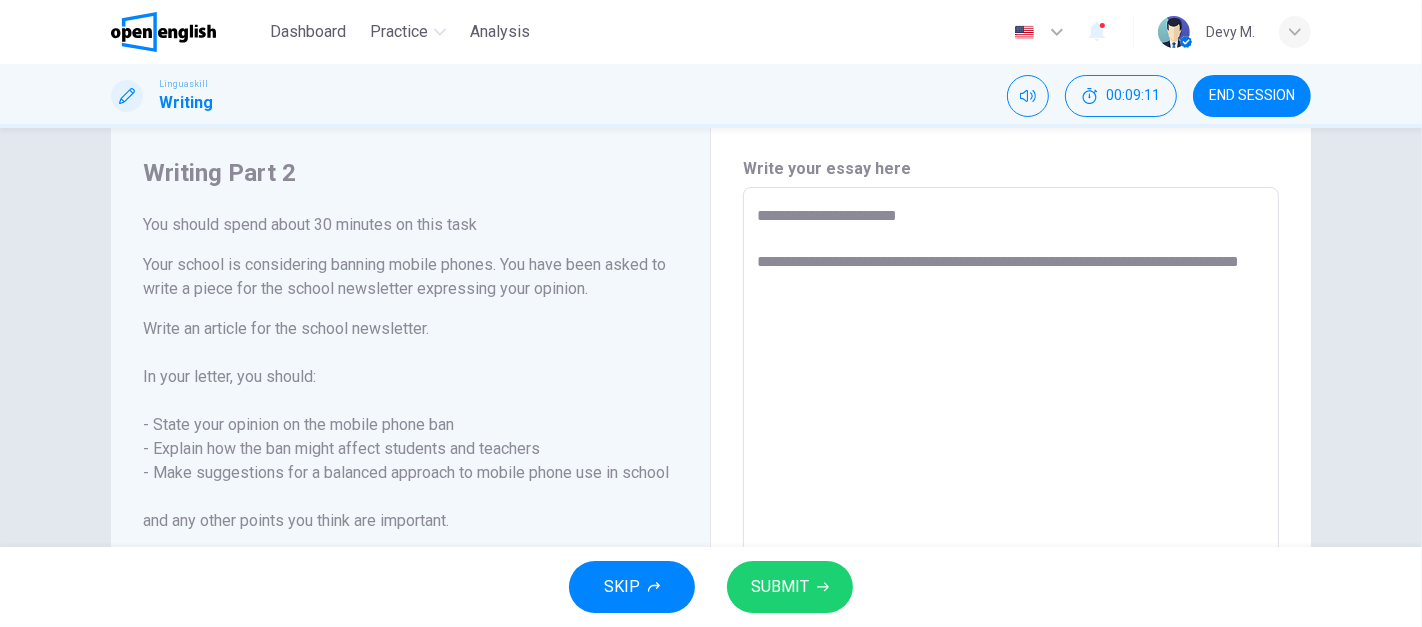click on "**********" at bounding box center (1011, 464) 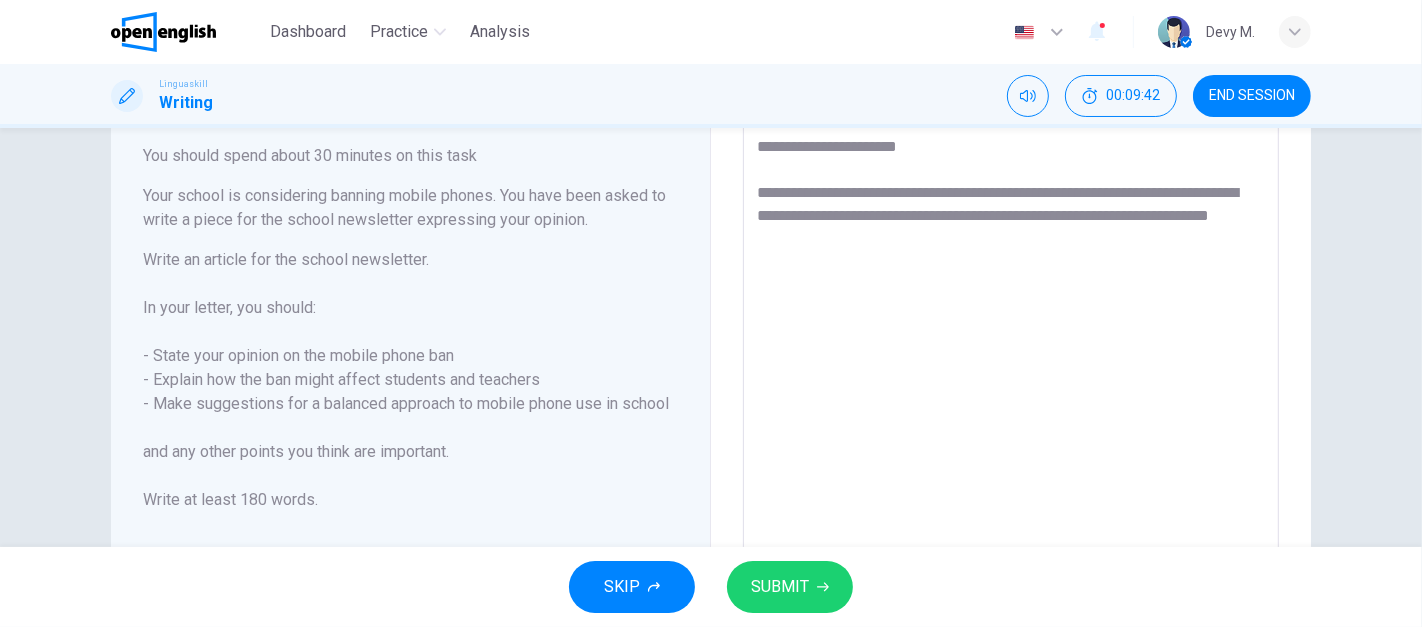 scroll, scrollTop: 142, scrollLeft: 0, axis: vertical 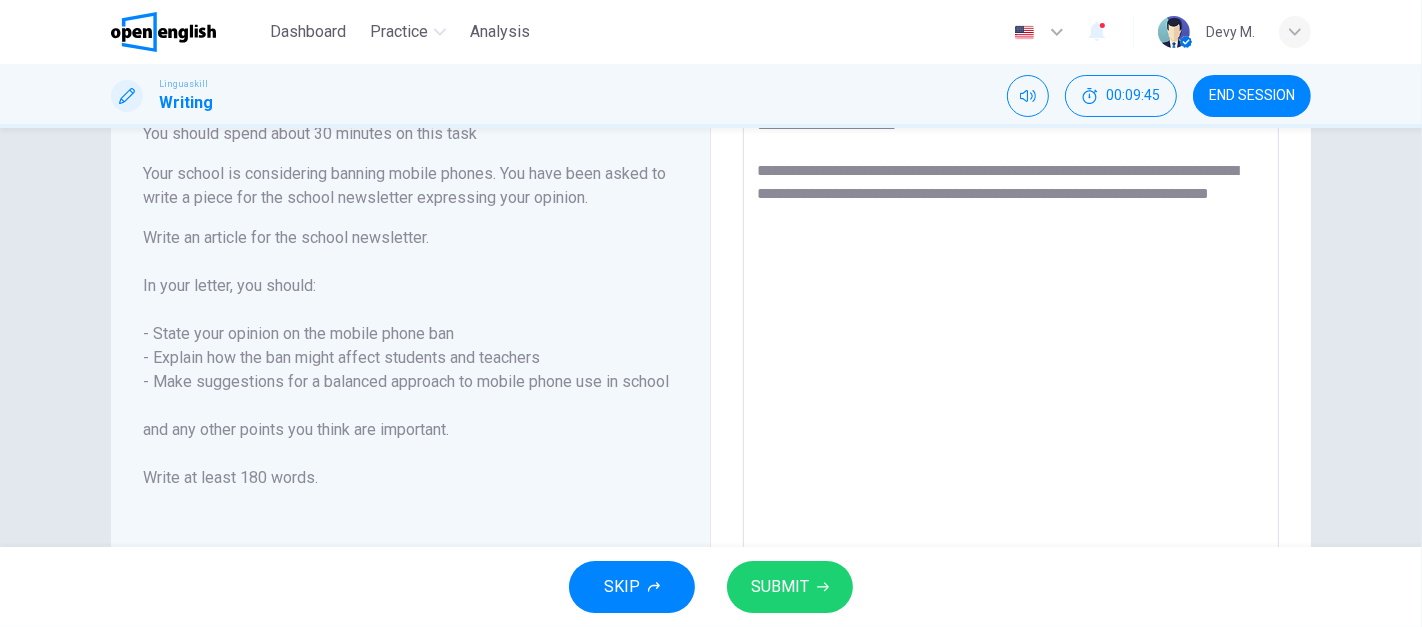 drag, startPoint x: 152, startPoint y: 333, endPoint x: 317, endPoint y: 352, distance: 166.09033 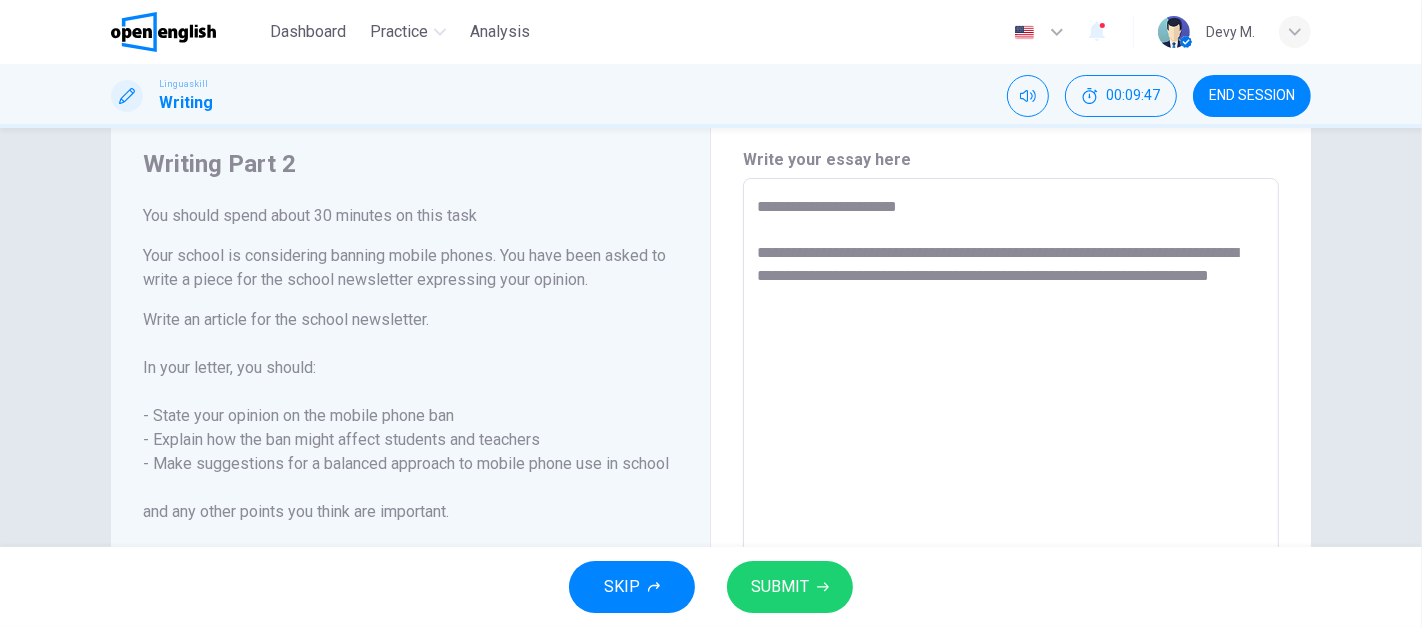 scroll, scrollTop: 53, scrollLeft: 0, axis: vertical 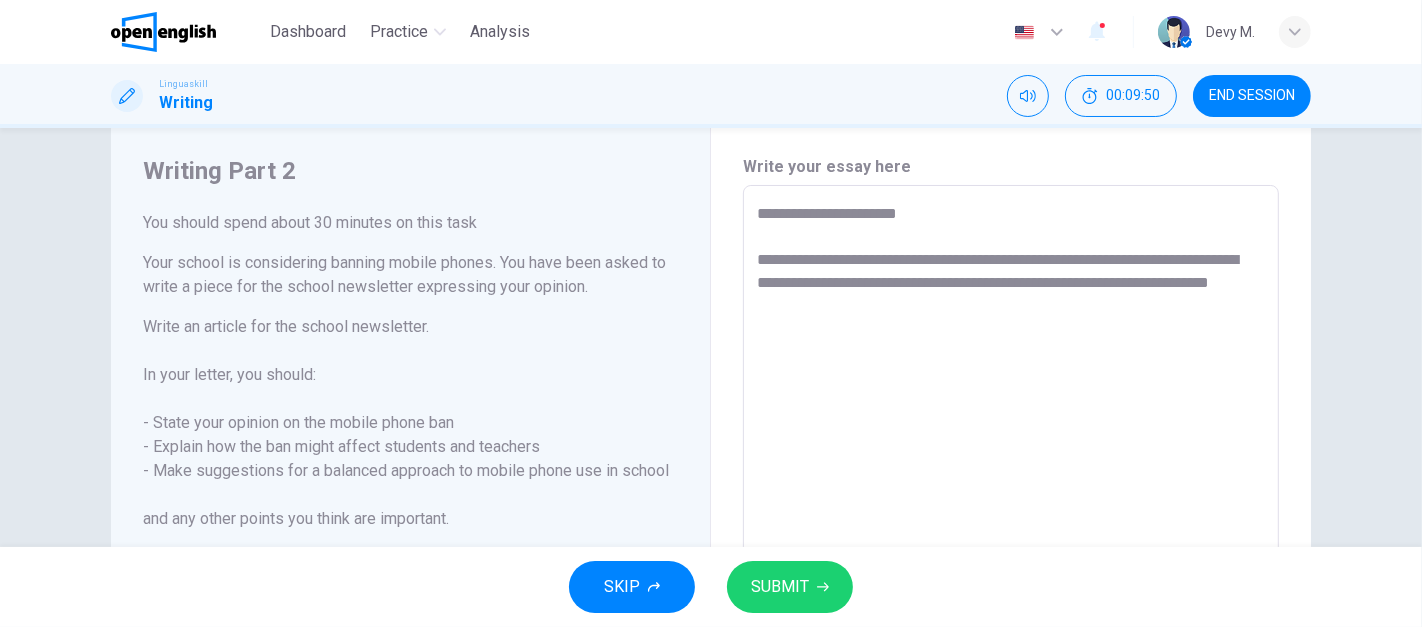 click on "**********" at bounding box center (1011, 462) 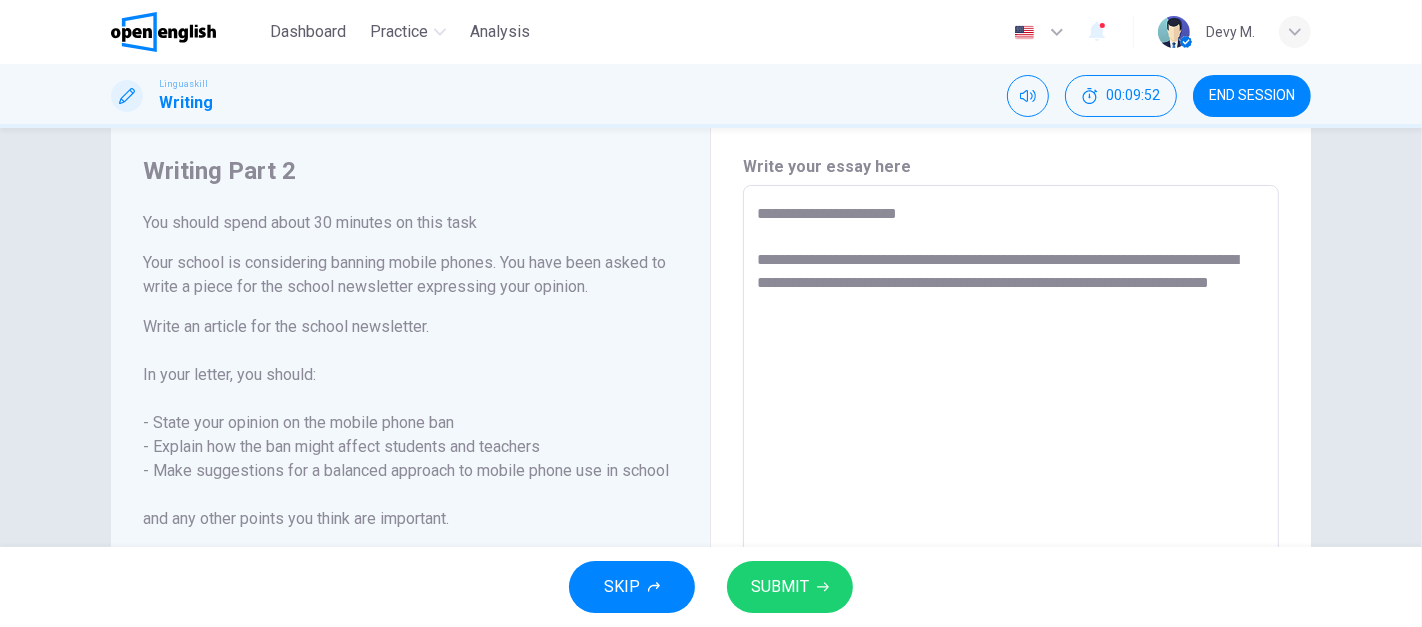 click on "**********" at bounding box center [1011, 462] 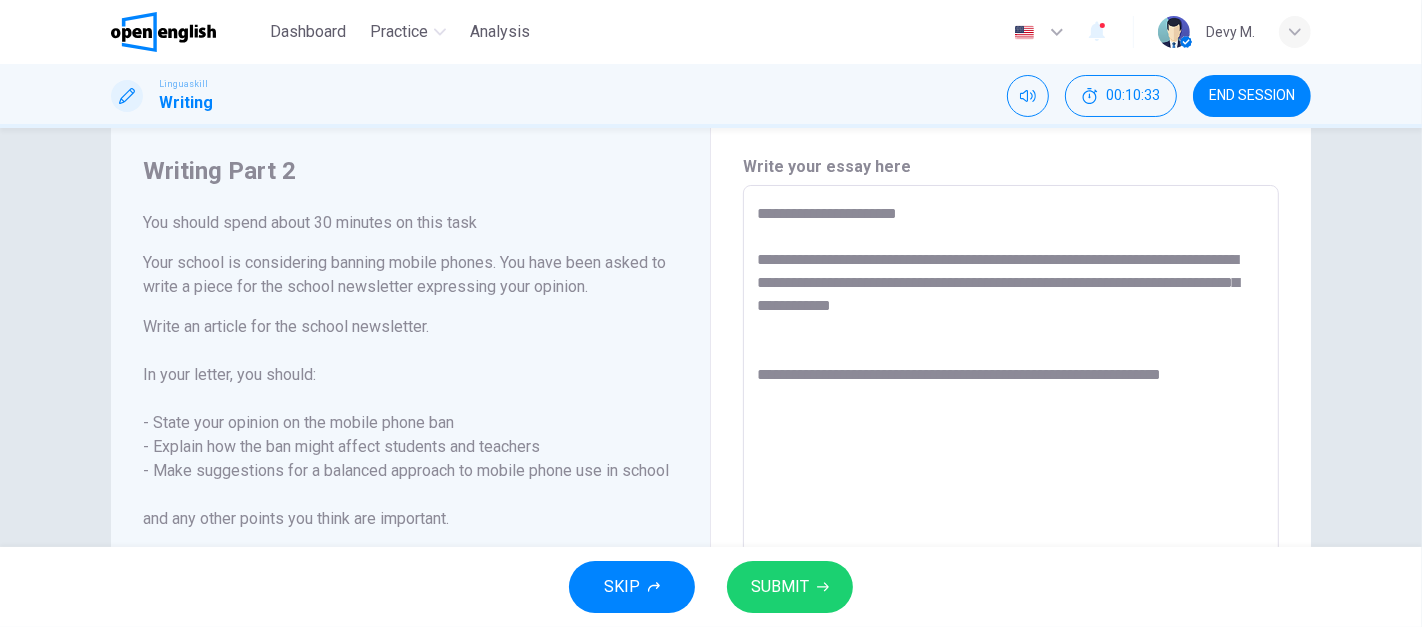drag, startPoint x: 750, startPoint y: 259, endPoint x: 857, endPoint y: 258, distance: 107.00467 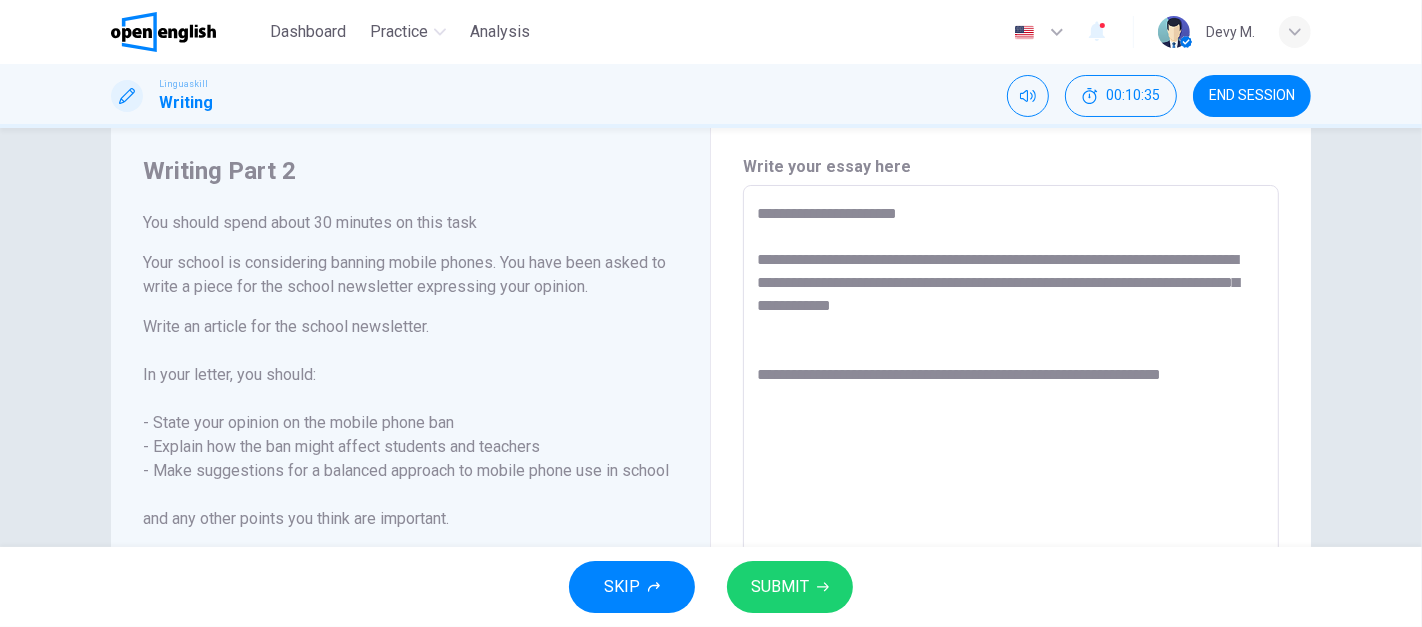 drag, startPoint x: 857, startPoint y: 258, endPoint x: 921, endPoint y: 257, distance: 64.00781 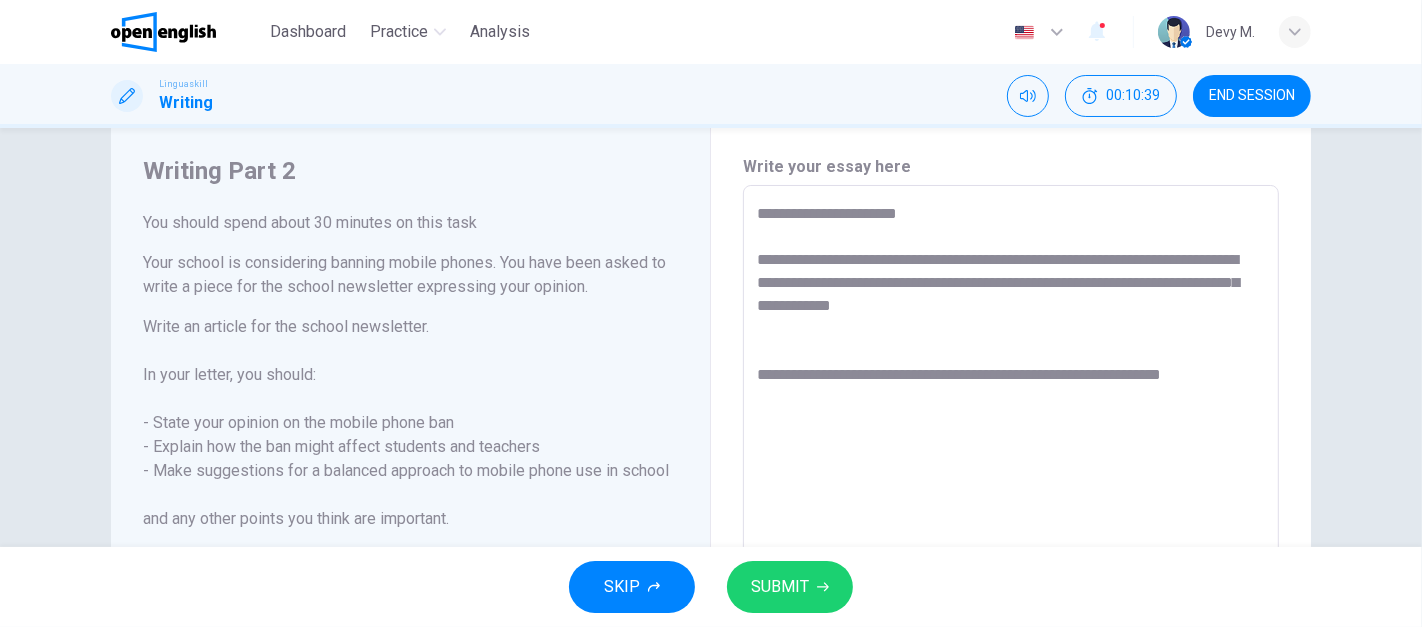 drag, startPoint x: 758, startPoint y: 285, endPoint x: 842, endPoint y: 288, distance: 84.05355 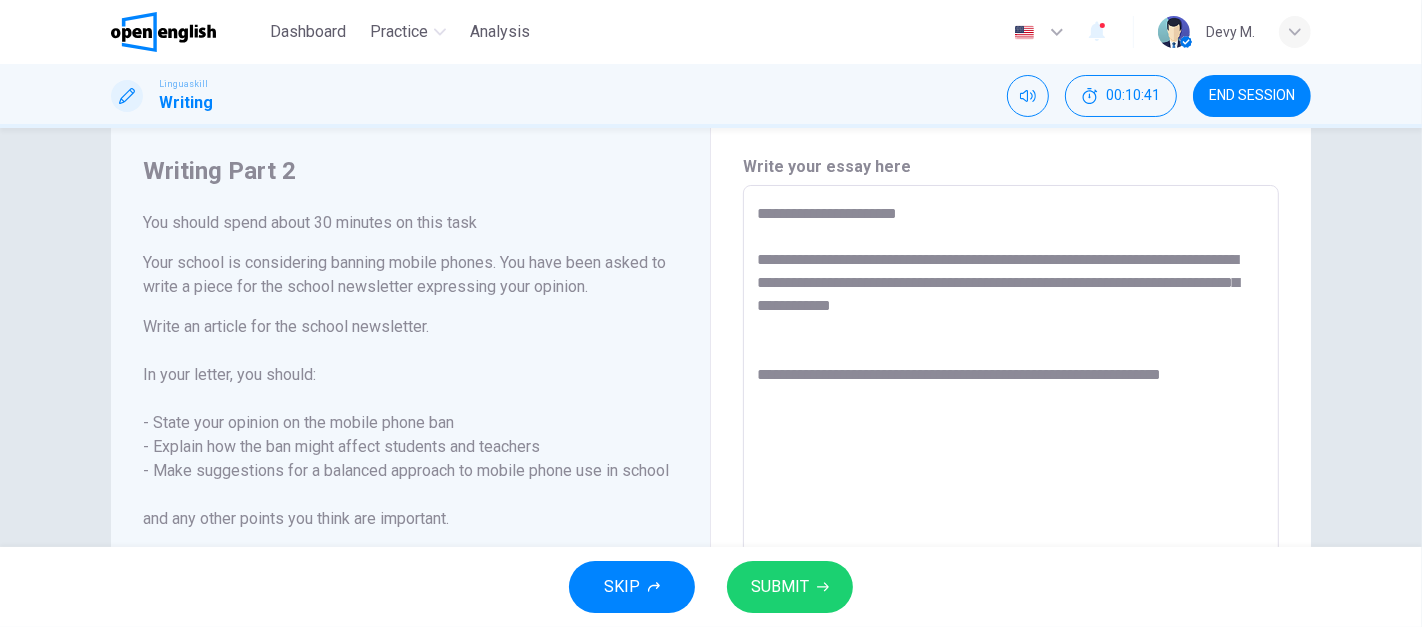drag, startPoint x: 921, startPoint y: 285, endPoint x: 1155, endPoint y: 288, distance: 234.01923 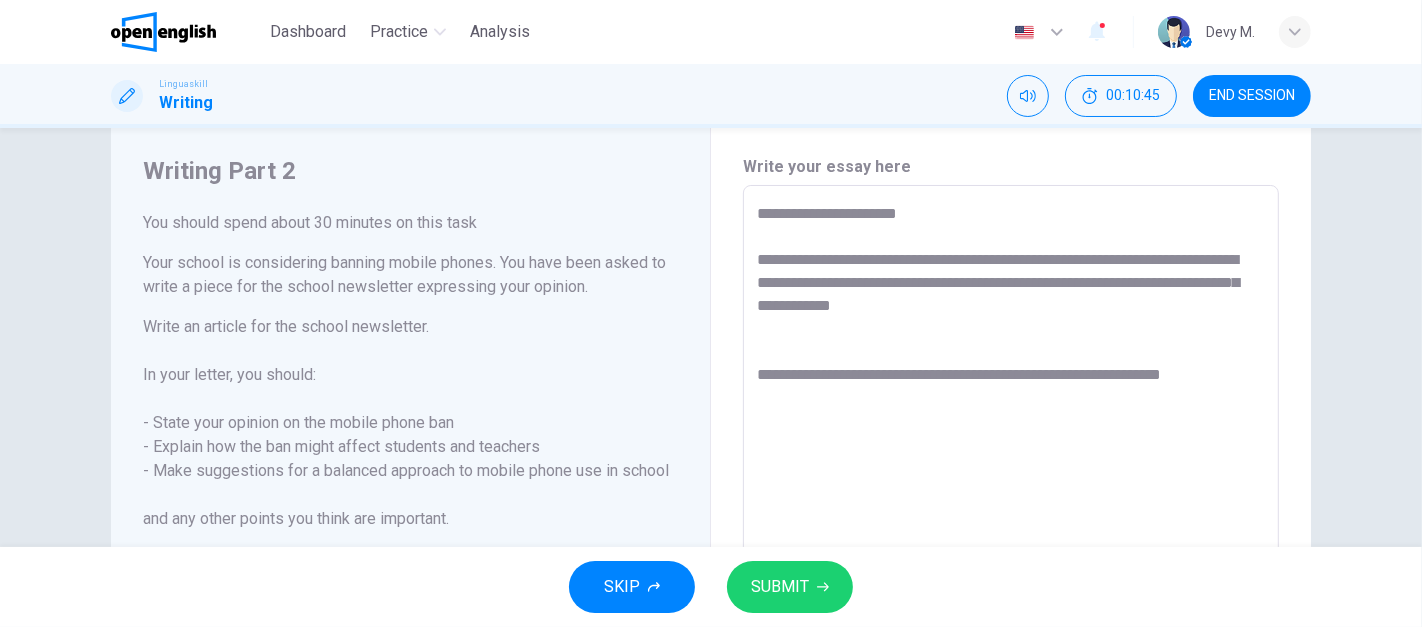 click on "**********" at bounding box center [1011, 462] 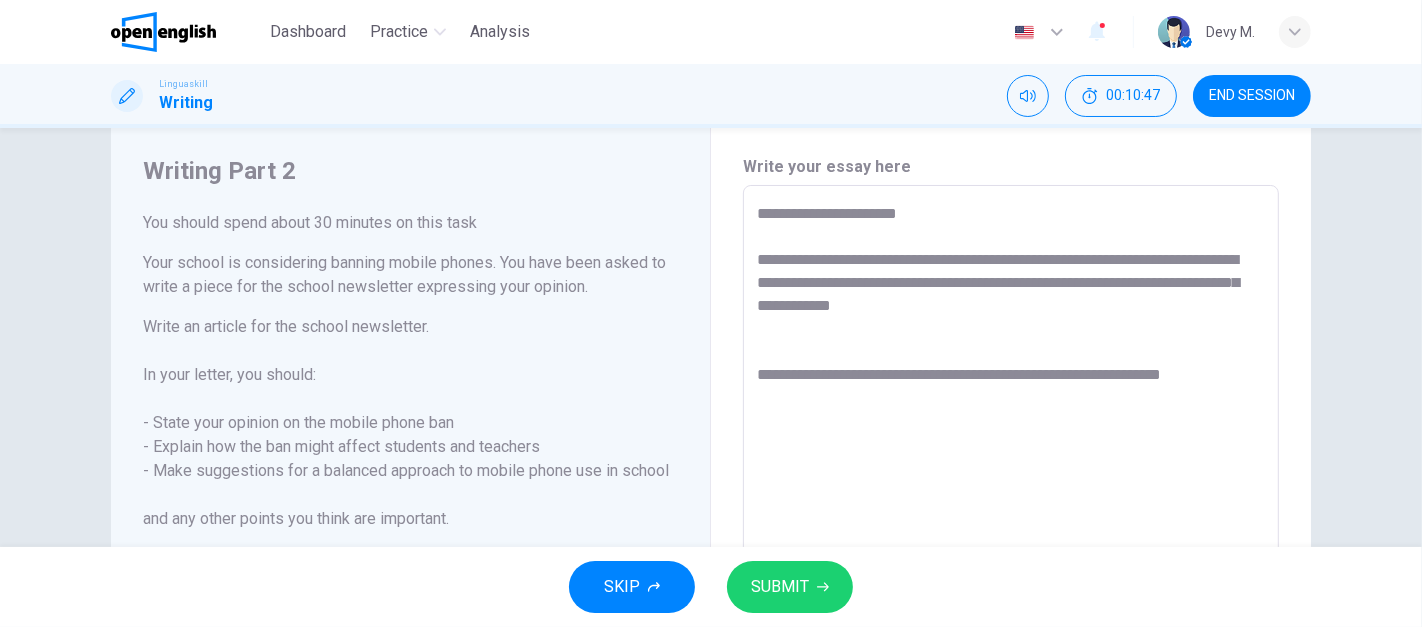 drag, startPoint x: 764, startPoint y: 304, endPoint x: 875, endPoint y: 304, distance: 111 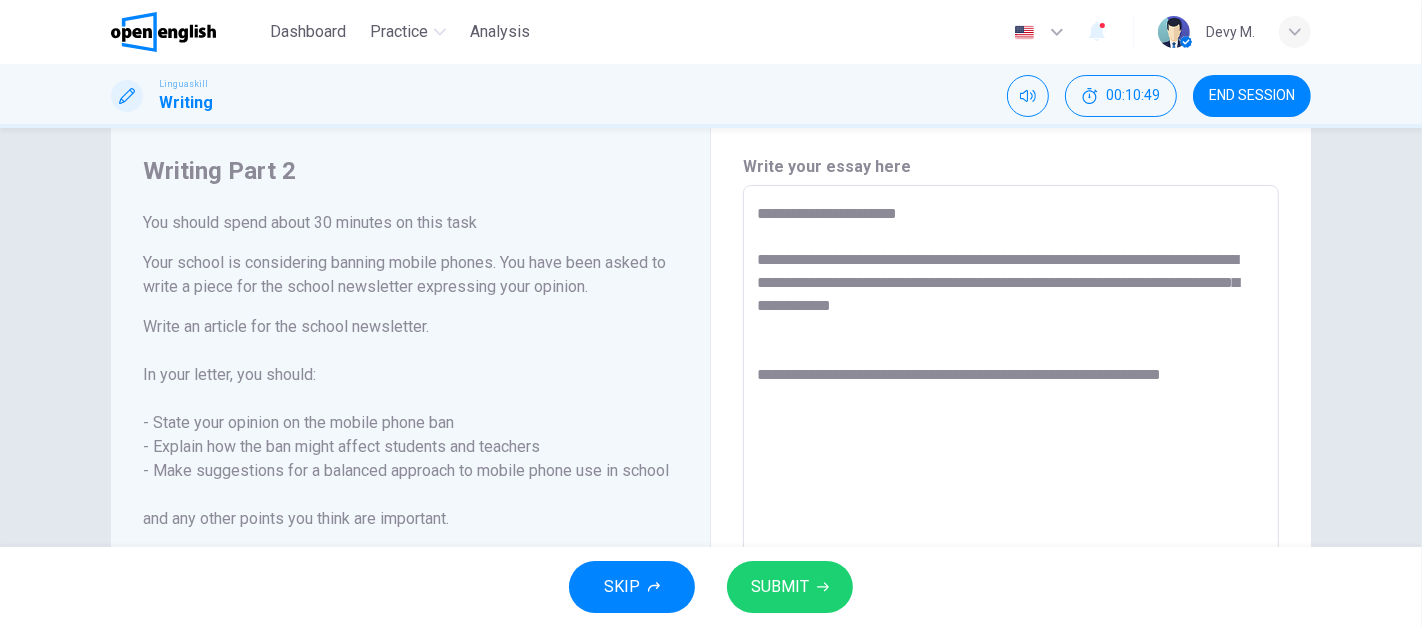 click on "**********" at bounding box center (1011, 462) 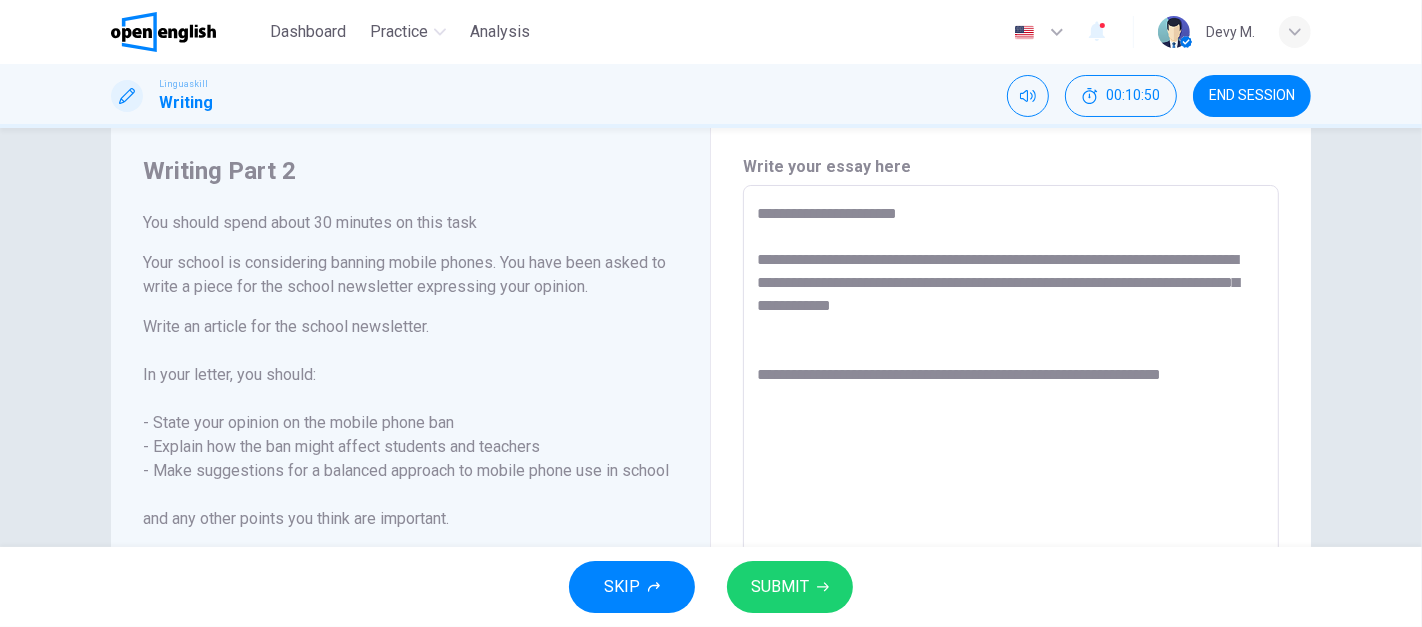 click on "**********" at bounding box center [1011, 462] 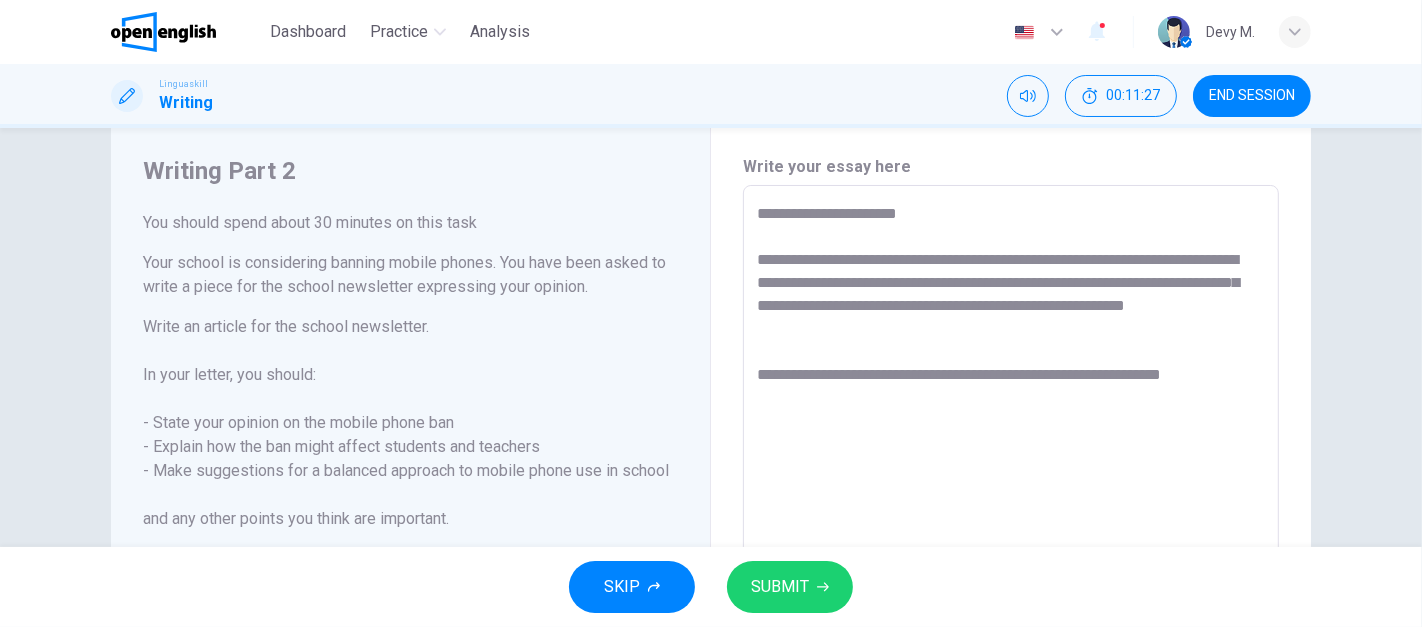 drag, startPoint x: 997, startPoint y: 281, endPoint x: 1057, endPoint y: 277, distance: 60.133186 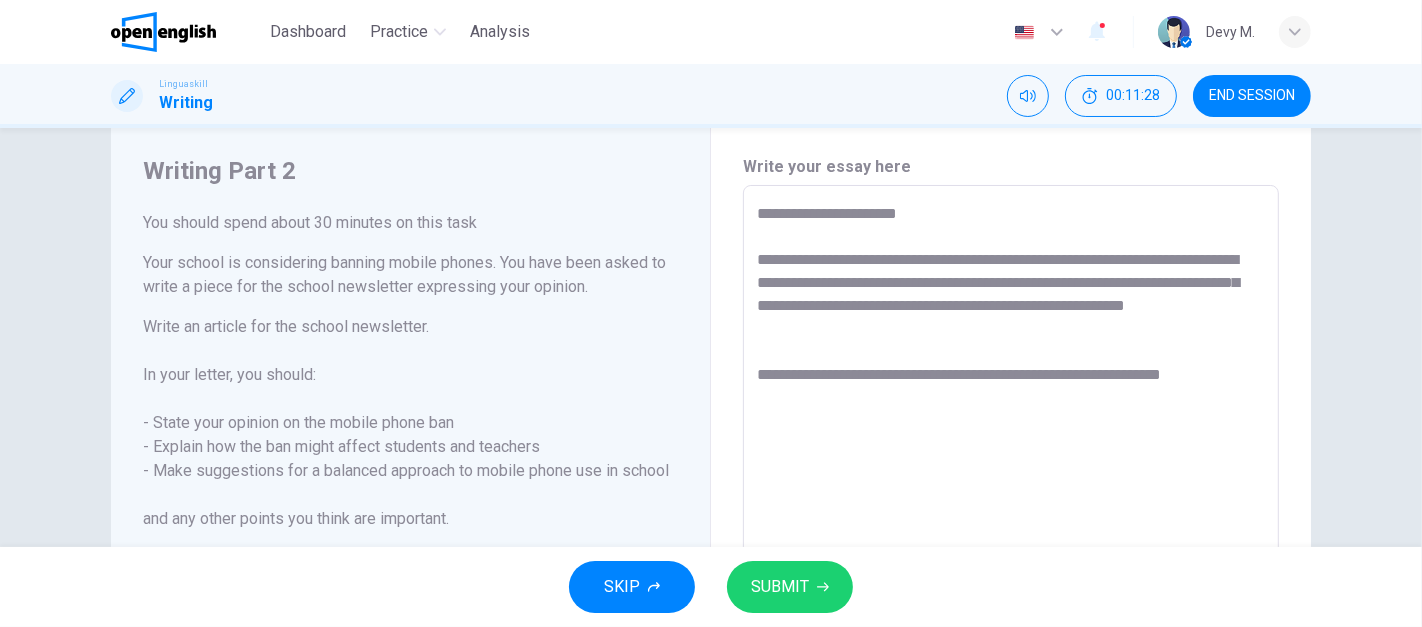 click on "**********" at bounding box center [1011, 462] 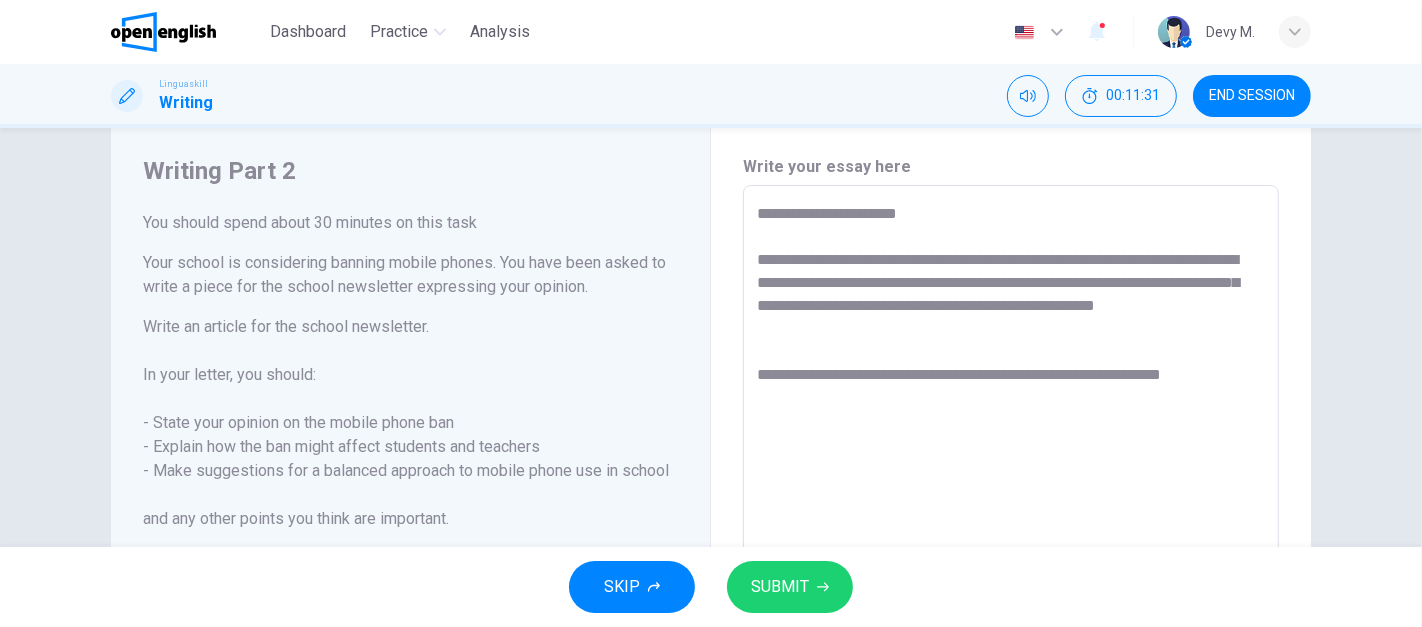 drag, startPoint x: 962, startPoint y: 281, endPoint x: 1099, endPoint y: 281, distance: 137 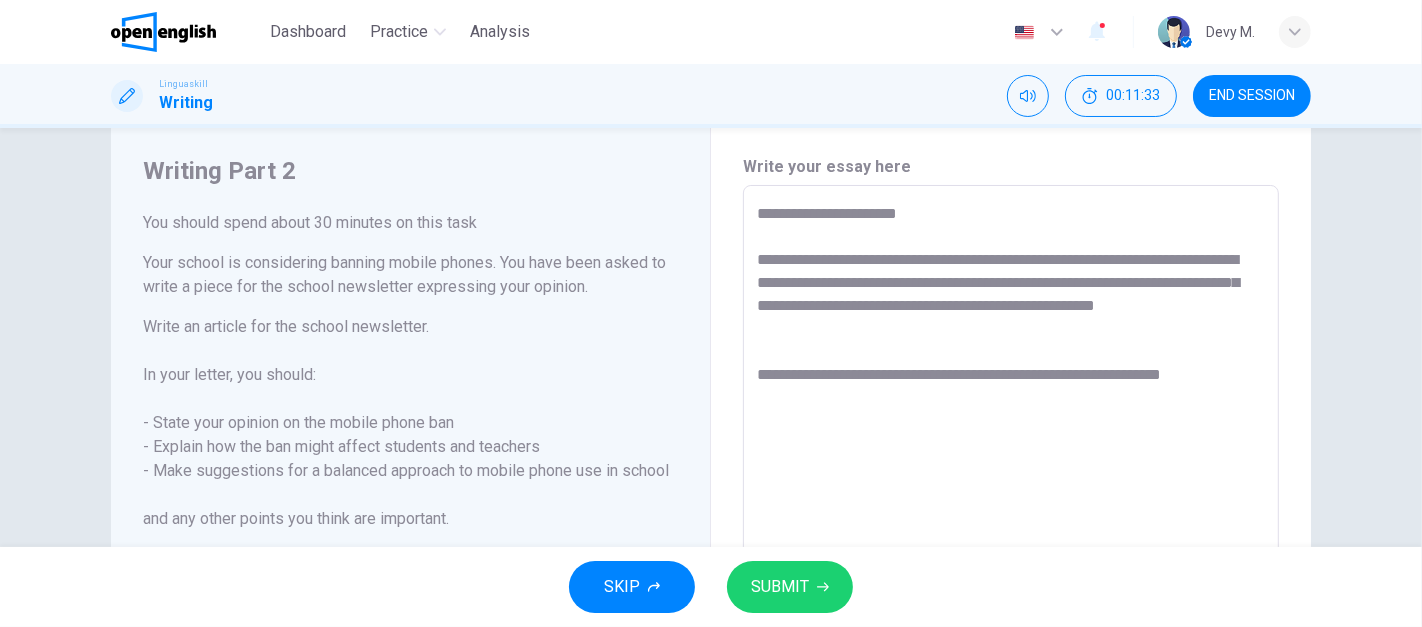 click on "**********" at bounding box center (1011, 462) 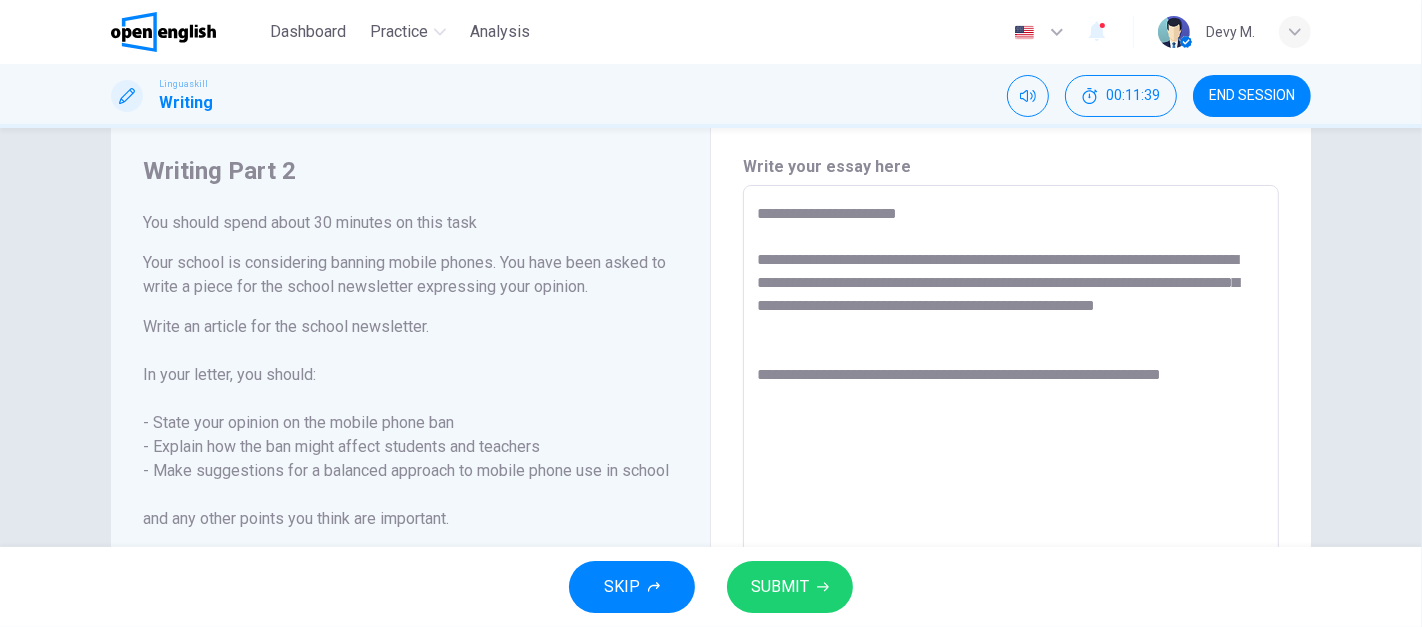 drag, startPoint x: 991, startPoint y: 304, endPoint x: 1130, endPoint y: 304, distance: 139 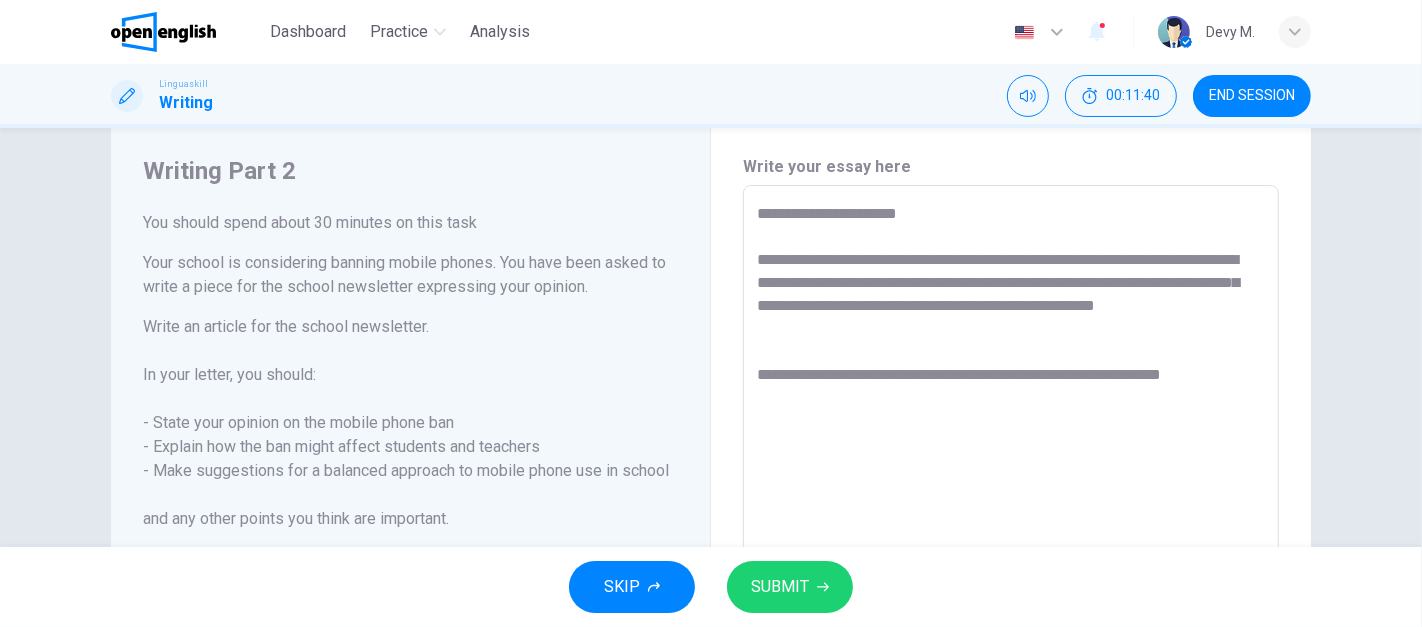 click on "**********" at bounding box center (1011, 462) 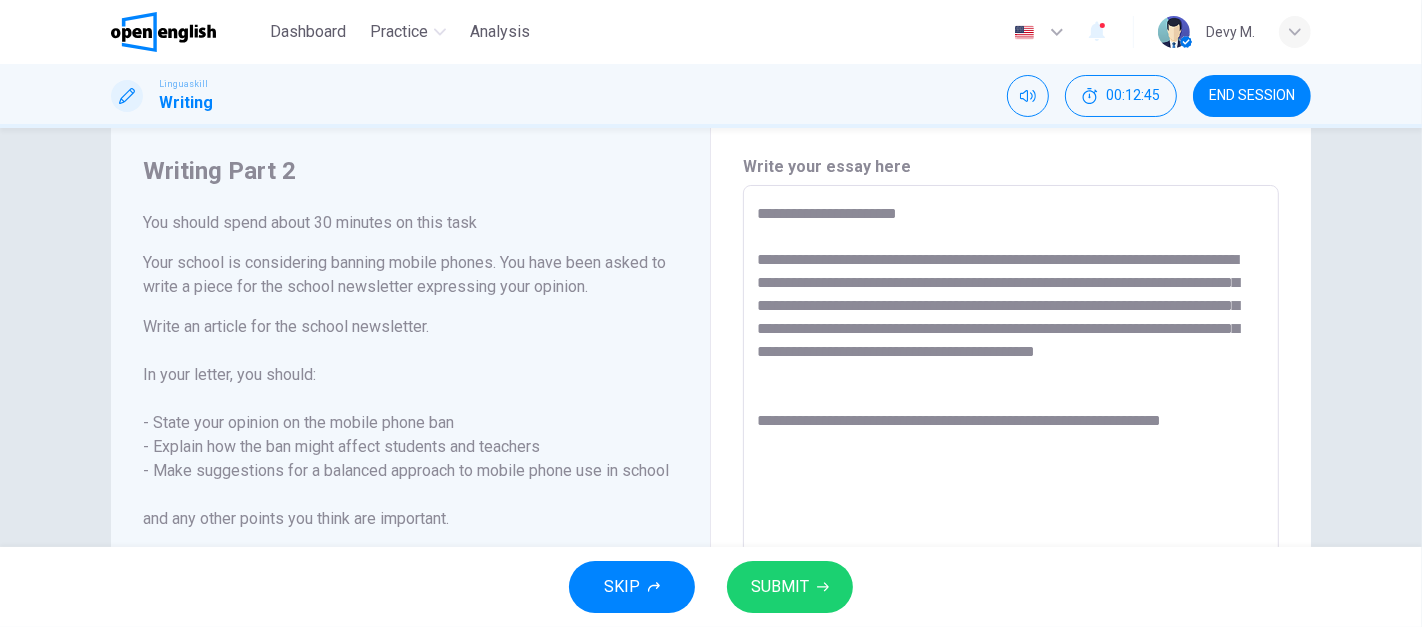 drag, startPoint x: 807, startPoint y: 335, endPoint x: 1057, endPoint y: 347, distance: 250.28784 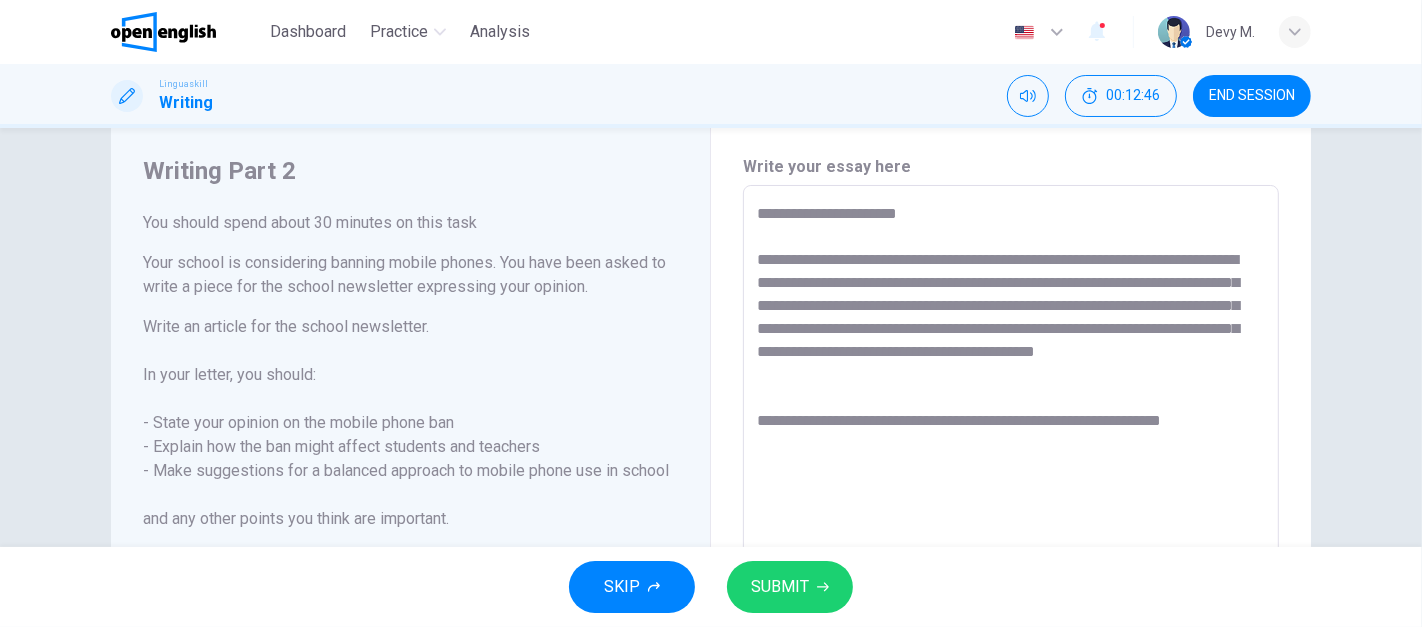 click on "**********" at bounding box center (1011, 462) 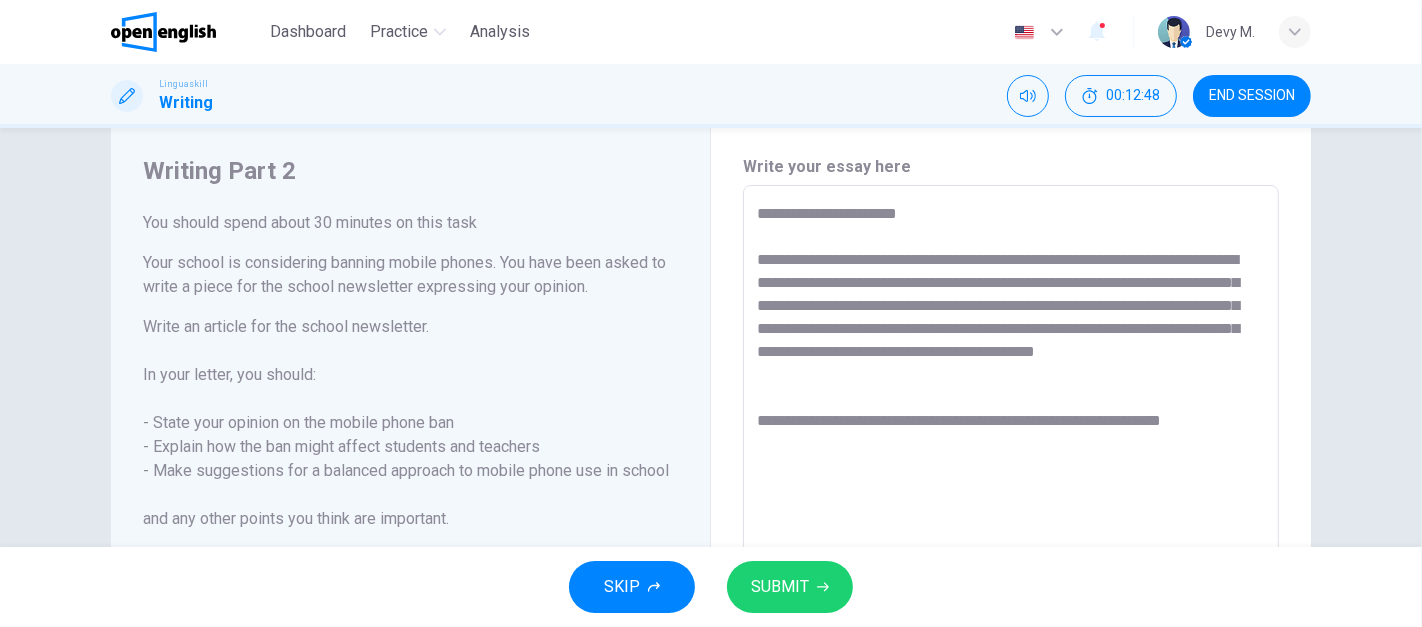 drag, startPoint x: 834, startPoint y: 324, endPoint x: 1002, endPoint y: 335, distance: 168.35974 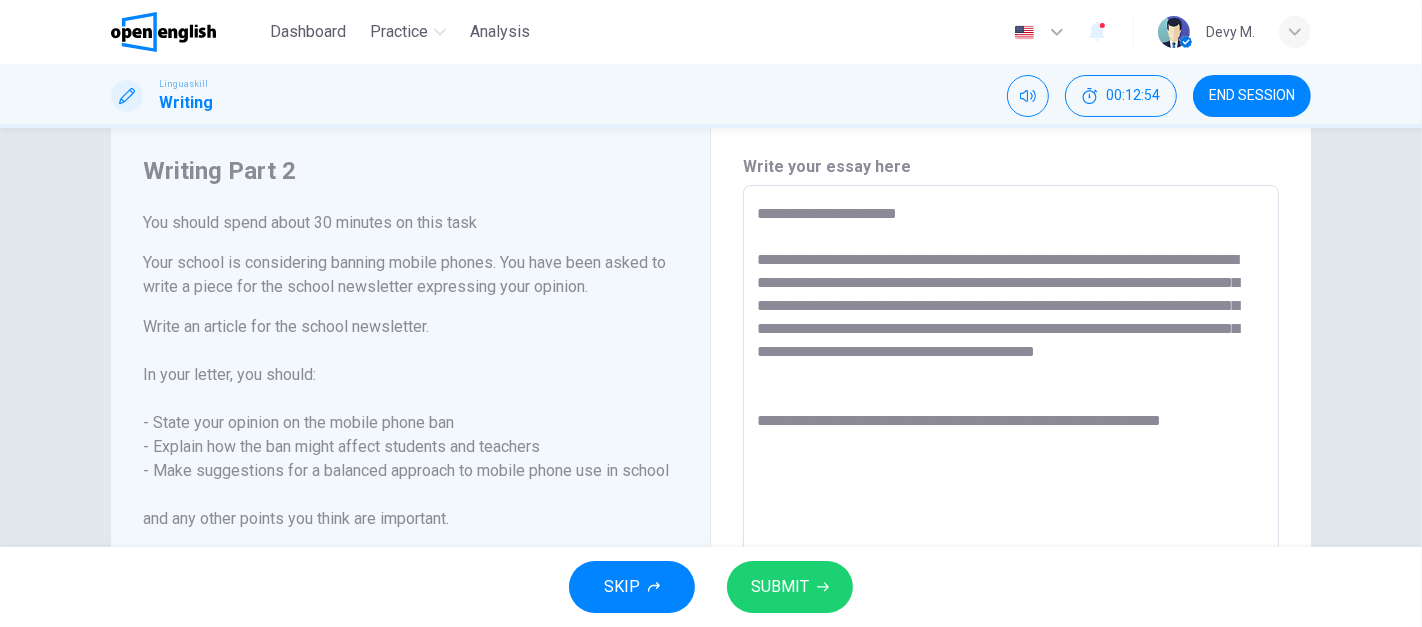 drag, startPoint x: 881, startPoint y: 357, endPoint x: 1090, endPoint y: 360, distance: 209.02153 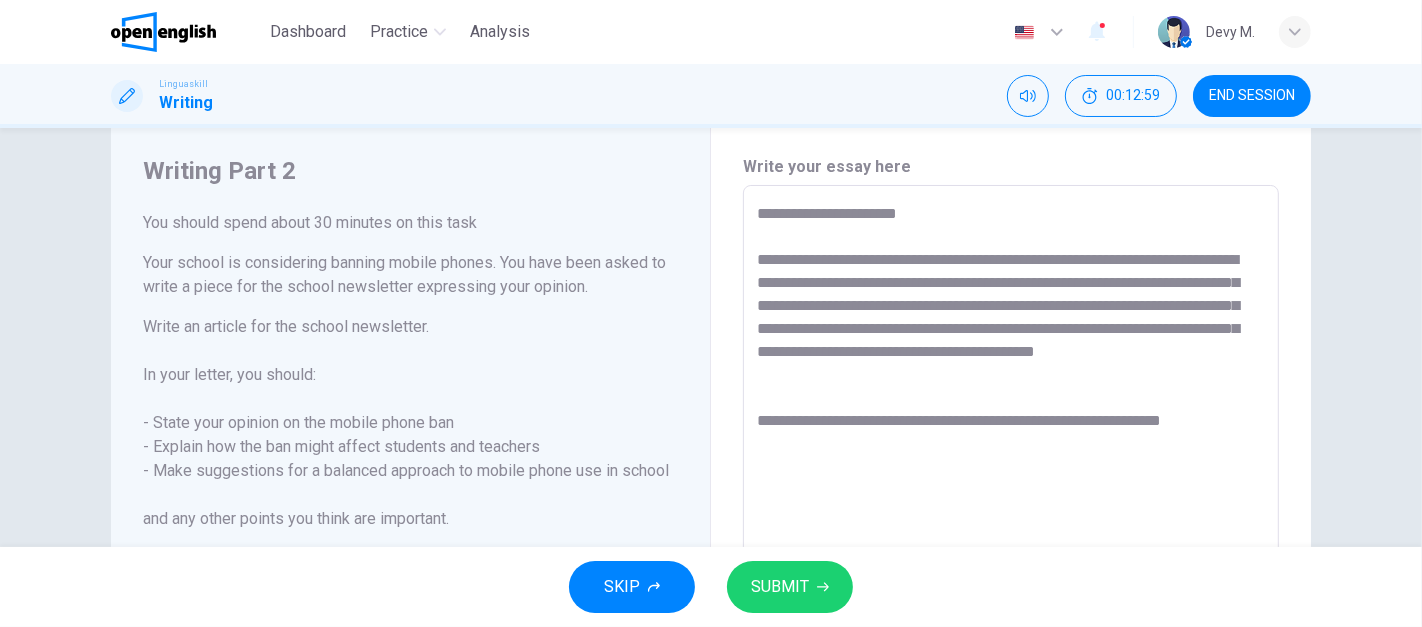 click on "**********" at bounding box center (1011, 462) 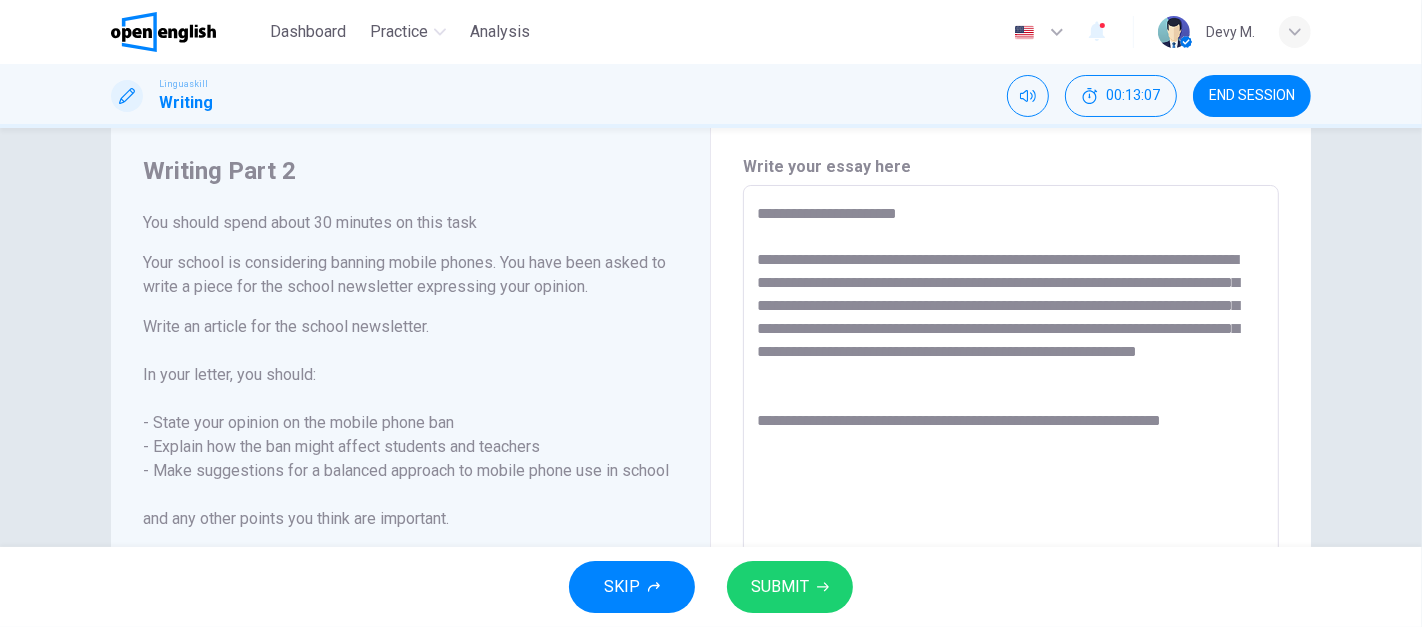 click on "**********" at bounding box center (1011, 462) 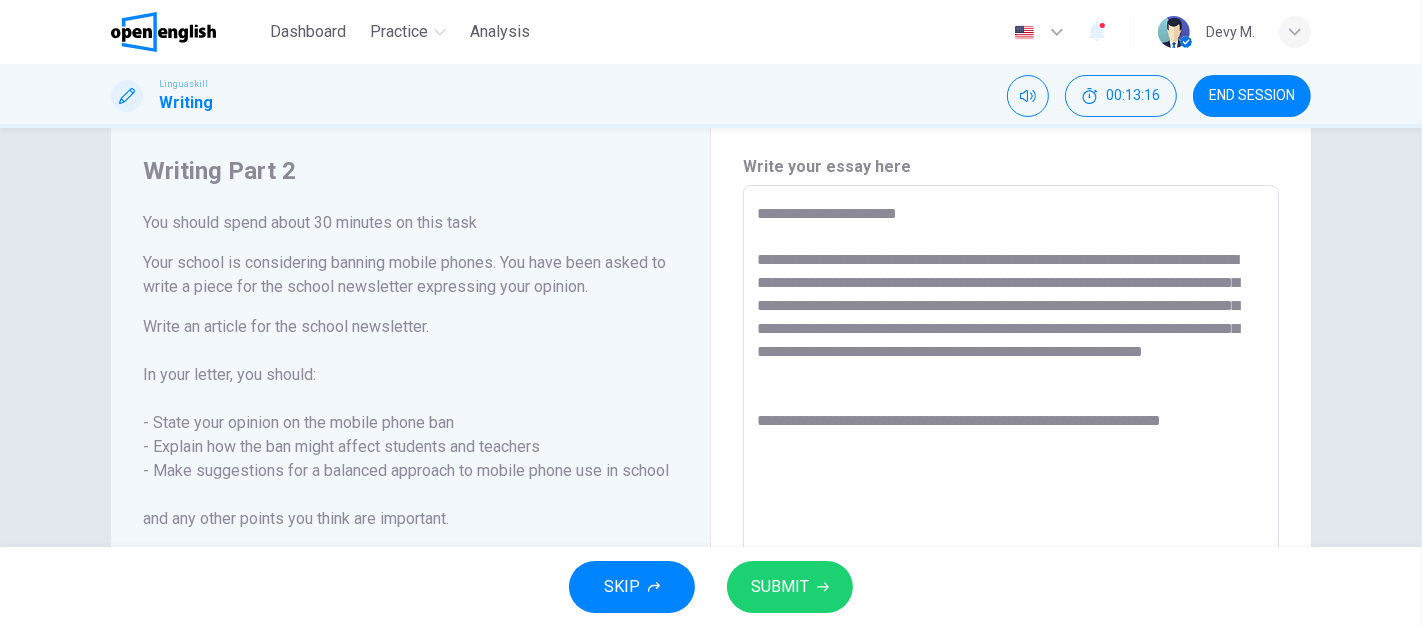 click on "**********" at bounding box center [1011, 462] 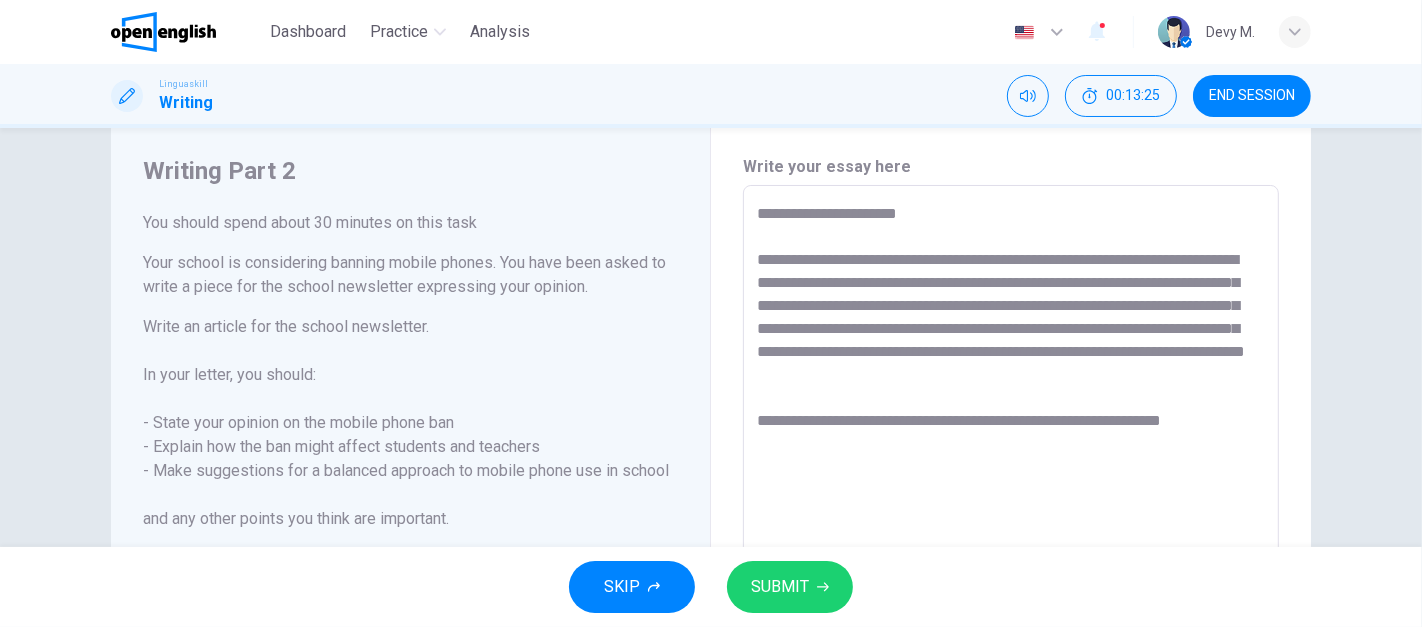 drag, startPoint x: 837, startPoint y: 372, endPoint x: 948, endPoint y: 368, distance: 111.07205 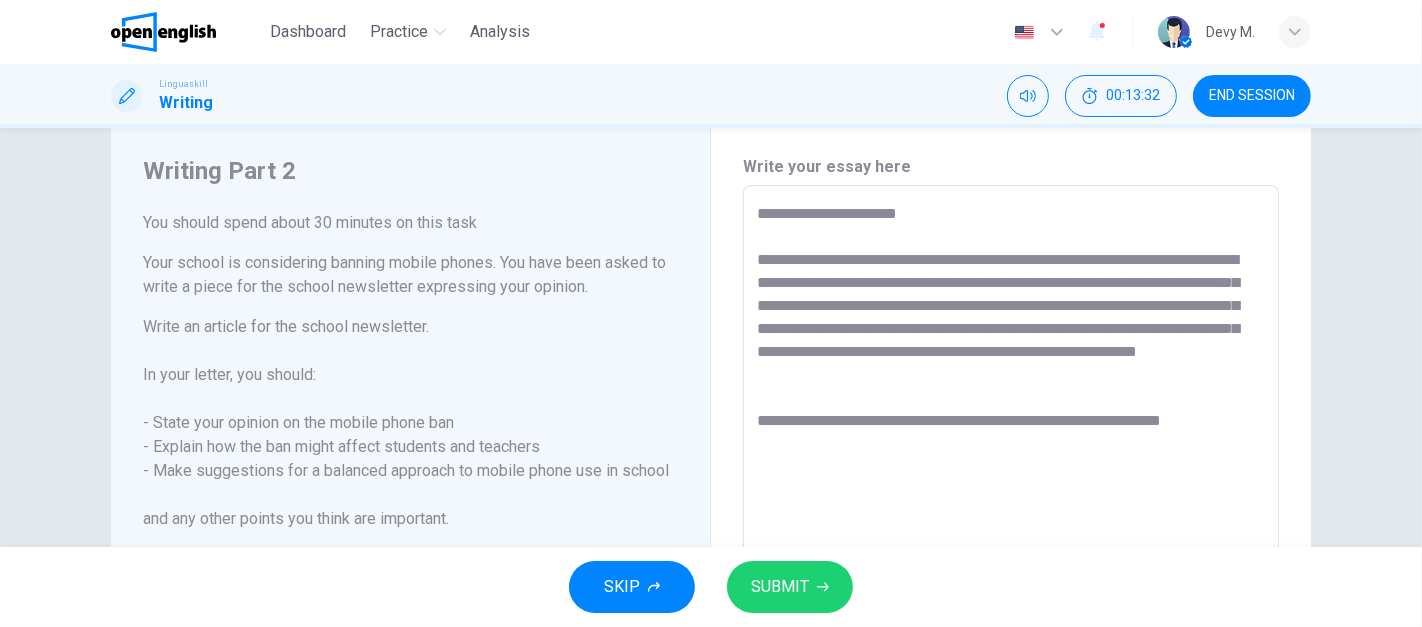 drag, startPoint x: 877, startPoint y: 379, endPoint x: 970, endPoint y: 374, distance: 93.13431 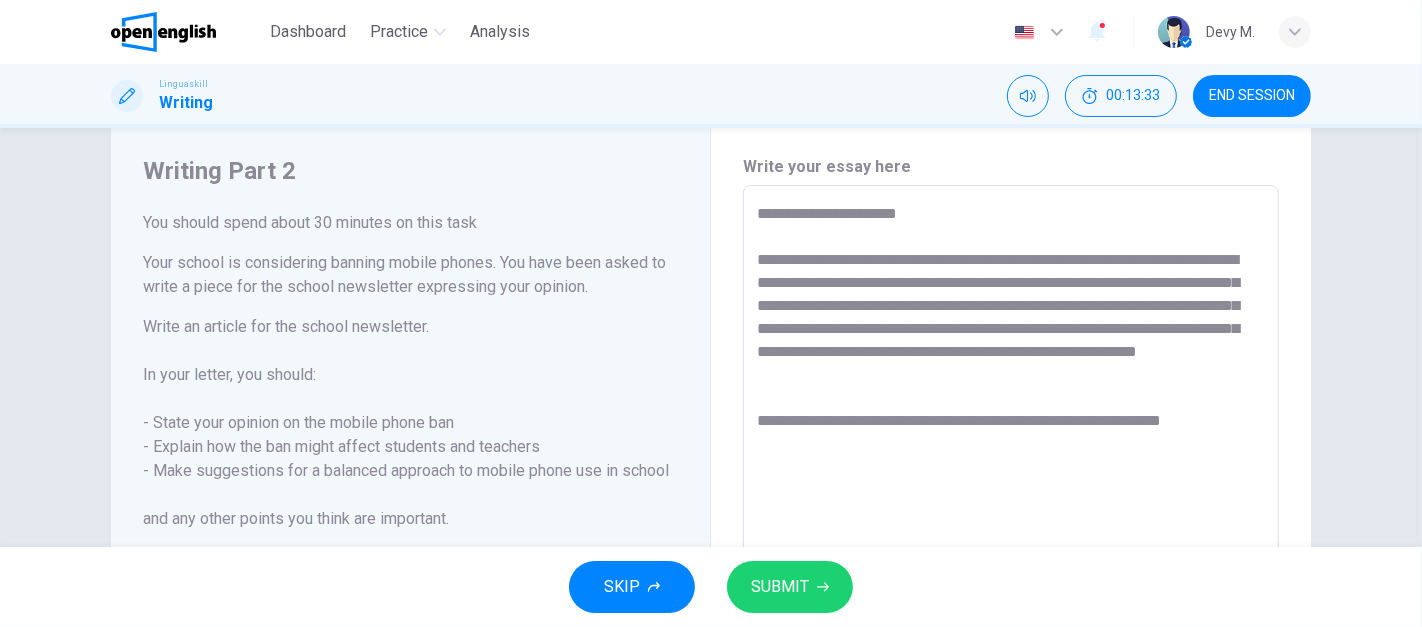 click on "**********" at bounding box center (1011, 462) 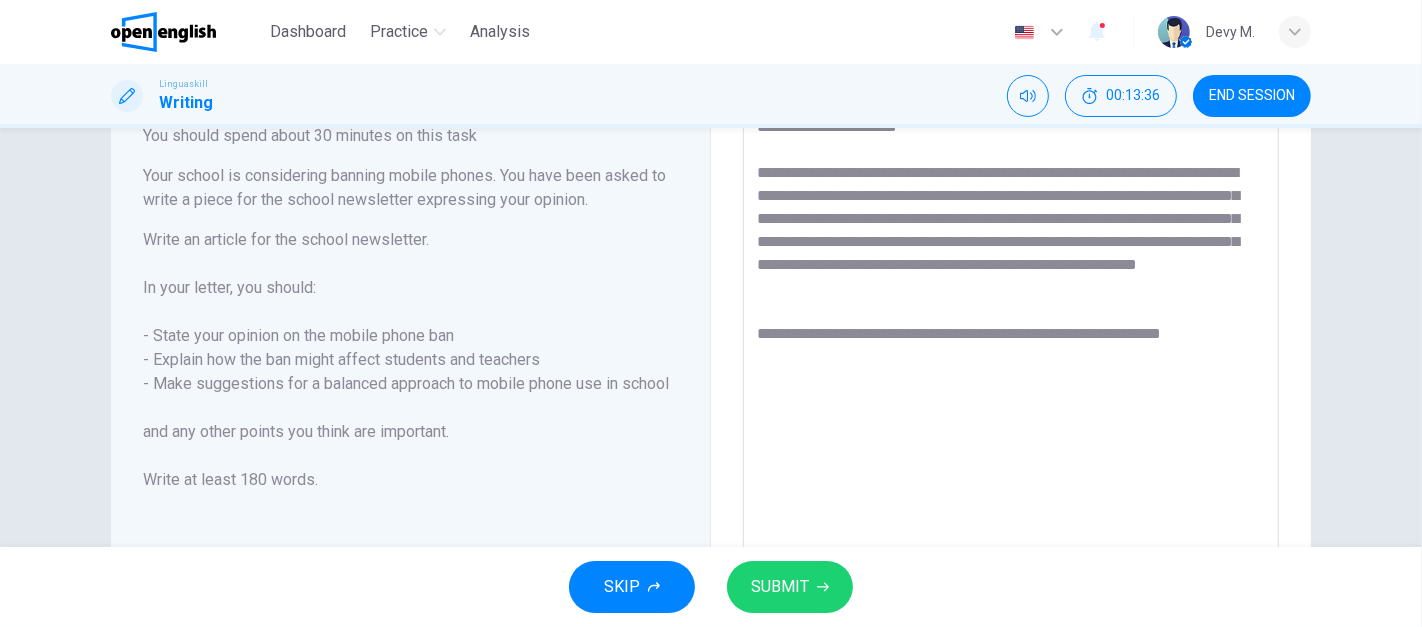 scroll, scrollTop: 138, scrollLeft: 0, axis: vertical 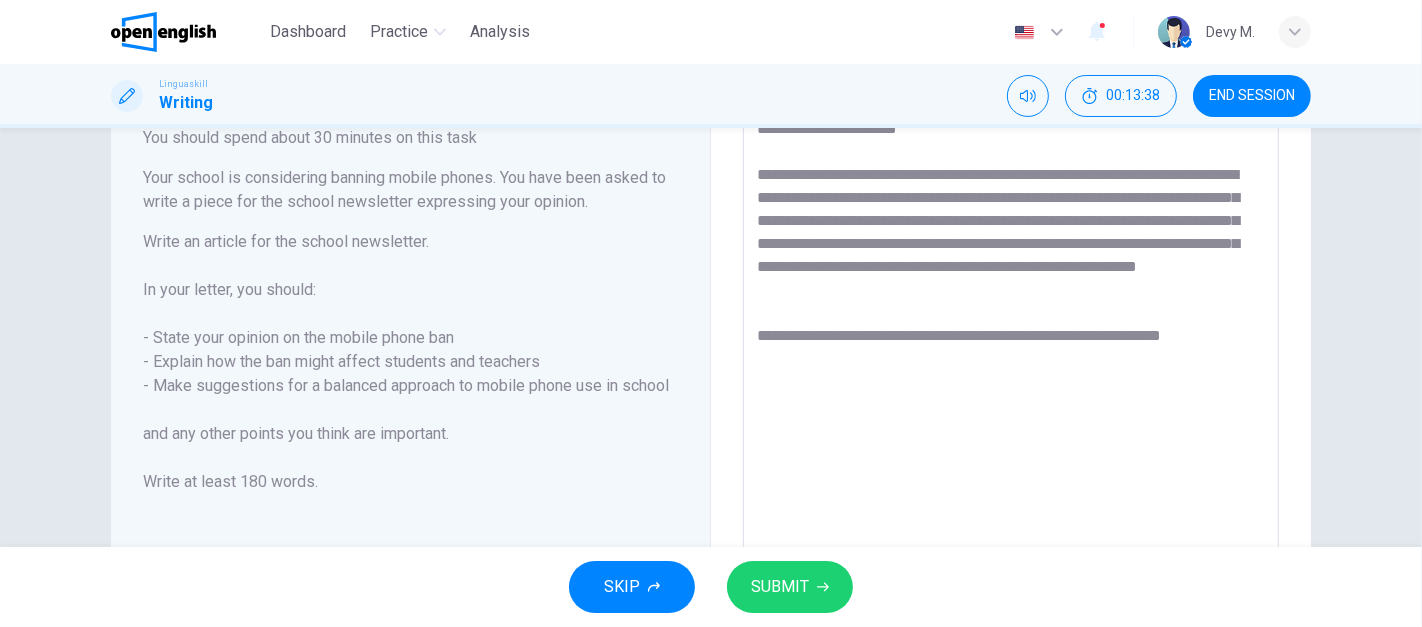 drag, startPoint x: 173, startPoint y: 344, endPoint x: 360, endPoint y: 333, distance: 187.32326 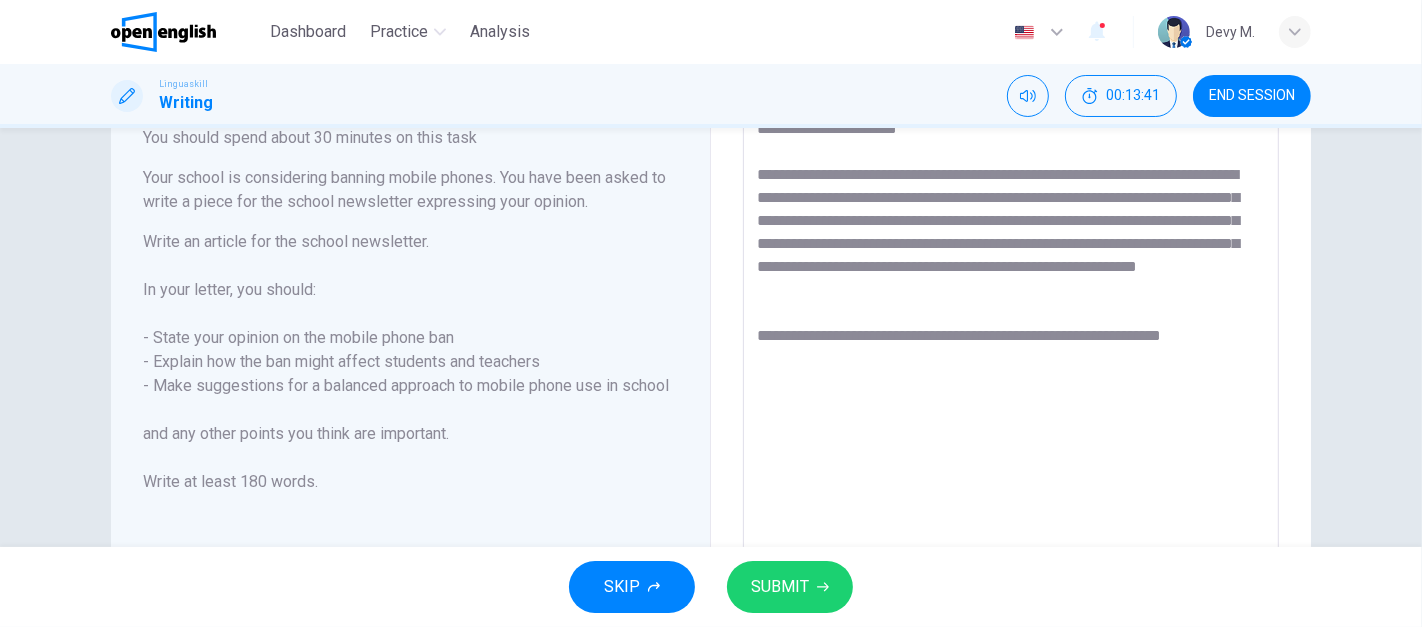 drag, startPoint x: 167, startPoint y: 366, endPoint x: 262, endPoint y: 364, distance: 95.02105 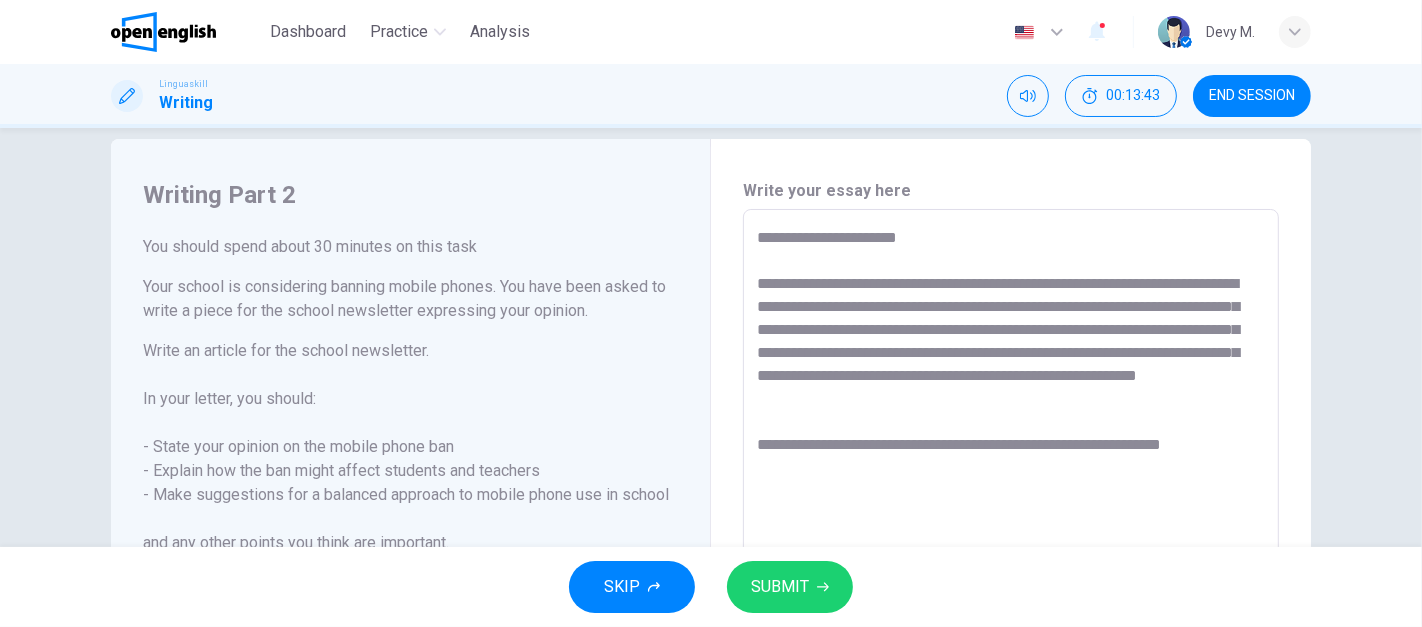 scroll, scrollTop: 107, scrollLeft: 0, axis: vertical 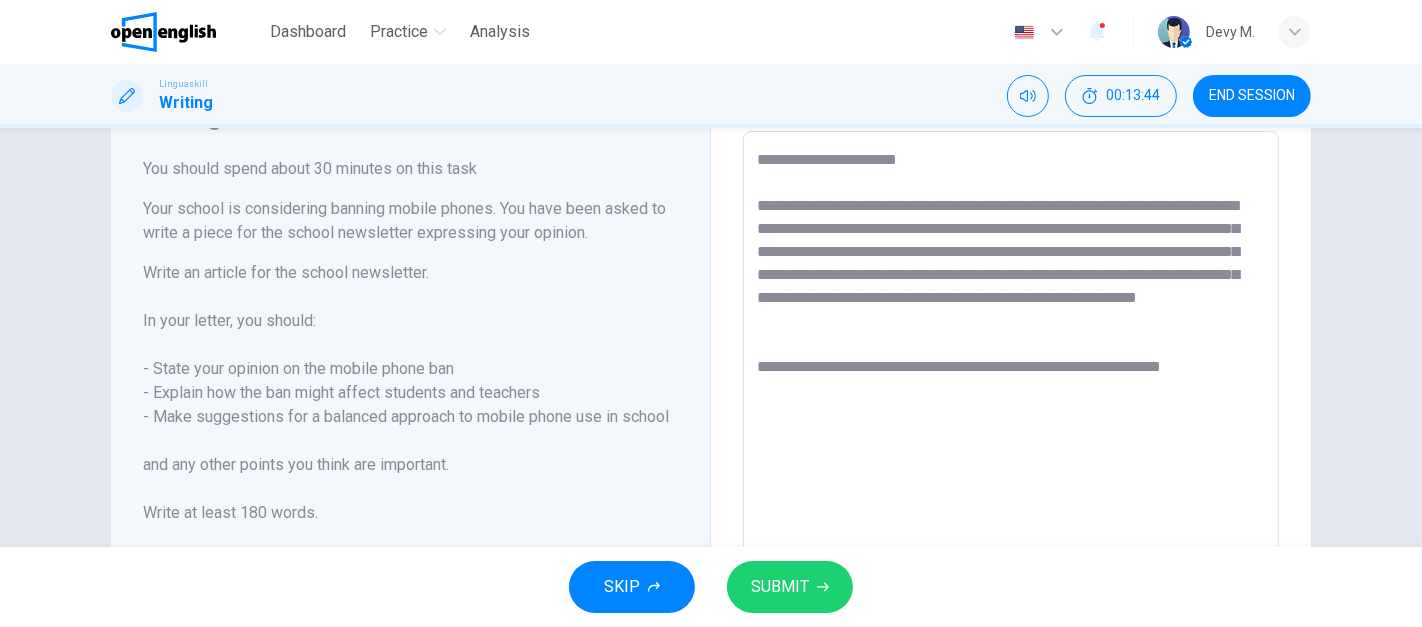 click on "**********" at bounding box center (1011, 408) 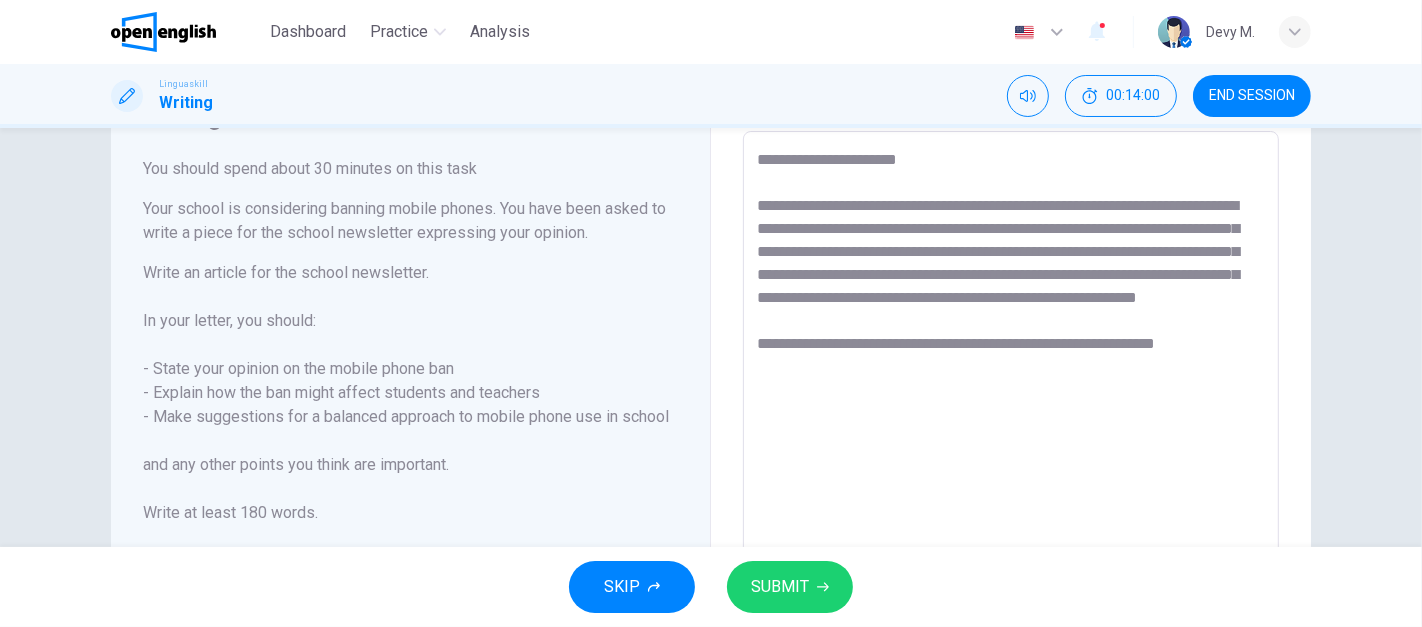 drag, startPoint x: 1219, startPoint y: 365, endPoint x: 1119, endPoint y: 377, distance: 100.71743 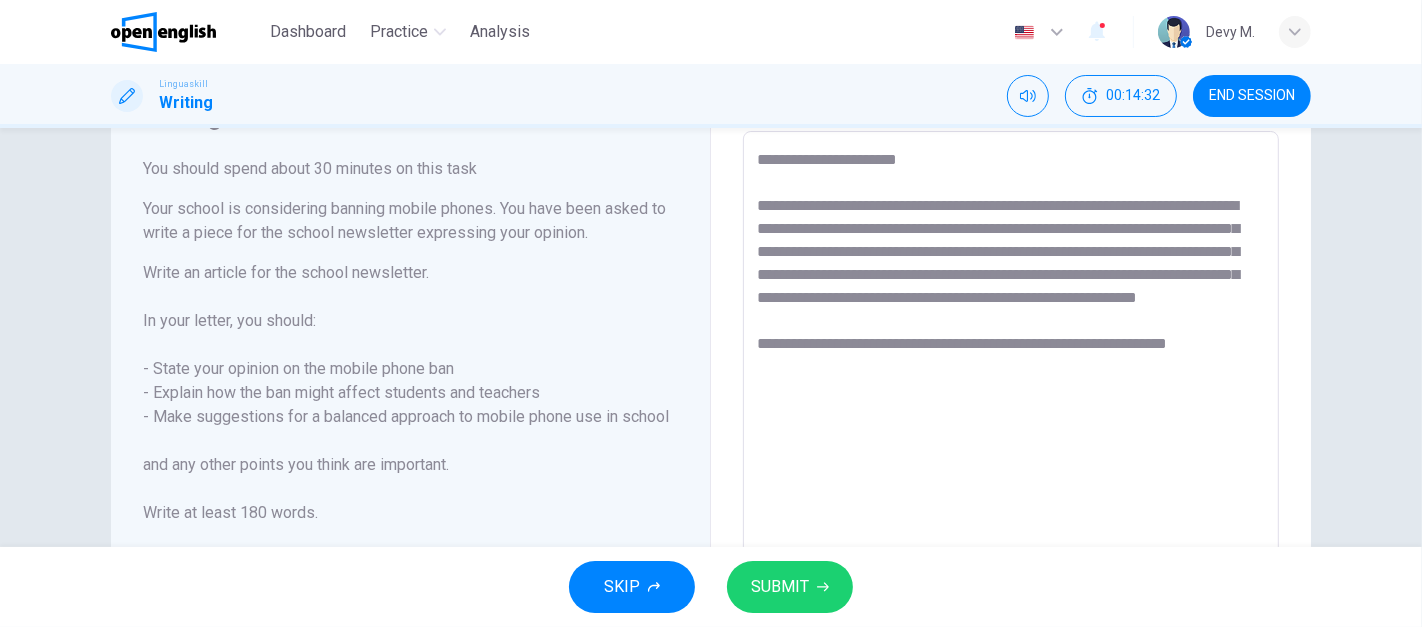 drag, startPoint x: 840, startPoint y: 362, endPoint x: 1055, endPoint y: 359, distance: 215.02094 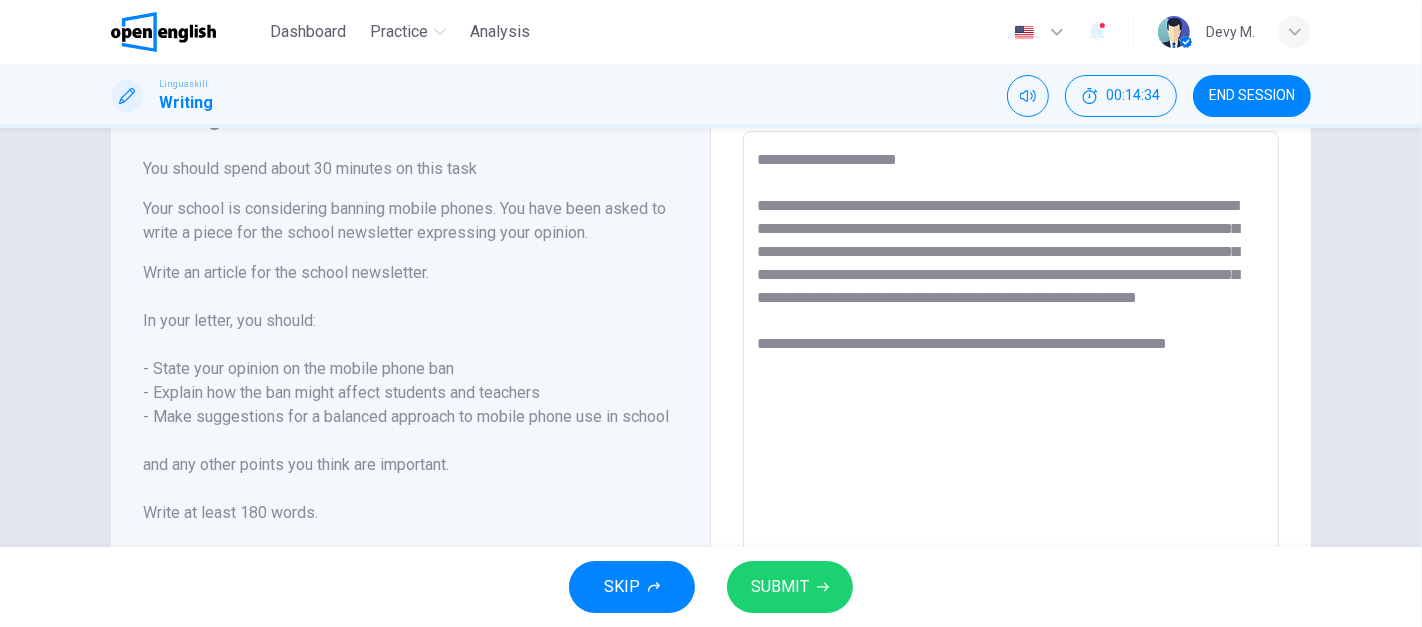 click on "**********" at bounding box center [1011, 408] 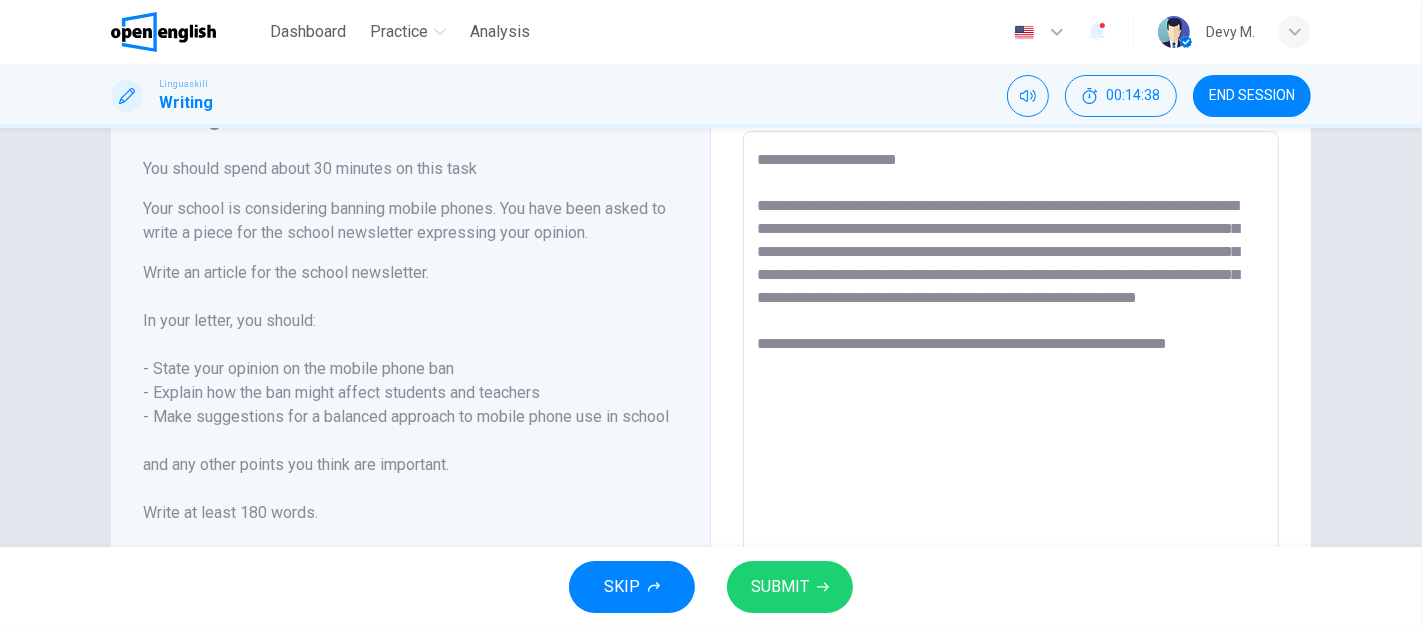 drag, startPoint x: 1123, startPoint y: 365, endPoint x: 1225, endPoint y: 360, distance: 102.122475 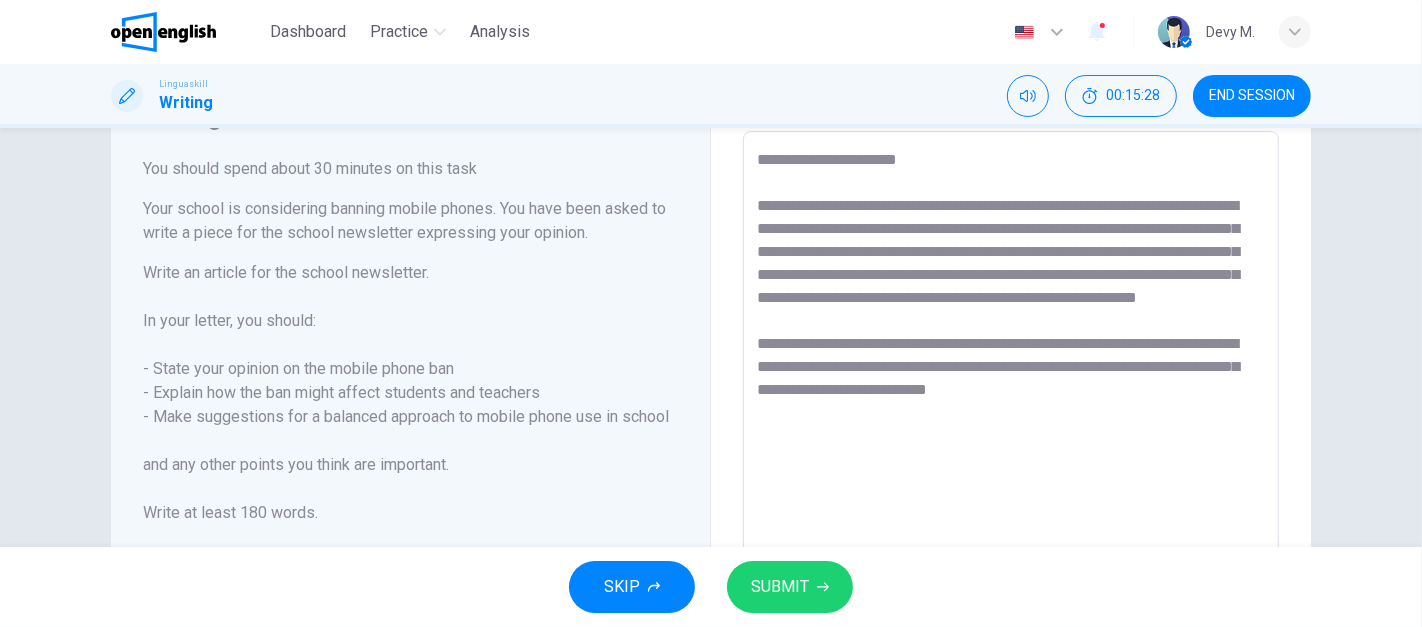 drag, startPoint x: 811, startPoint y: 386, endPoint x: 888, endPoint y: 389, distance: 77.05842 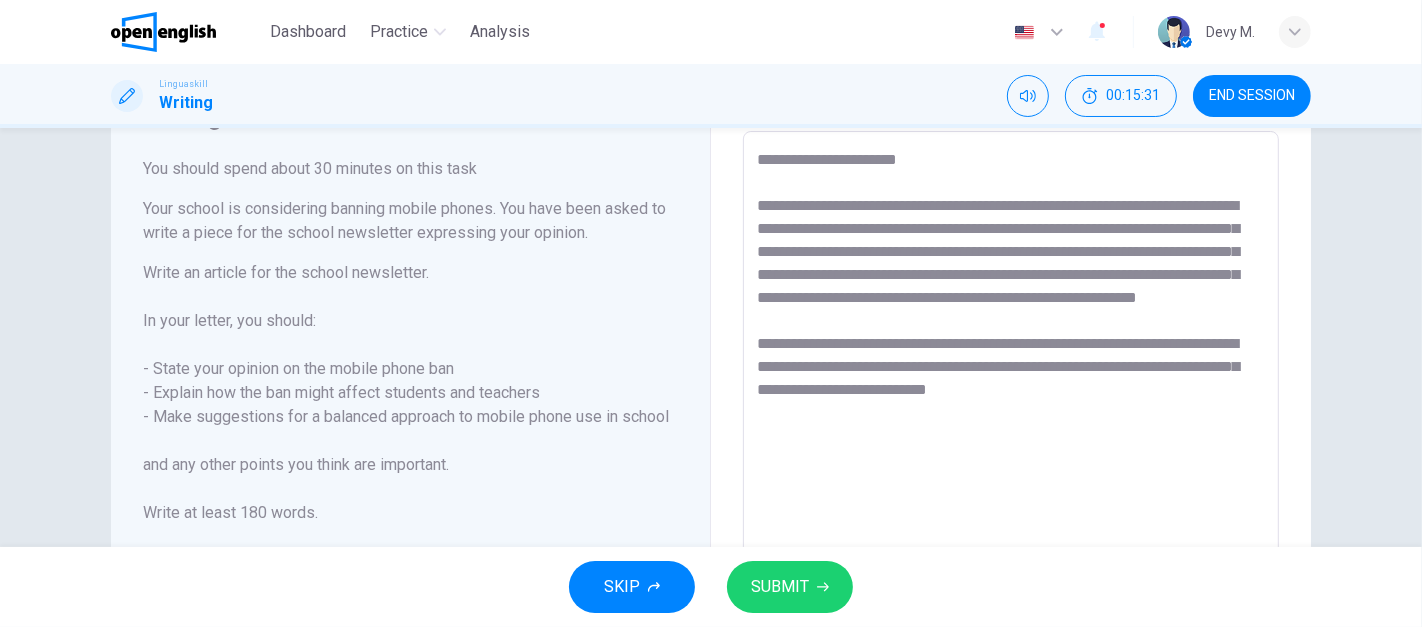 drag, startPoint x: 781, startPoint y: 394, endPoint x: 933, endPoint y: 392, distance: 152.01315 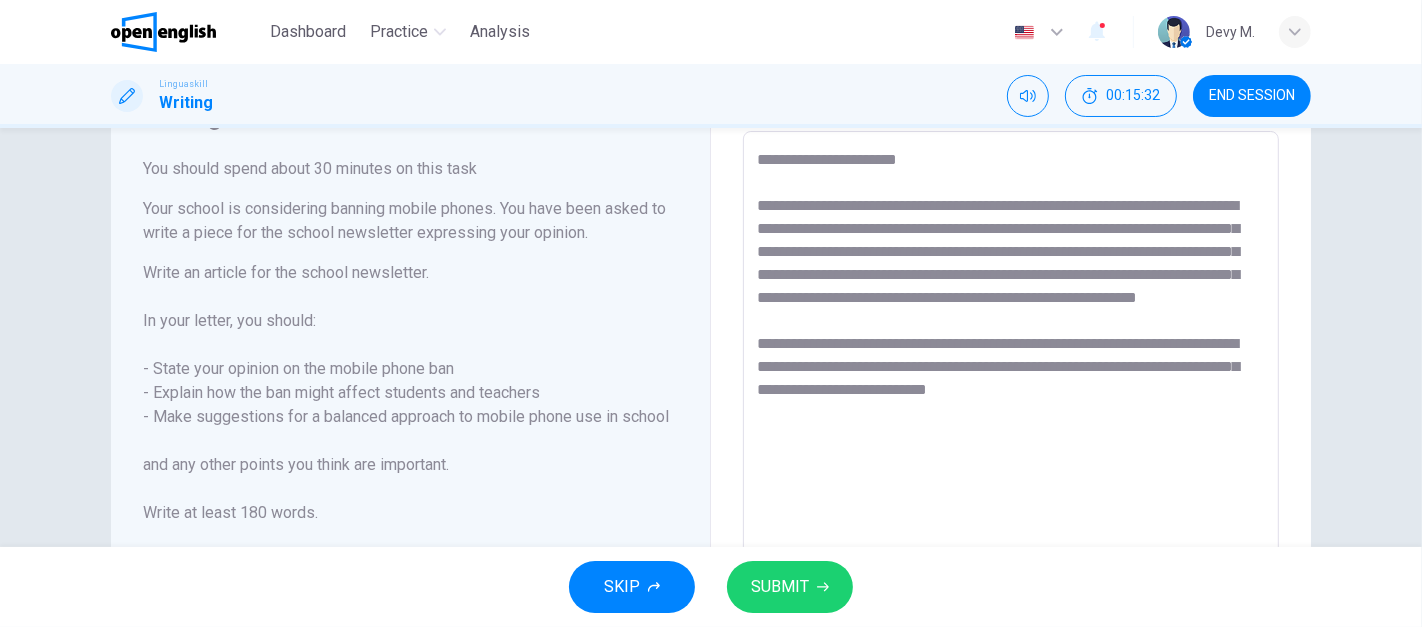 click on "**********" at bounding box center [1011, 408] 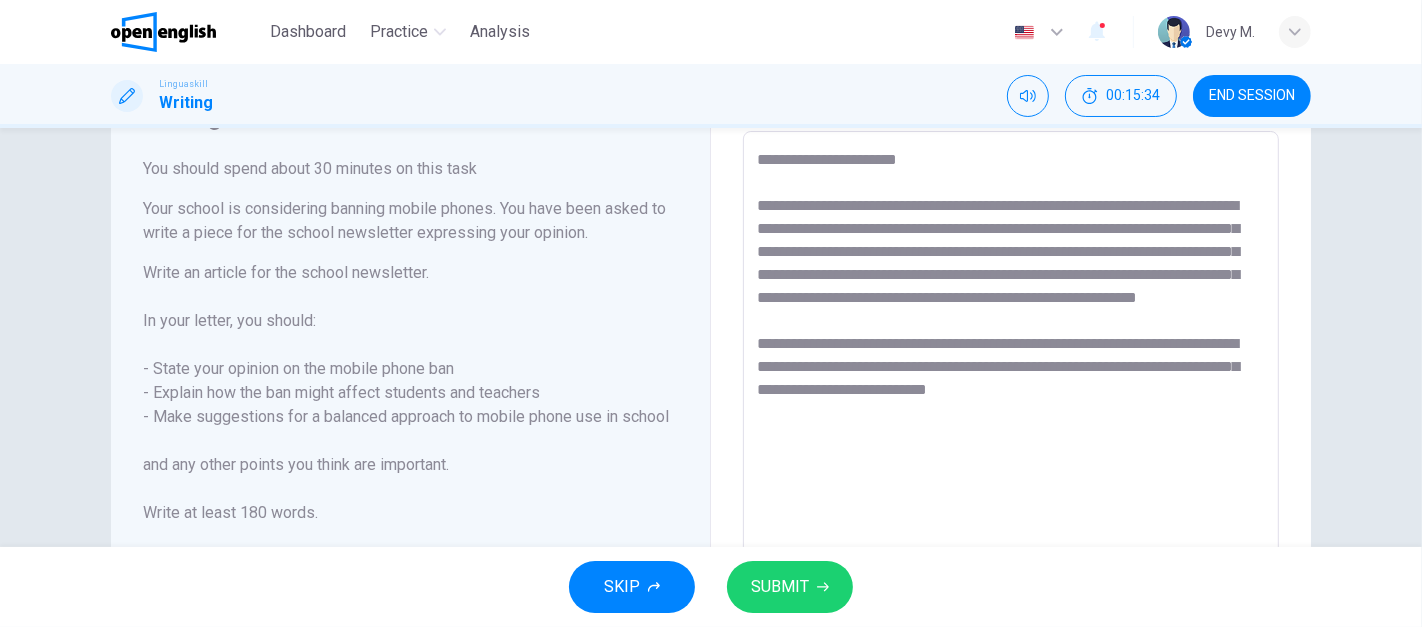 click on "**********" at bounding box center [1011, 408] 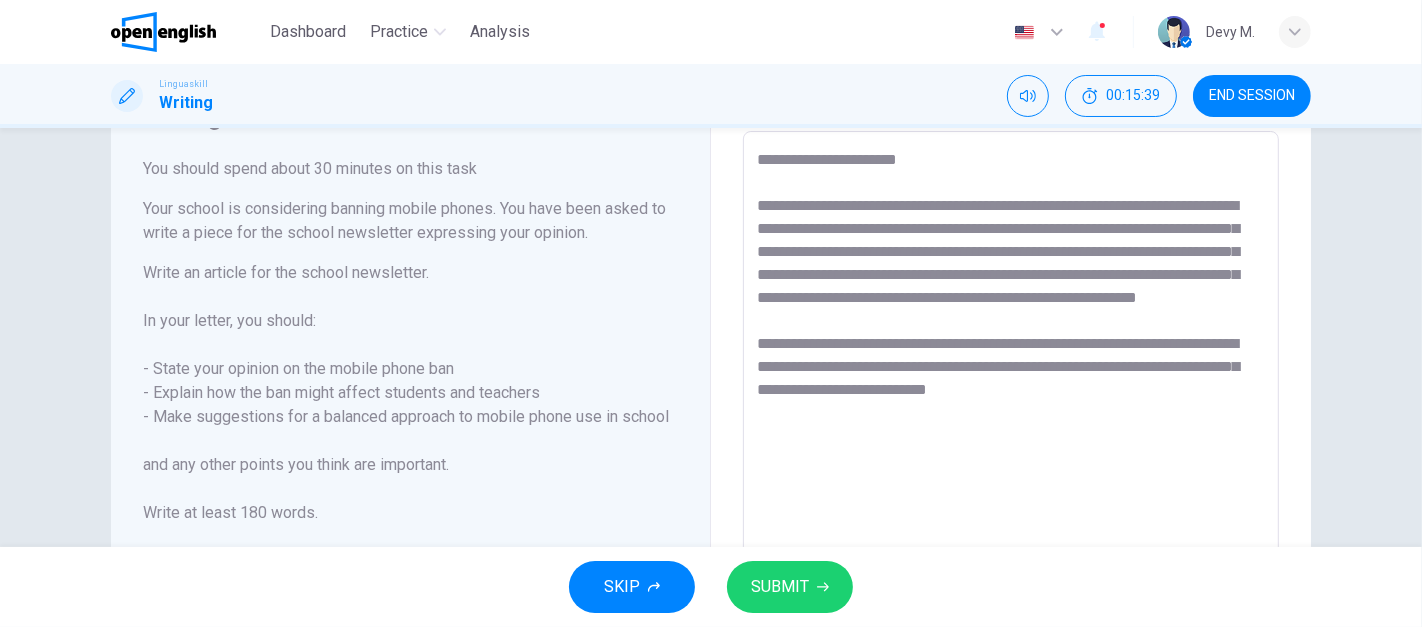 click on "**********" at bounding box center (1011, 408) 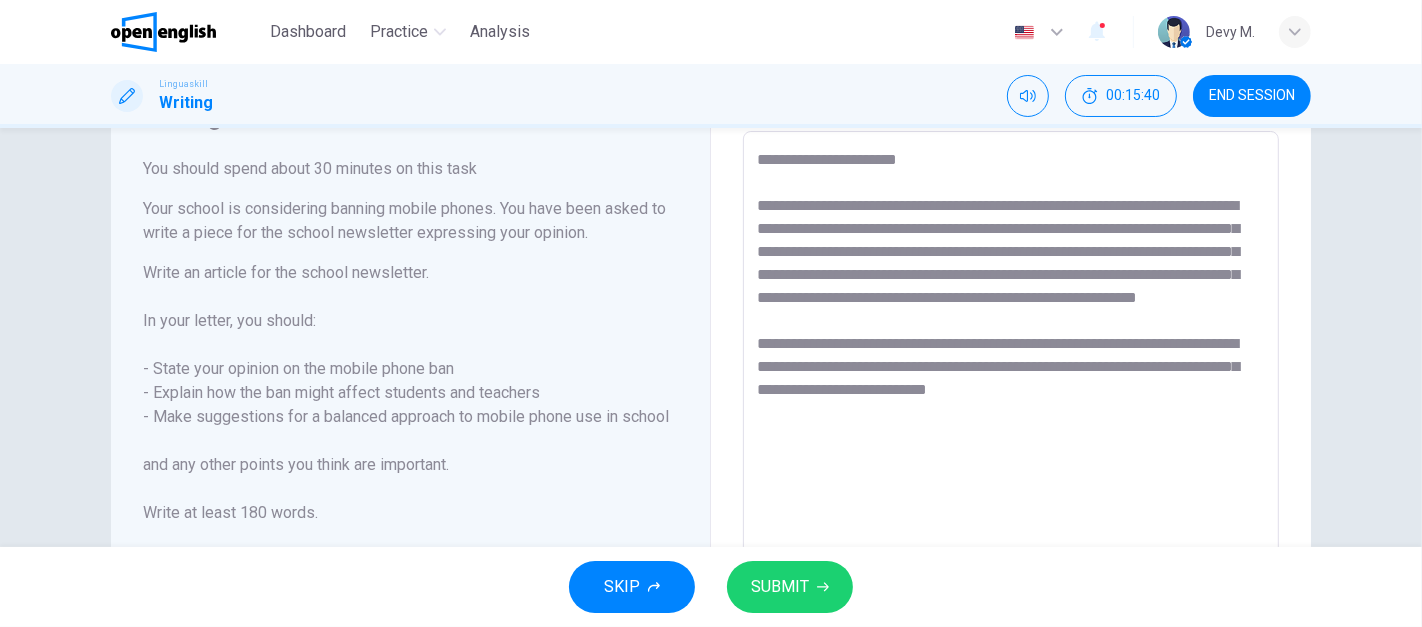 drag, startPoint x: 1158, startPoint y: 387, endPoint x: 1194, endPoint y: 389, distance: 36.05551 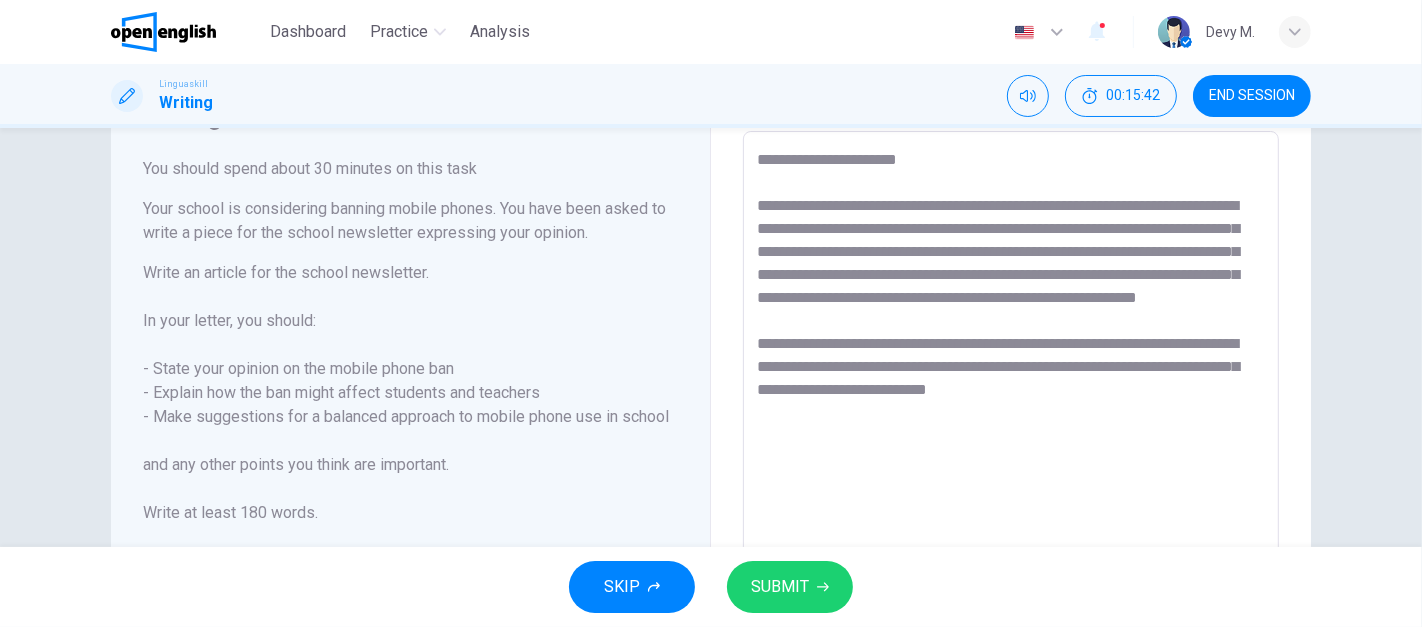 drag, startPoint x: 753, startPoint y: 412, endPoint x: 790, endPoint y: 412, distance: 37 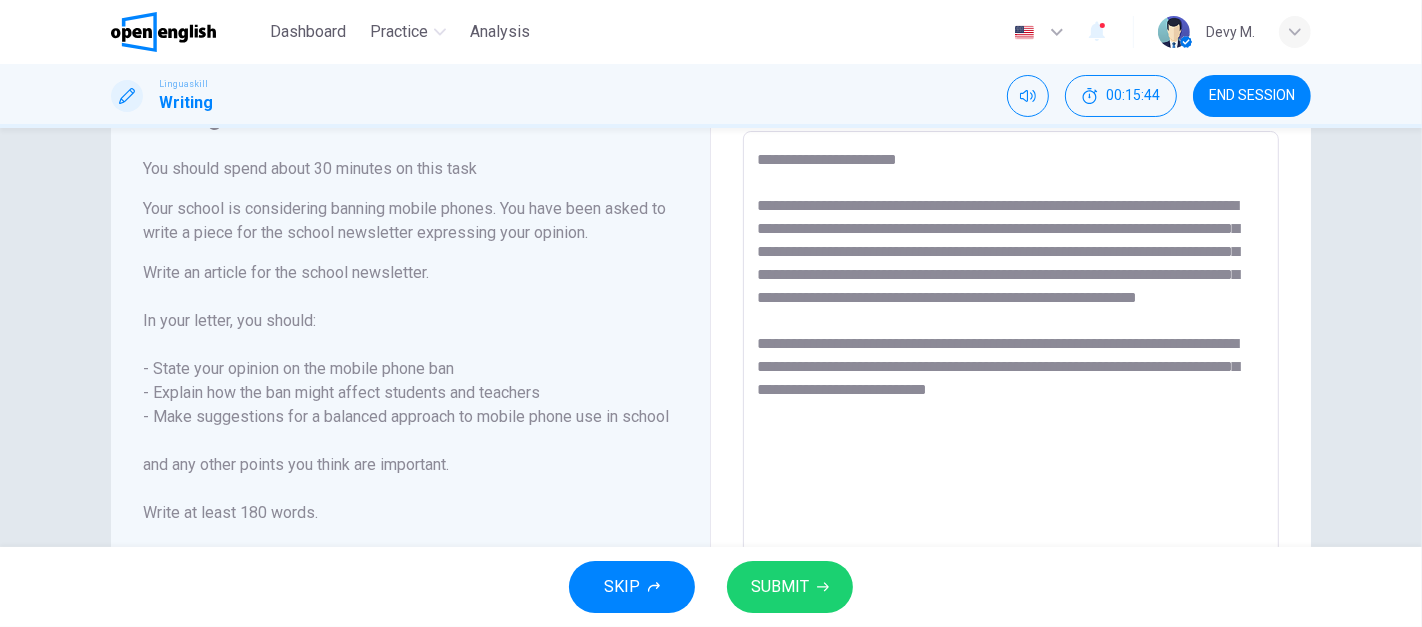 click on "**********" at bounding box center [1011, 408] 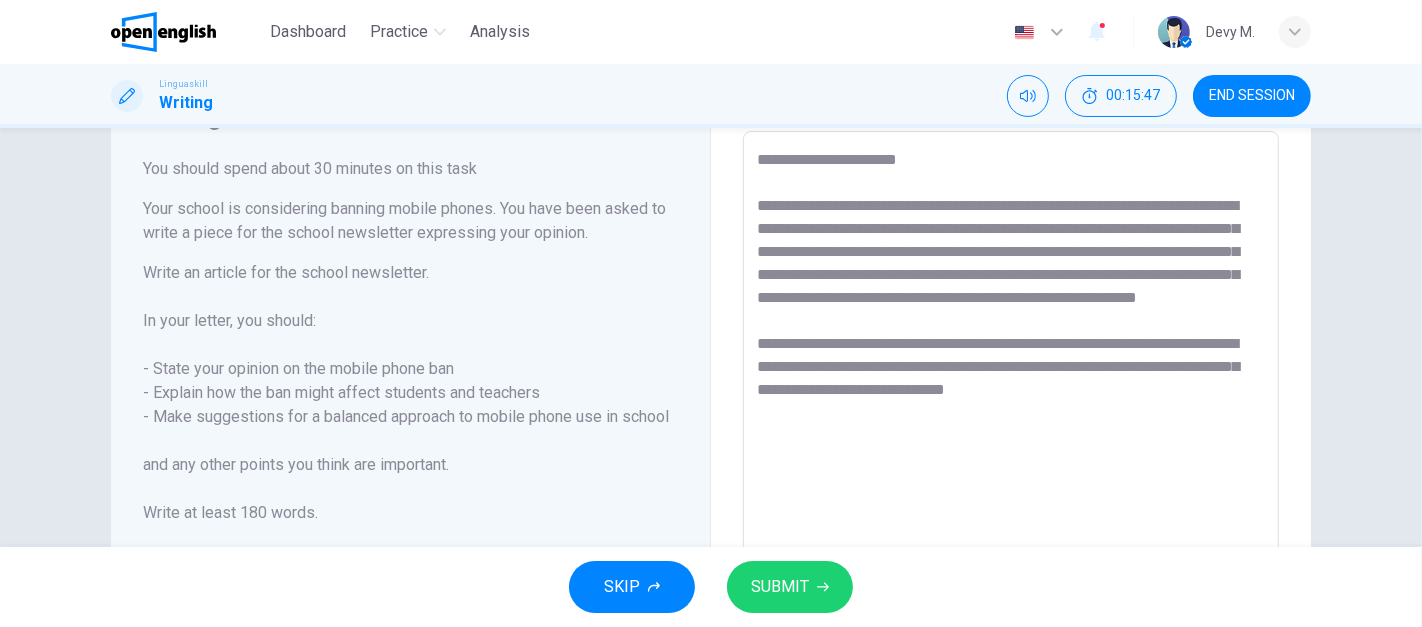 drag, startPoint x: 812, startPoint y: 414, endPoint x: 880, endPoint y: 408, distance: 68.26419 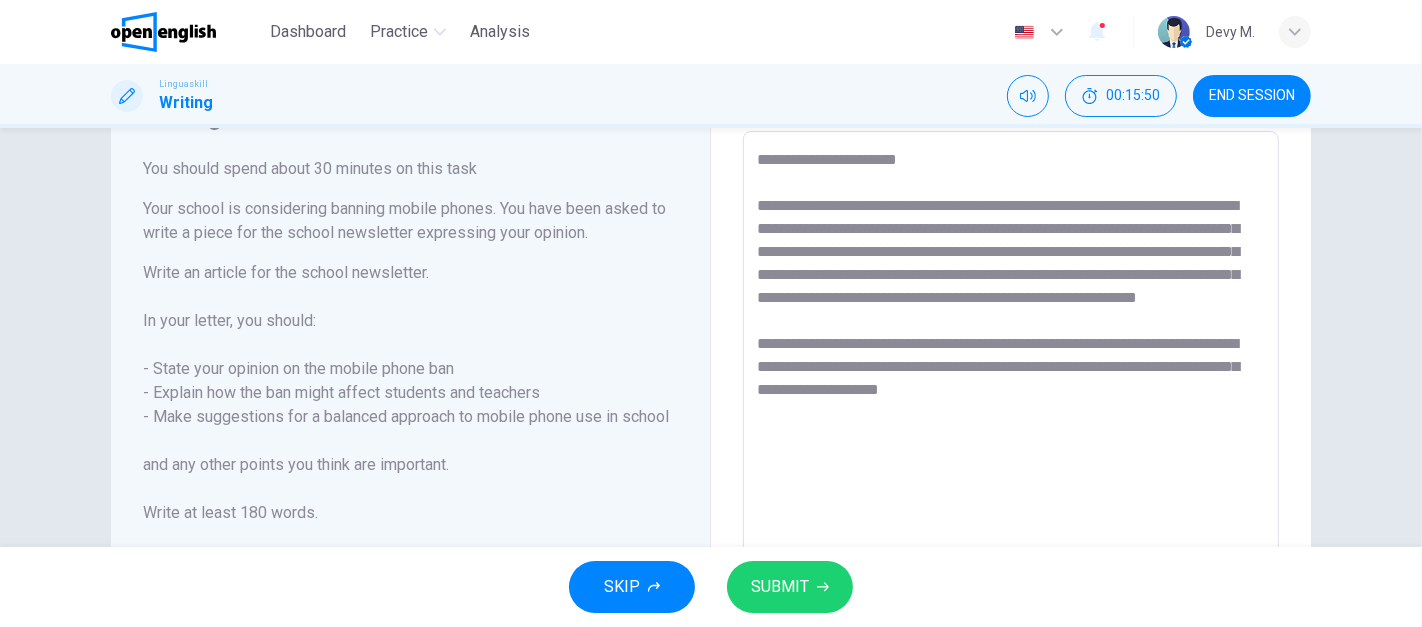 drag, startPoint x: 867, startPoint y: 412, endPoint x: 1015, endPoint y: 408, distance: 148.05405 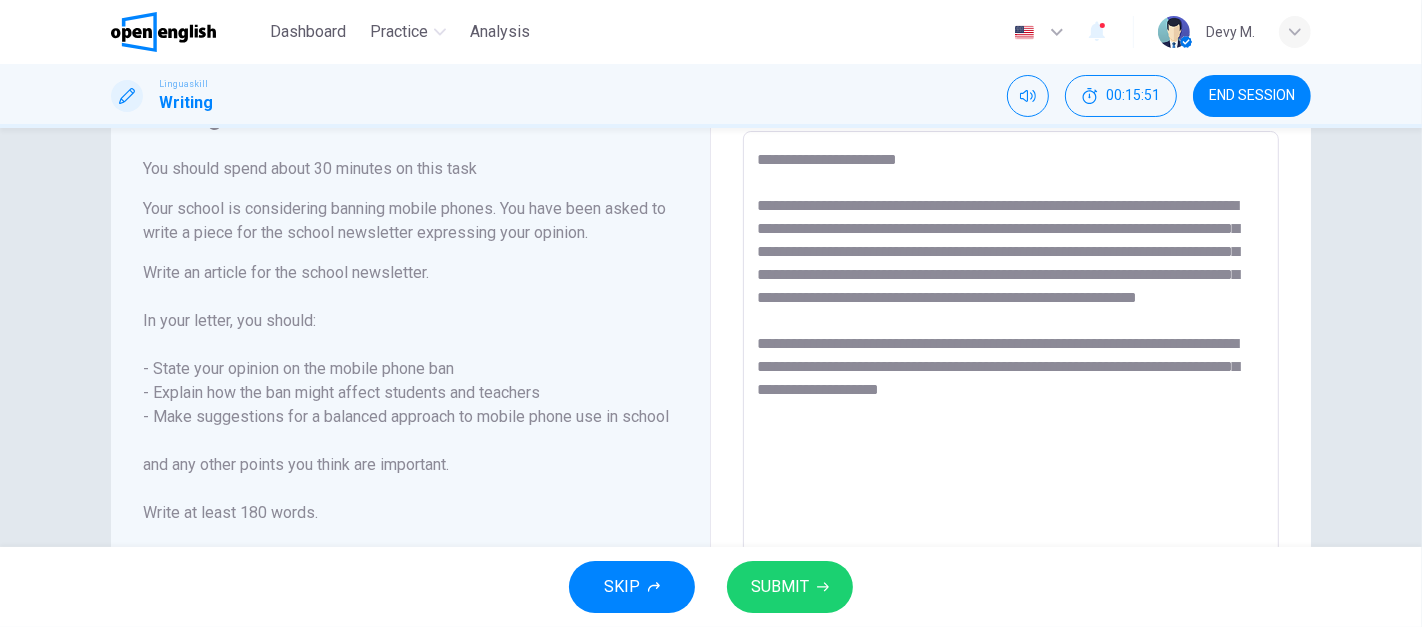 click on "**********" at bounding box center [1011, 408] 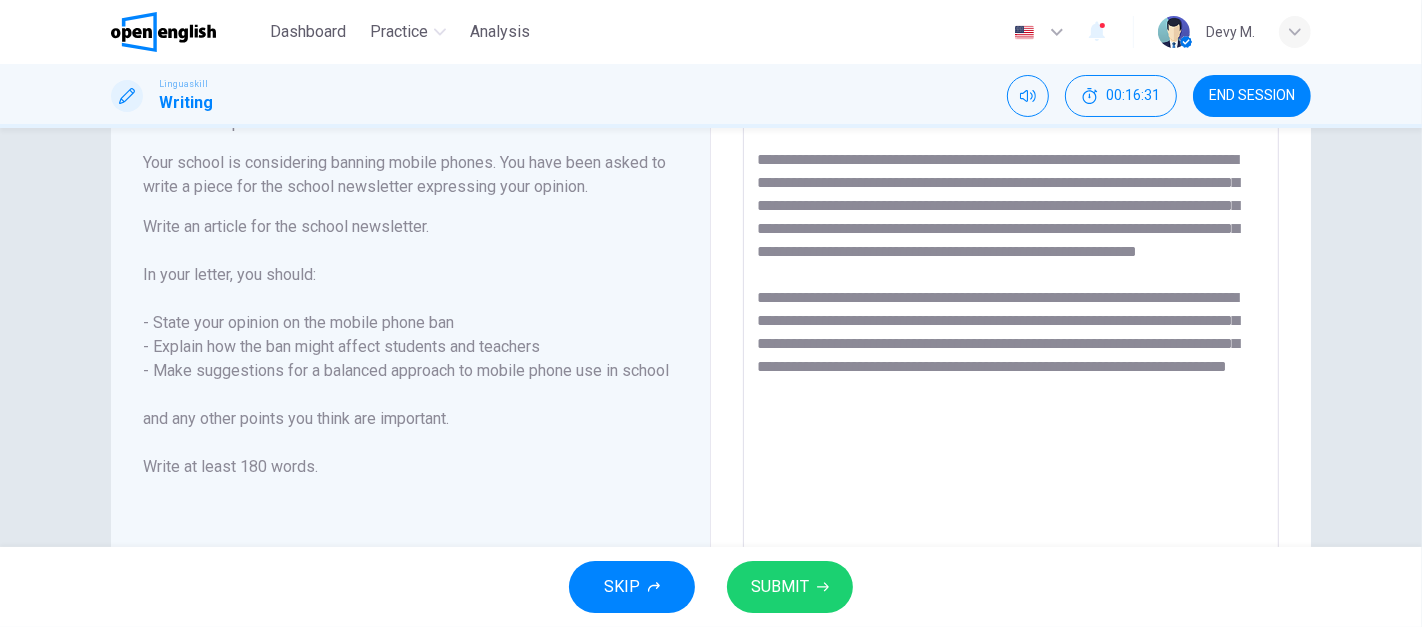 scroll, scrollTop: 162, scrollLeft: 0, axis: vertical 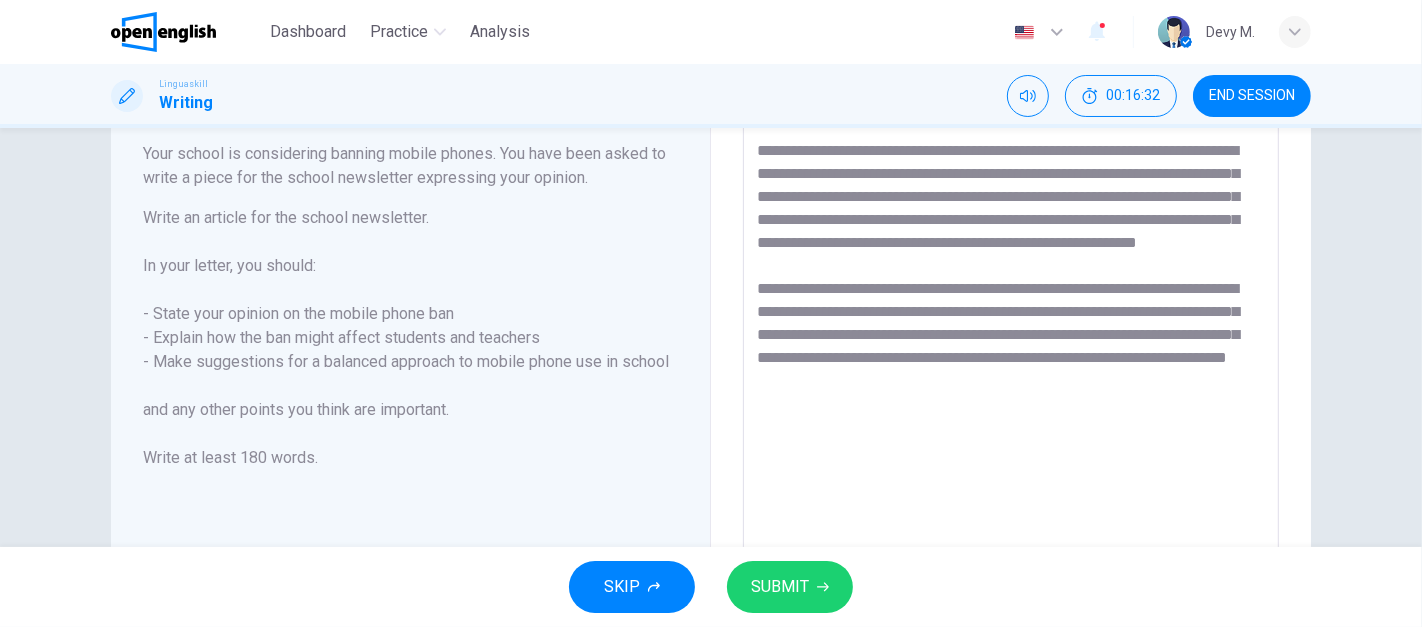 drag, startPoint x: 1200, startPoint y: 358, endPoint x: 1214, endPoint y: 368, distance: 17.20465 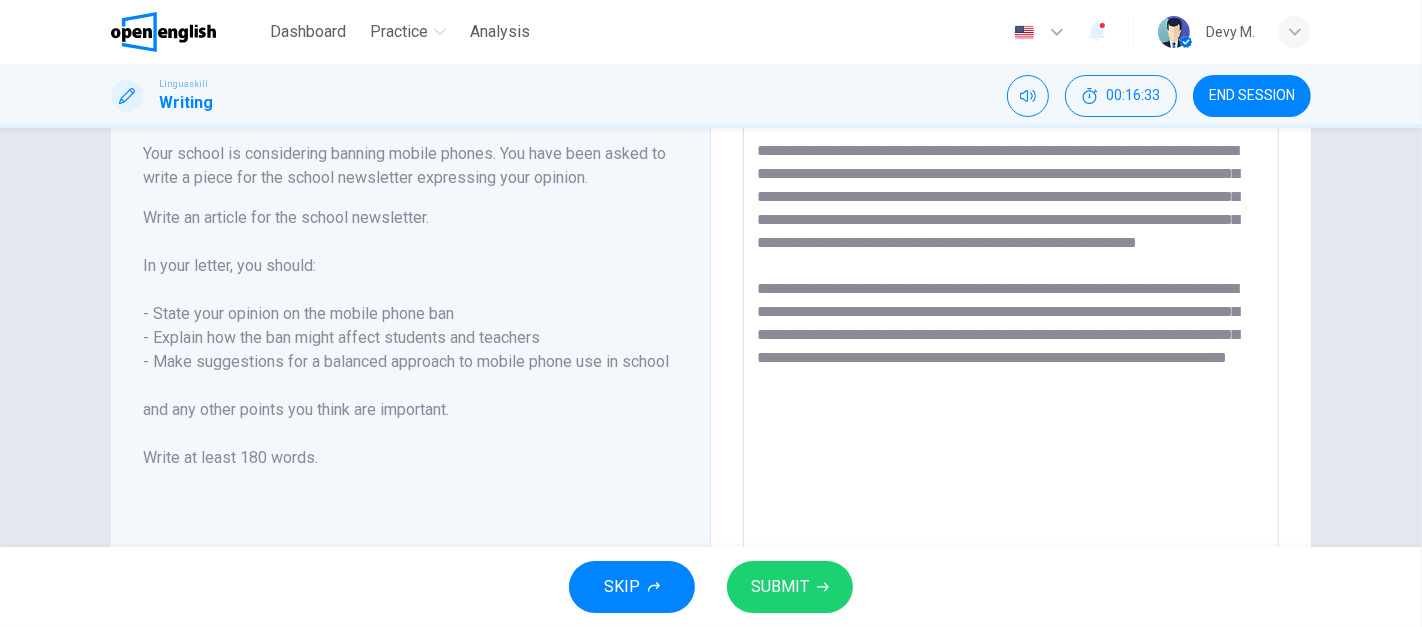 click on "**********" at bounding box center [1011, 353] 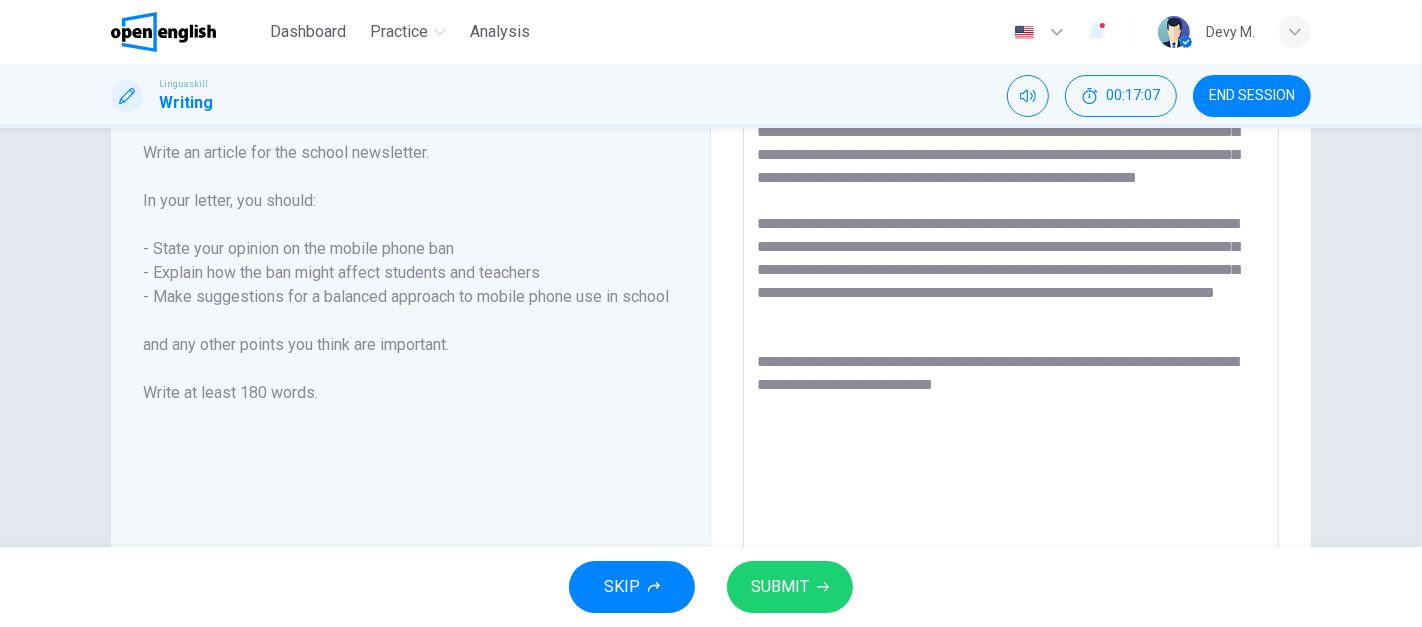 scroll, scrollTop: 228, scrollLeft: 0, axis: vertical 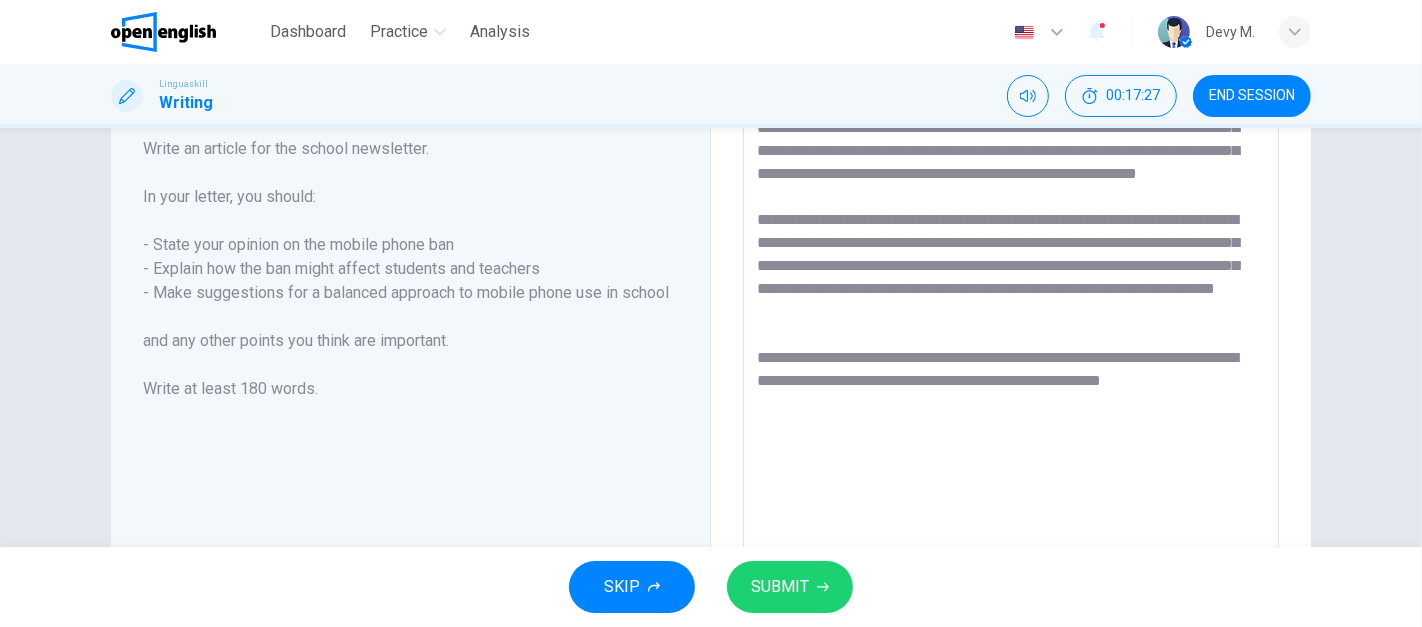 drag, startPoint x: 223, startPoint y: 301, endPoint x: 567, endPoint y: 295, distance: 344.0523 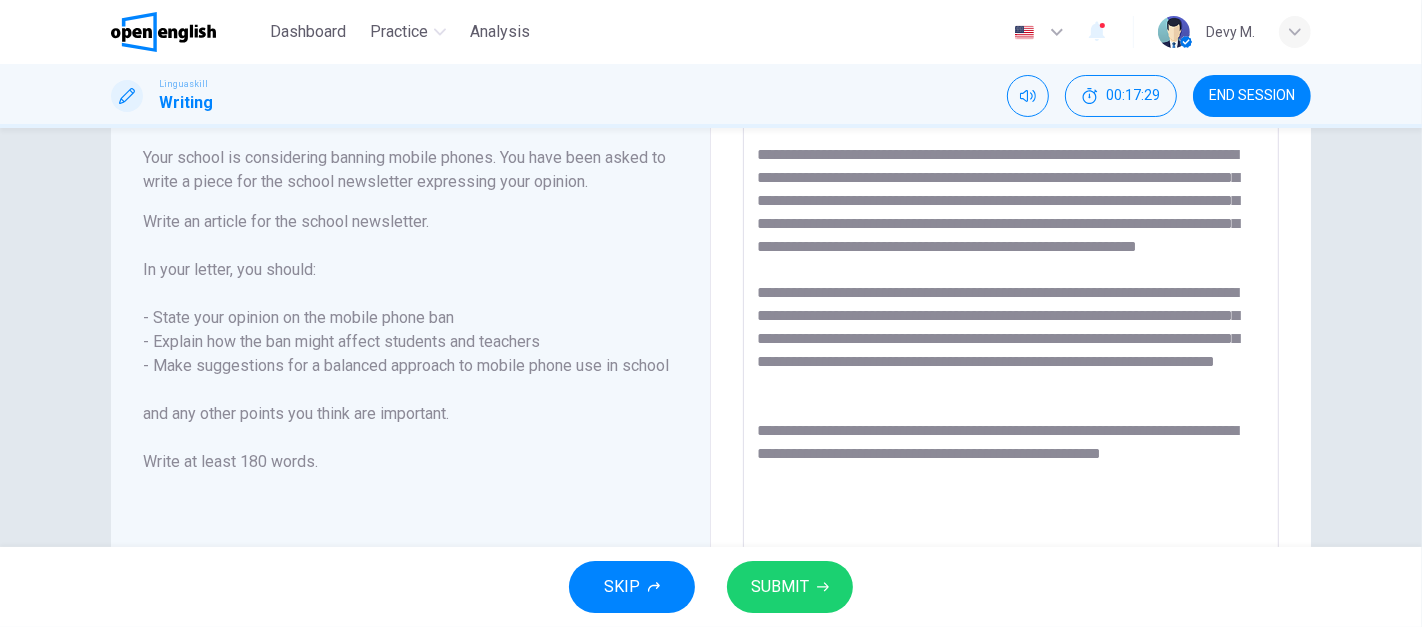 scroll, scrollTop: 157, scrollLeft: 0, axis: vertical 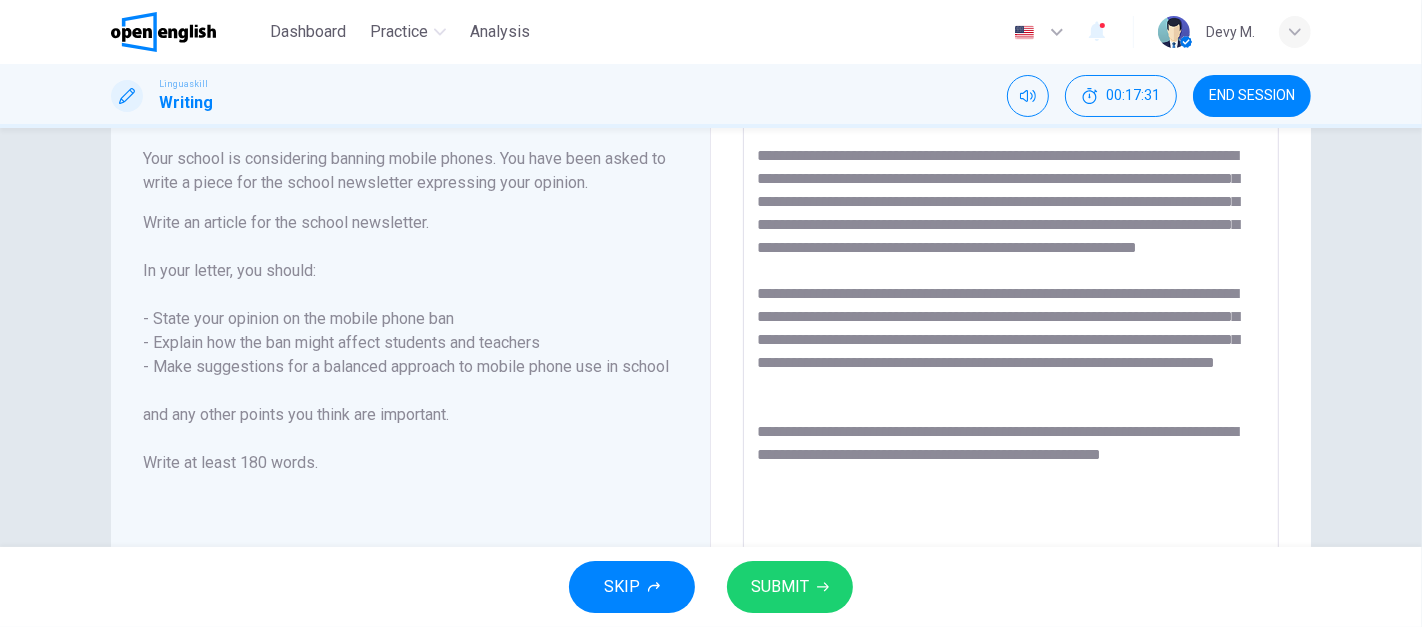 drag, startPoint x: 842, startPoint y: 327, endPoint x: 1040, endPoint y: 345, distance: 198.8165 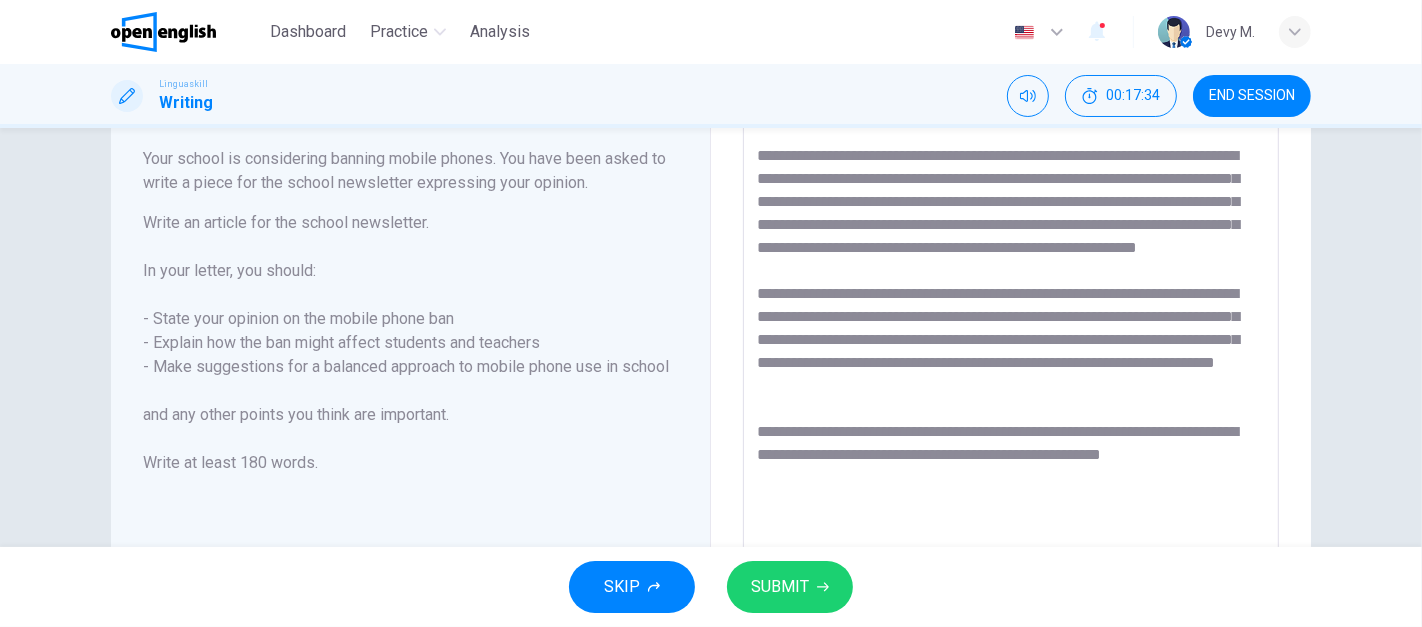 drag, startPoint x: 783, startPoint y: 366, endPoint x: 894, endPoint y: 367, distance: 111.0045 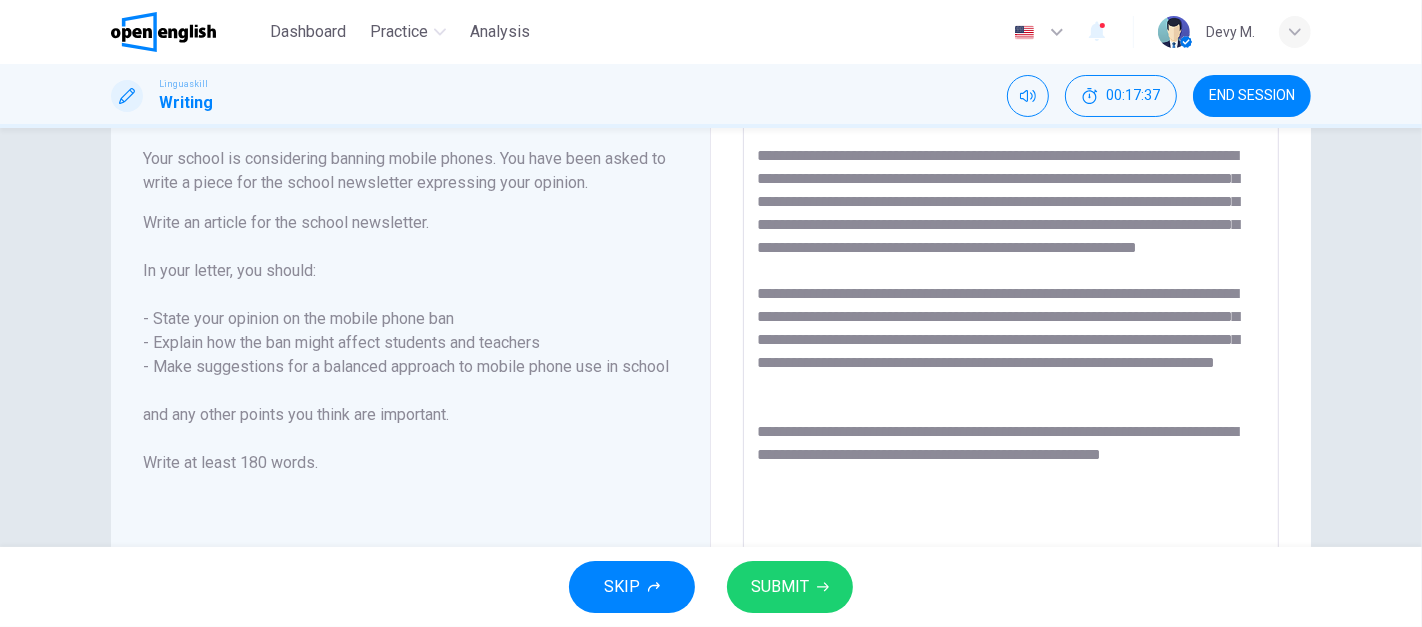 click on "**********" at bounding box center (1011, 358) 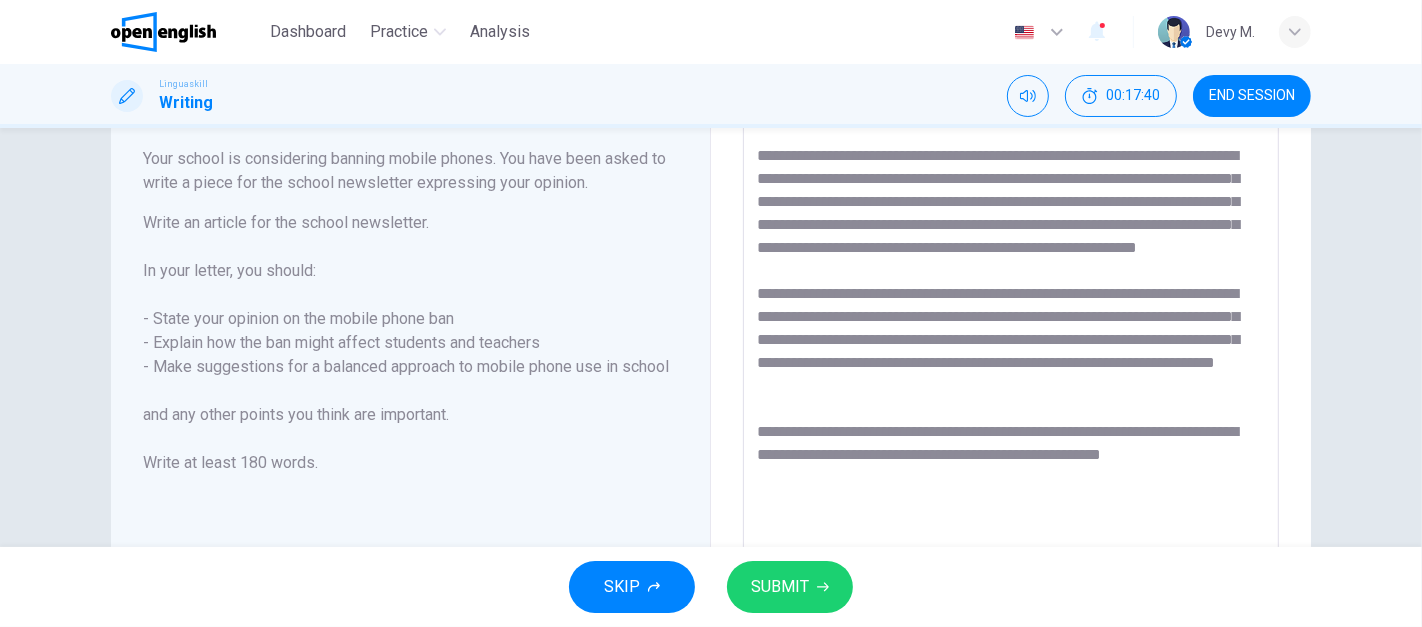 drag, startPoint x: 913, startPoint y: 364, endPoint x: 1038, endPoint y: 356, distance: 125.25574 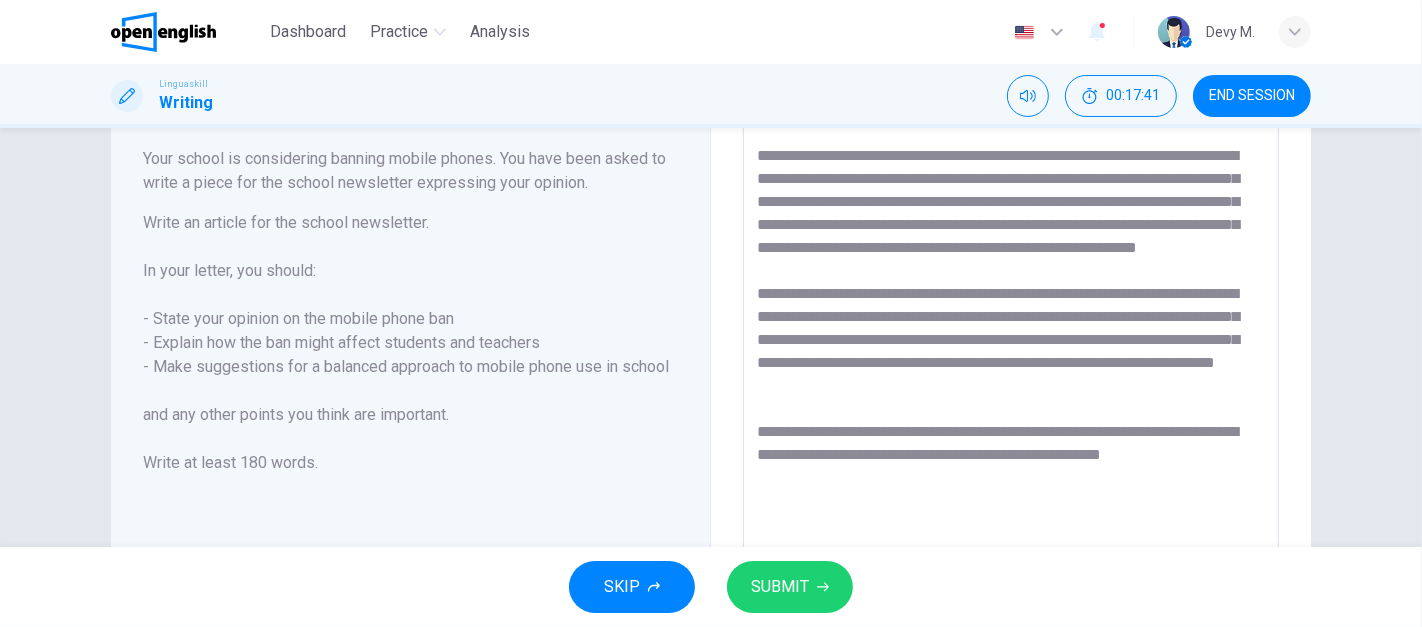 click on "**********" at bounding box center [1011, 358] 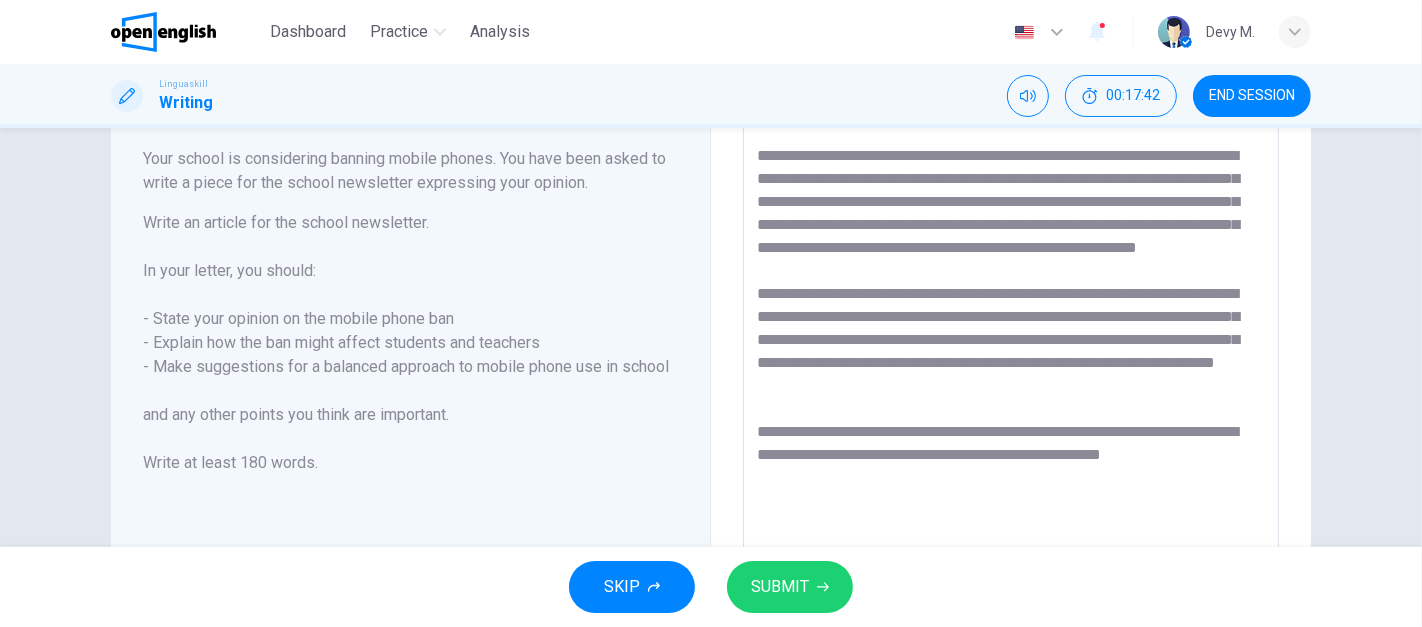 click on "**********" at bounding box center (1011, 358) 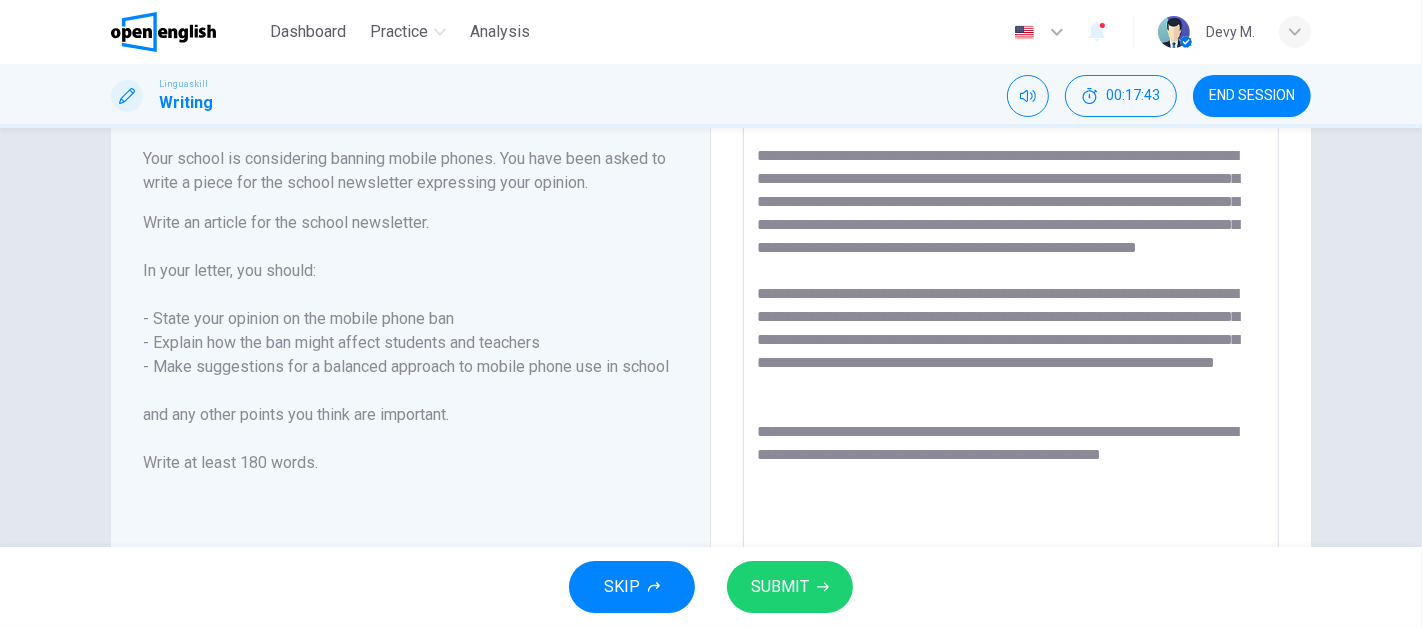 click on "**********" at bounding box center [1011, 358] 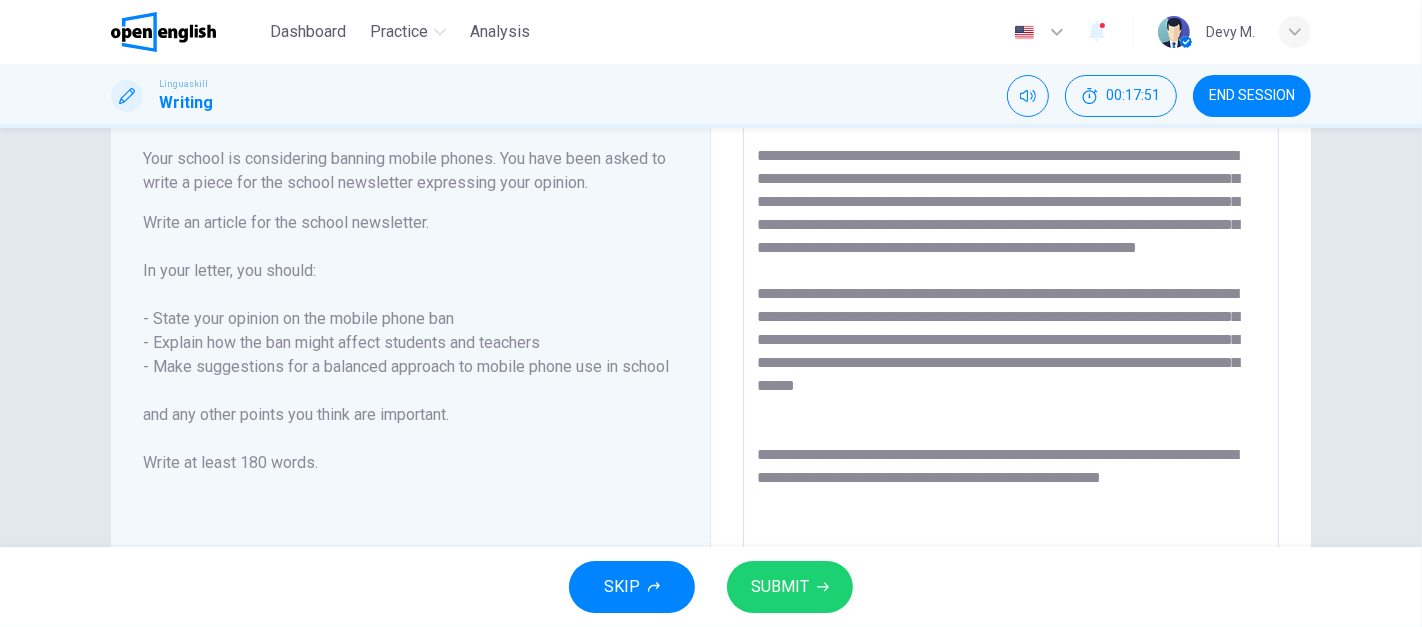 drag, startPoint x: 885, startPoint y: 383, endPoint x: 1180, endPoint y: 379, distance: 295.02713 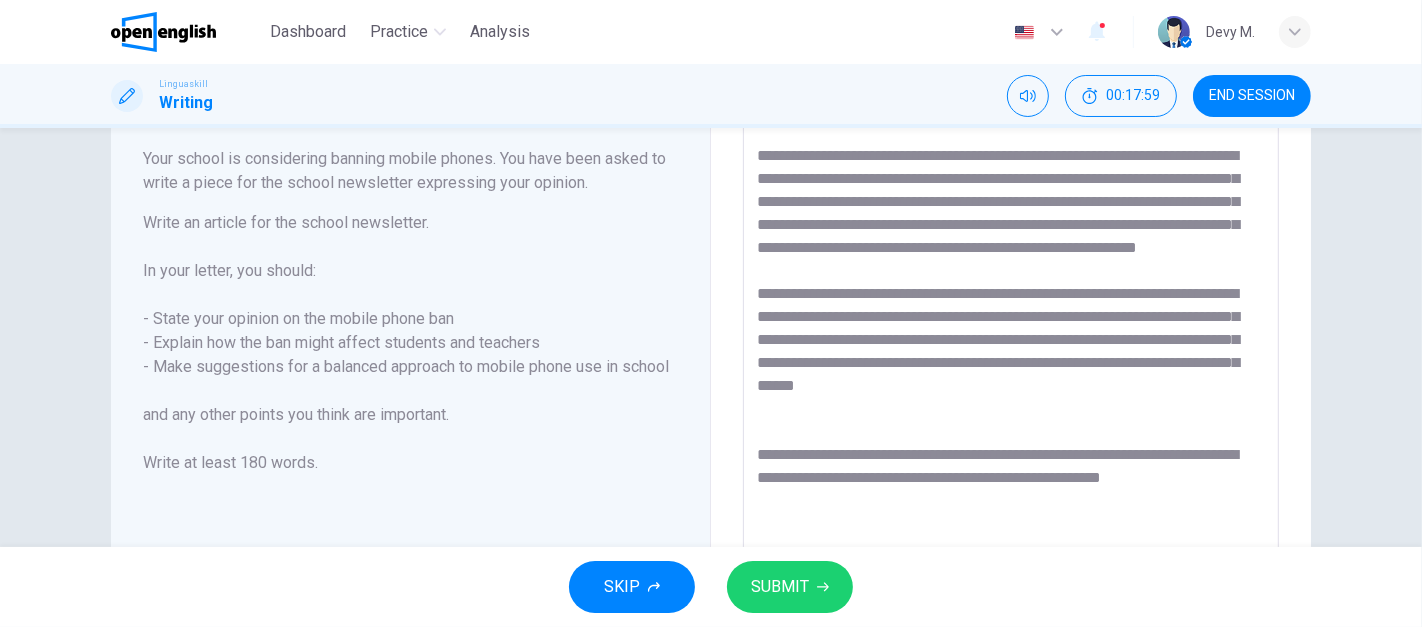 click on "**********" at bounding box center (1011, 358) 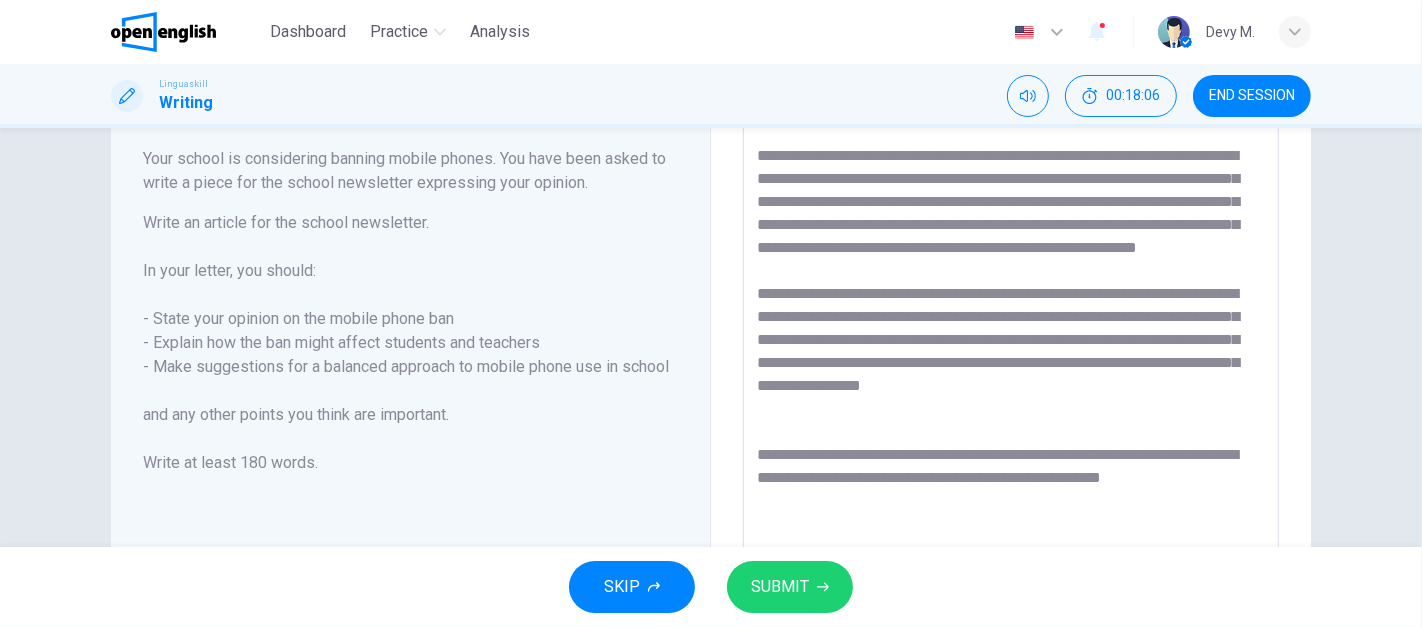 scroll, scrollTop: 193, scrollLeft: 0, axis: vertical 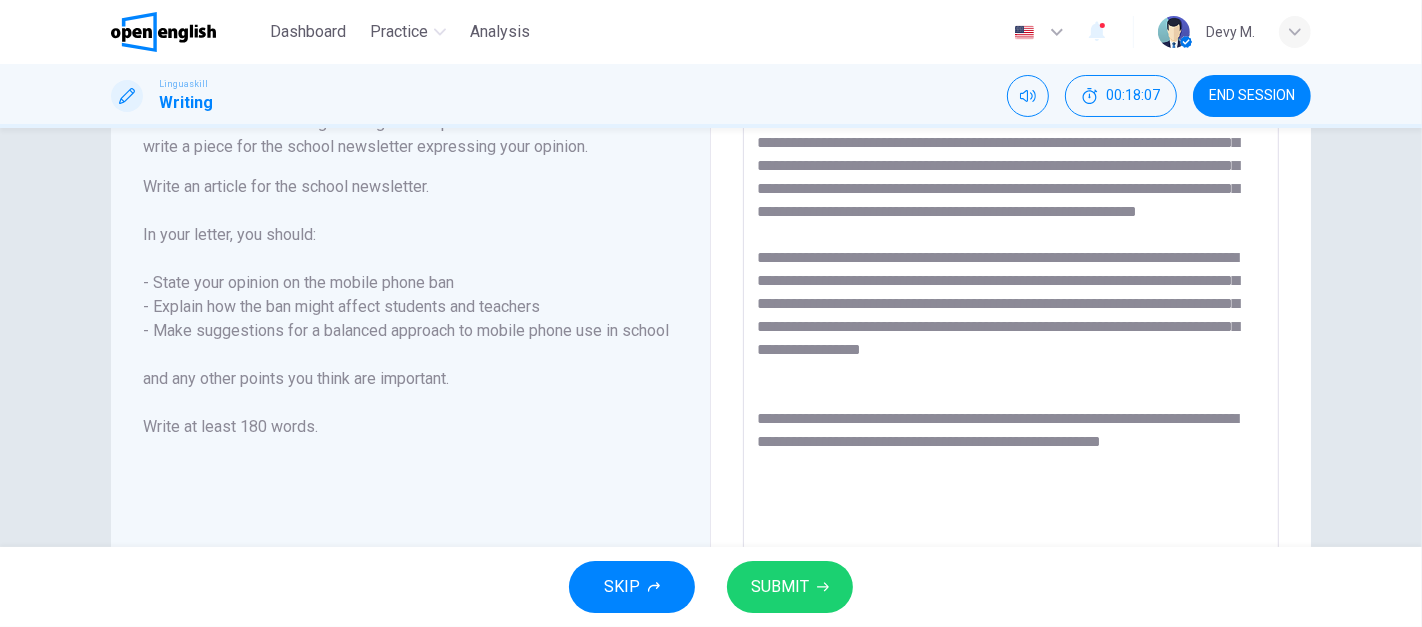 click on "**********" at bounding box center [1011, 322] 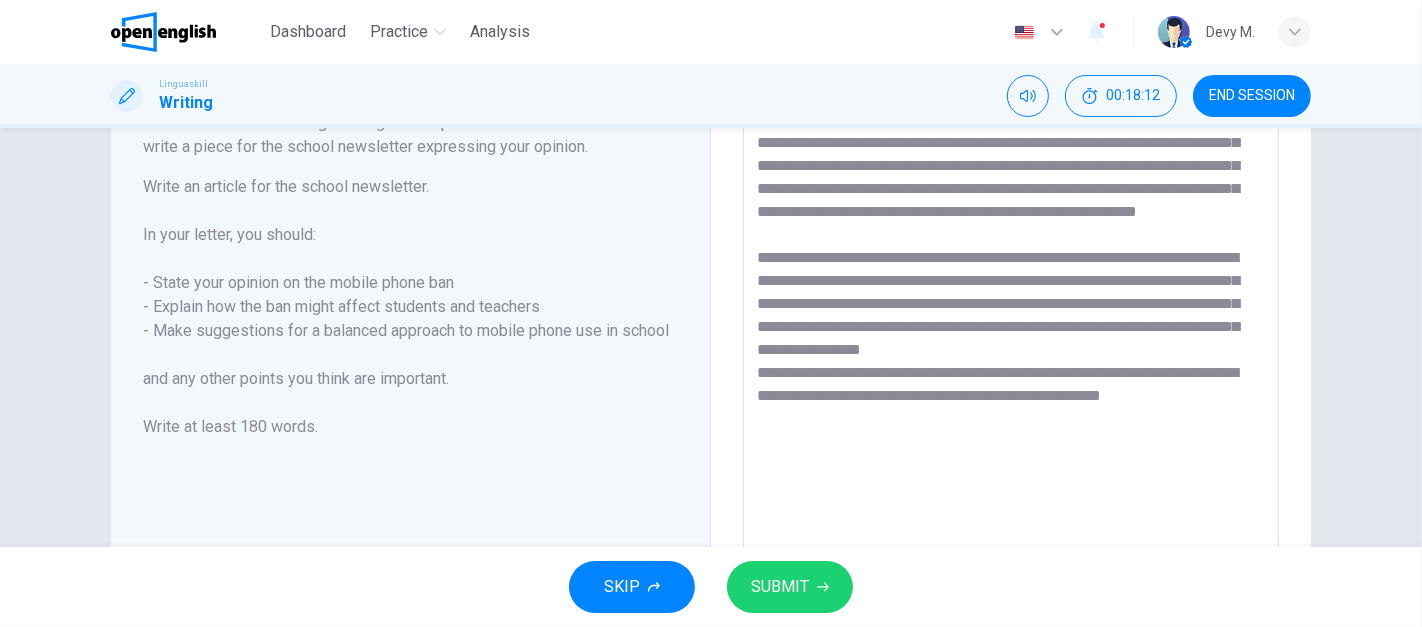 drag, startPoint x: 155, startPoint y: 311, endPoint x: 481, endPoint y: 308, distance: 326.0138 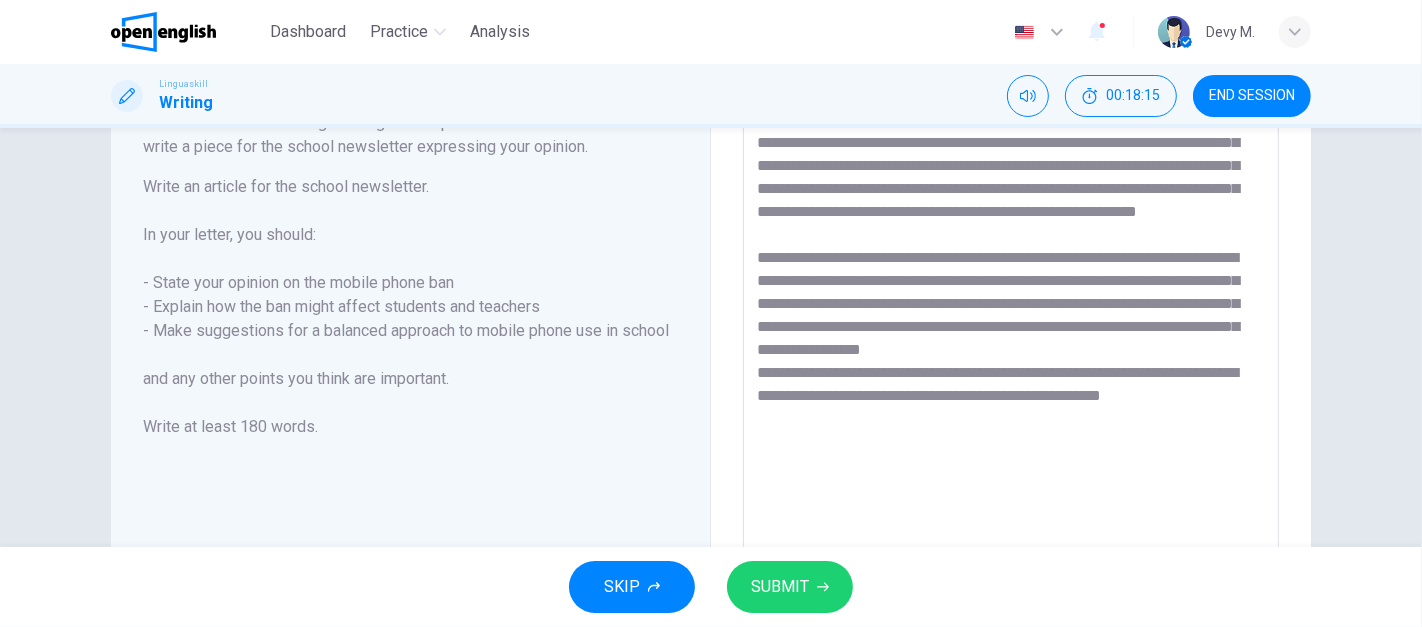 drag, startPoint x: 802, startPoint y: 392, endPoint x: 922, endPoint y: 398, distance: 120.14991 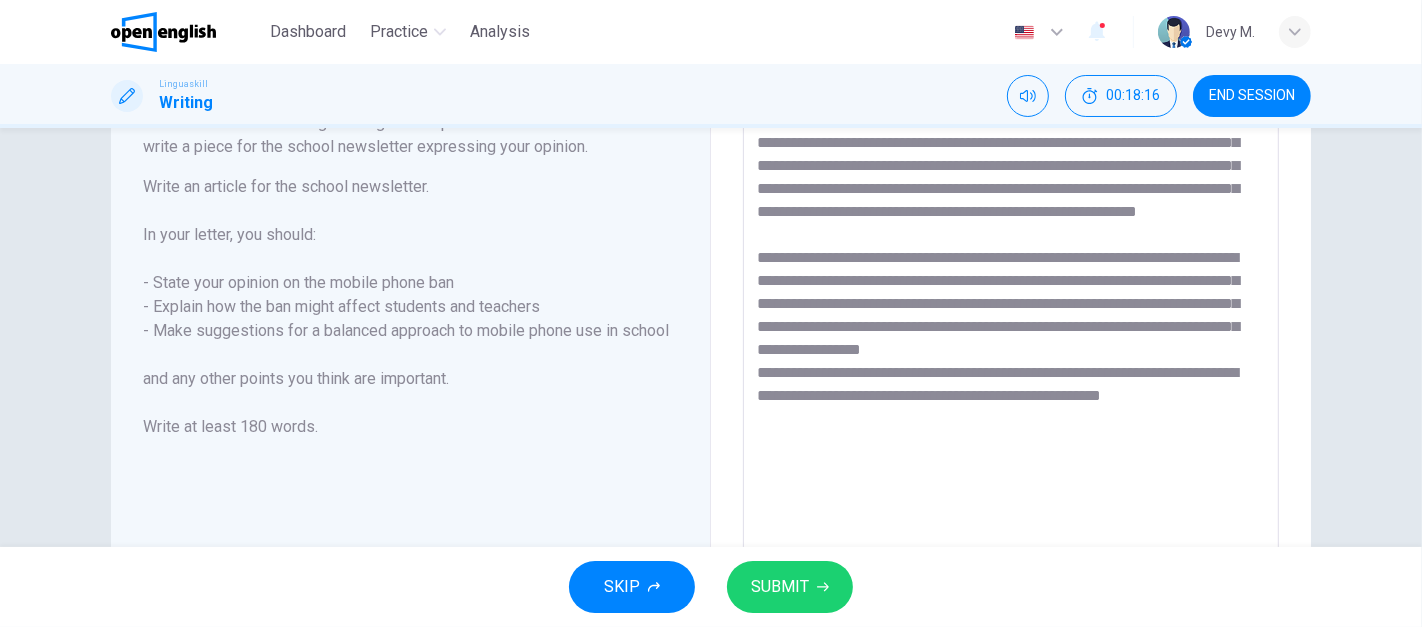 click on "**********" at bounding box center [1011, 322] 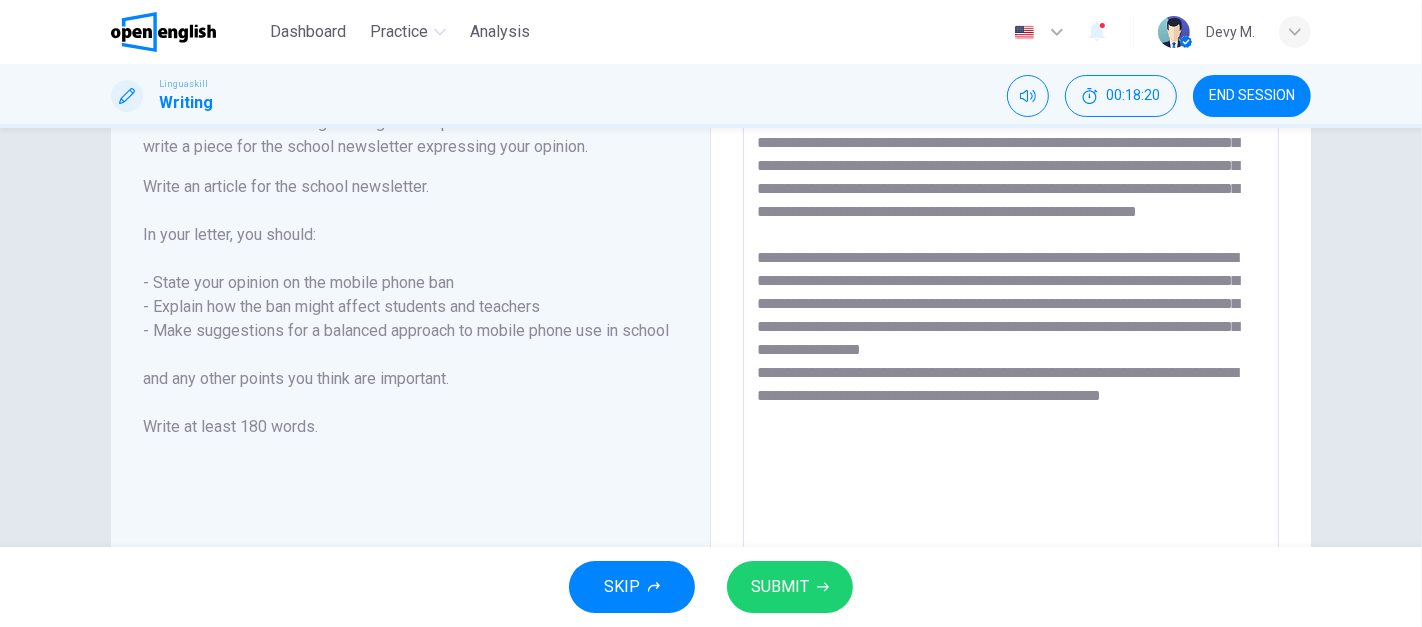 click on "**********" at bounding box center [1011, 322] 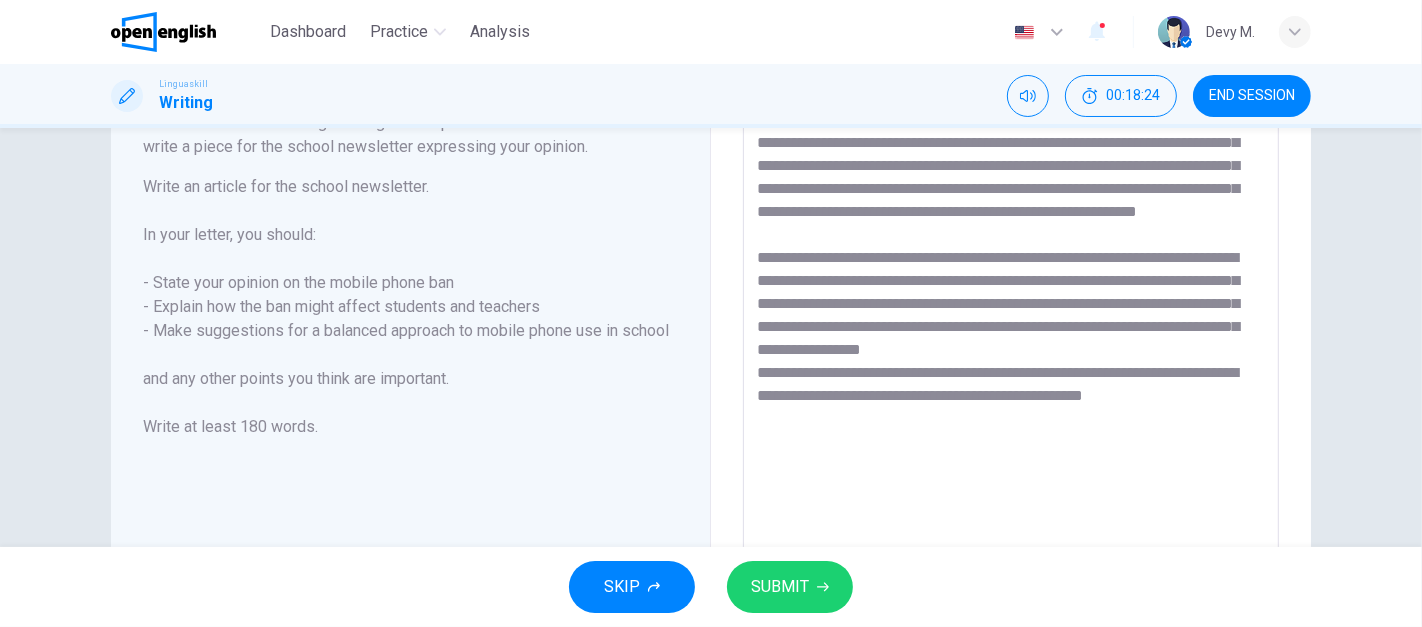 drag, startPoint x: 759, startPoint y: 397, endPoint x: 988, endPoint y: 395, distance: 229.00873 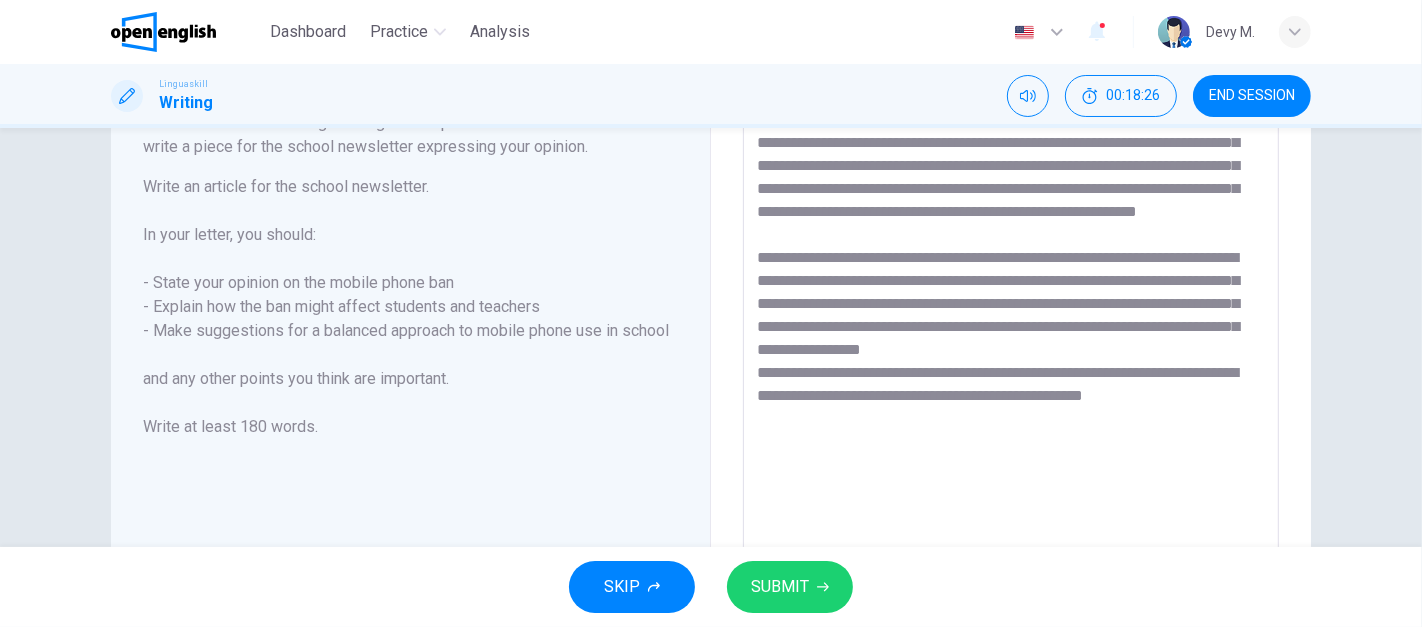 click on "**********" at bounding box center [1011, 322] 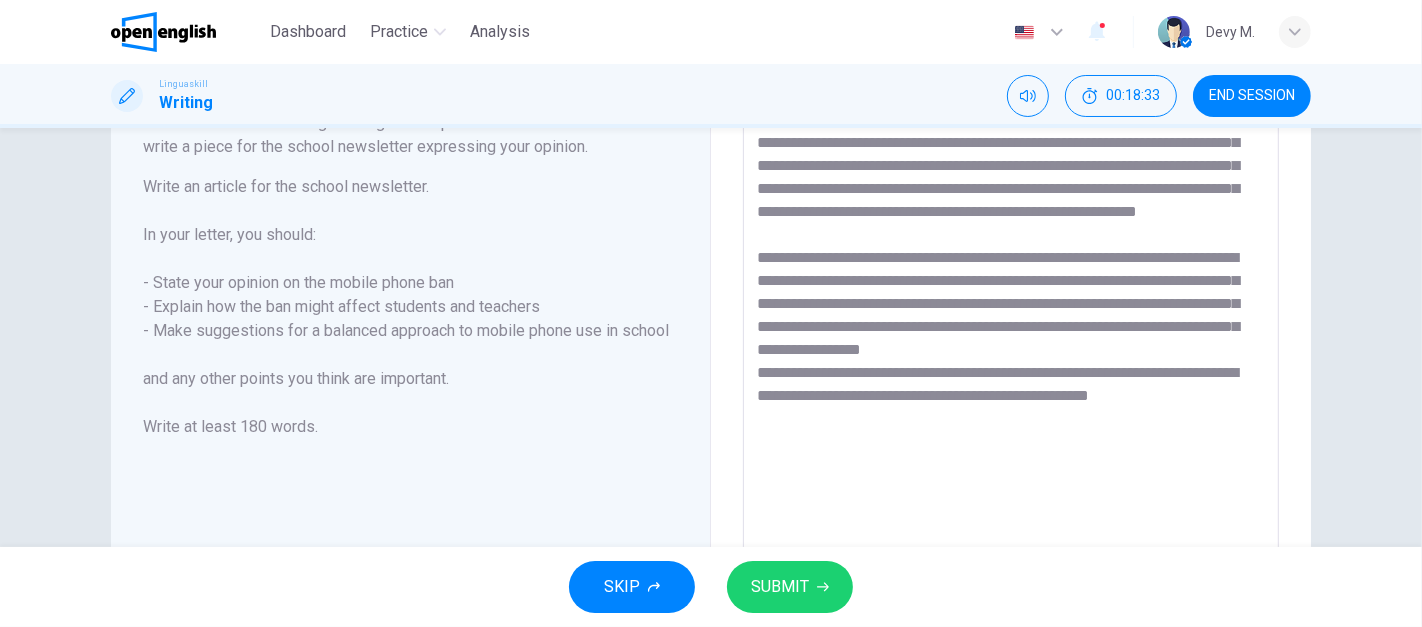 drag, startPoint x: 1003, startPoint y: 419, endPoint x: 1128, endPoint y: 421, distance: 125.016 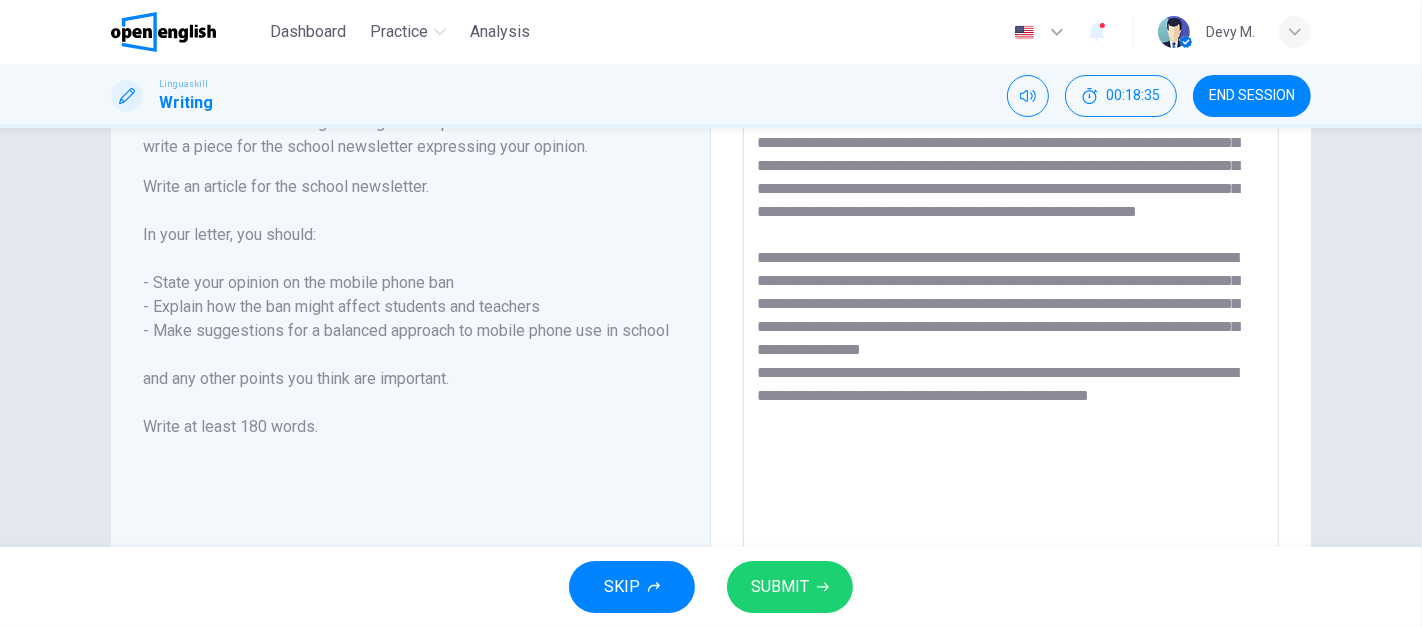 click on "**********" at bounding box center (1011, 322) 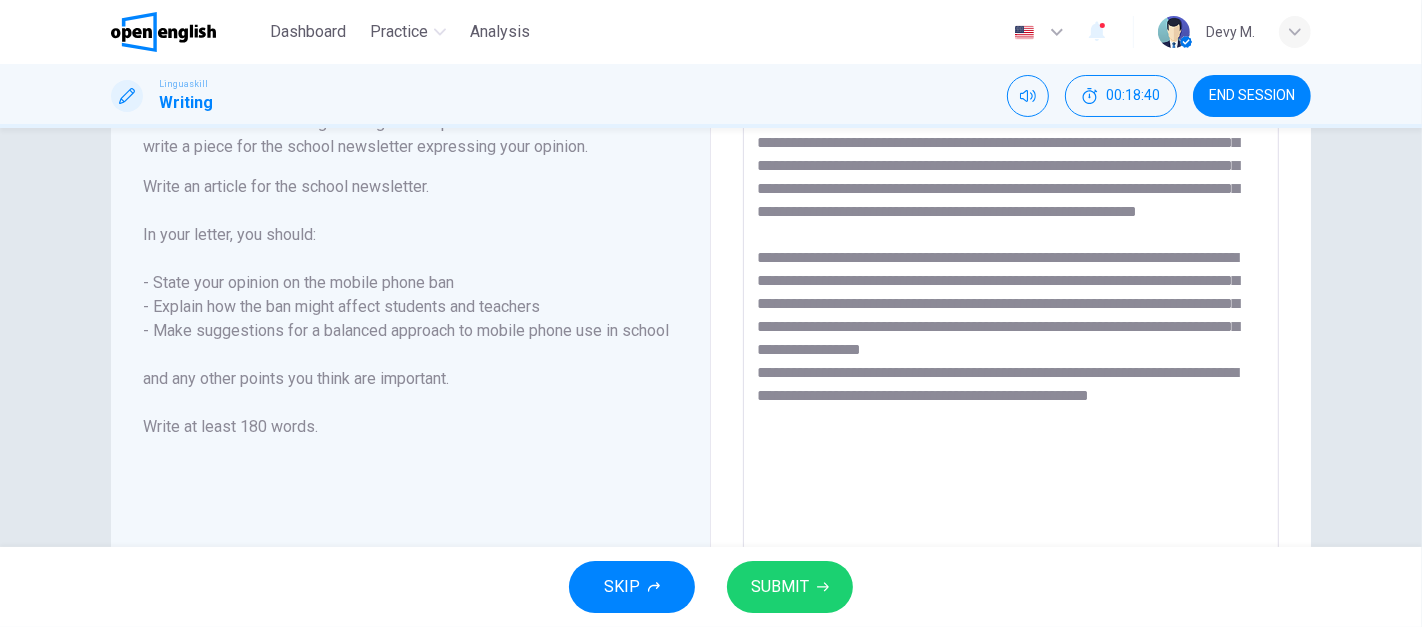 click on "**********" at bounding box center (1011, 322) 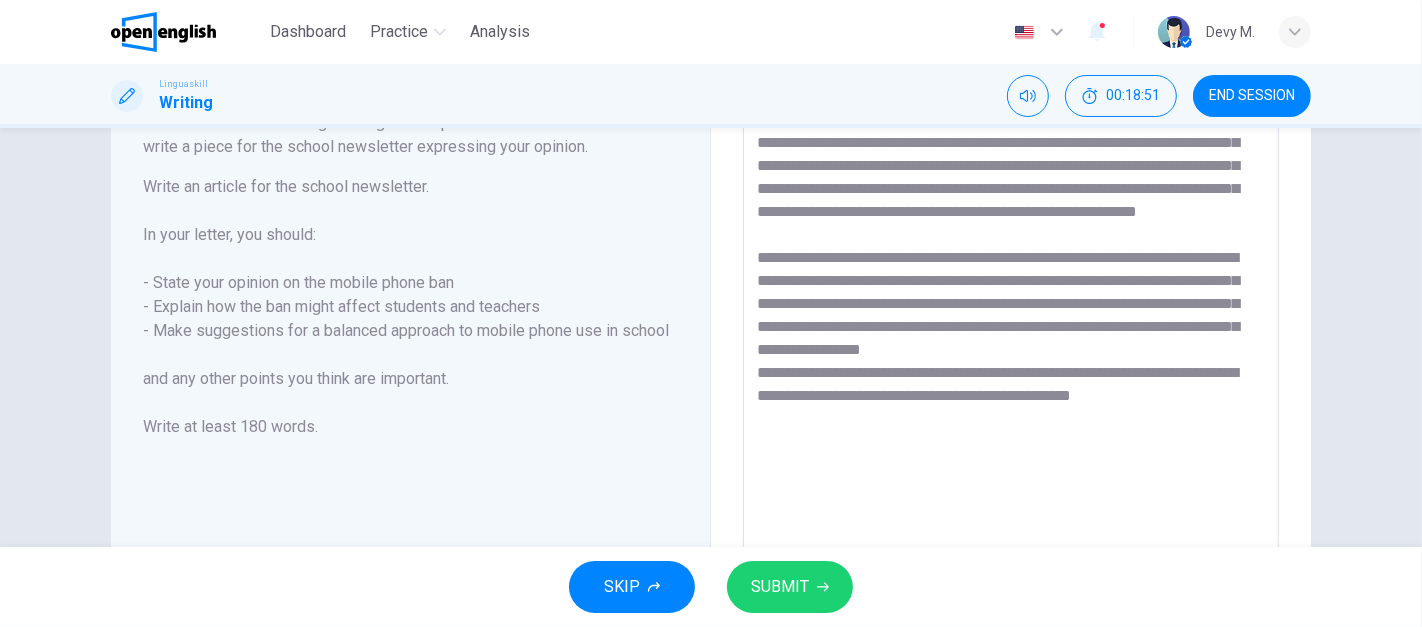 click on "**********" at bounding box center (1011, 322) 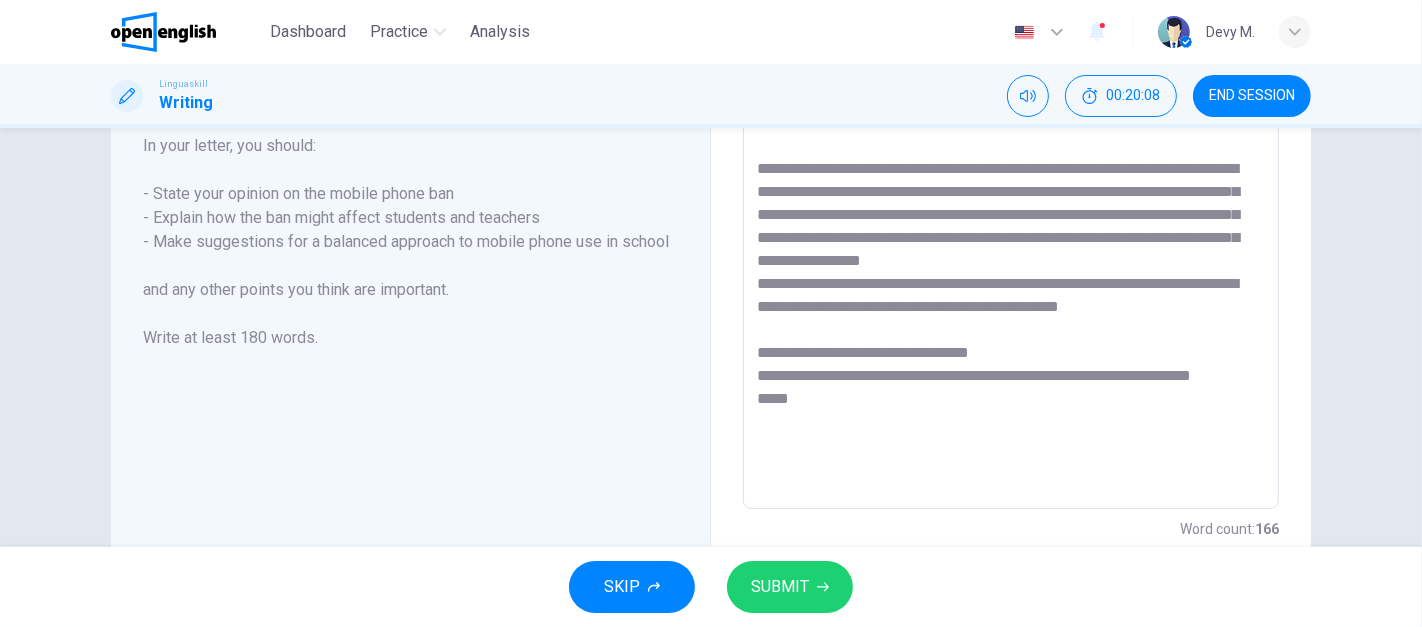 scroll, scrollTop: 280, scrollLeft: 0, axis: vertical 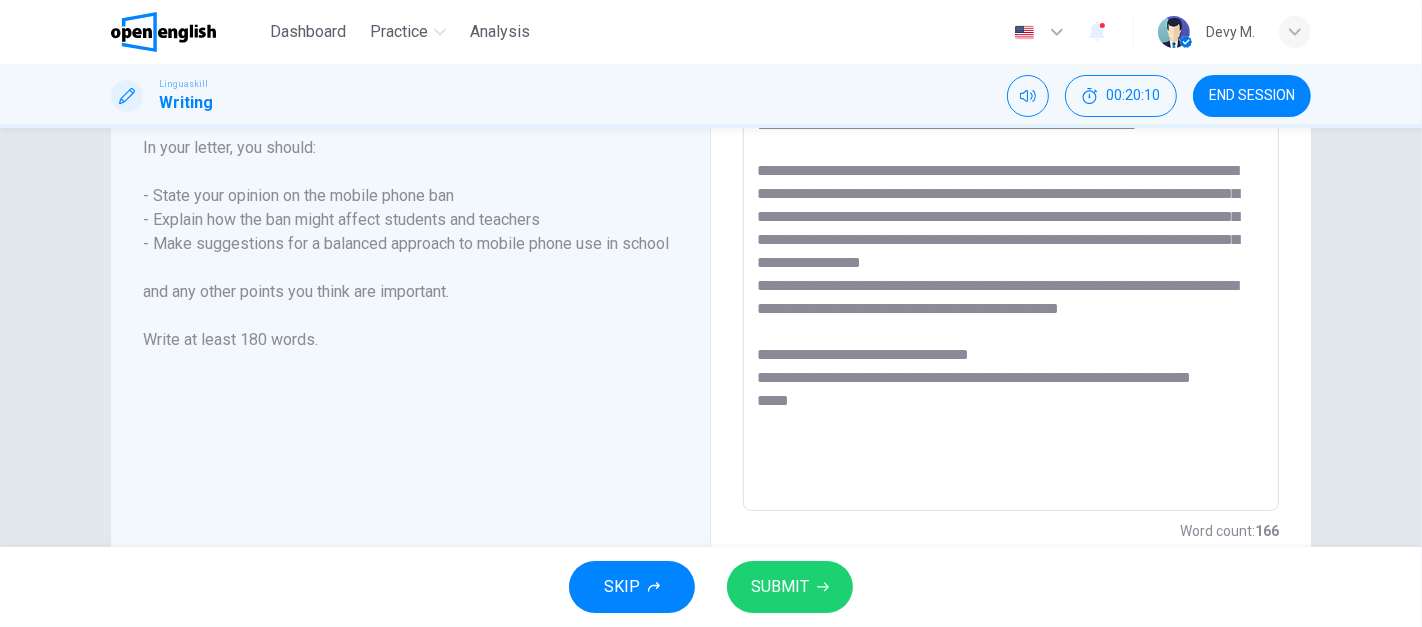 drag, startPoint x: 774, startPoint y: 404, endPoint x: 1237, endPoint y: 401, distance: 463.0097 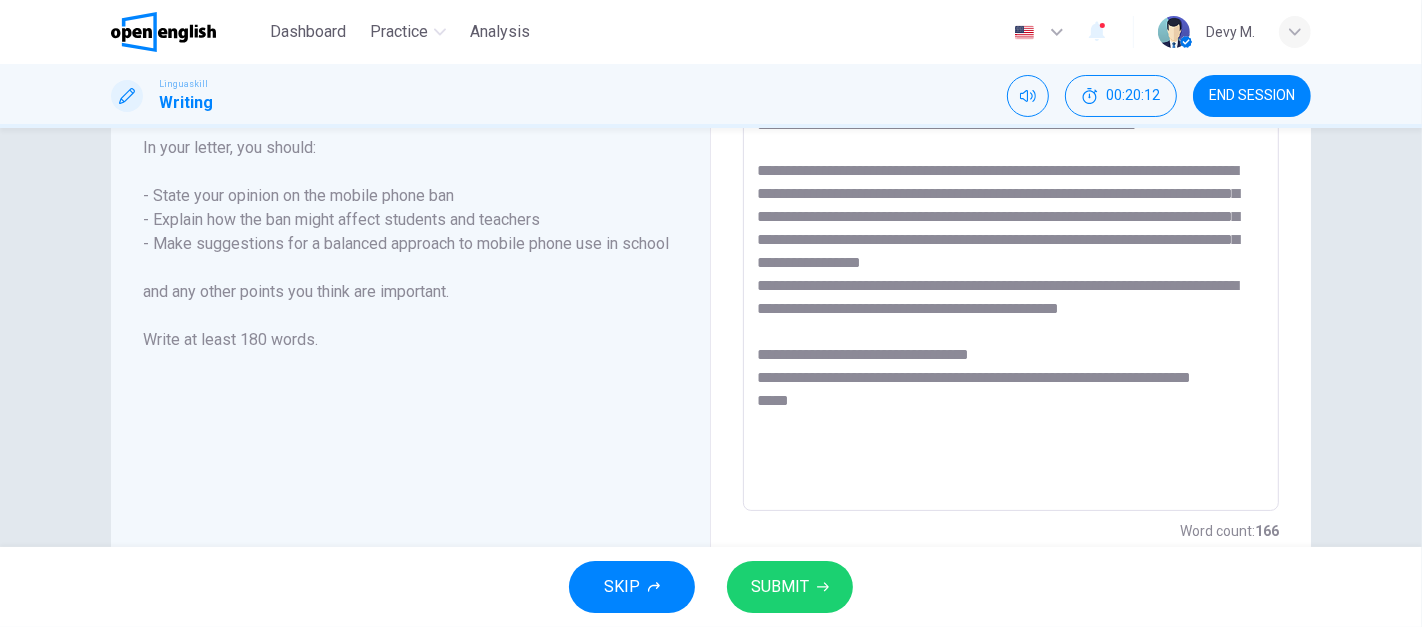 click on "**********" at bounding box center [1011, 235] 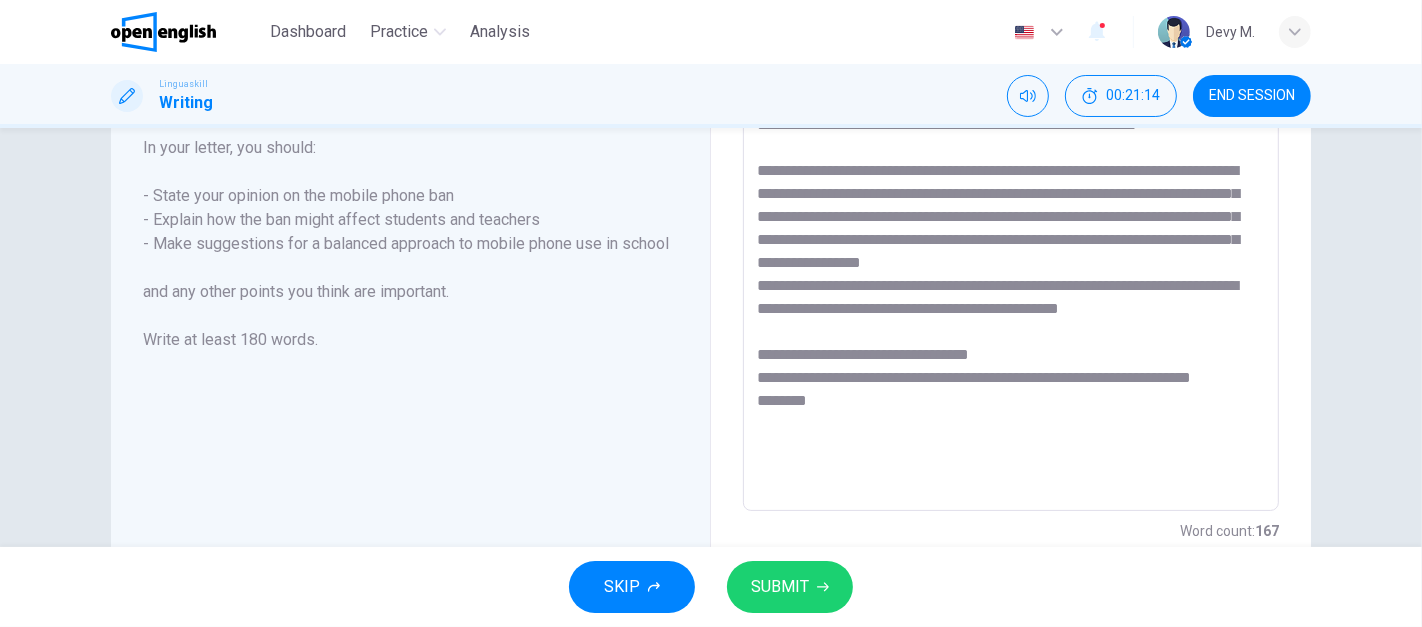 click on "**********" at bounding box center (1011, 235) 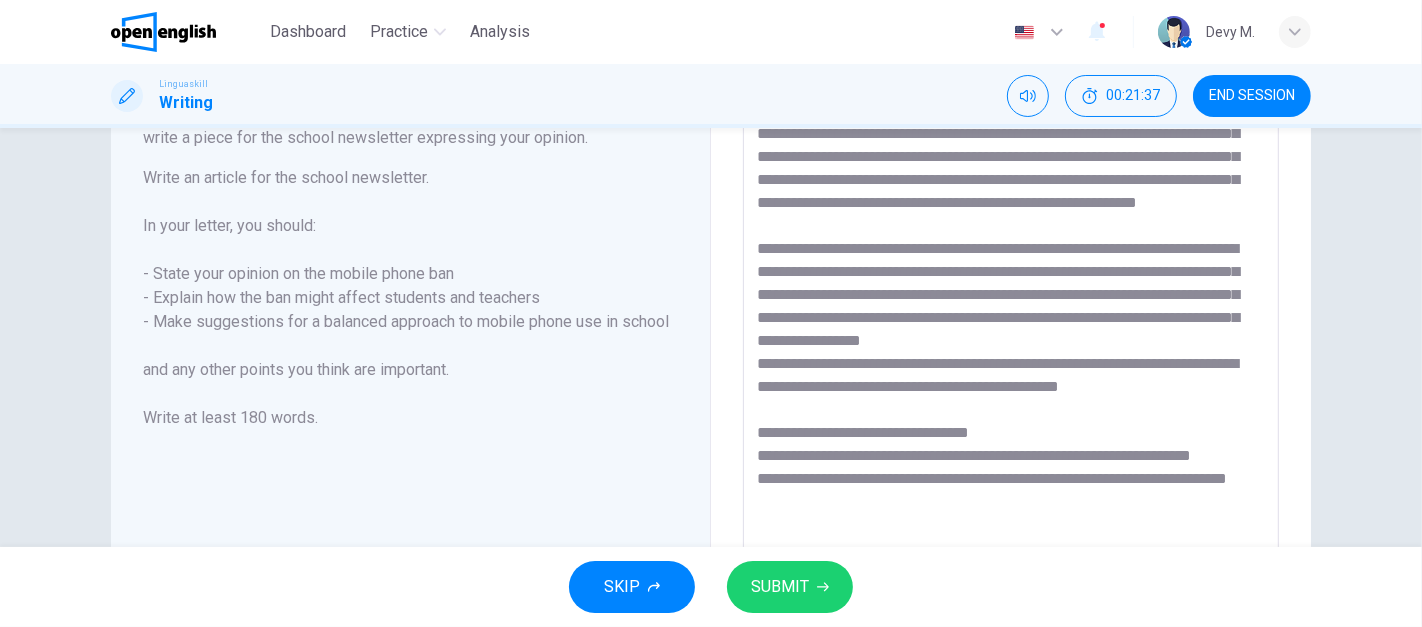 scroll, scrollTop: 212, scrollLeft: 0, axis: vertical 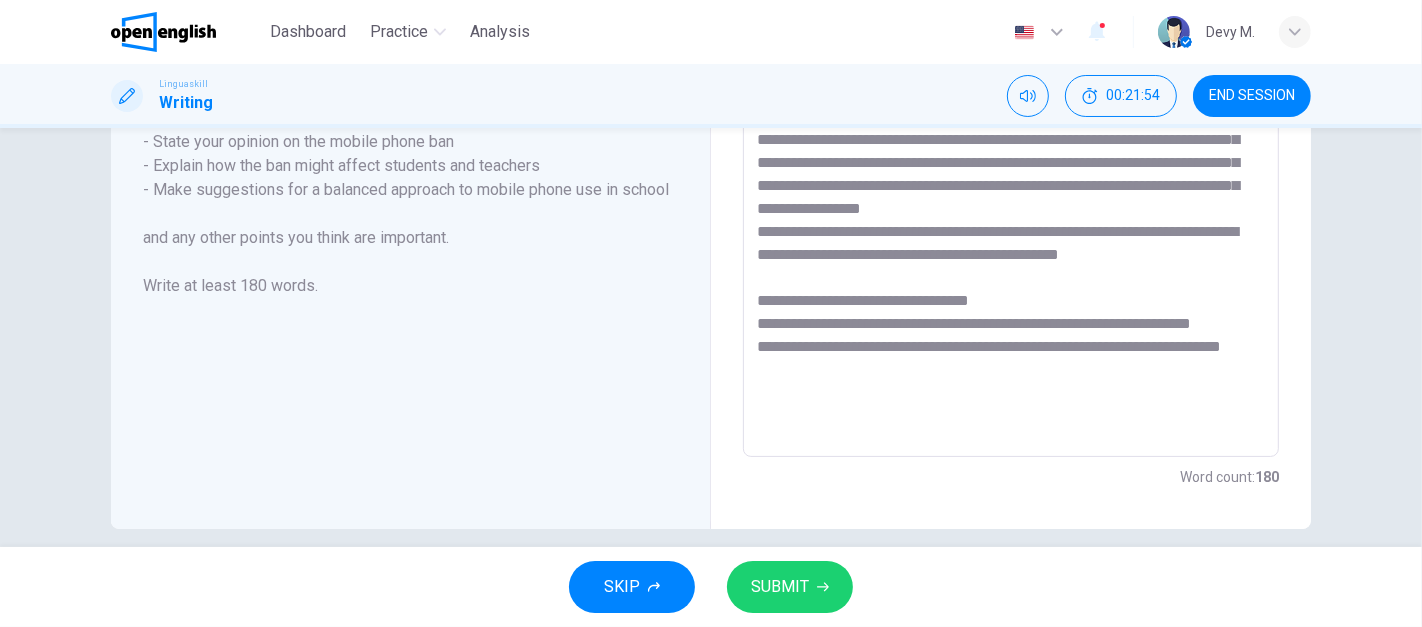 drag, startPoint x: 756, startPoint y: 327, endPoint x: 1003, endPoint y: 325, distance: 247.0081 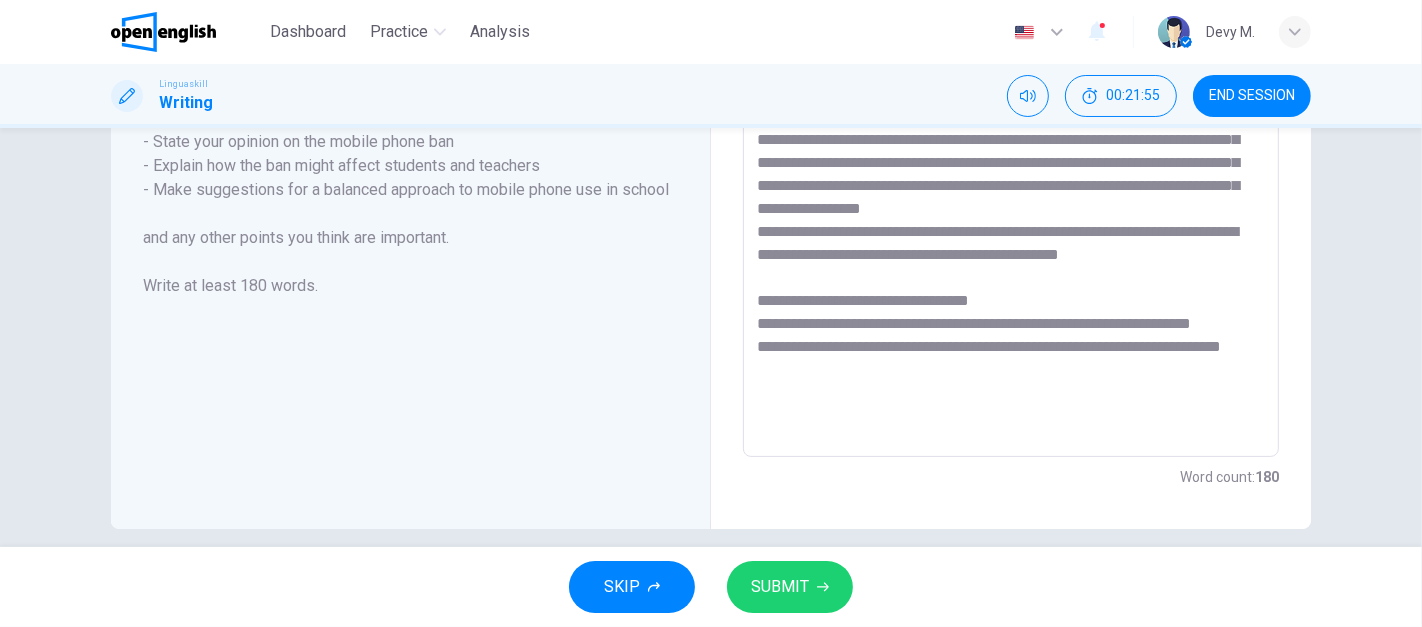 click at bounding box center (1011, 181) 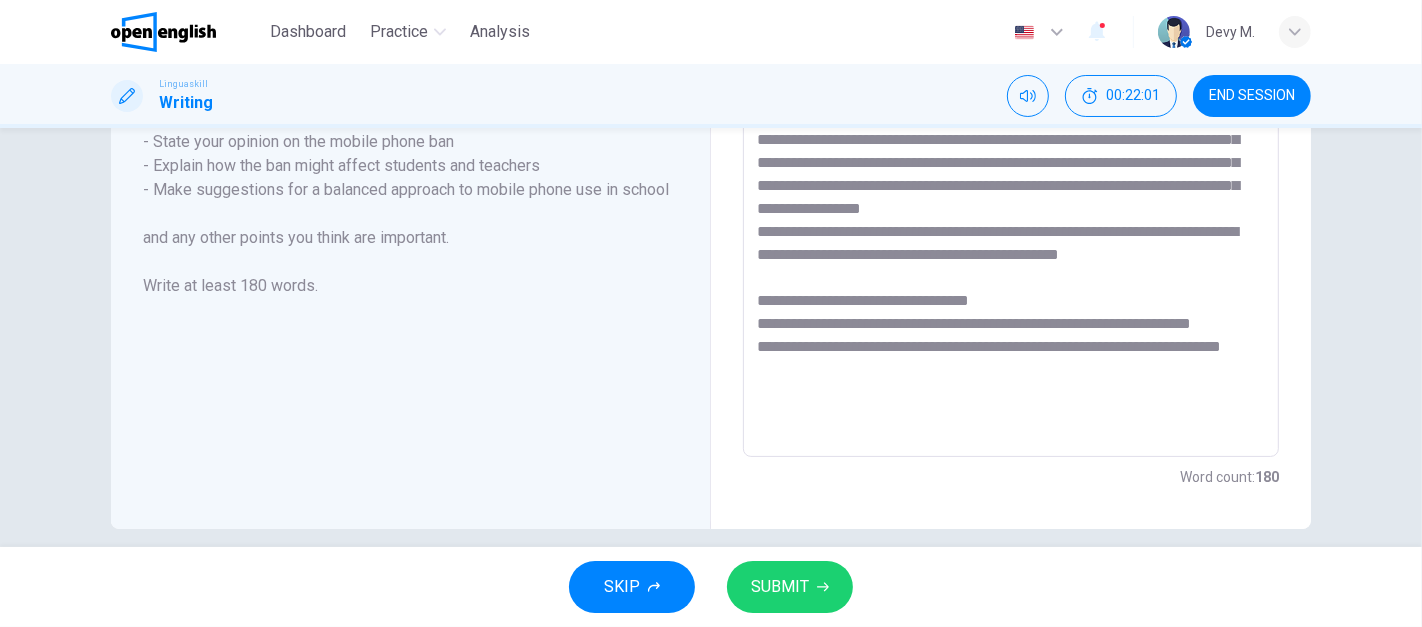 drag, startPoint x: 776, startPoint y: 343, endPoint x: 1093, endPoint y: 346, distance: 317.0142 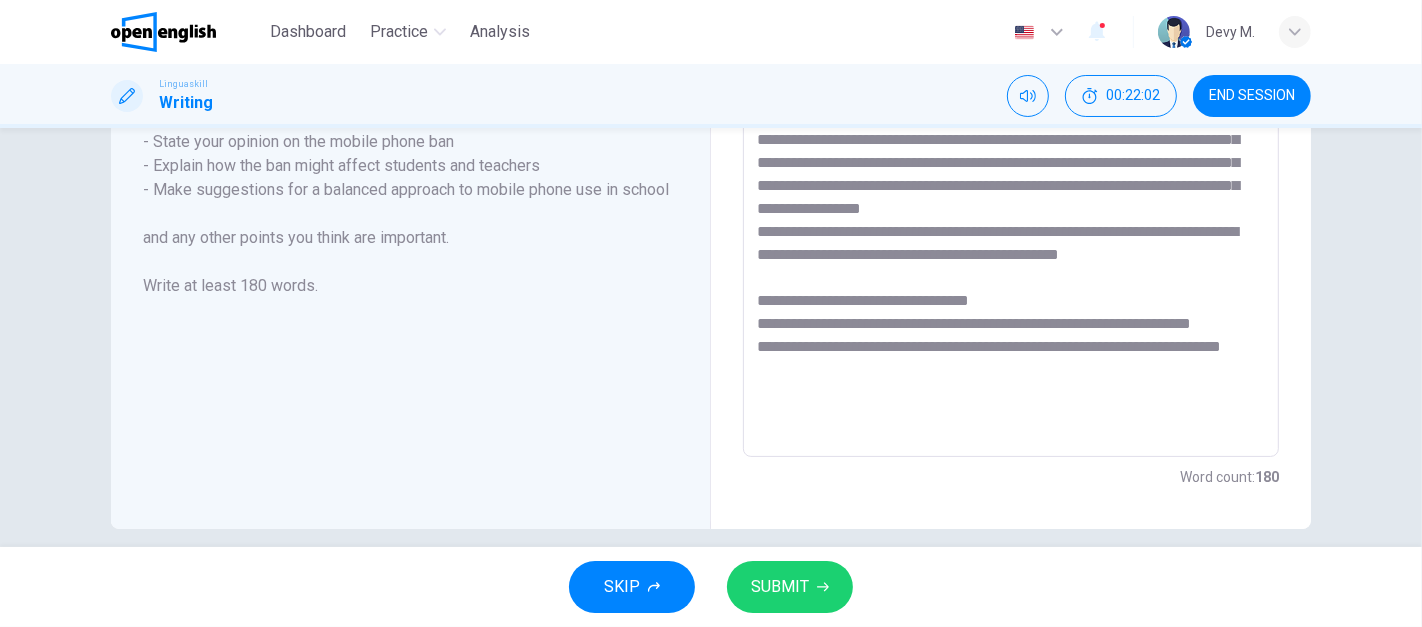 click at bounding box center [1011, 181] 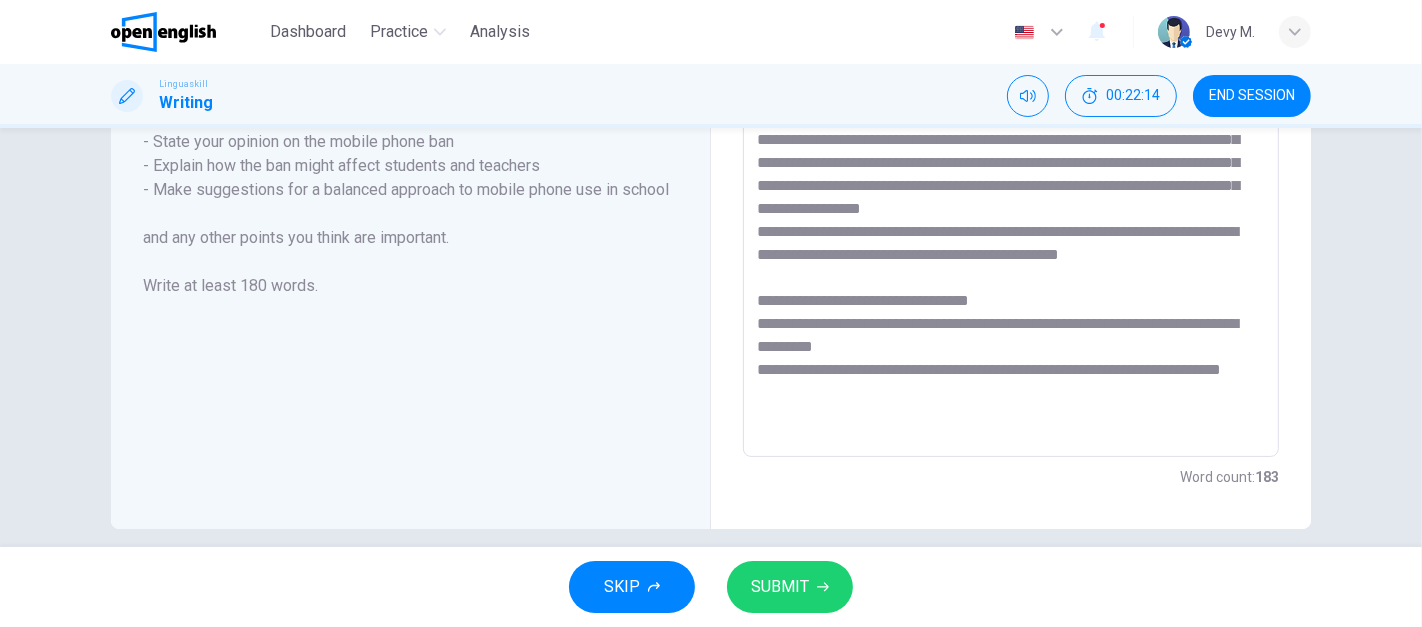 click at bounding box center [1011, 181] 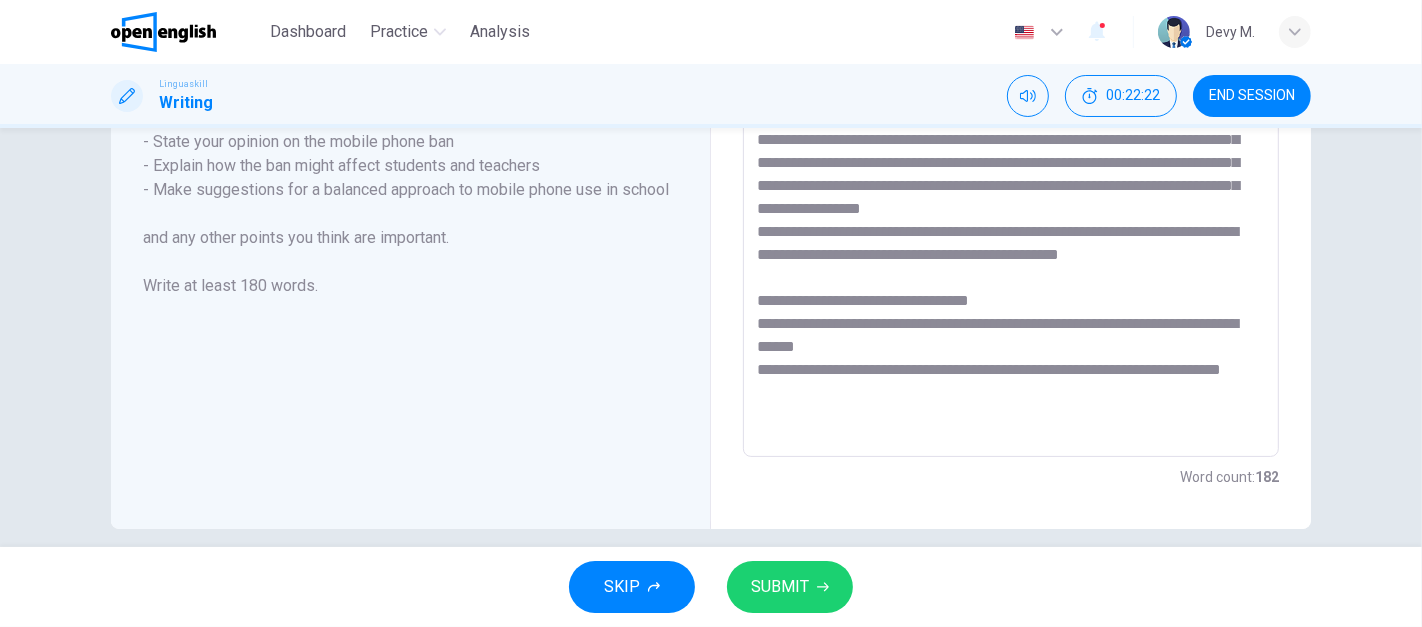 click at bounding box center (1011, 181) 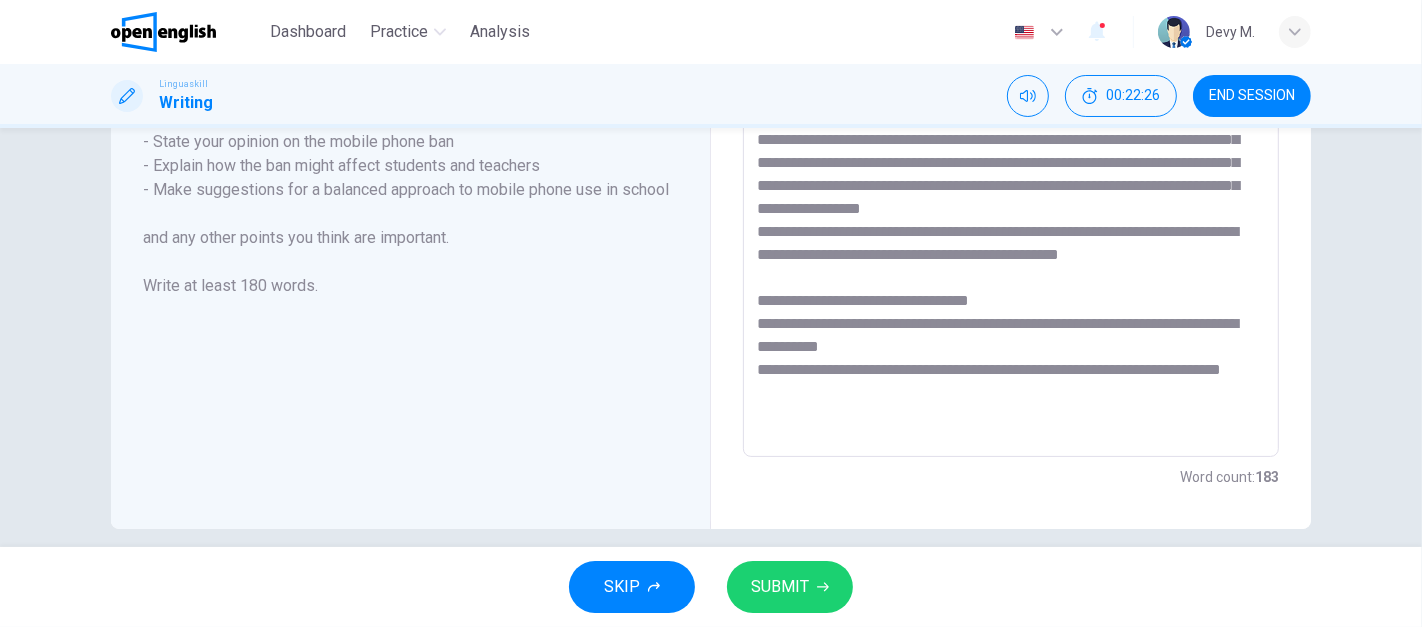 drag, startPoint x: 776, startPoint y: 351, endPoint x: 880, endPoint y: 362, distance: 104.58012 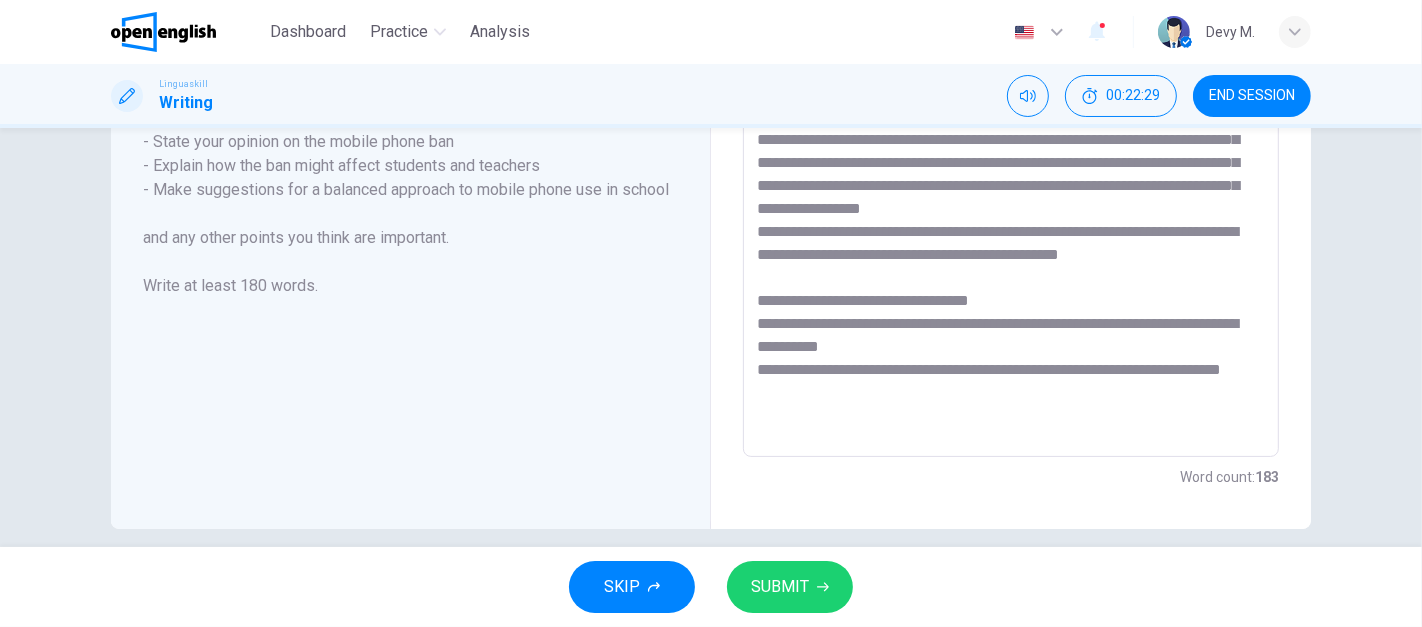 click at bounding box center [1011, 181] 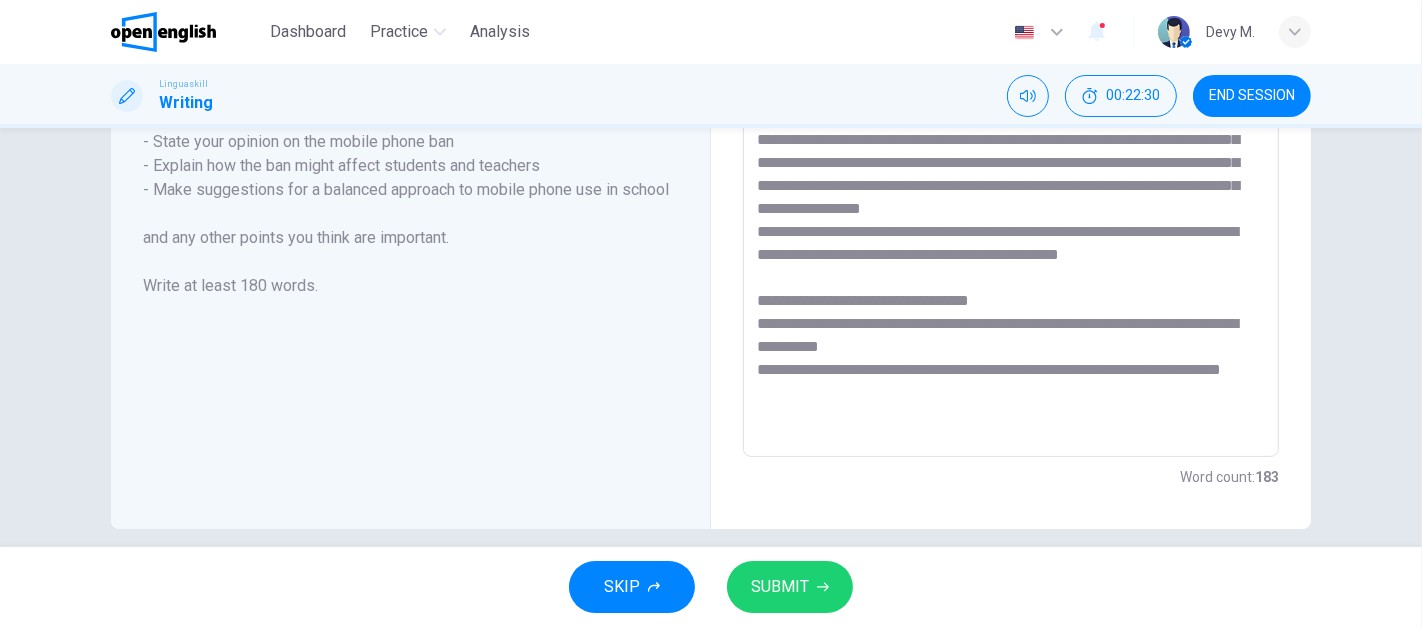 click at bounding box center [1011, 181] 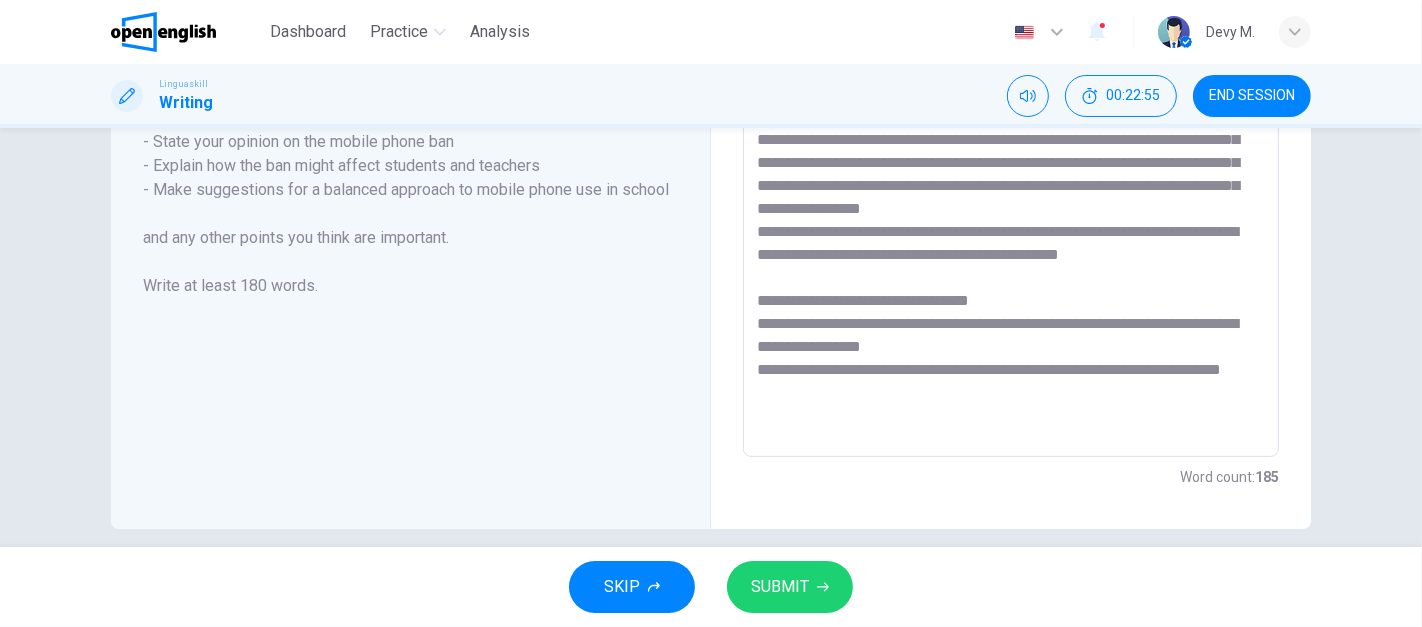 drag, startPoint x: 783, startPoint y: 395, endPoint x: 831, endPoint y: 387, distance: 48.6621 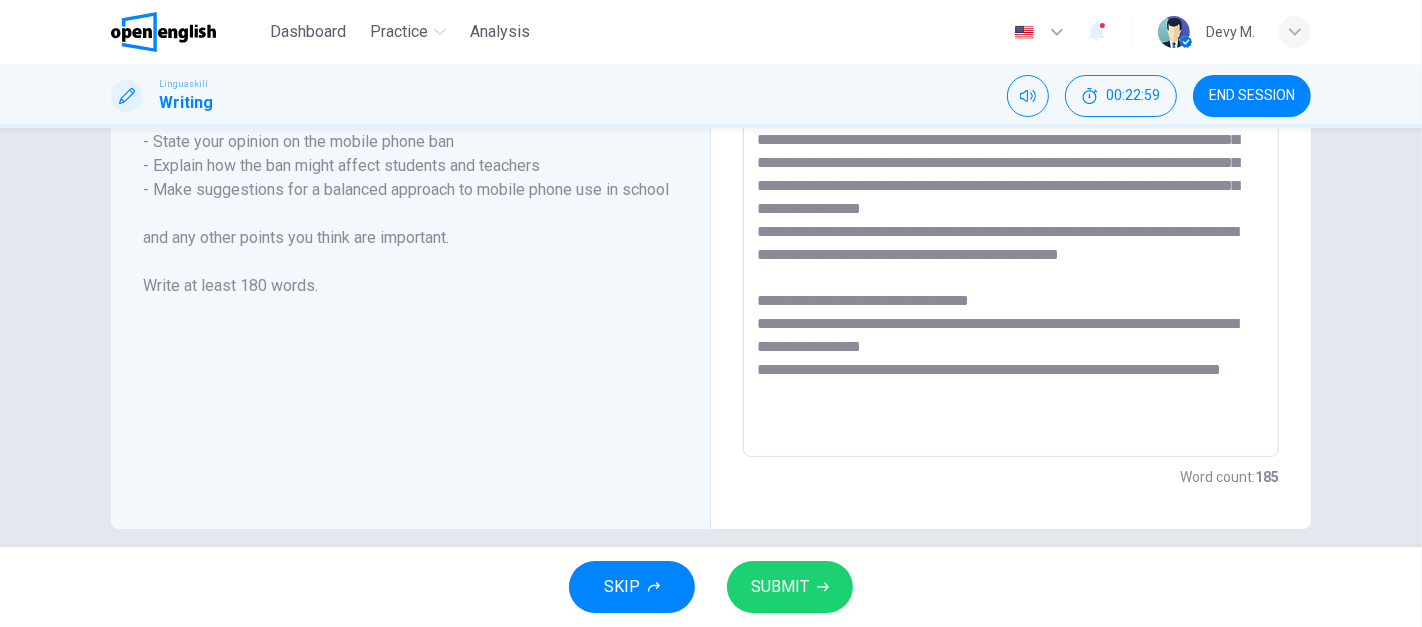drag, startPoint x: 837, startPoint y: 391, endPoint x: 1056, endPoint y: 395, distance: 219.03653 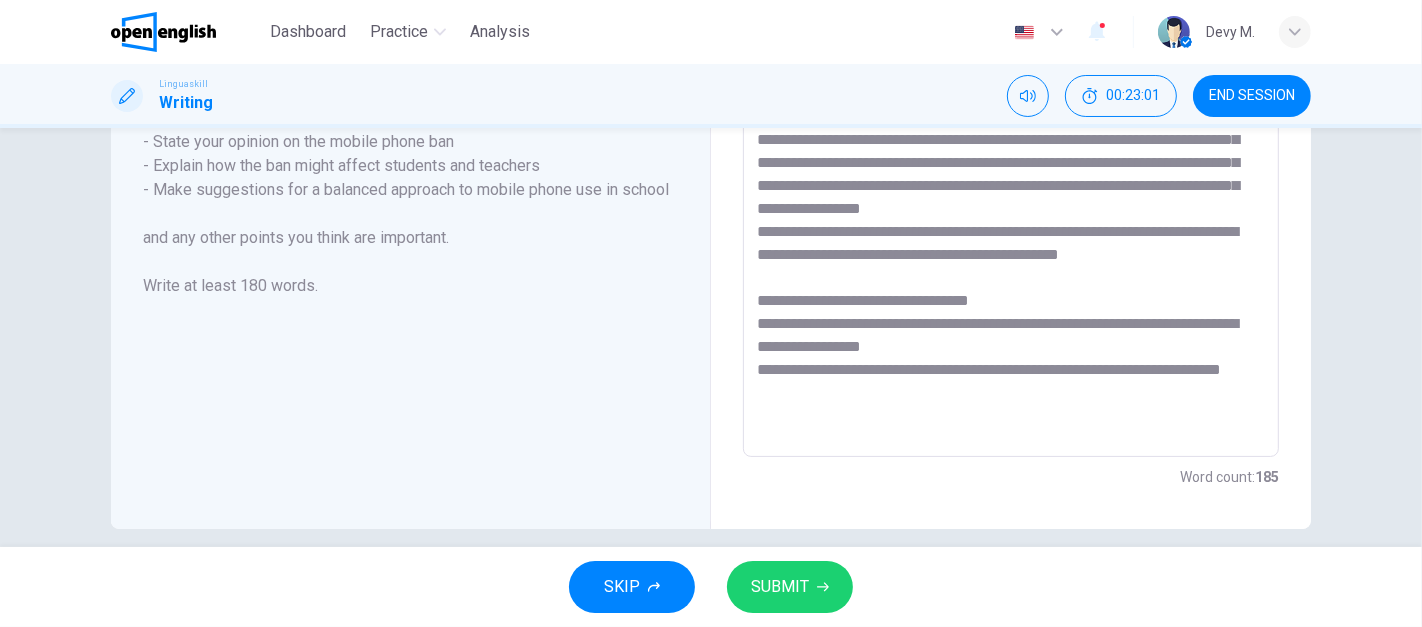 drag, startPoint x: 1075, startPoint y: 391, endPoint x: 1180, endPoint y: 390, distance: 105.00476 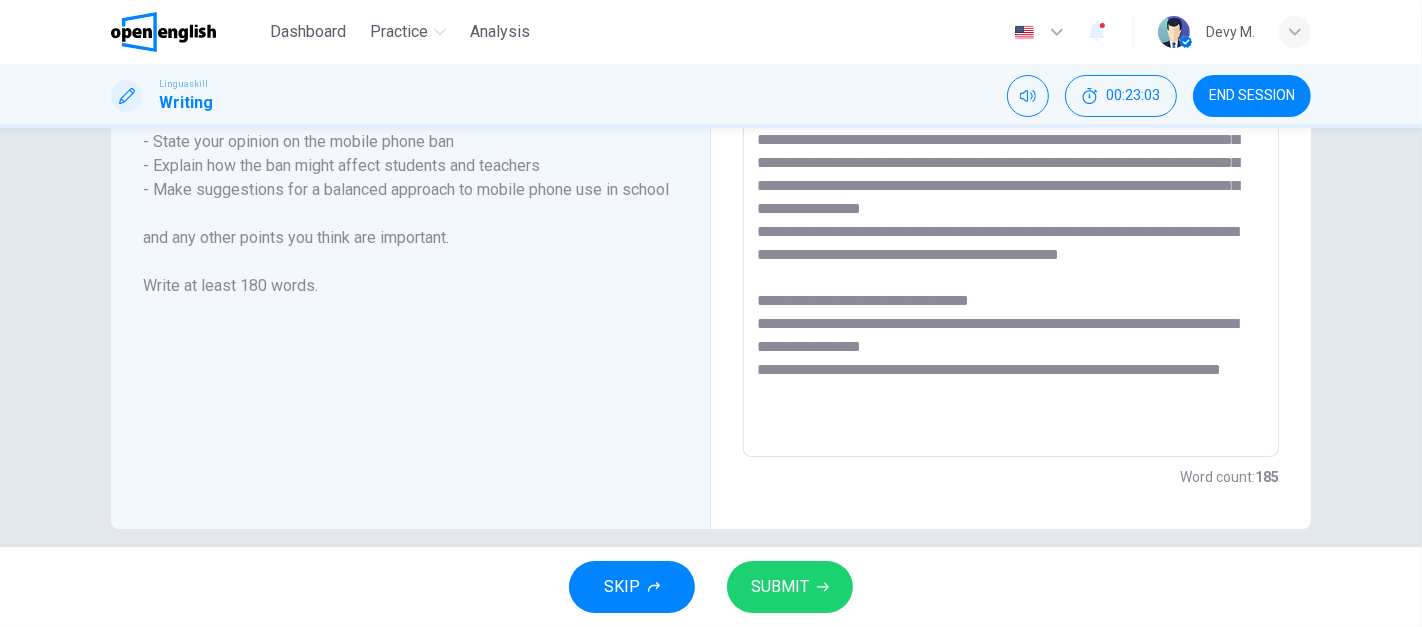 click at bounding box center (1011, 181) 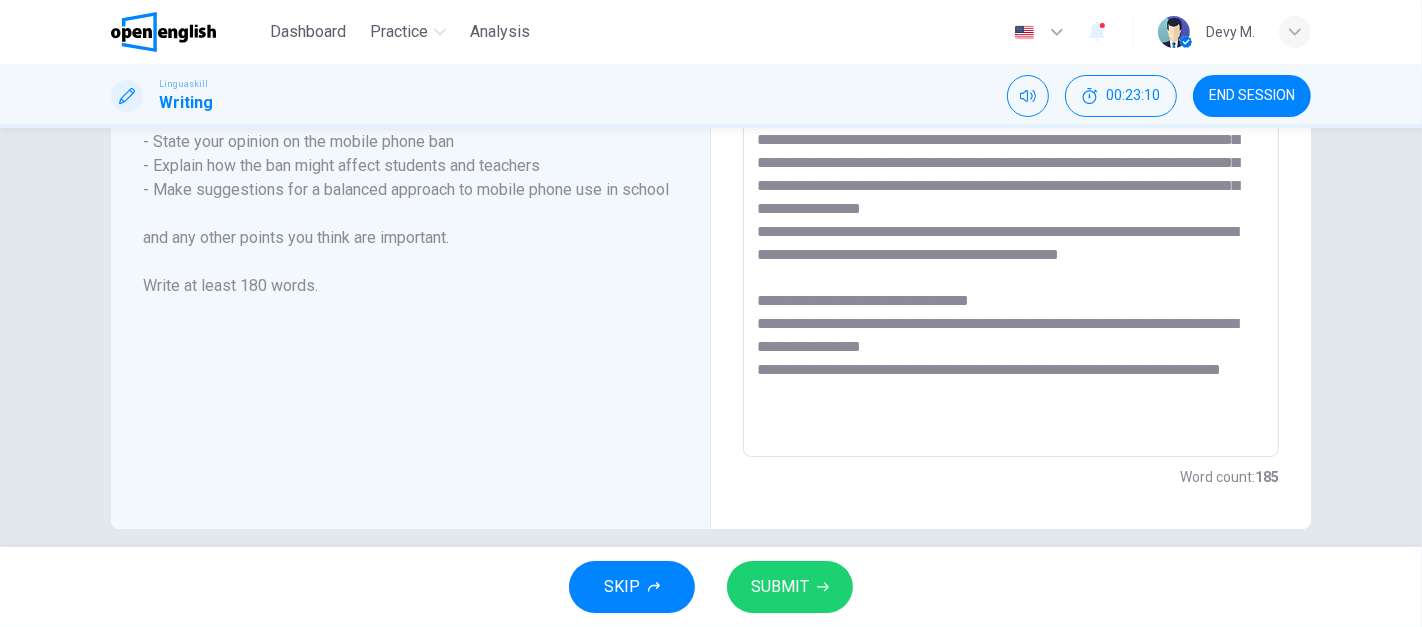 drag, startPoint x: 1072, startPoint y: 393, endPoint x: 1191, endPoint y: 394, distance: 119.0042 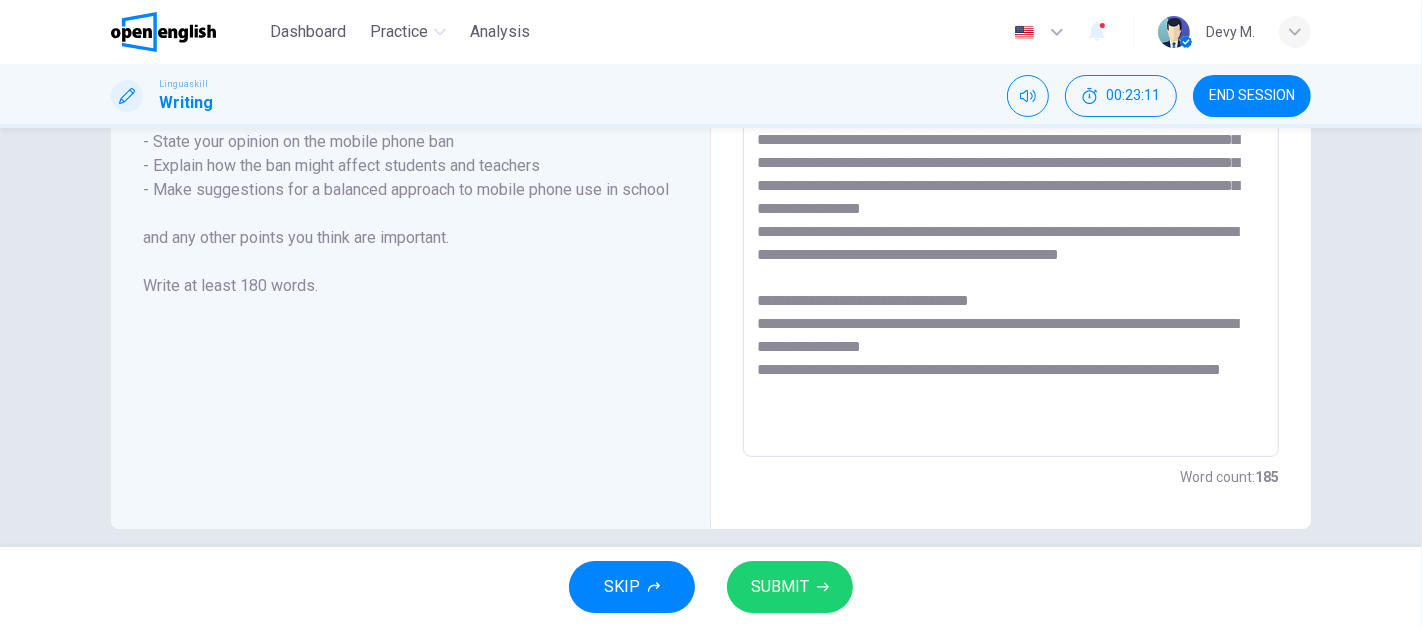click at bounding box center (1011, 181) 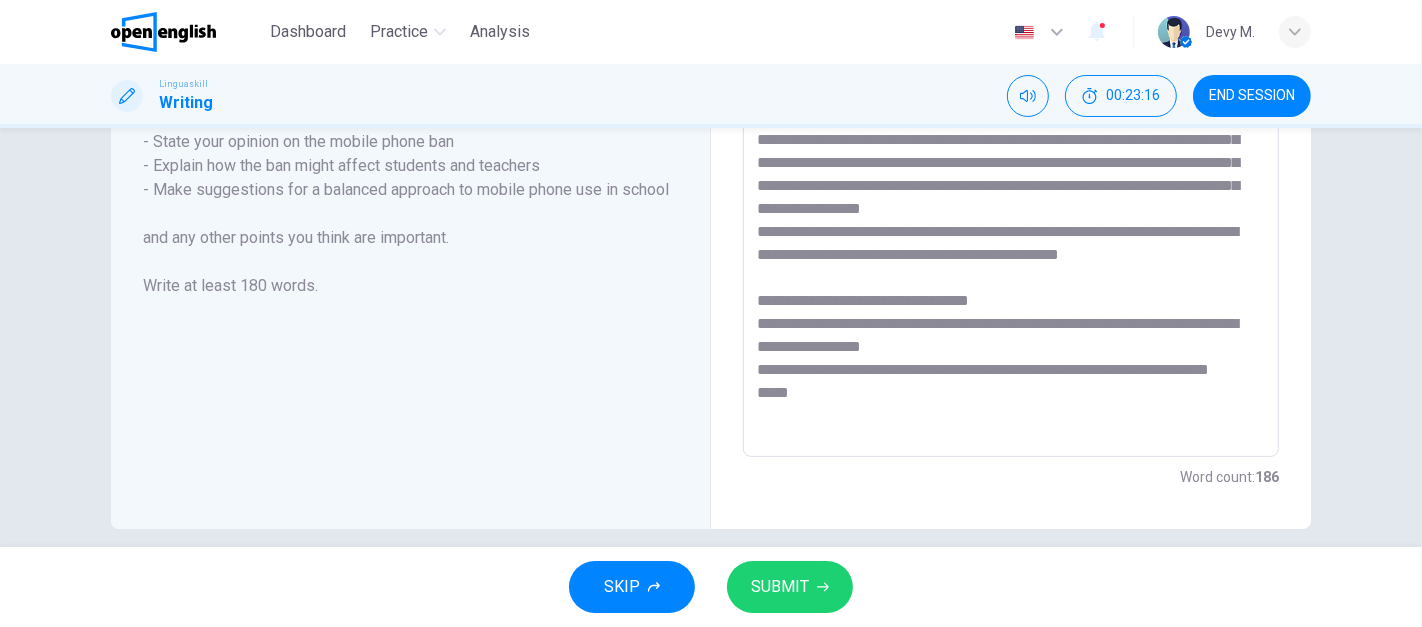 scroll, scrollTop: 0, scrollLeft: 0, axis: both 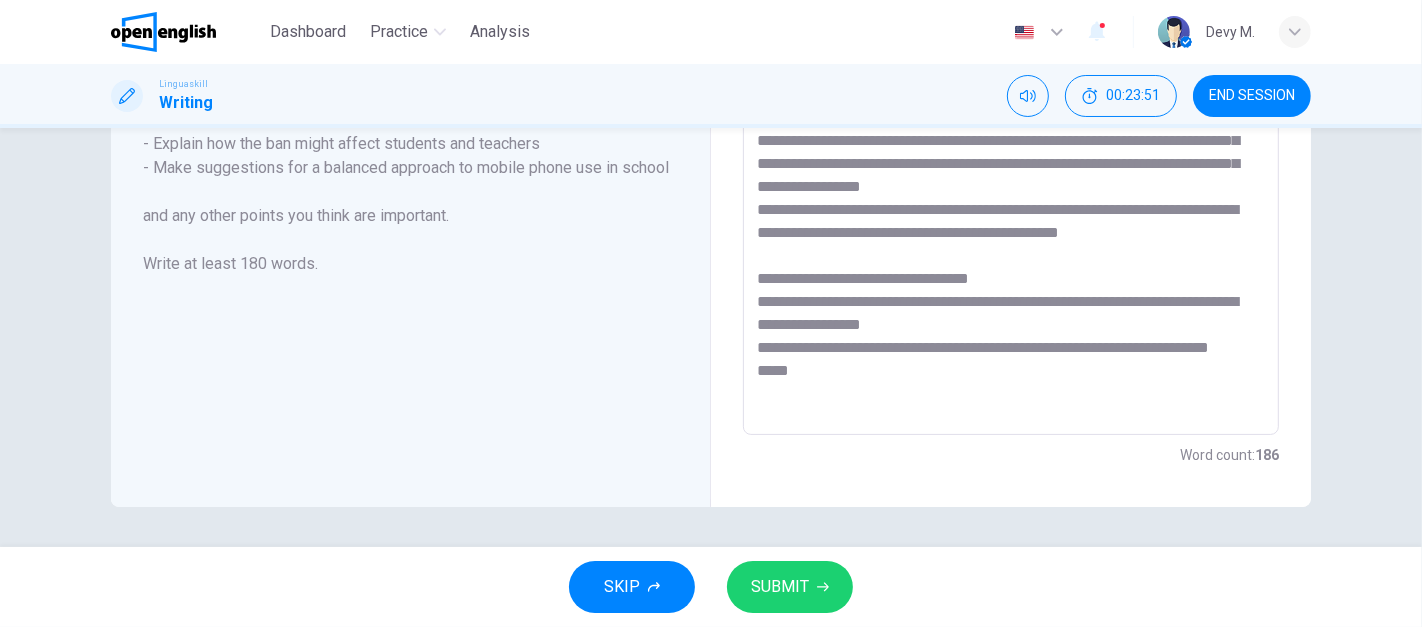click at bounding box center (1011, 159) 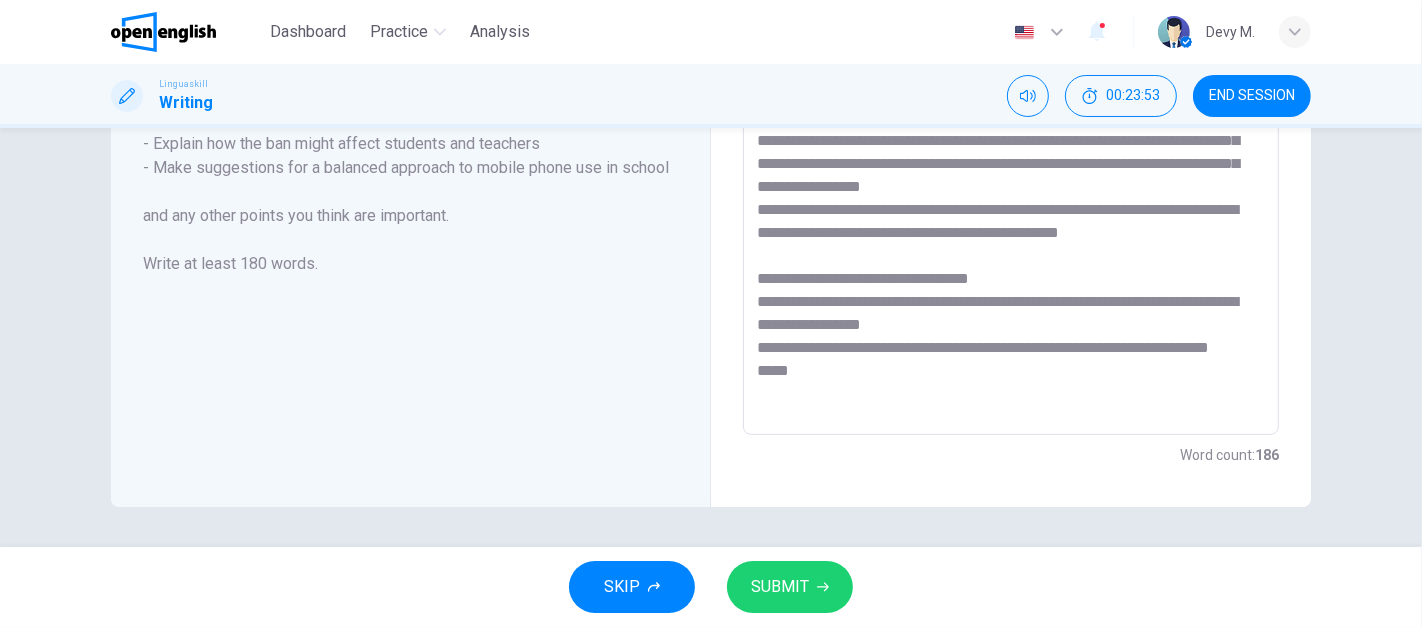 click at bounding box center (1011, 159) 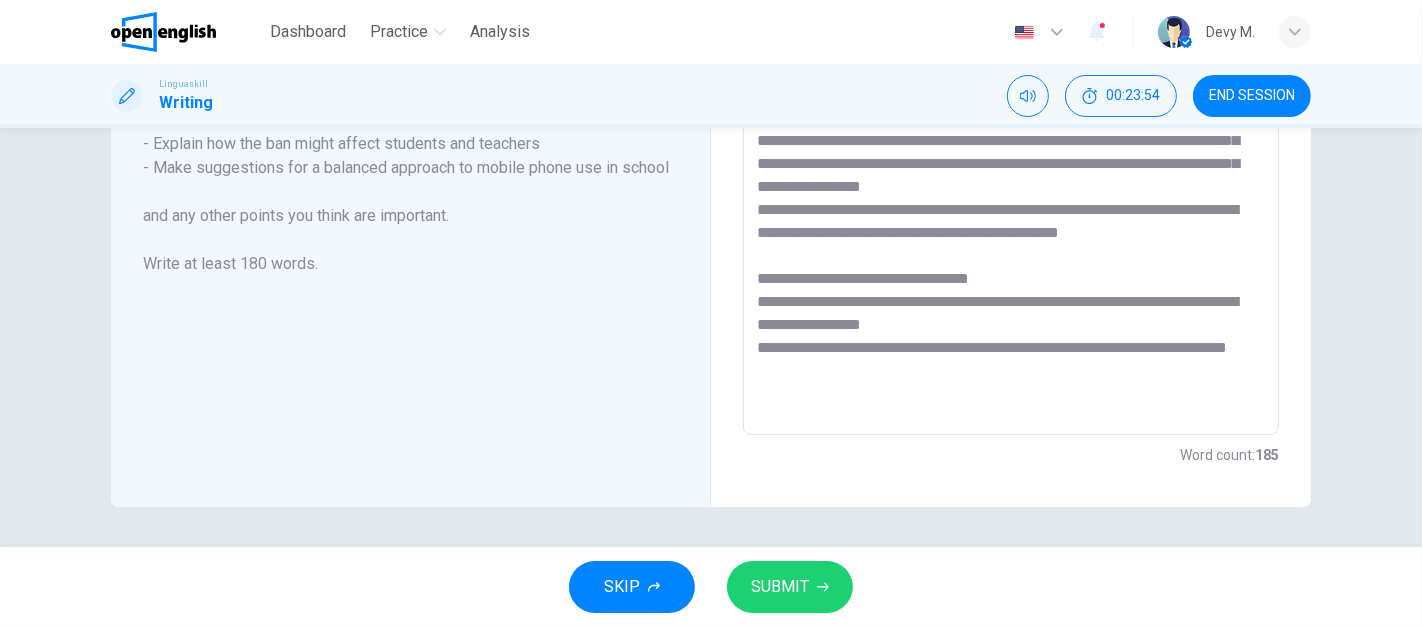 scroll, scrollTop: 8, scrollLeft: 0, axis: vertical 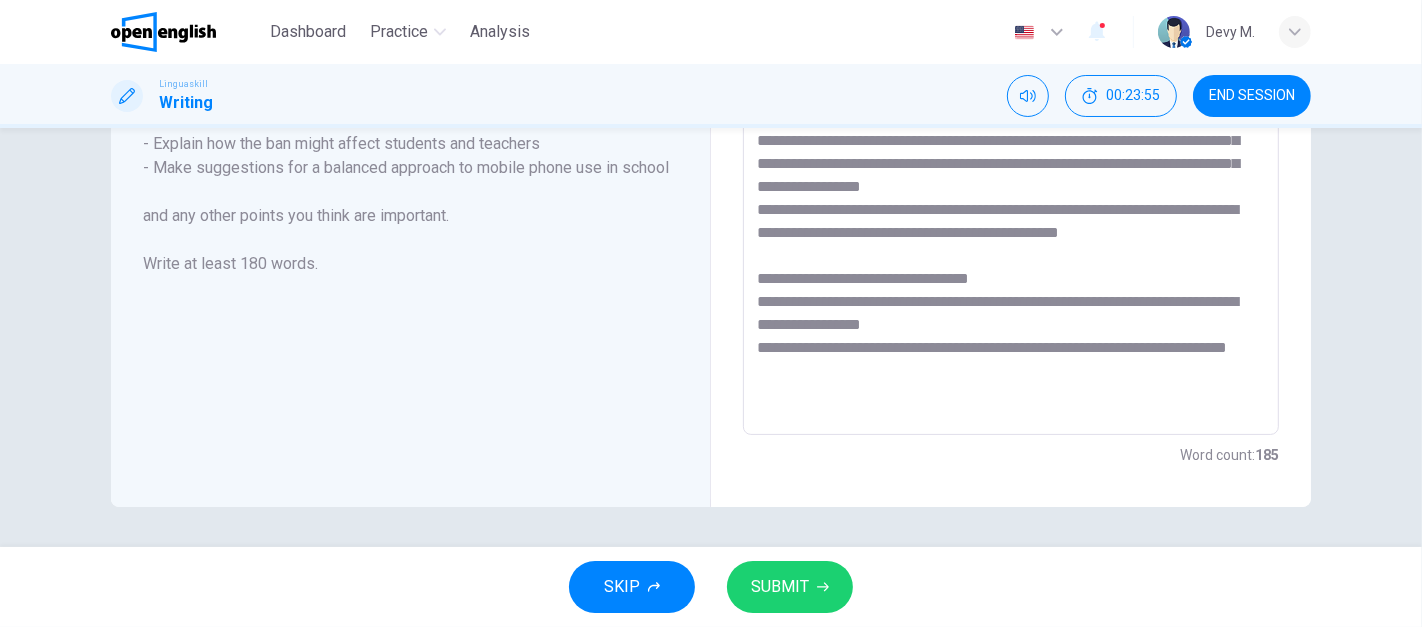 type on "**********" 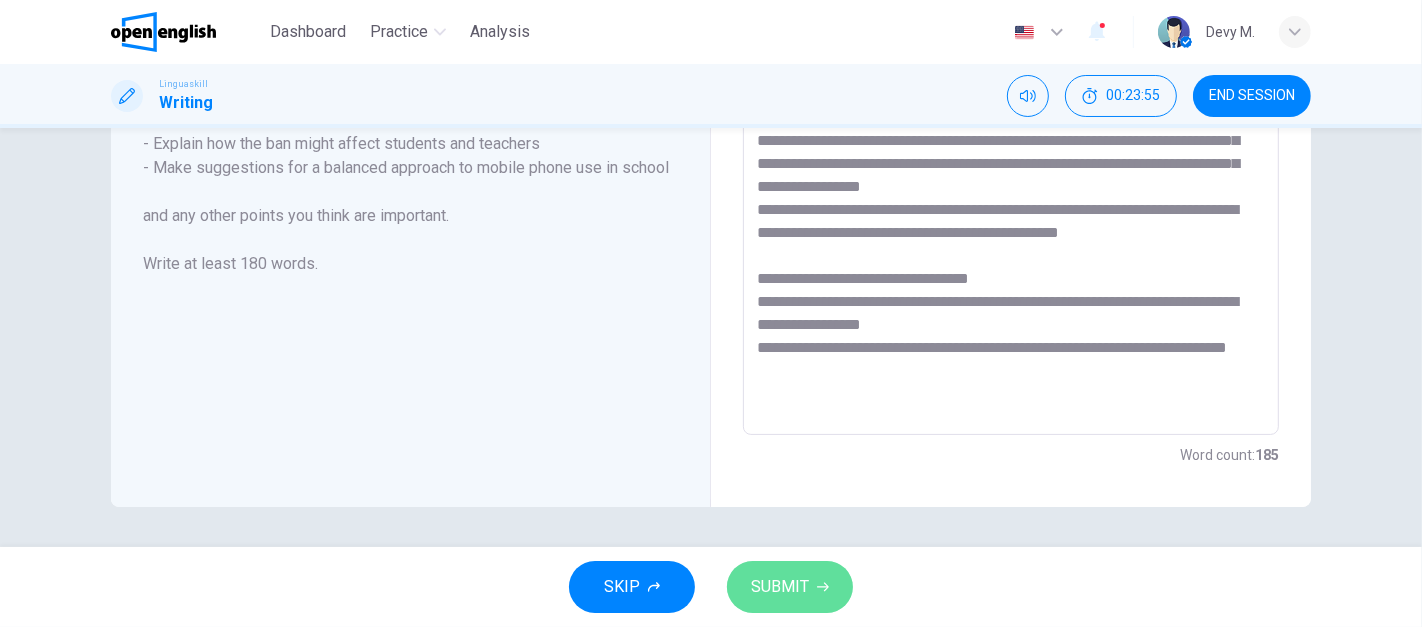 click on "SUBMIT" at bounding box center (780, 587) 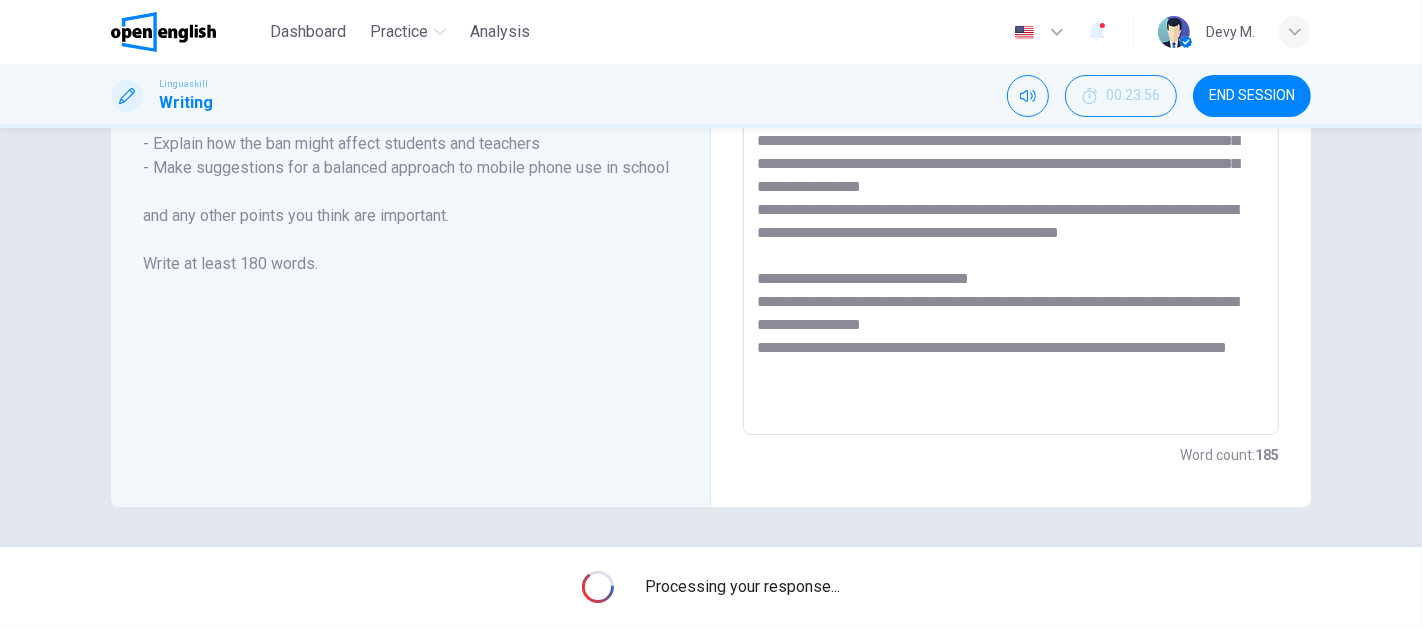 scroll, scrollTop: 0, scrollLeft: 0, axis: both 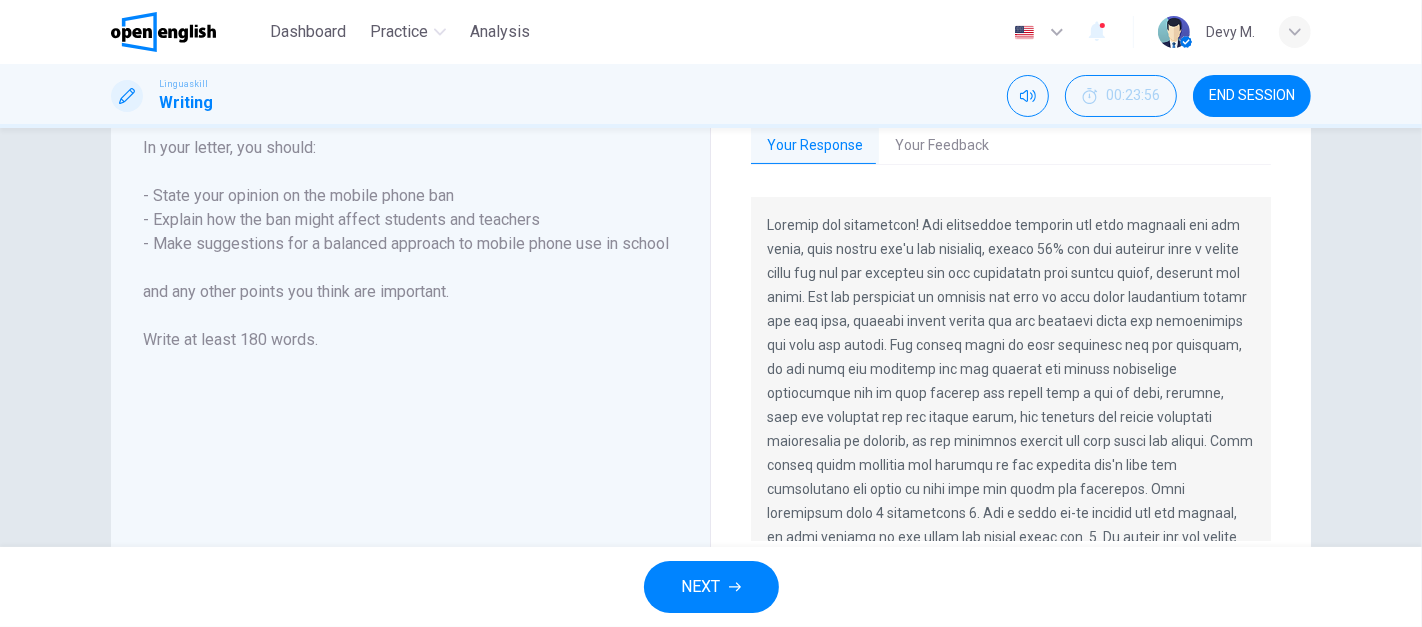 drag, startPoint x: 763, startPoint y: 224, endPoint x: 1082, endPoint y: 450, distance: 390.94373 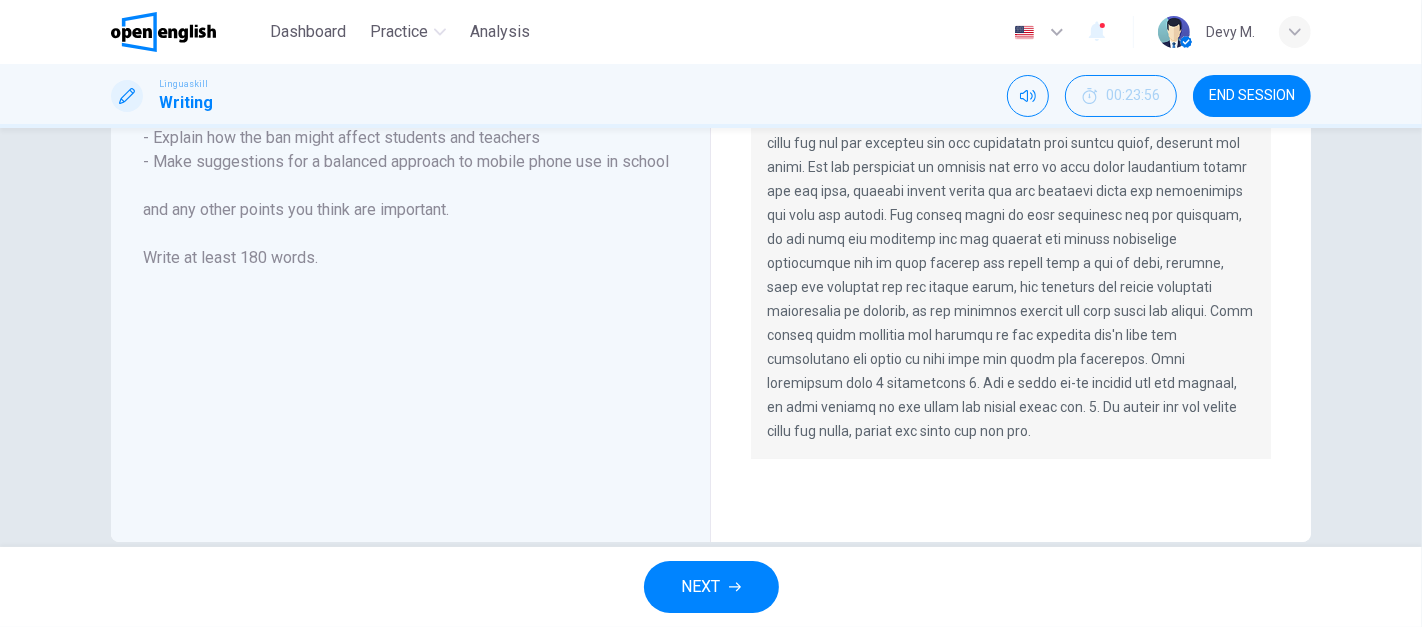 scroll, scrollTop: 363, scrollLeft: 0, axis: vertical 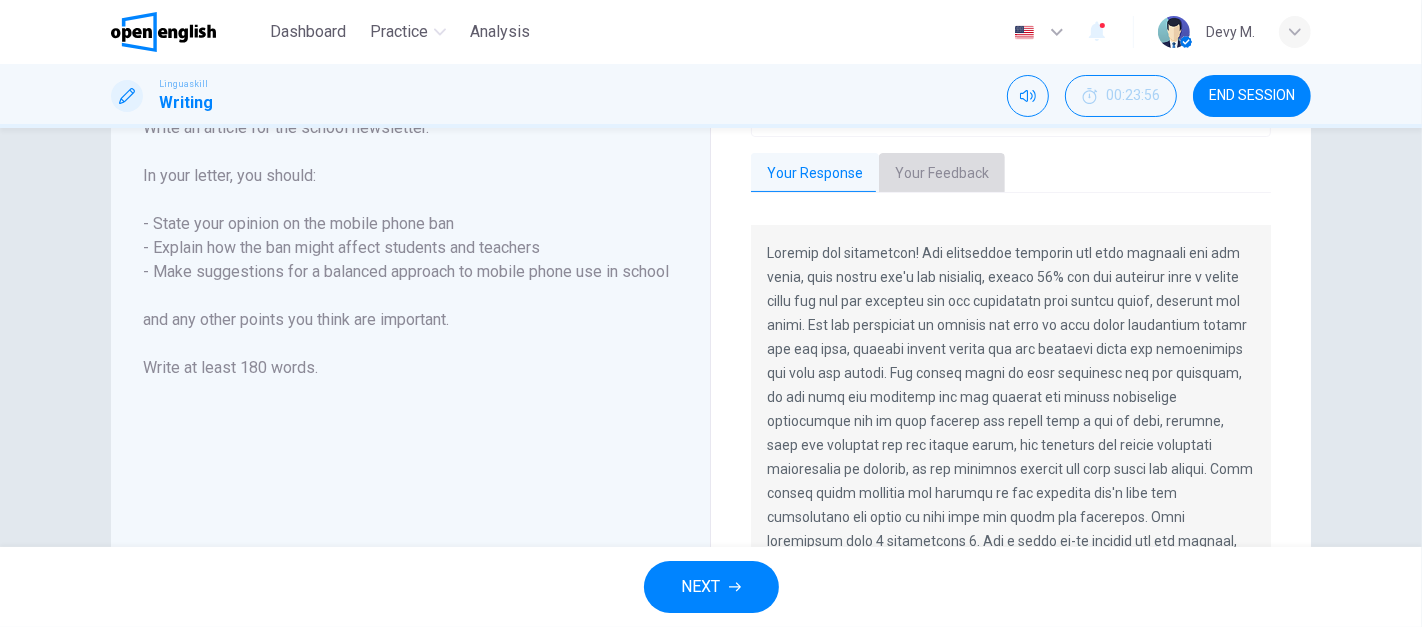 click on "Your Feedback" at bounding box center [942, 174] 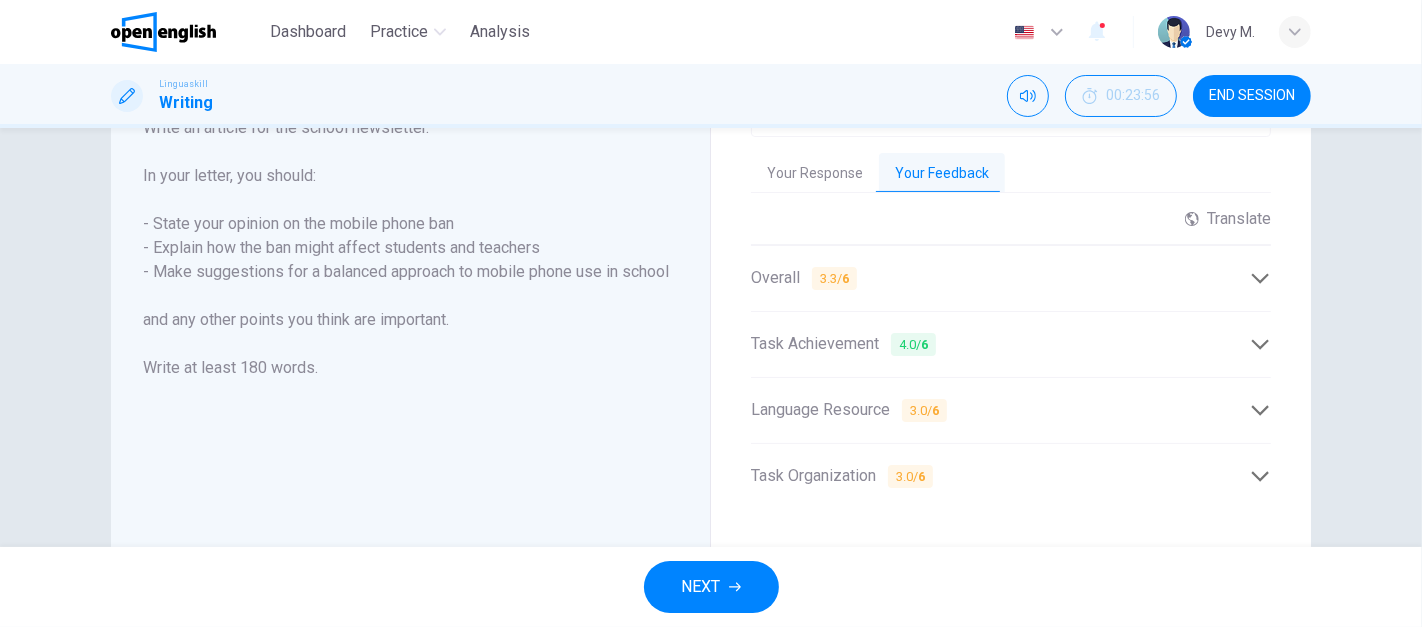 click on "Language Resource   3.0 / 6" at bounding box center (1000, 410) 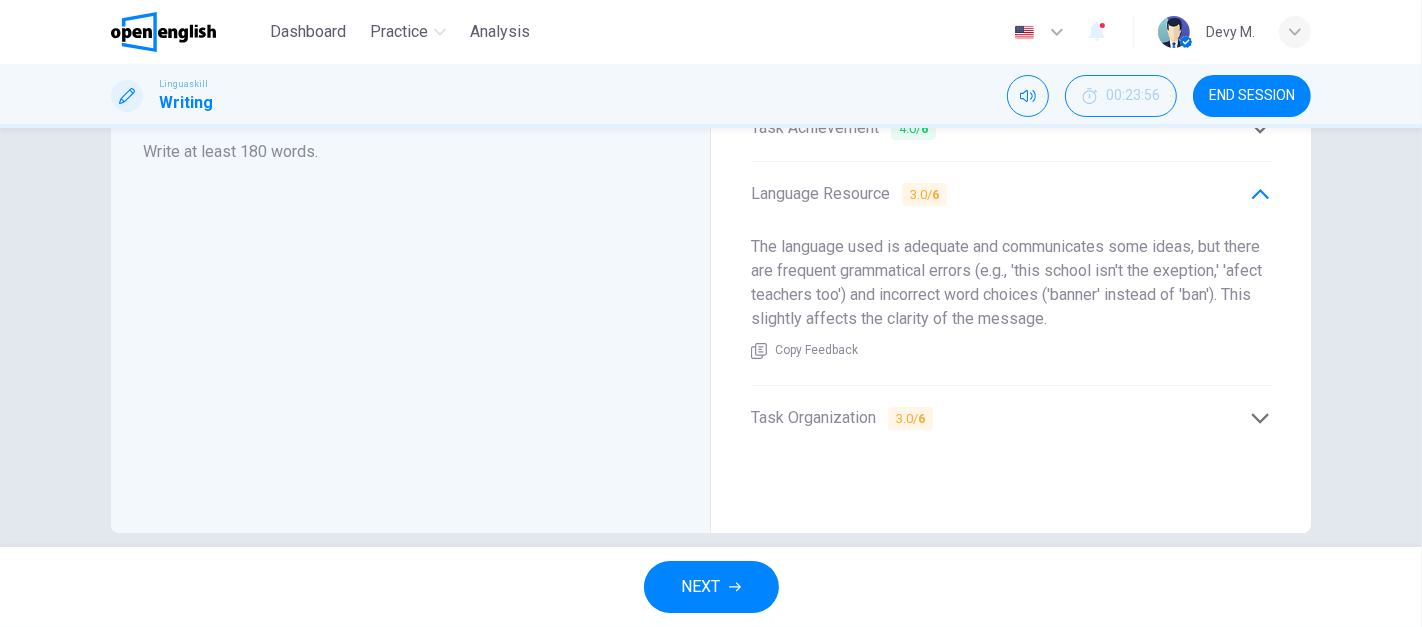 scroll, scrollTop: 471, scrollLeft: 0, axis: vertical 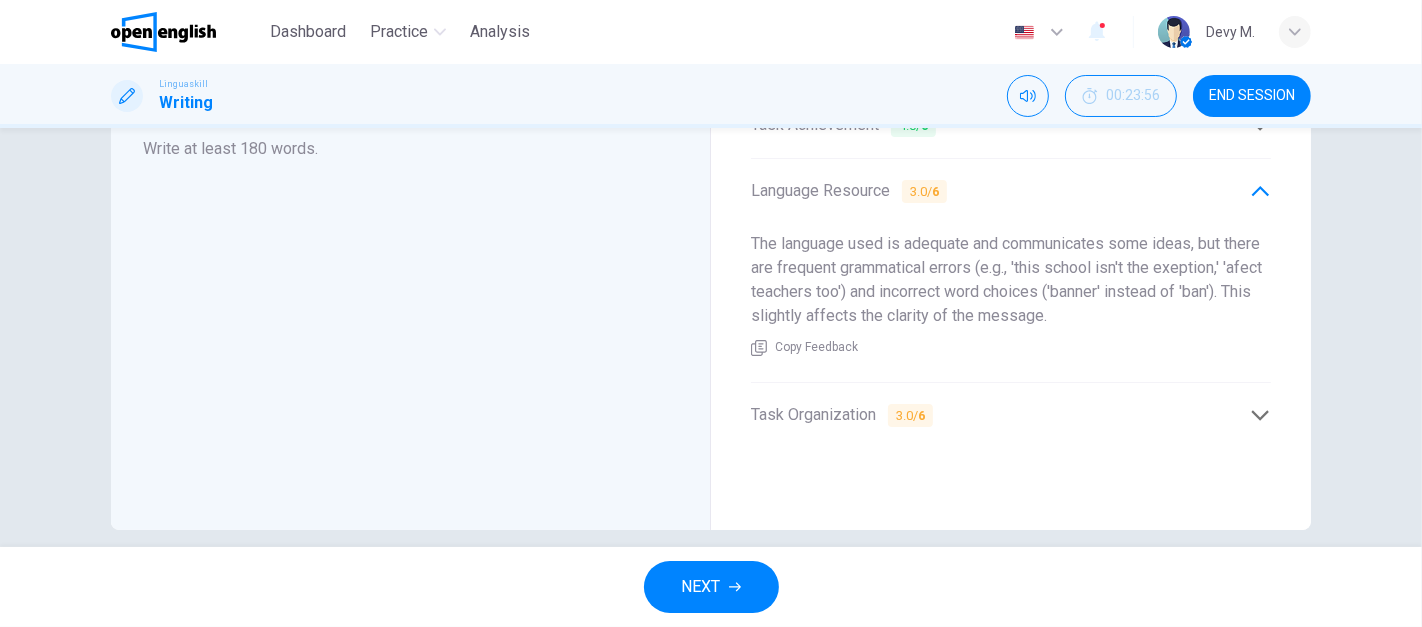 click on "Task Organization   3.0 / 6" at bounding box center [1000, 415] 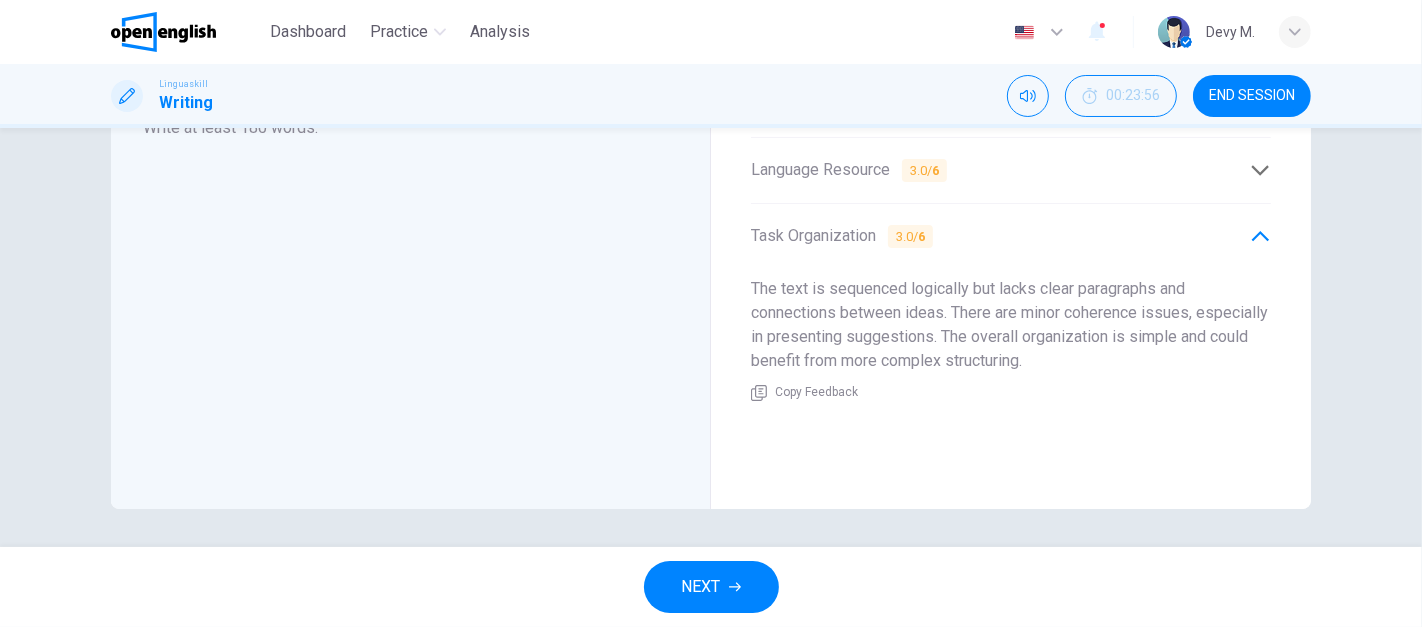 scroll, scrollTop: 494, scrollLeft: 0, axis: vertical 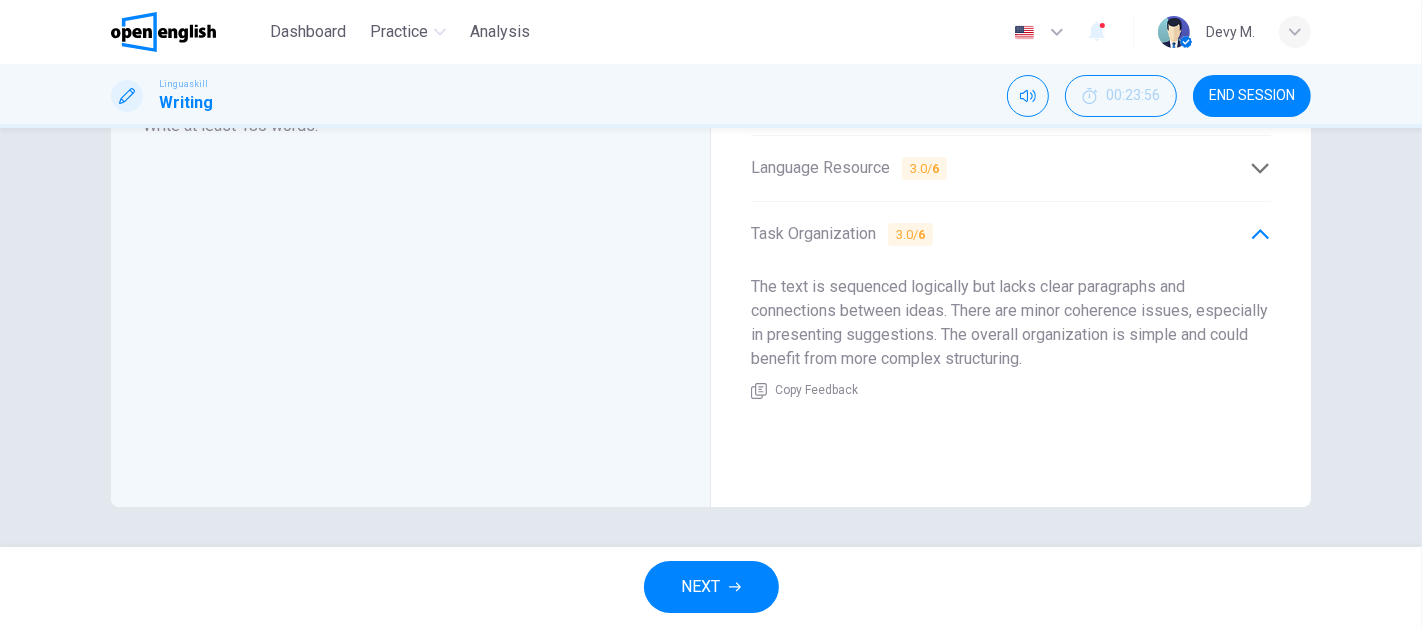 click on "Task Organization   3.0 / 6" at bounding box center (1000, 234) 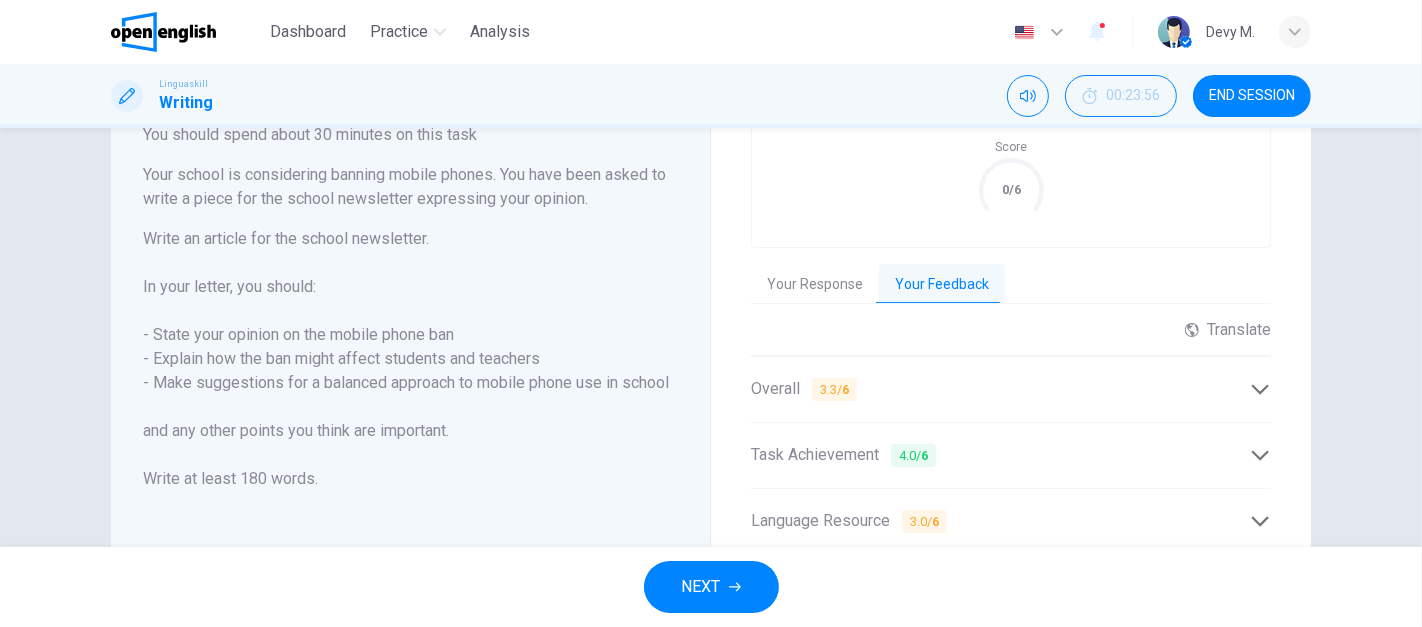 scroll, scrollTop: 137, scrollLeft: 0, axis: vertical 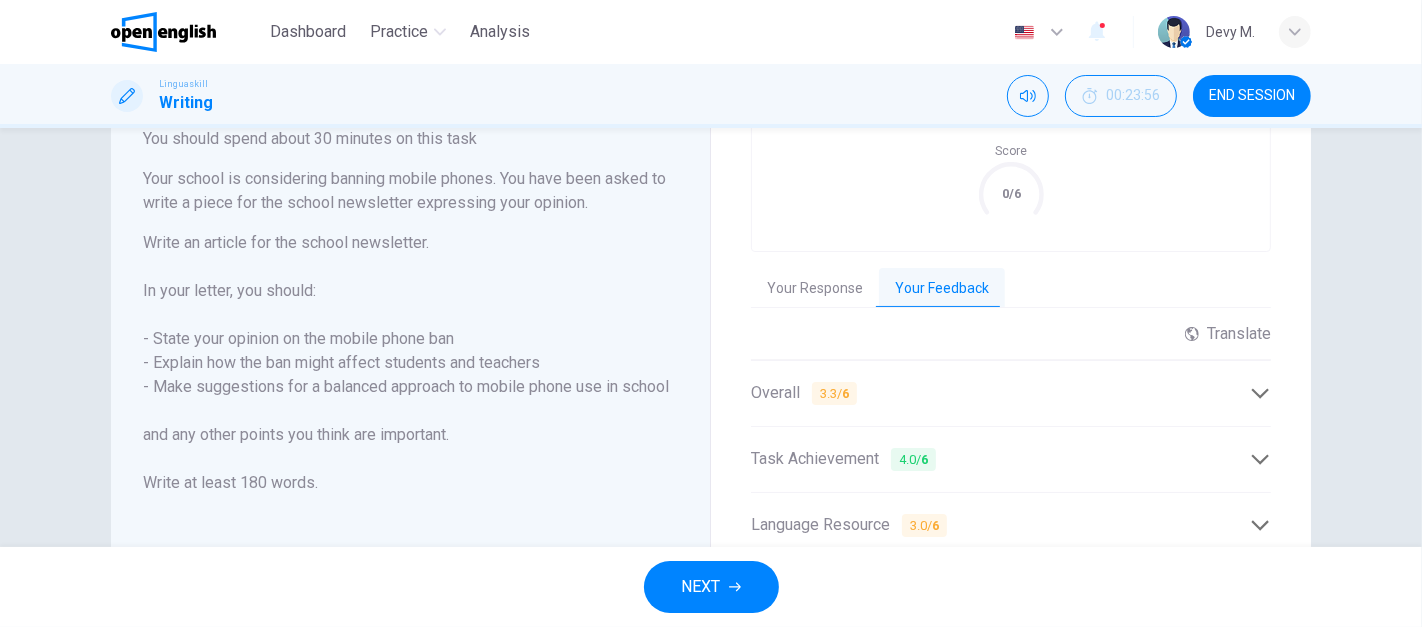 click on "Translate" at bounding box center [1228, 333] 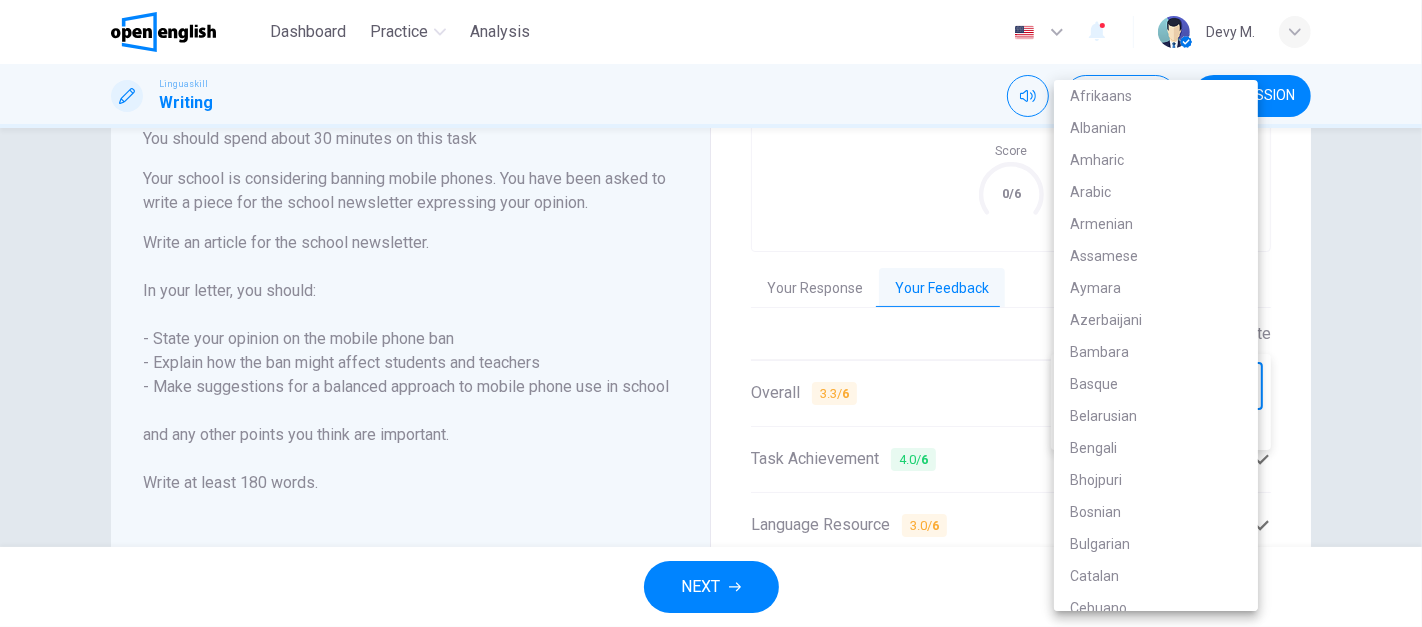click on "This site uses cookies, as explained in our  Privacy Policy . If you agree to the use of cookies, please click the Accept button and continue to browse our site.   Privacy Policy Accept This site uses cookies, as explained in our  Privacy Policy . If you agree to the use of cookies, please click the Accept button and continue to browse our site.   Privacy Policy Accept Dashboard Practice Analysis English ** ​ Devy M. Linguaskill Writing 00:23:56 END SESSION Writing Part 2 You should spend about 30 minutes on this task Your school is considering banning mobile phones. You have been asked to write a piece for the school newsletter expressing your opinion. Write an article for the school newsletter.  In your letter, you should: - State your opinion on the mobile phone ban  - Explain how the ban might affect students and teachers - Make suggestions for a balanced approach to mobile phone use in school and any other points you think are important. Write at least 180 words. Grade by Category Score 0/6  Translate" at bounding box center (711, 313) 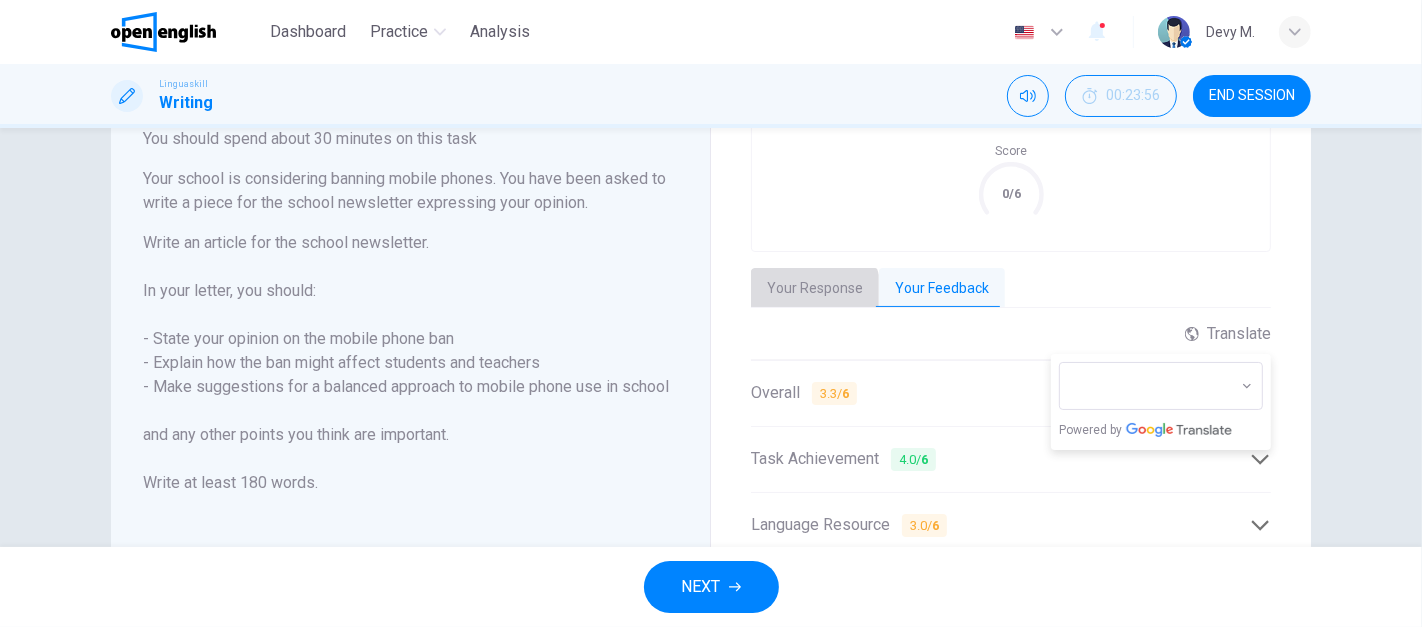 click on "Your Response" at bounding box center (815, 289) 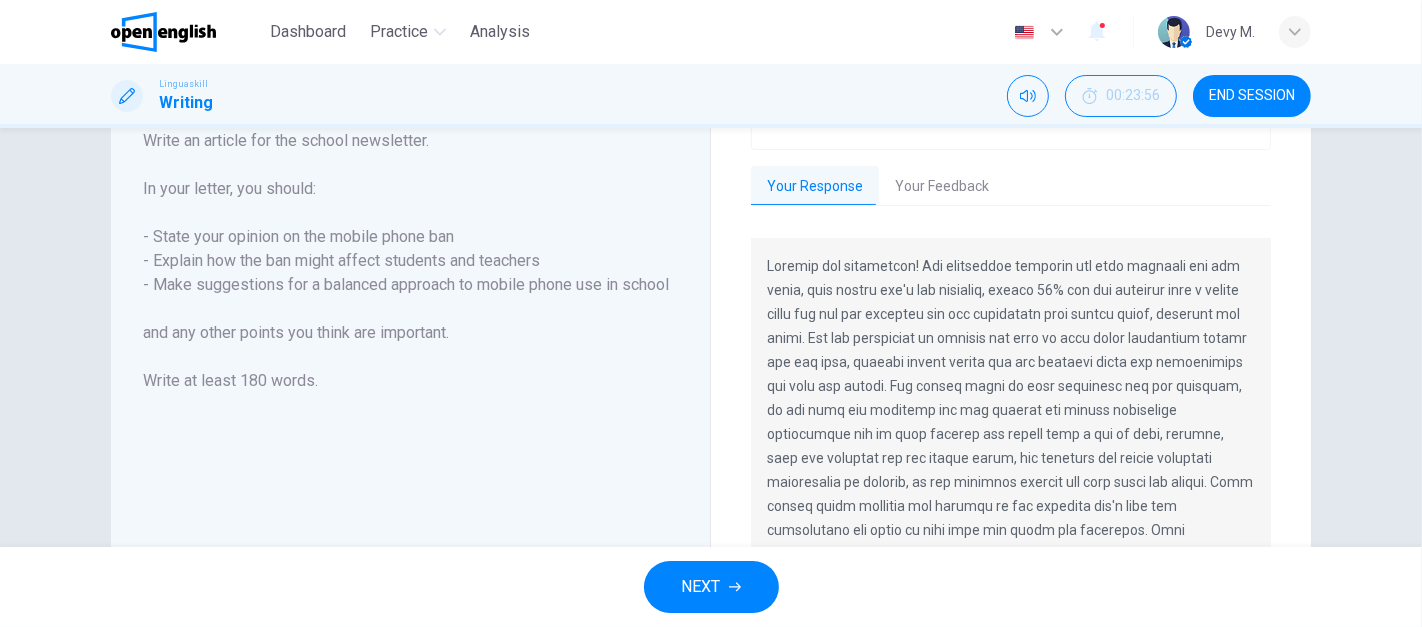 scroll, scrollTop: 241, scrollLeft: 0, axis: vertical 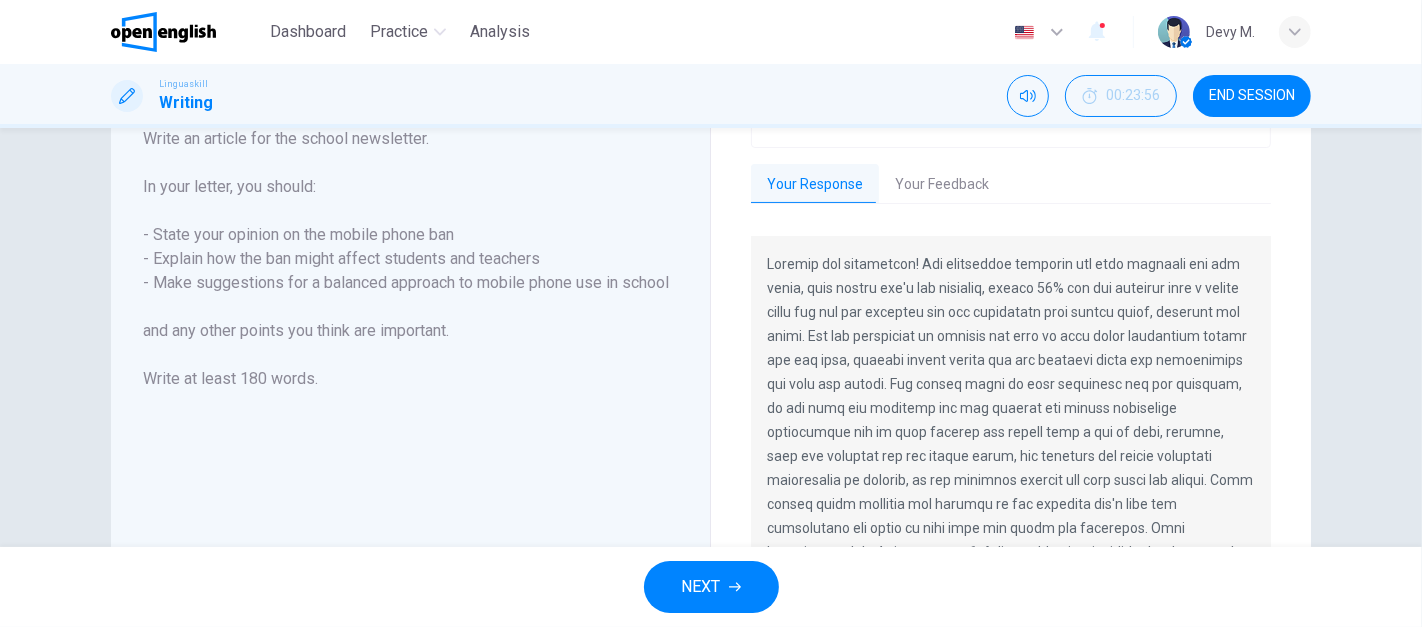 click at bounding box center [1011, 432] 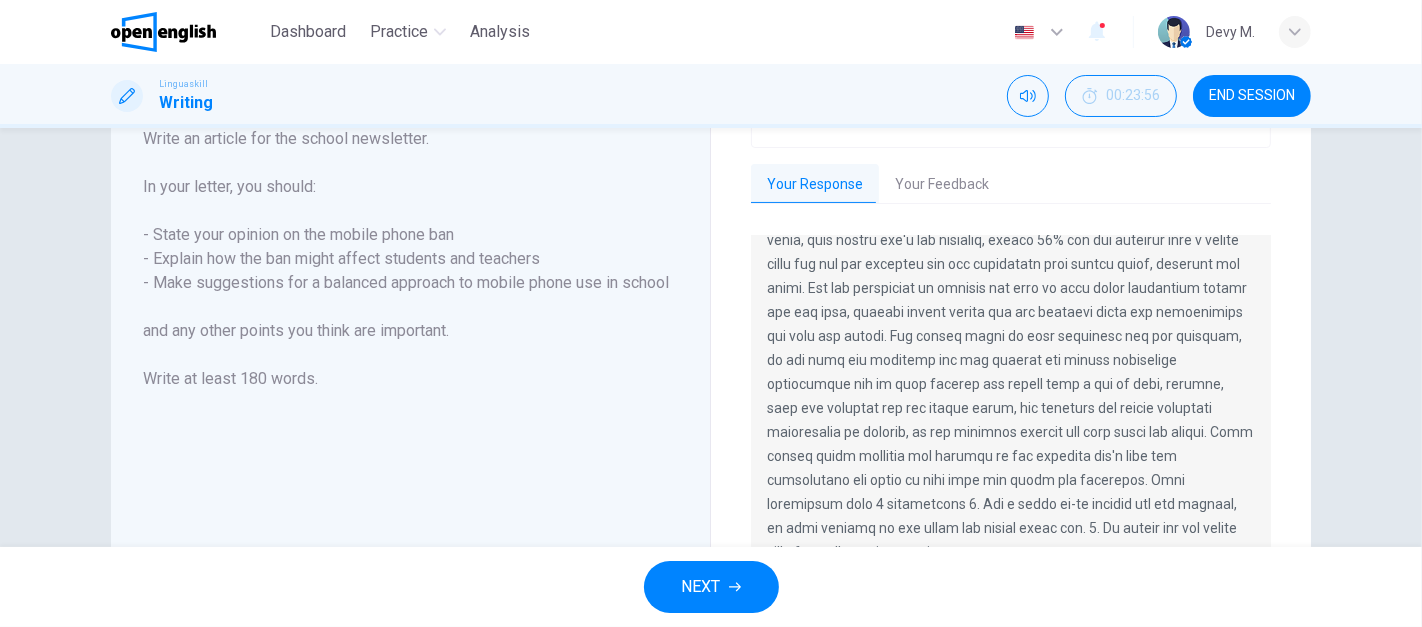 scroll, scrollTop: 395, scrollLeft: 0, axis: vertical 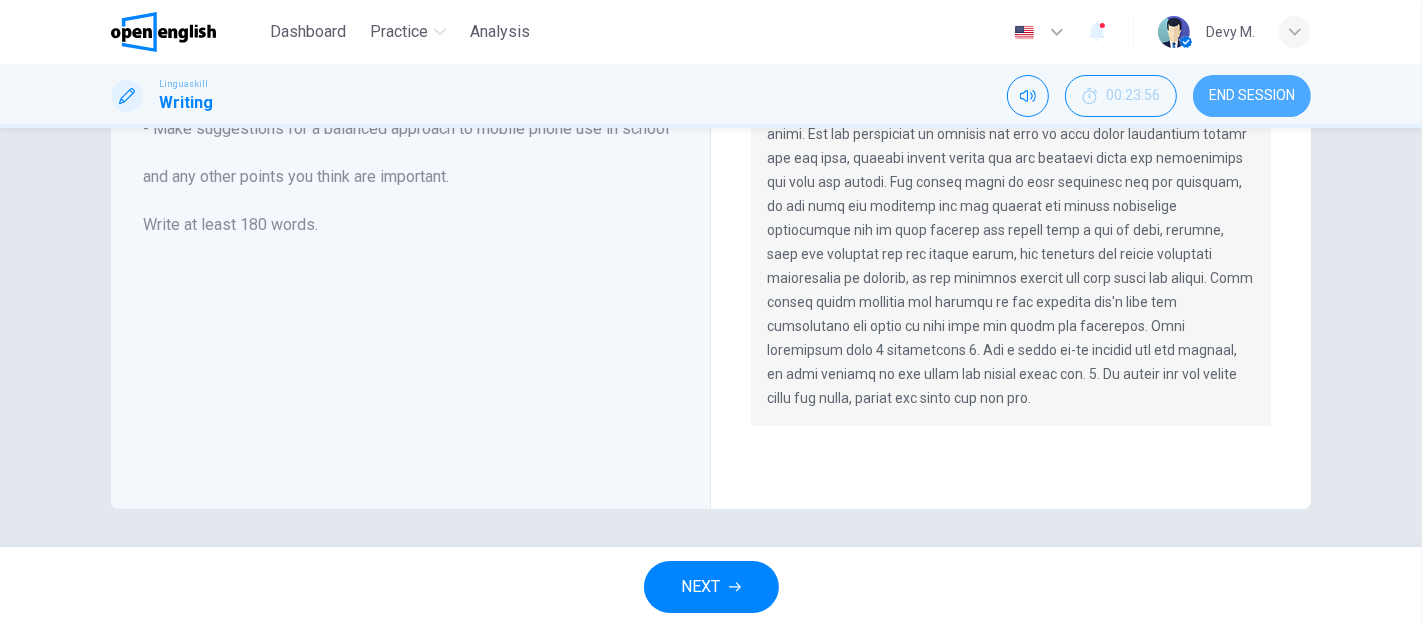 click on "END SESSION" at bounding box center [1252, 96] 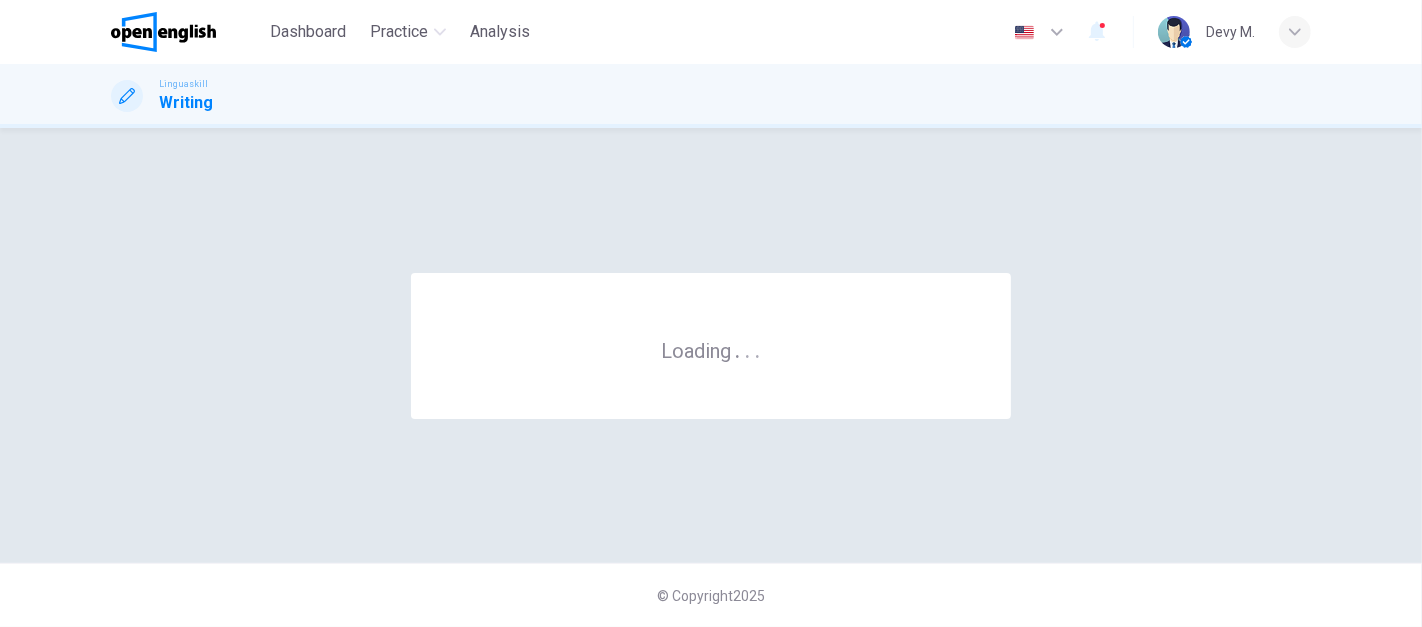 scroll, scrollTop: 0, scrollLeft: 0, axis: both 